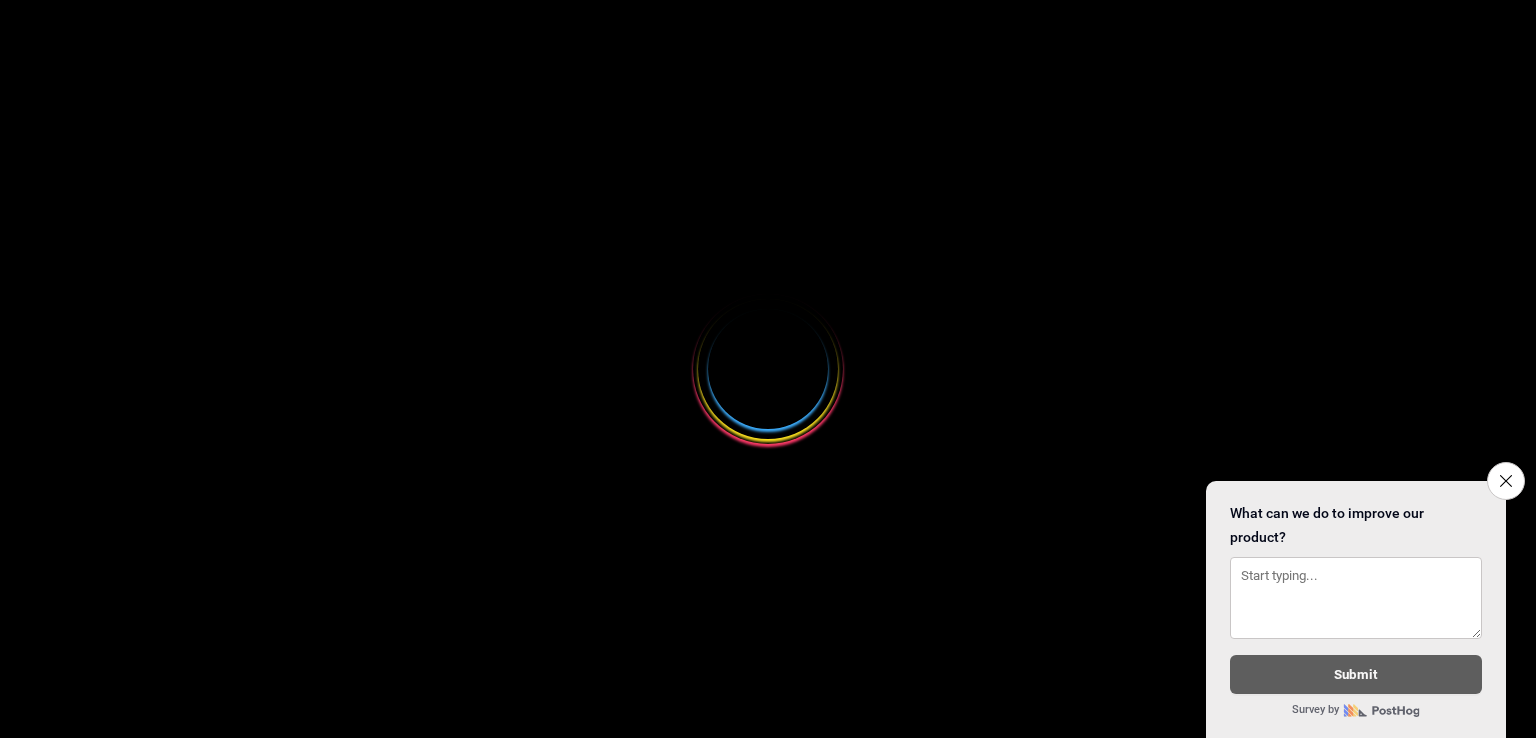 click at bounding box center [768, 369] 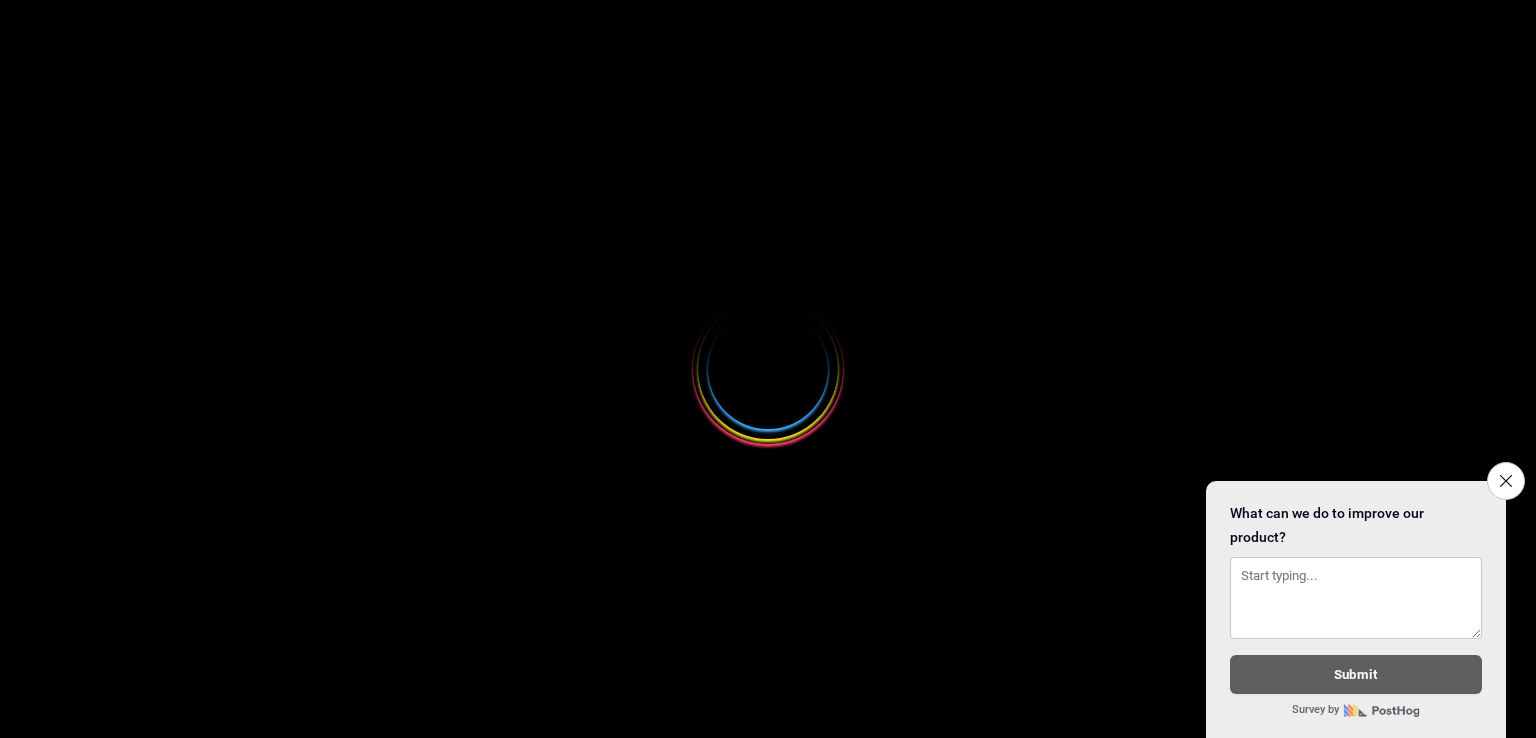 select 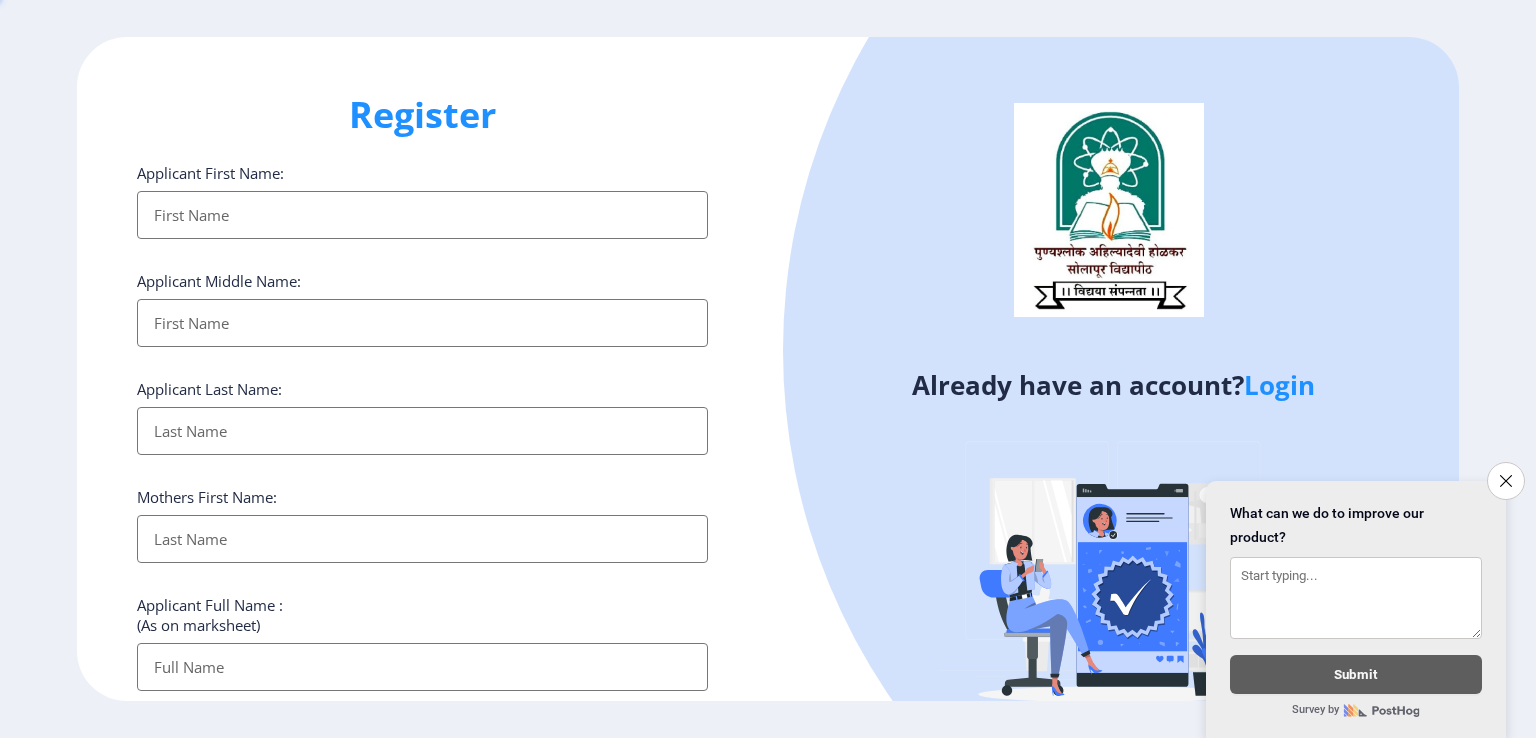 scroll, scrollTop: 0, scrollLeft: 0, axis: both 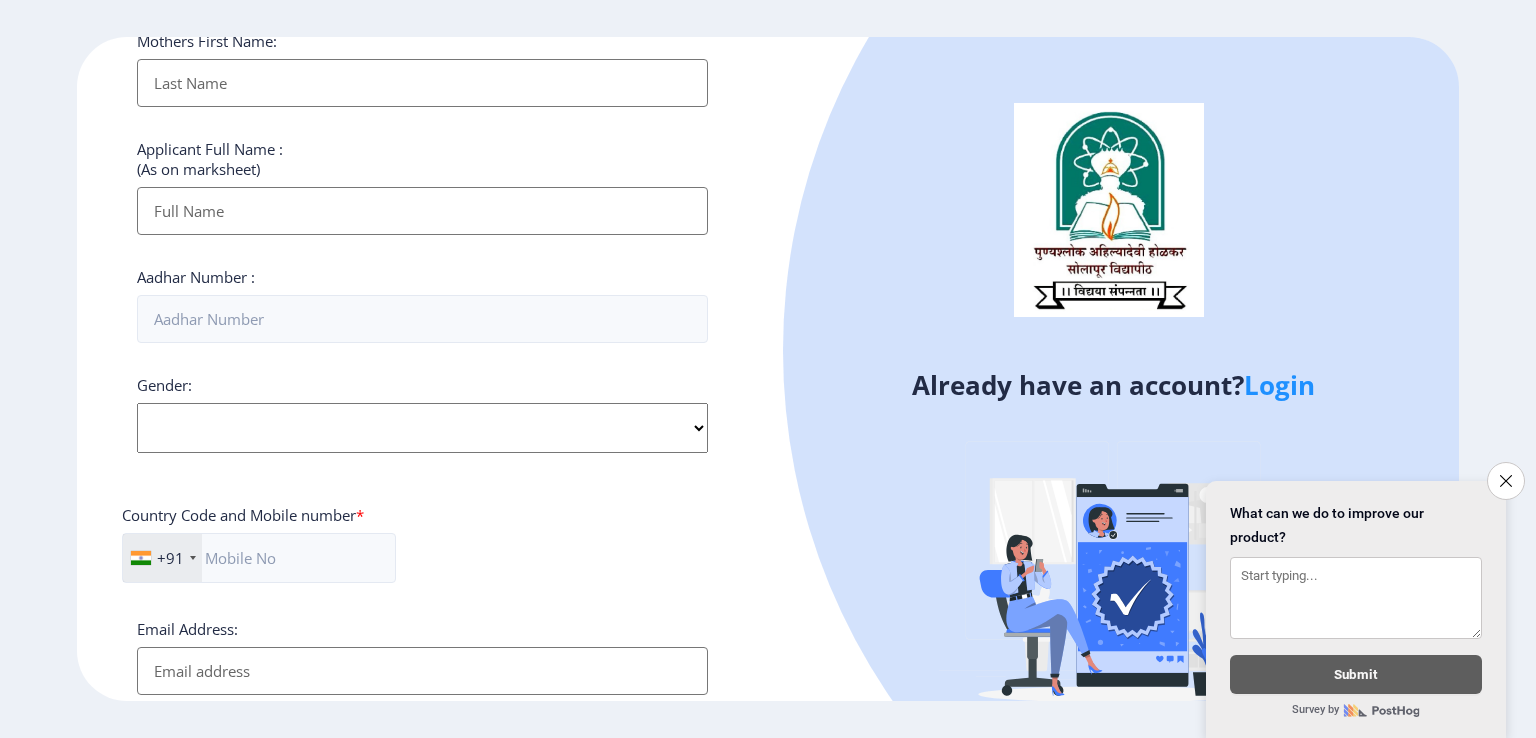 click on "Login" 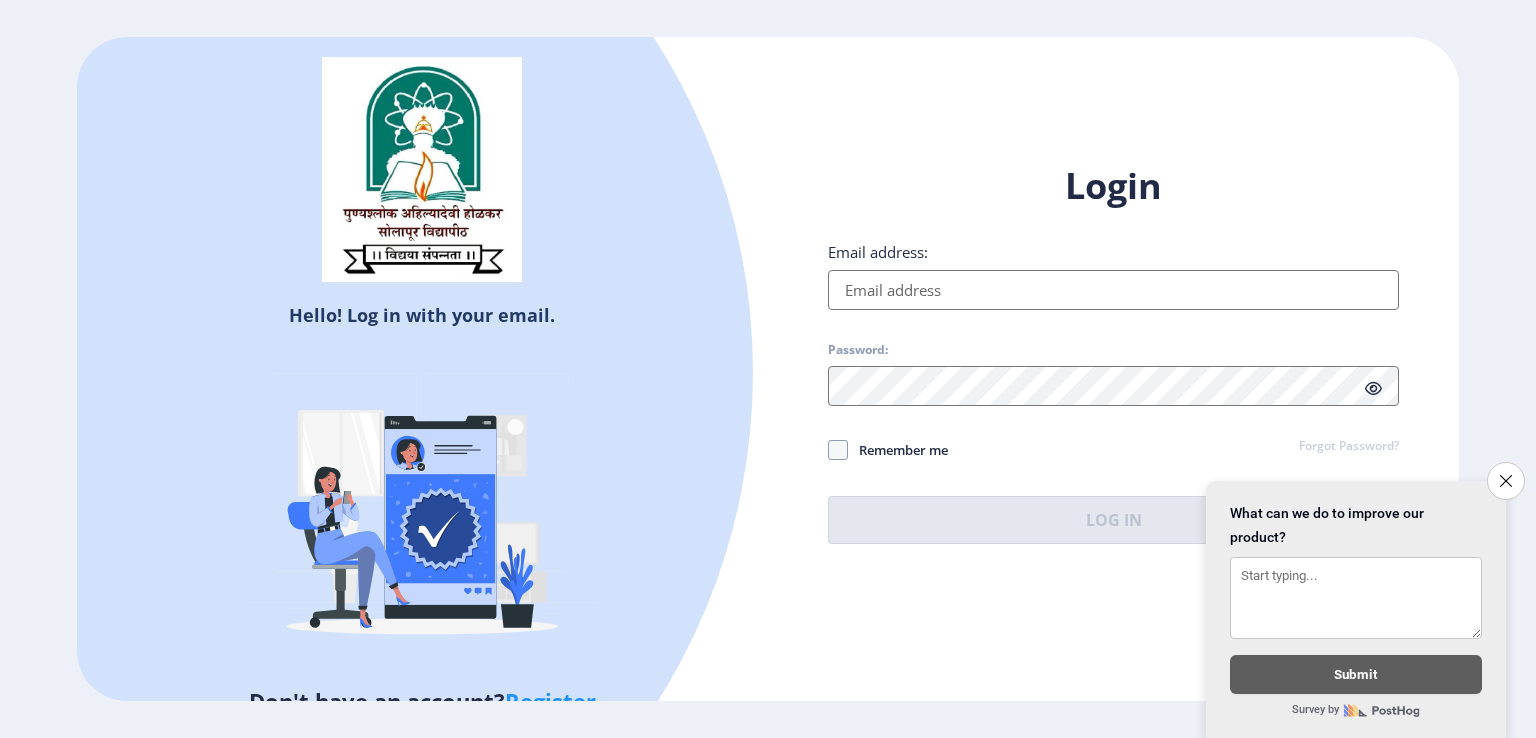 click on "Email address:" at bounding box center [1113, 290] 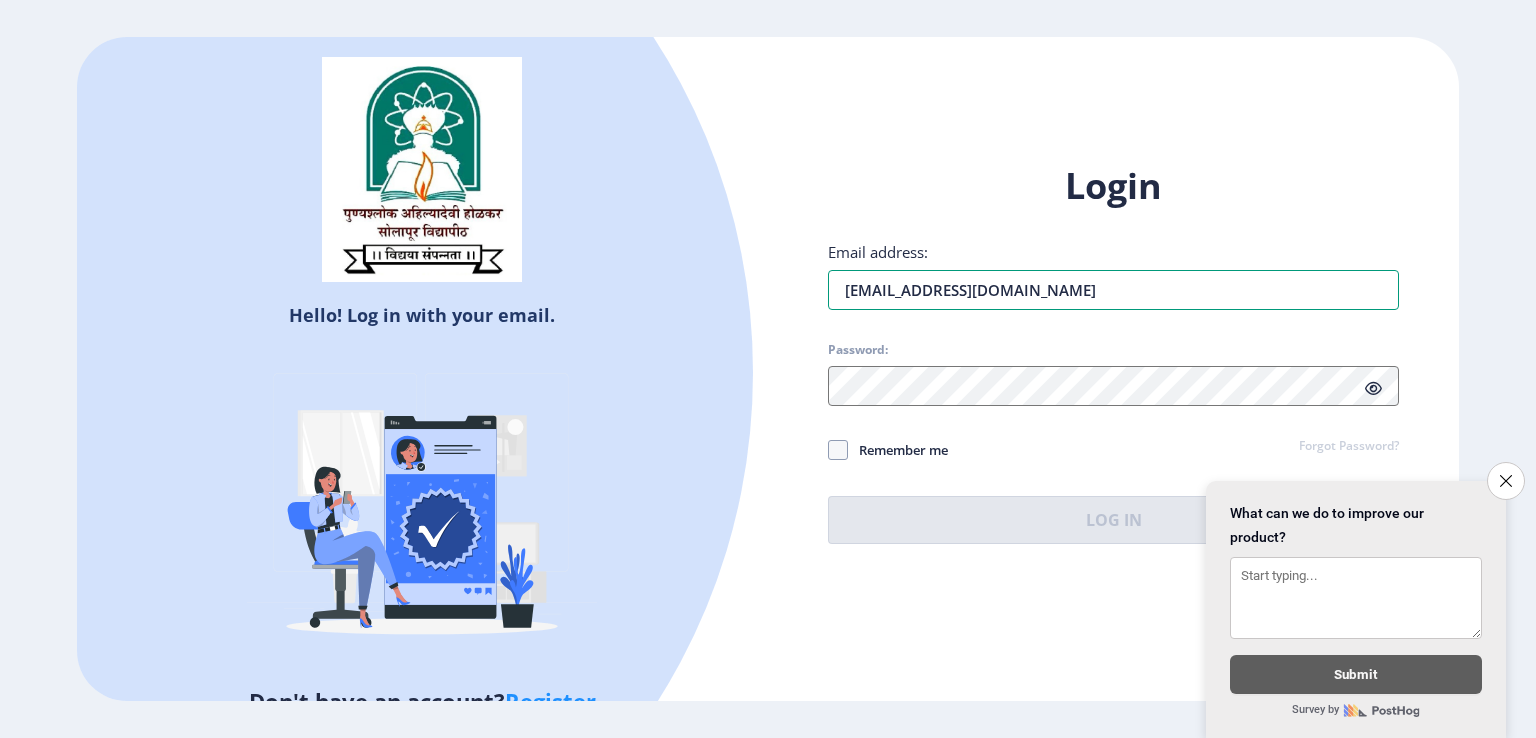 type on "[EMAIL_ADDRESS][DOMAIN_NAME]" 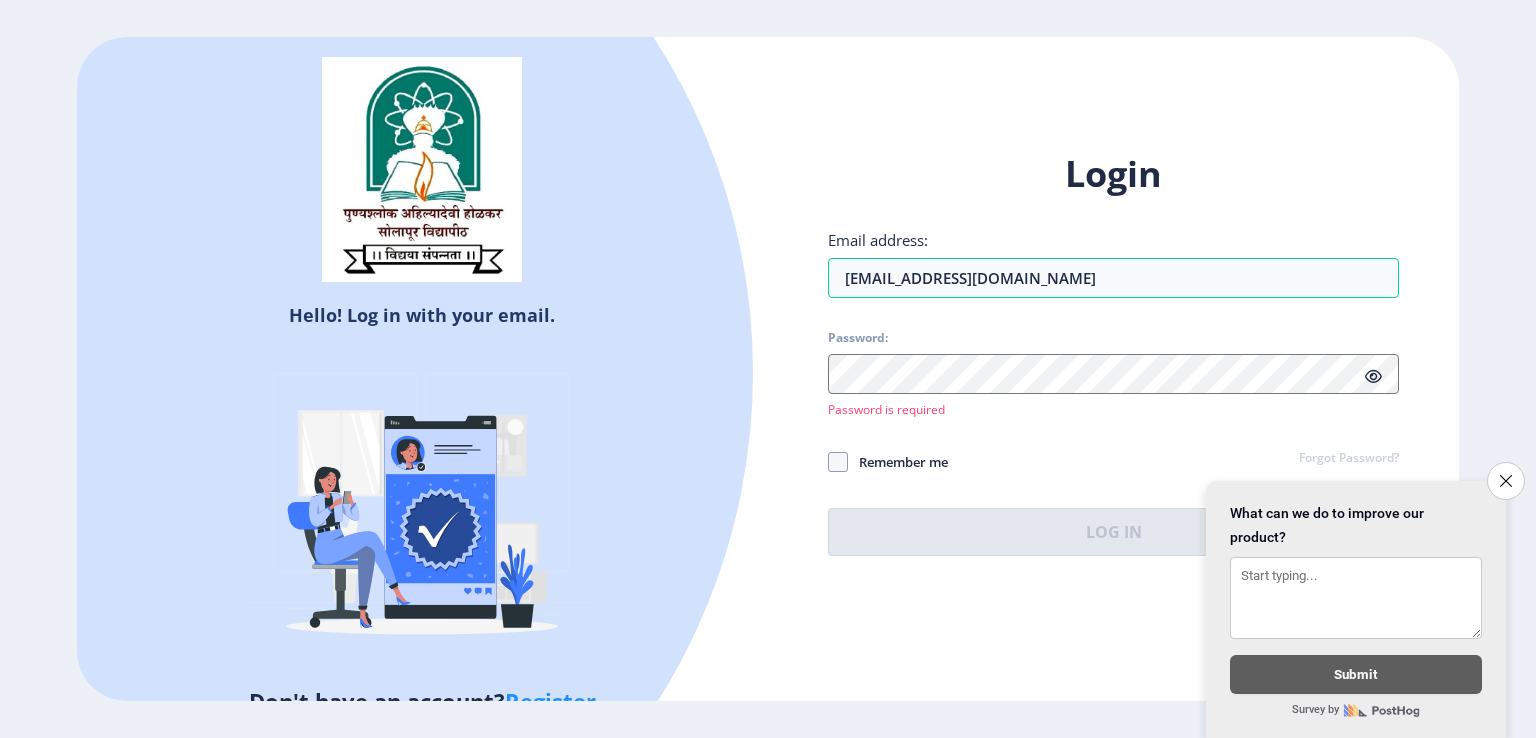 click 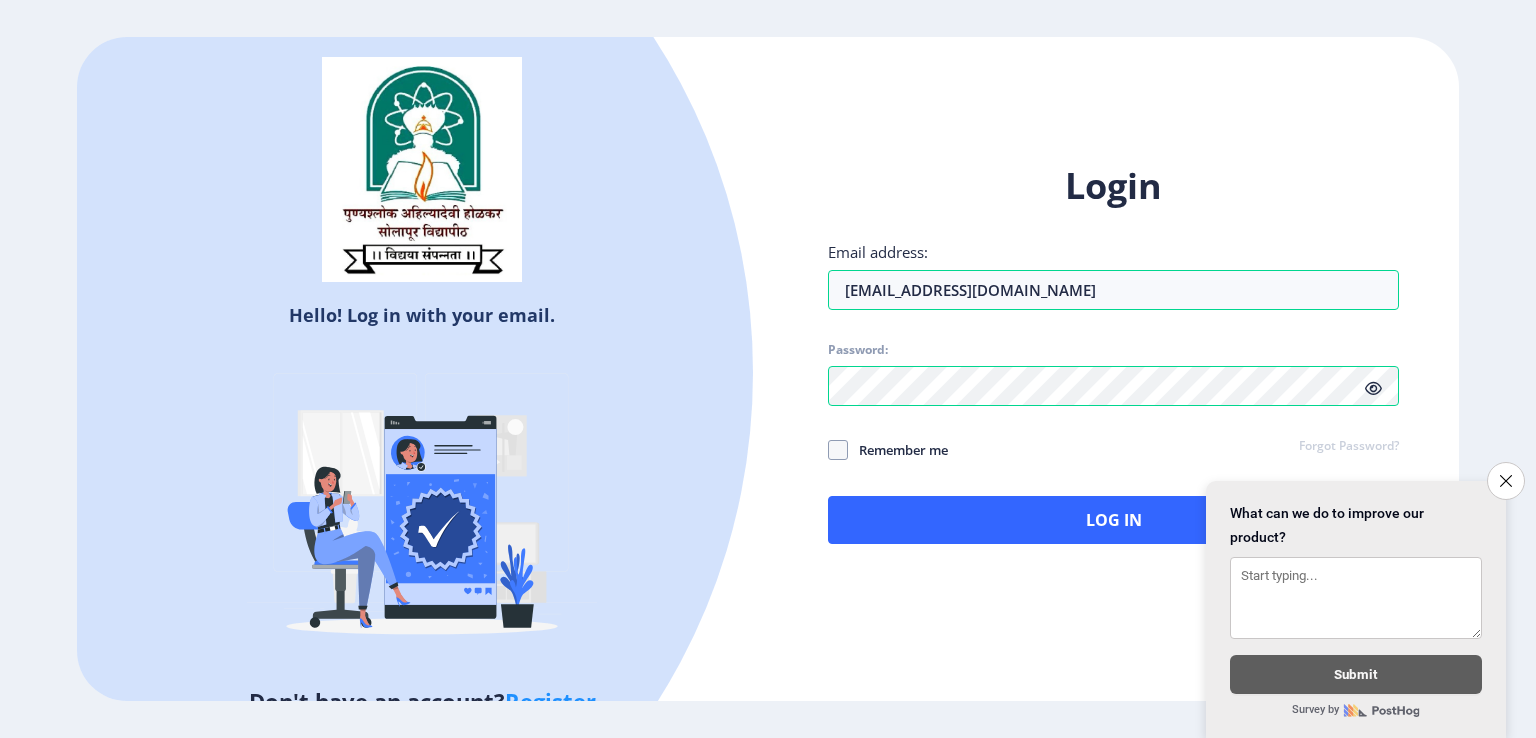 click 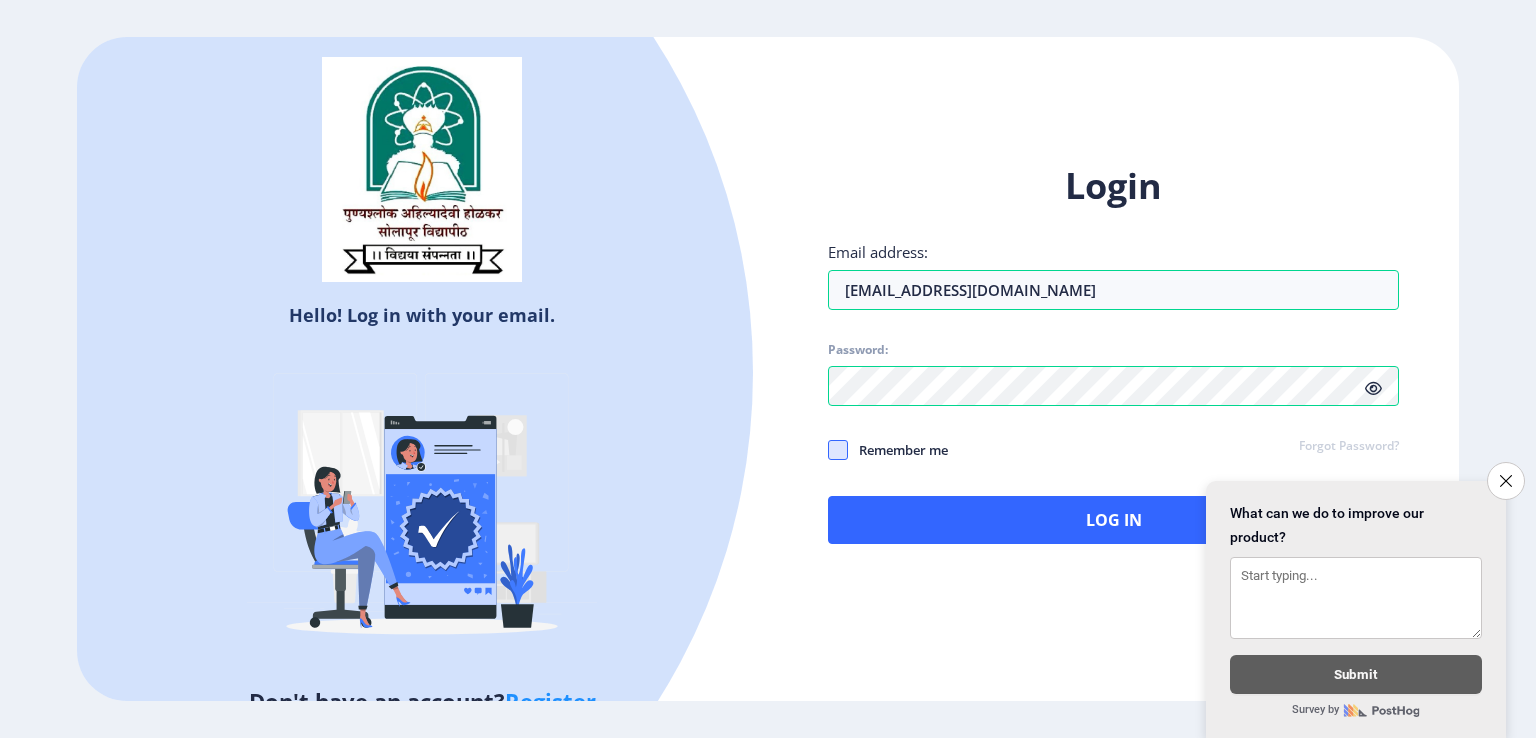 click 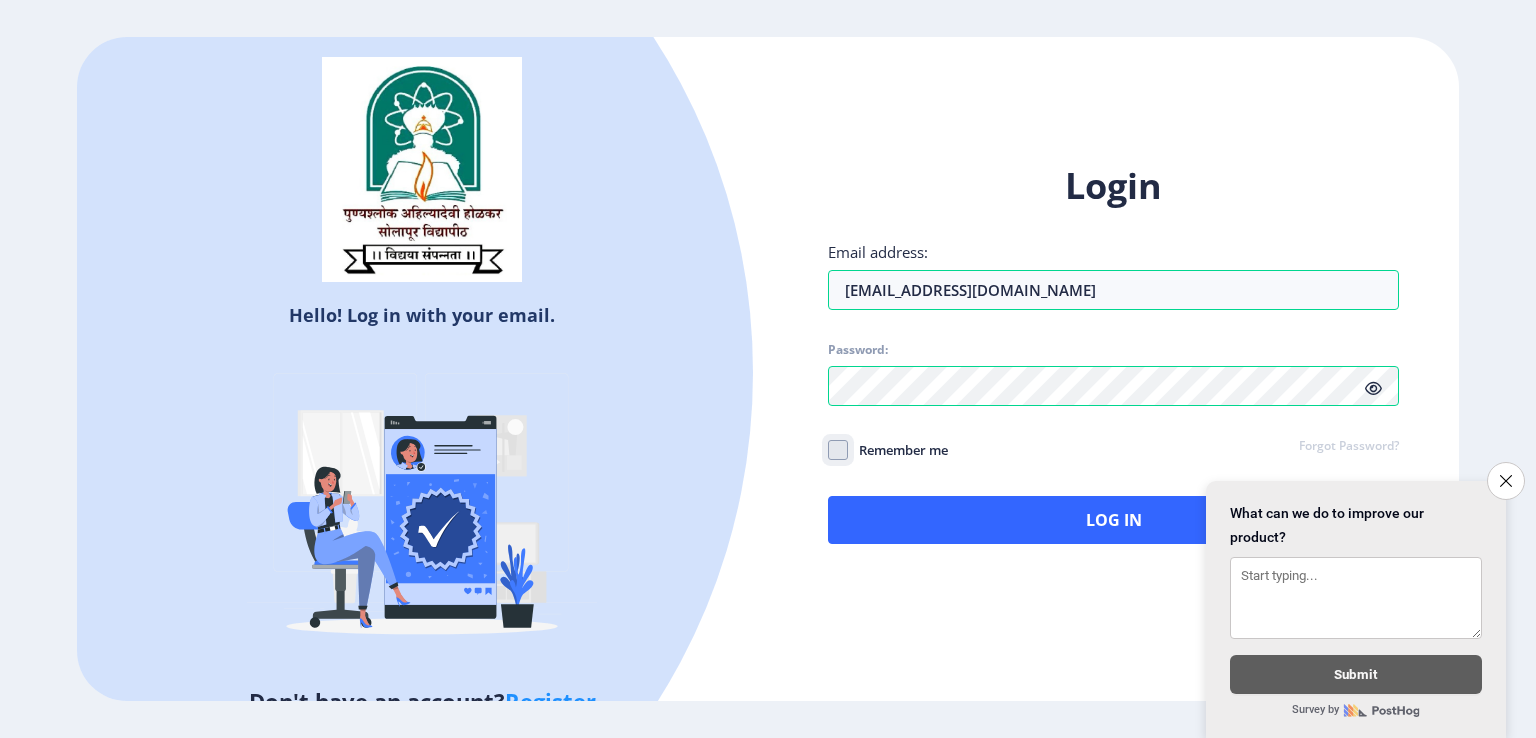 click on "Remember me" 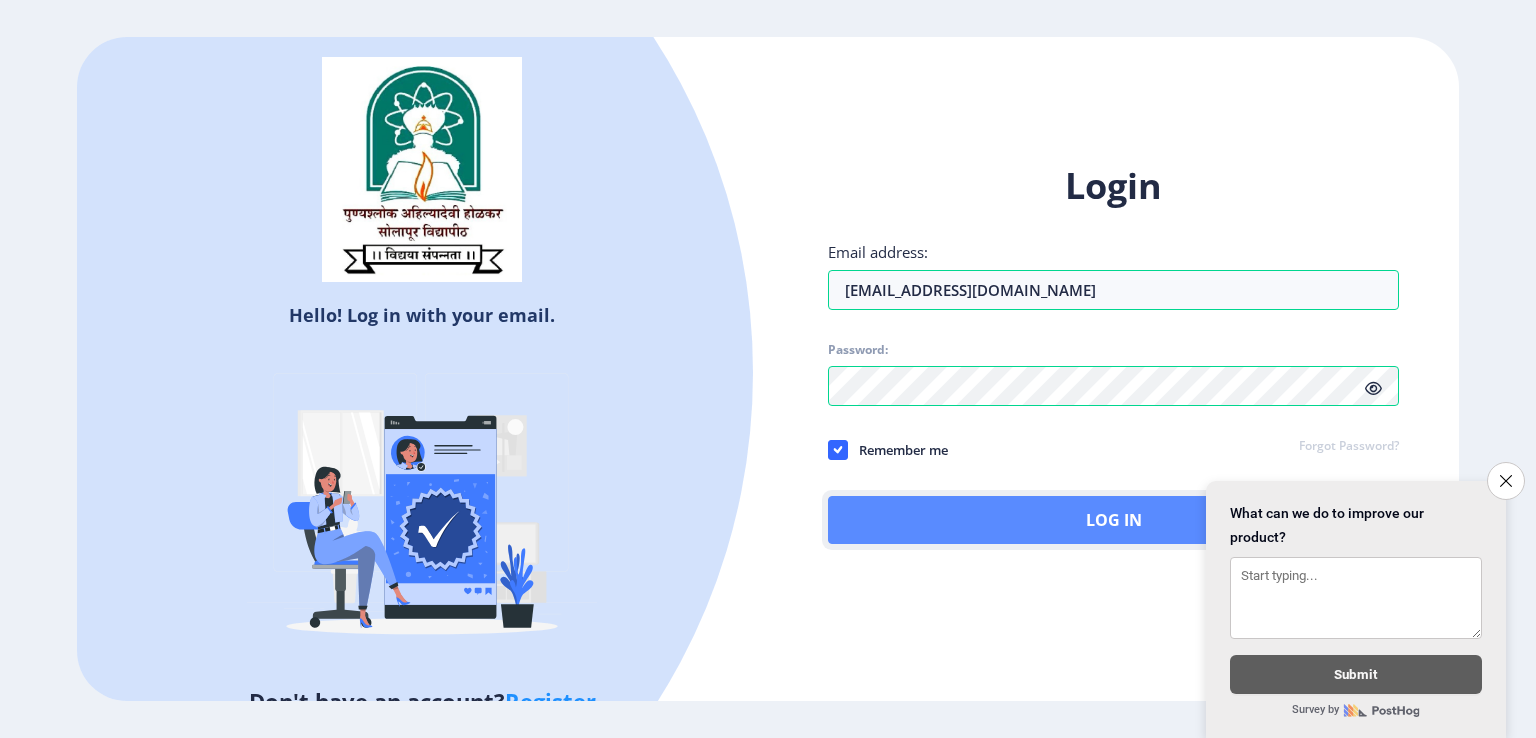 click on "Log In" 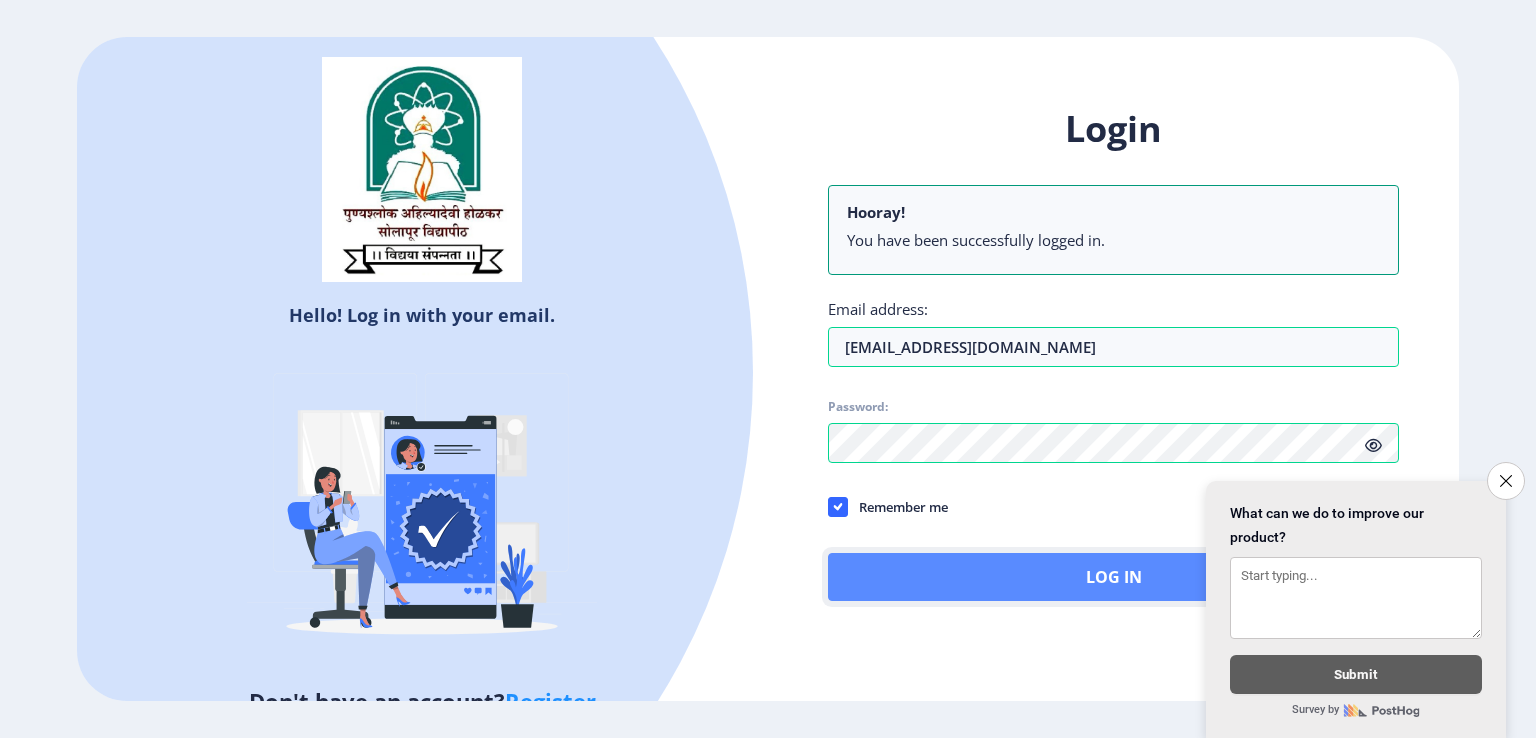 click on "Log In" 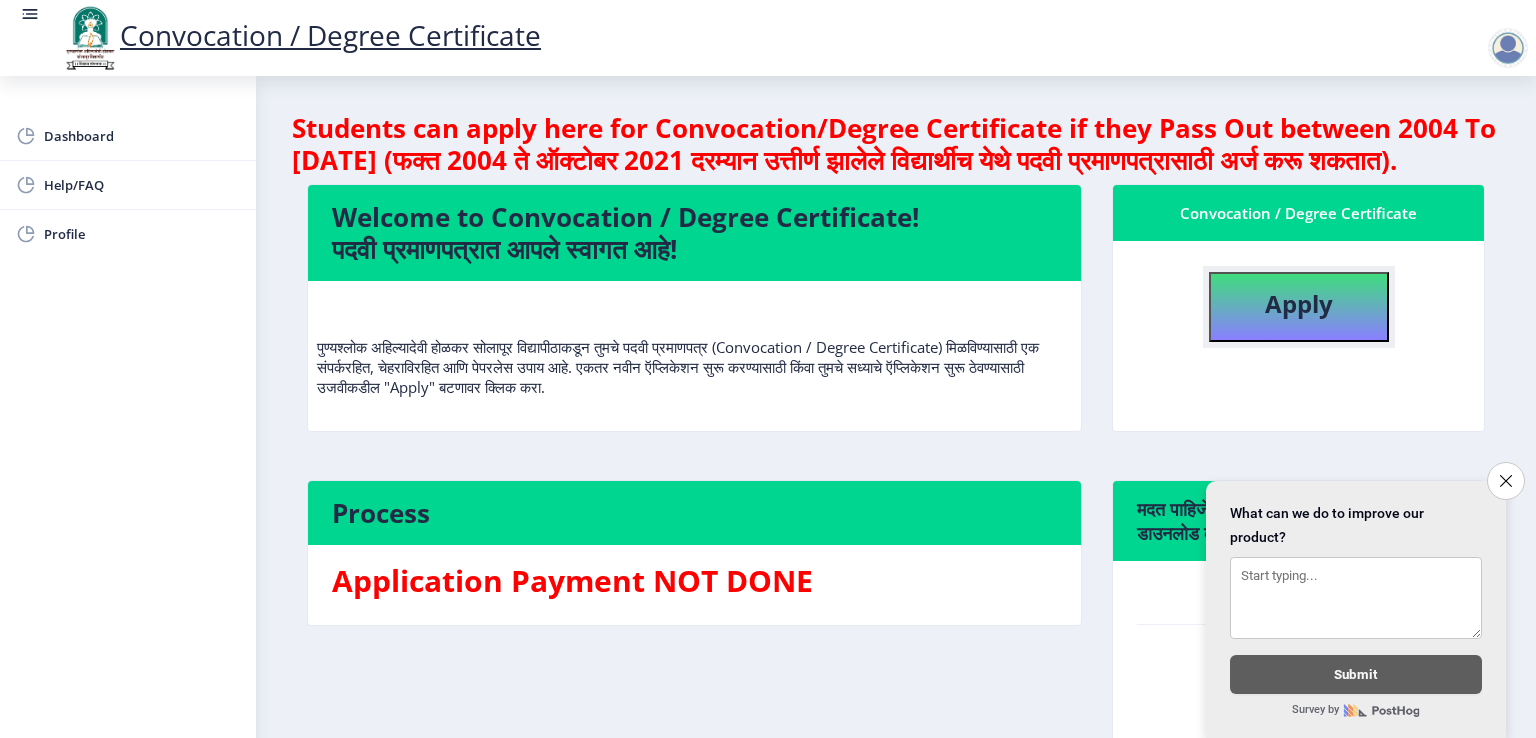 click on "Apply" 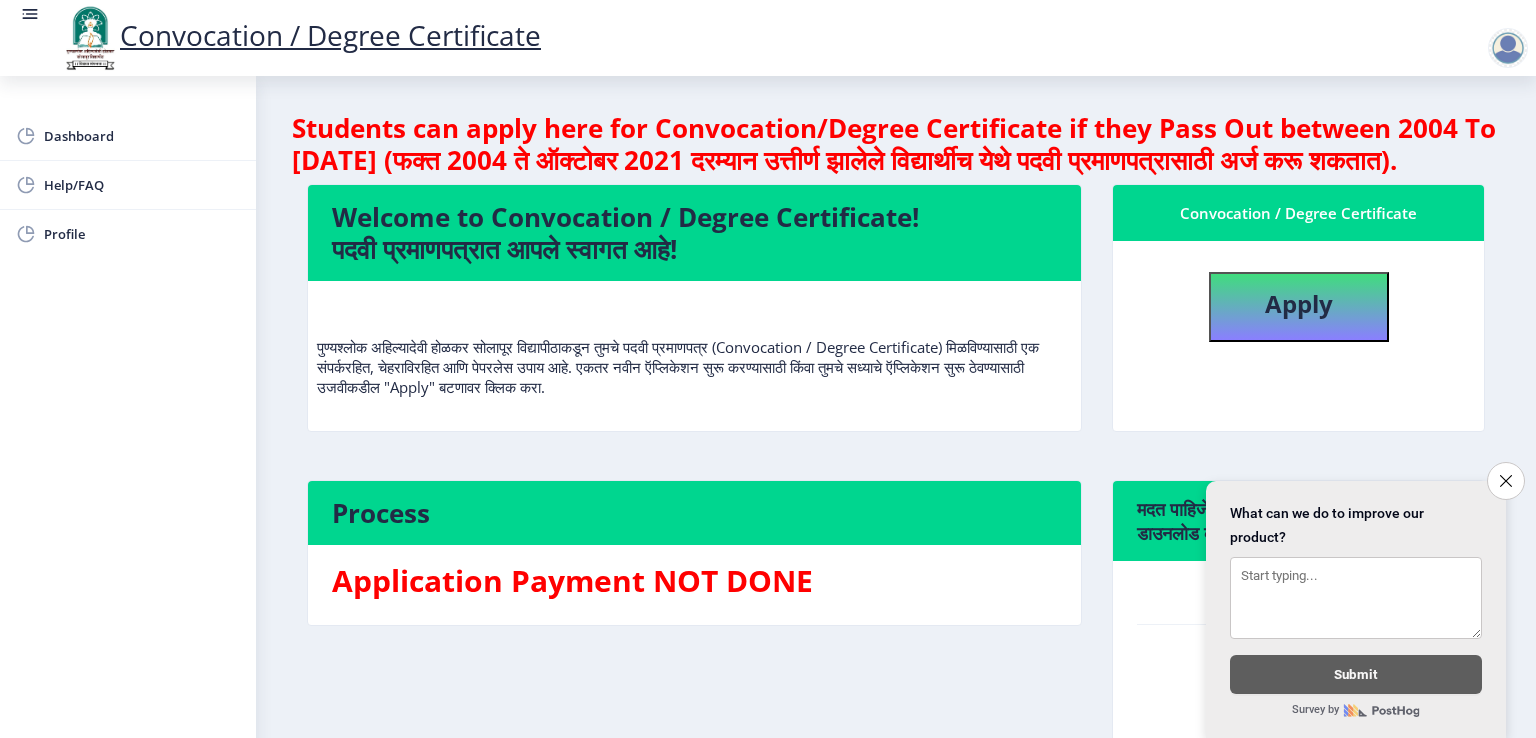 select 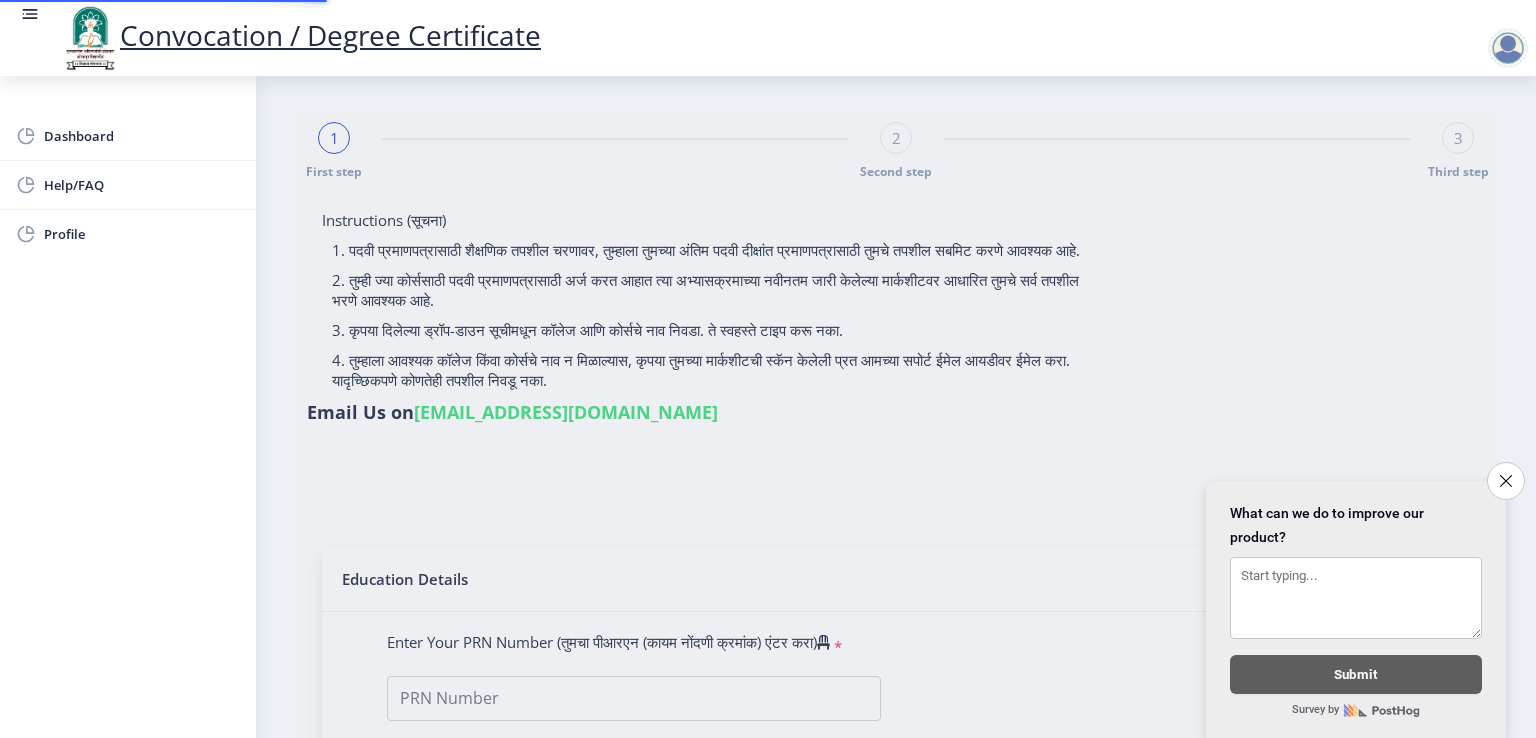 type on "[PERSON_NAME] SIDDHAPPA" 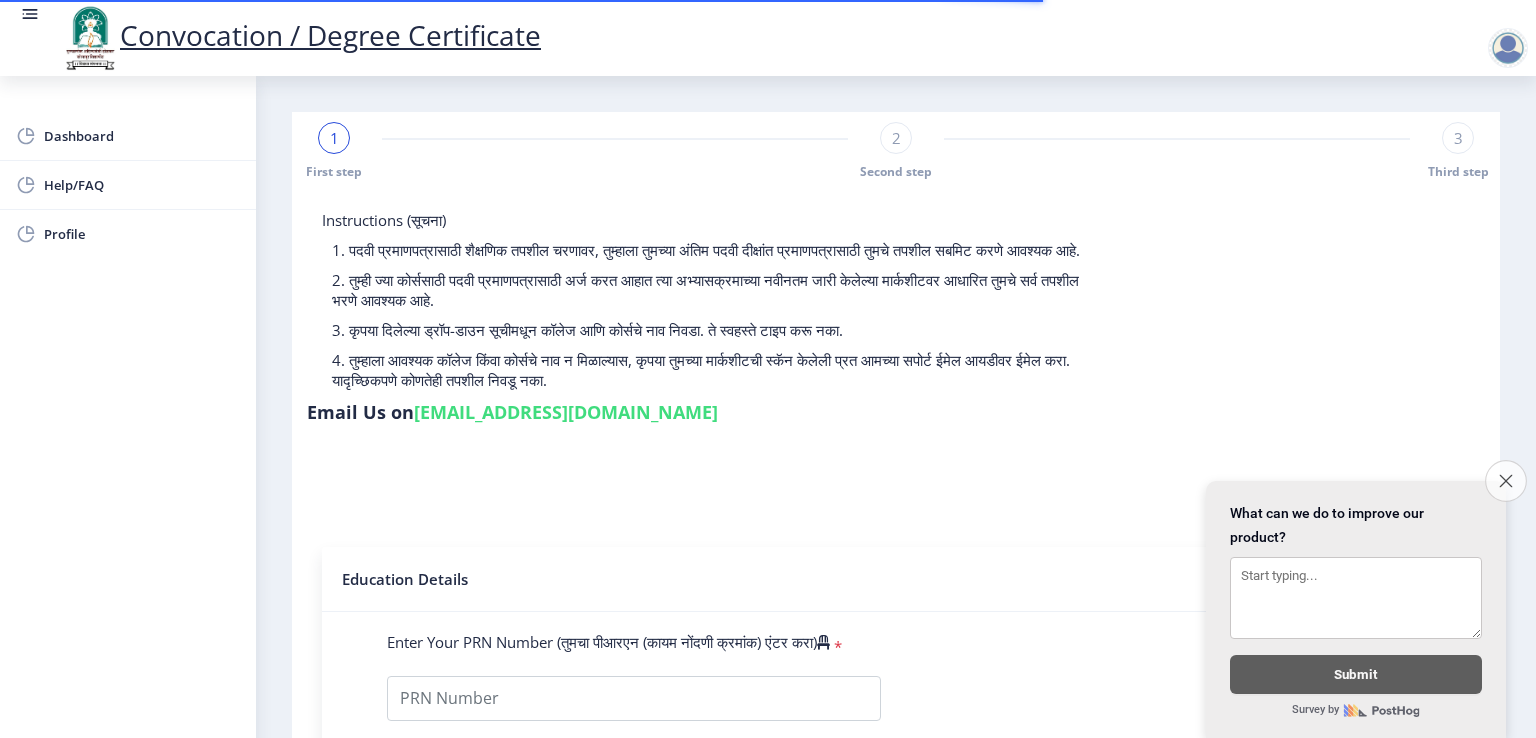 click on "Close survey" 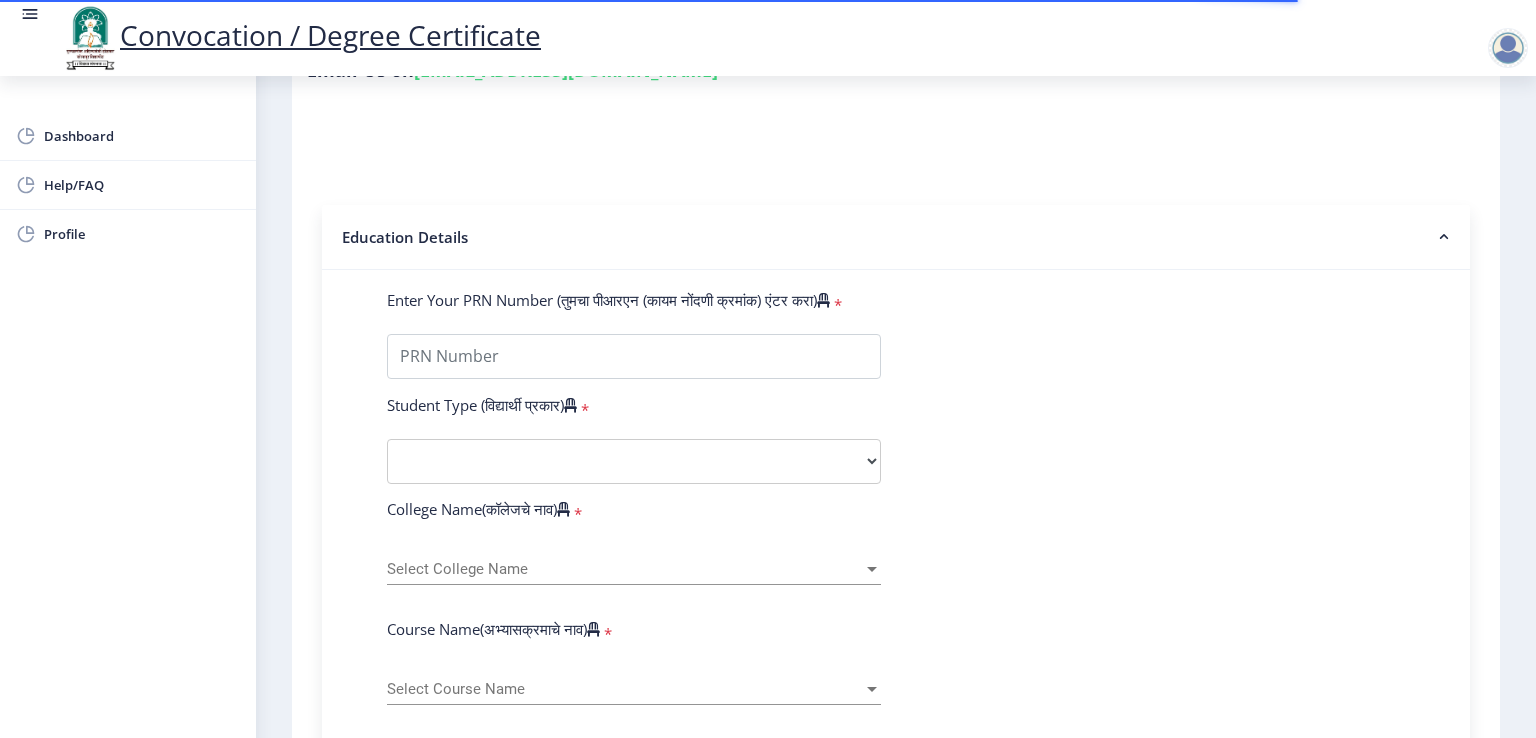 scroll, scrollTop: 344, scrollLeft: 0, axis: vertical 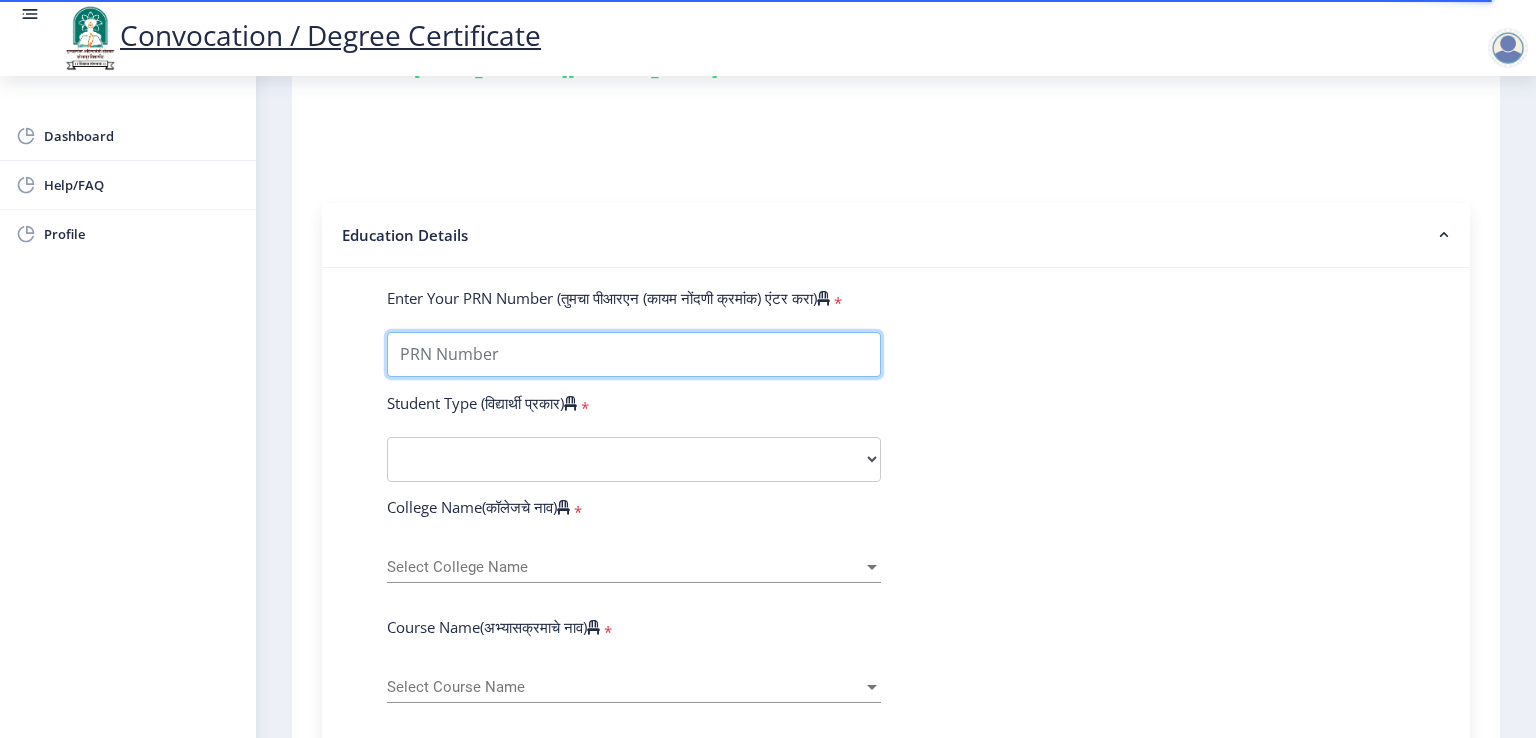 click on "Enter Your PRN Number (तुमचा पीआरएन (कायम नोंदणी क्रमांक) एंटर करा)" at bounding box center [634, 354] 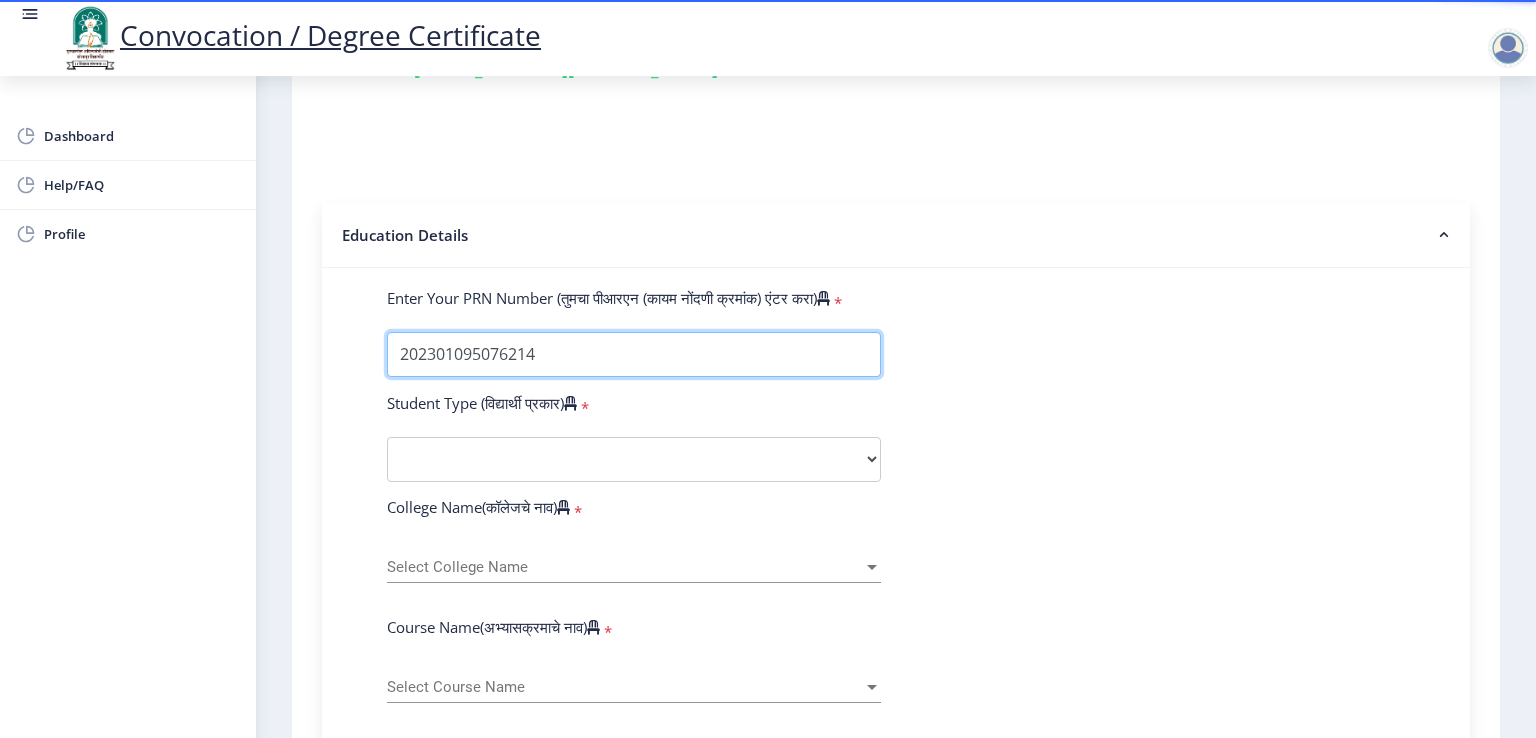 type on "202301095076214" 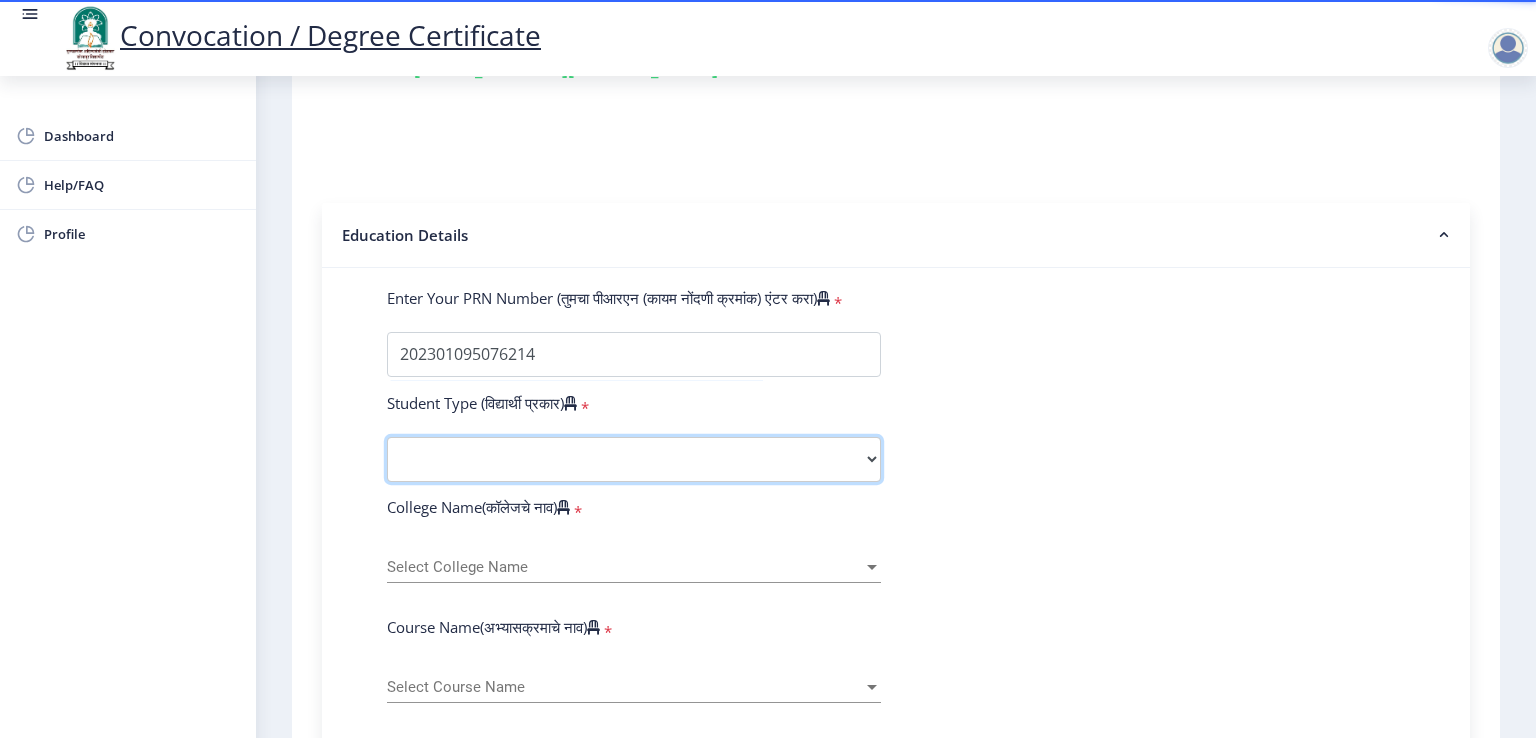 click on "Select Student Type Regular External" at bounding box center (634, 459) 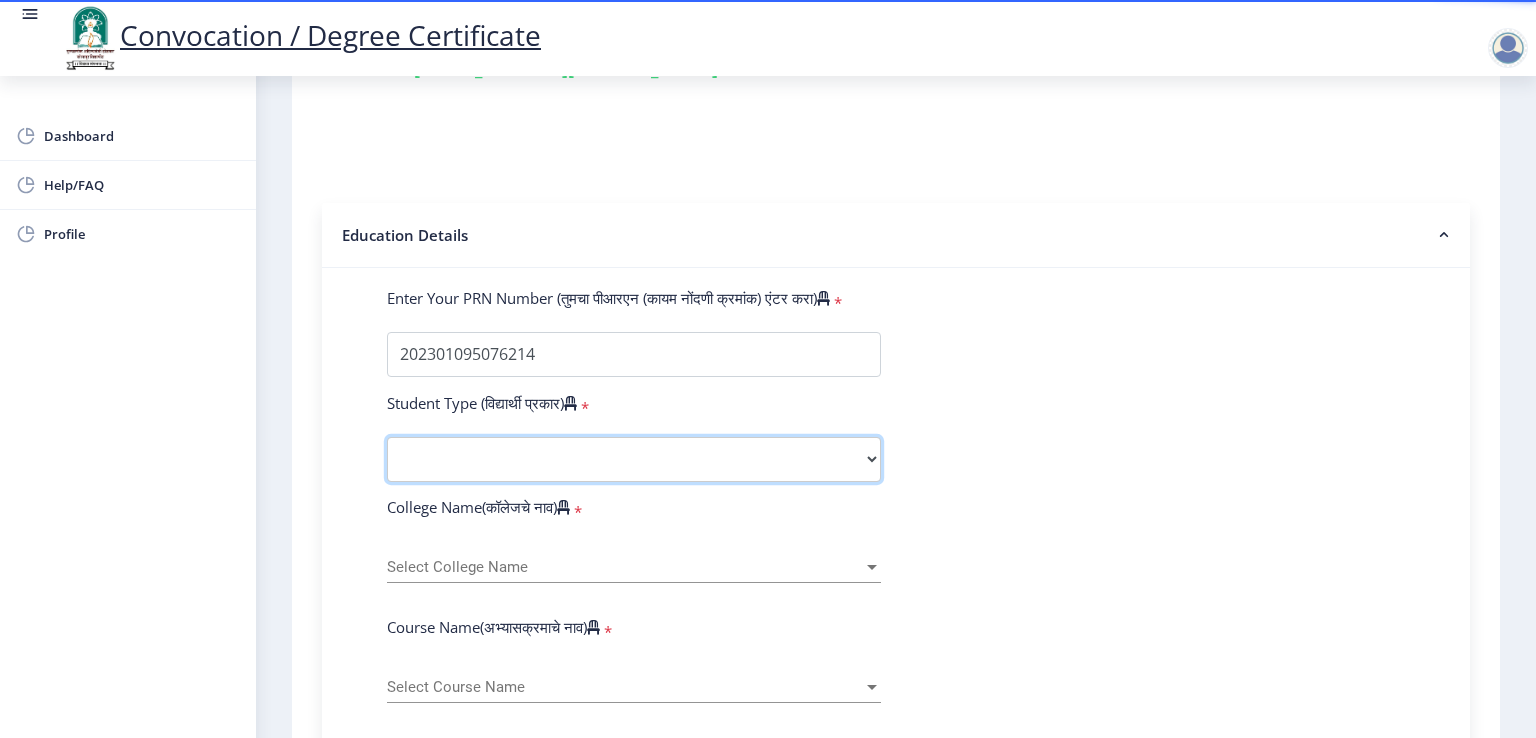 select on "Regular" 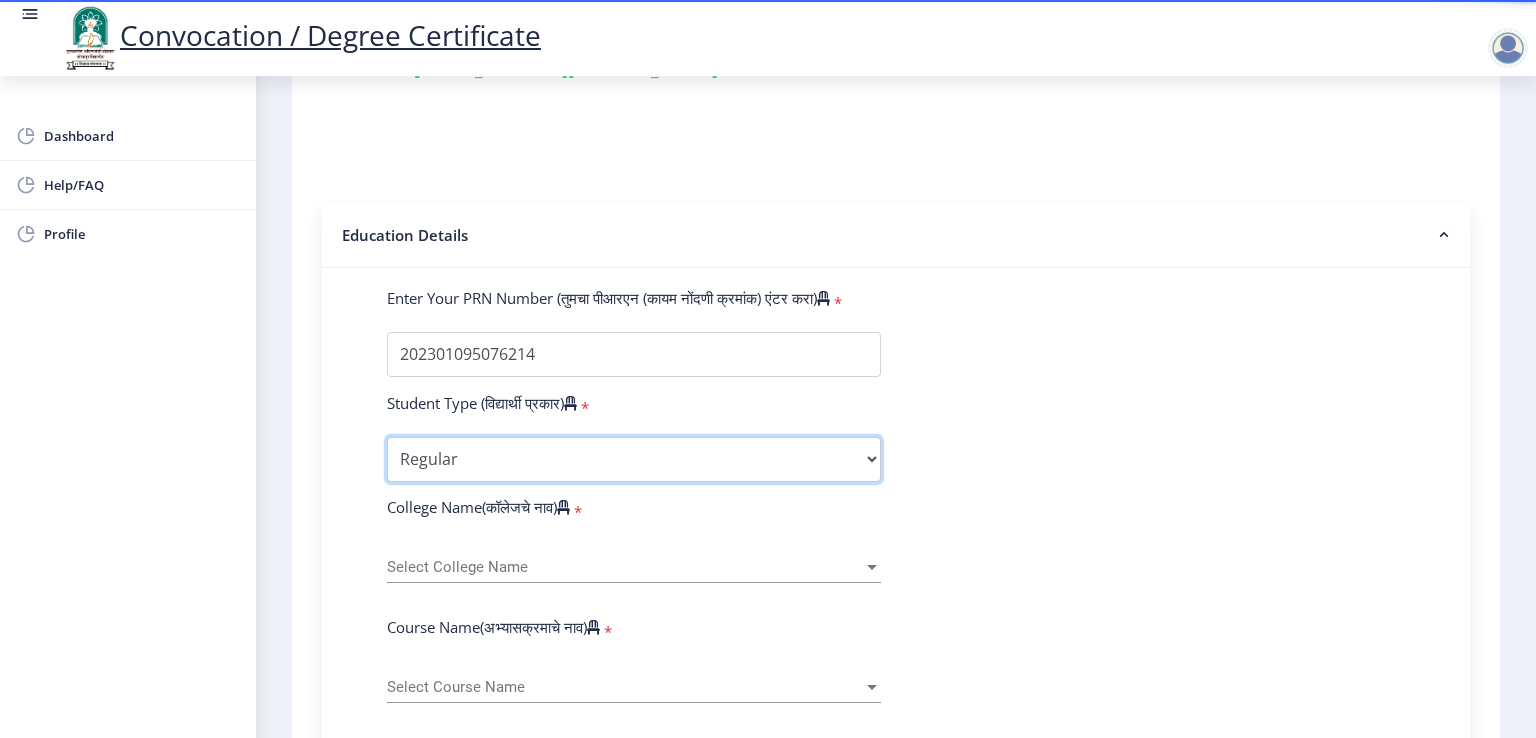 click on "Select Student Type Regular External" at bounding box center [634, 459] 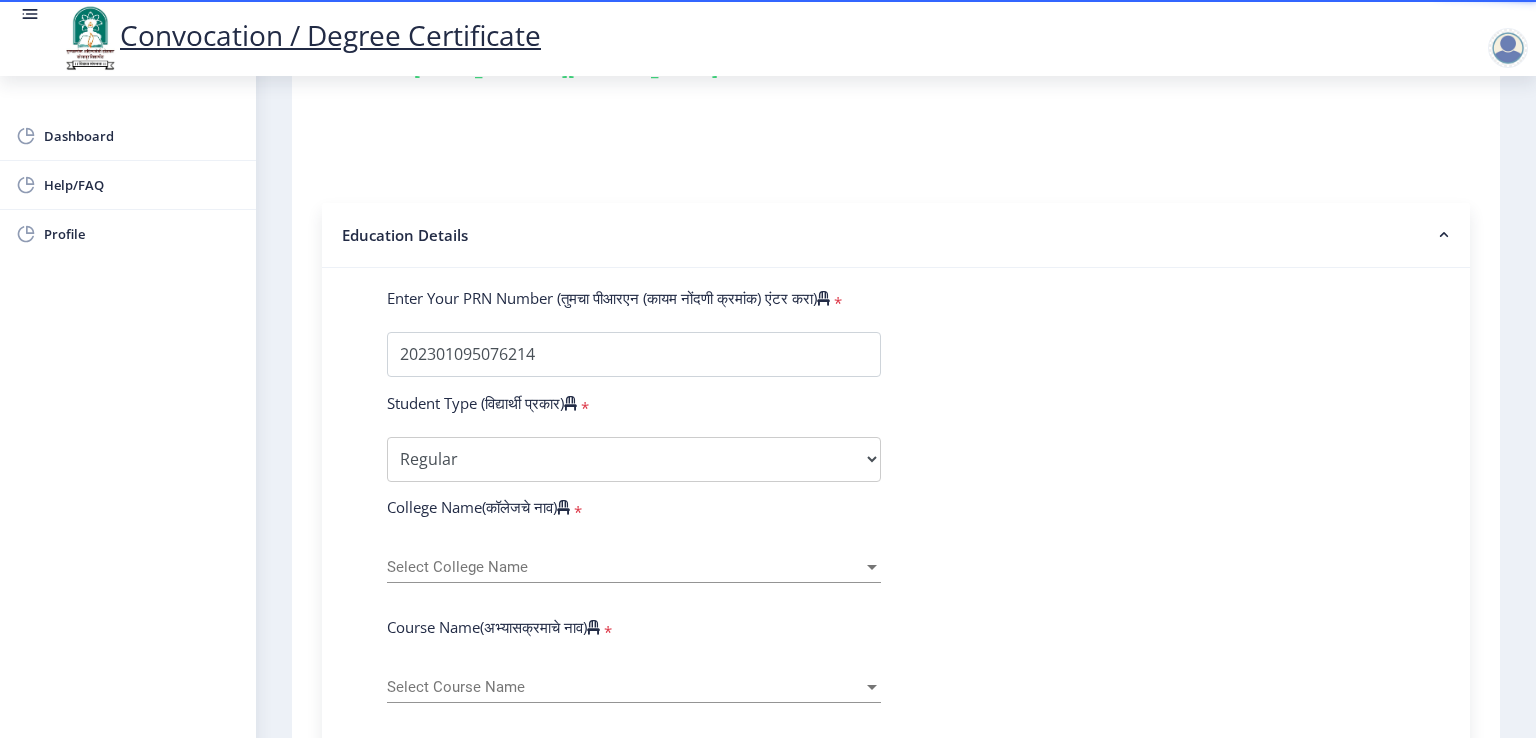 click on "Select College Name Select College Name" 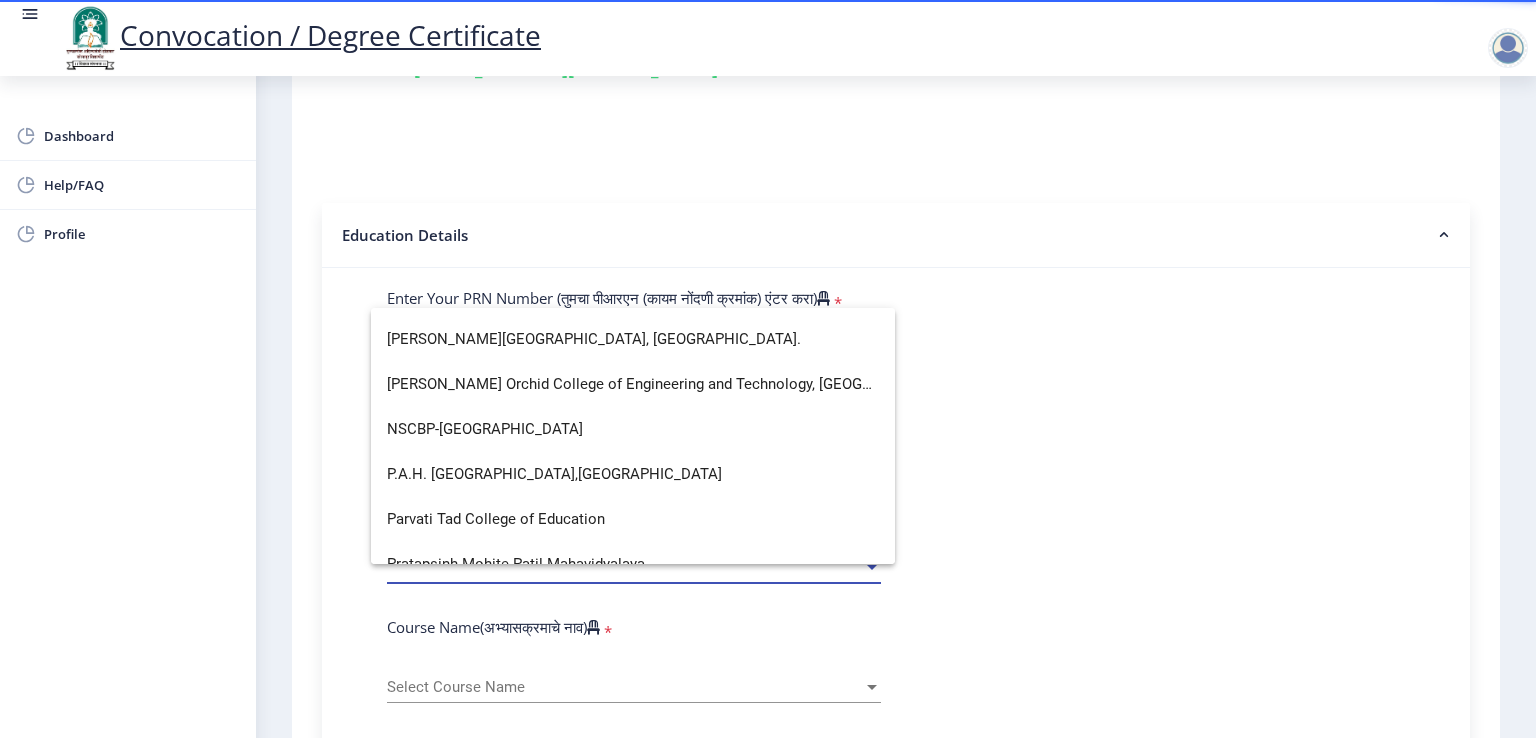 scroll, scrollTop: 3278, scrollLeft: 0, axis: vertical 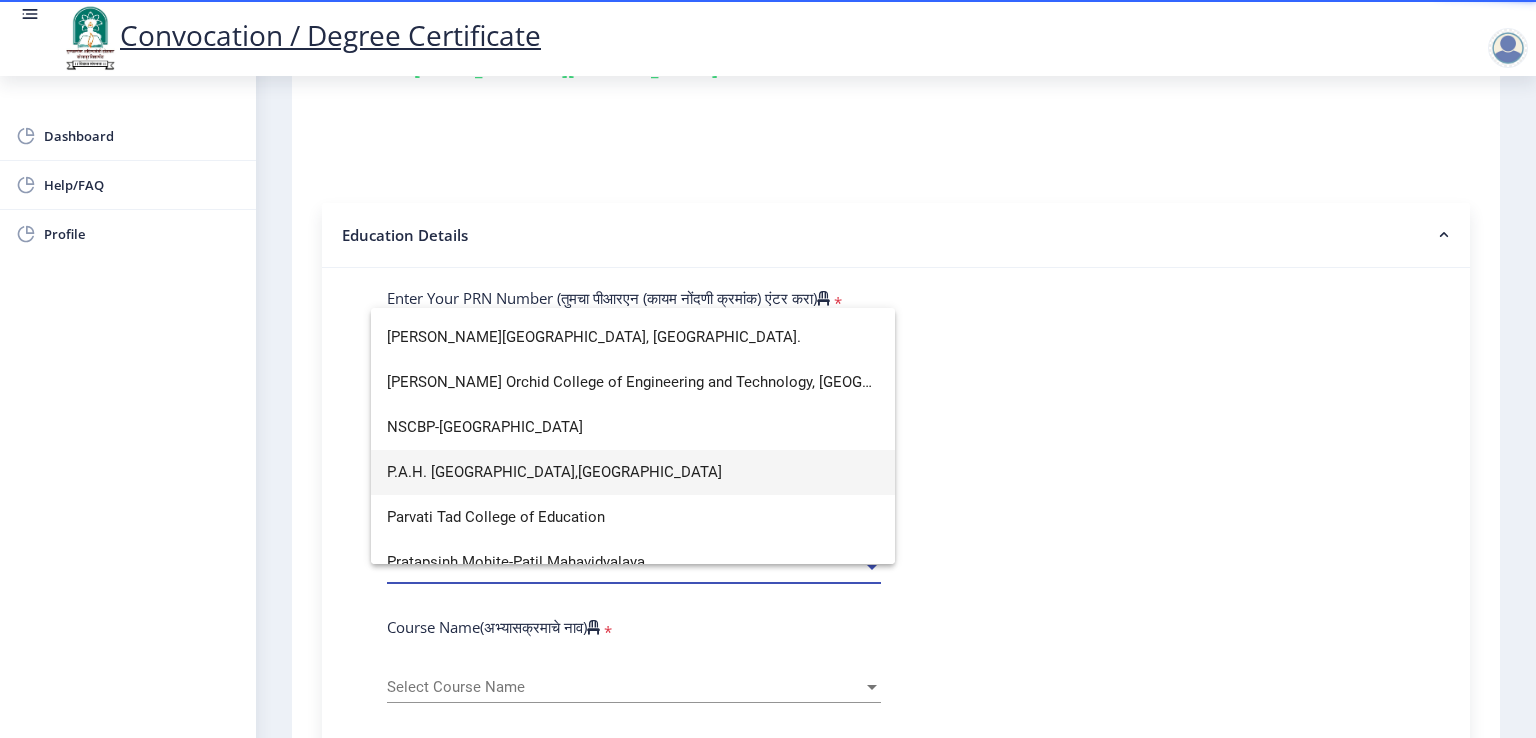 click on "P.A.H. [GEOGRAPHIC_DATA],[GEOGRAPHIC_DATA]" at bounding box center [633, 472] 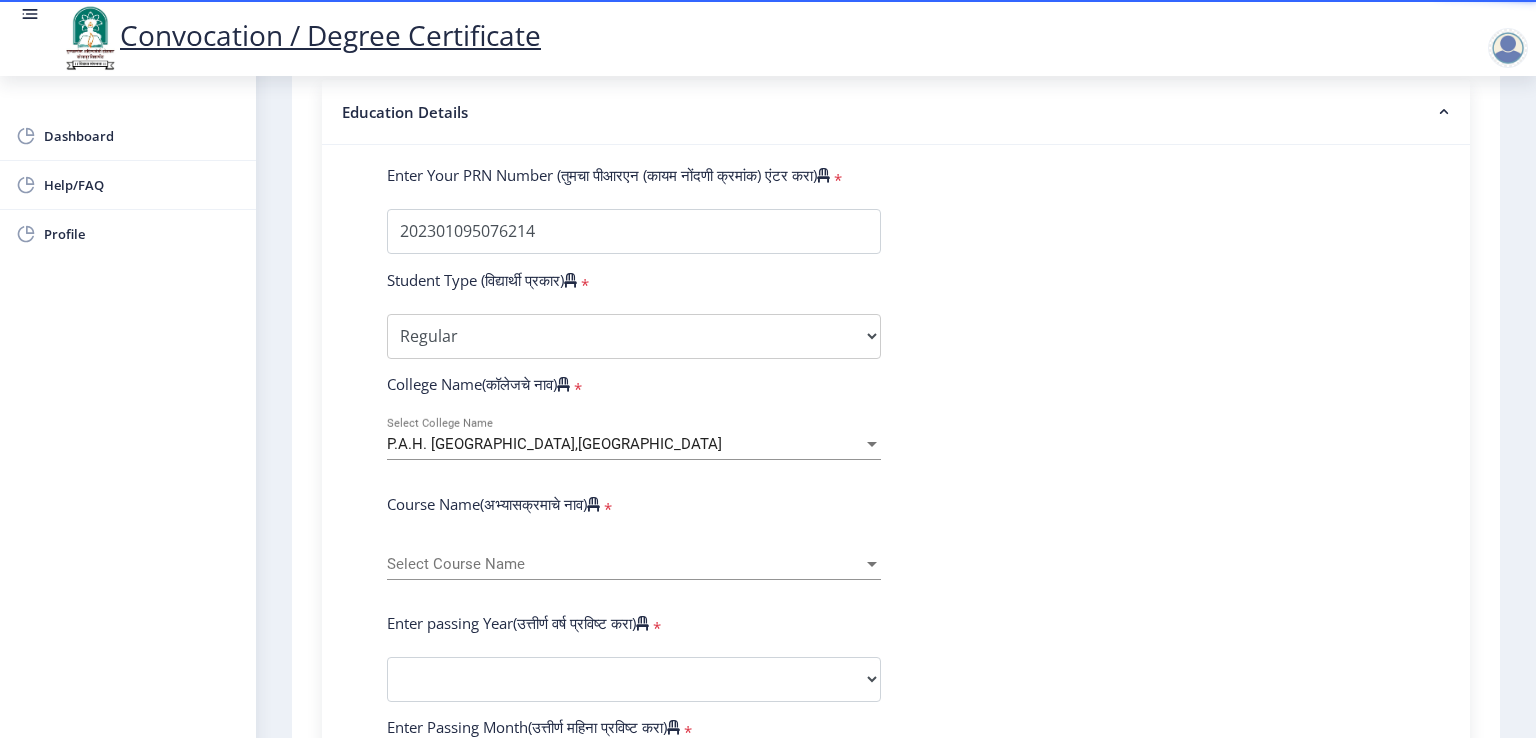 scroll, scrollTop: 468, scrollLeft: 0, axis: vertical 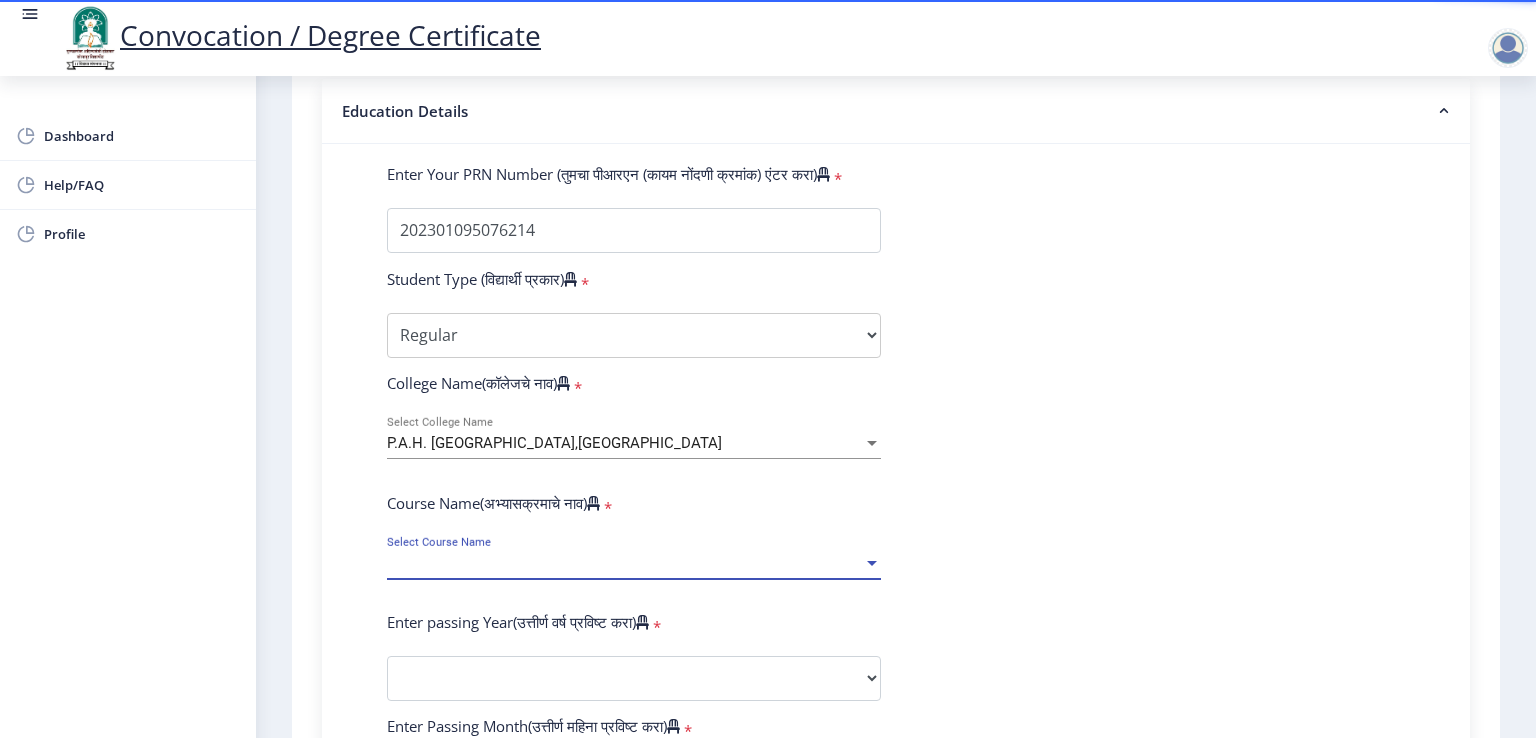 click on "Select Course Name" at bounding box center (625, 563) 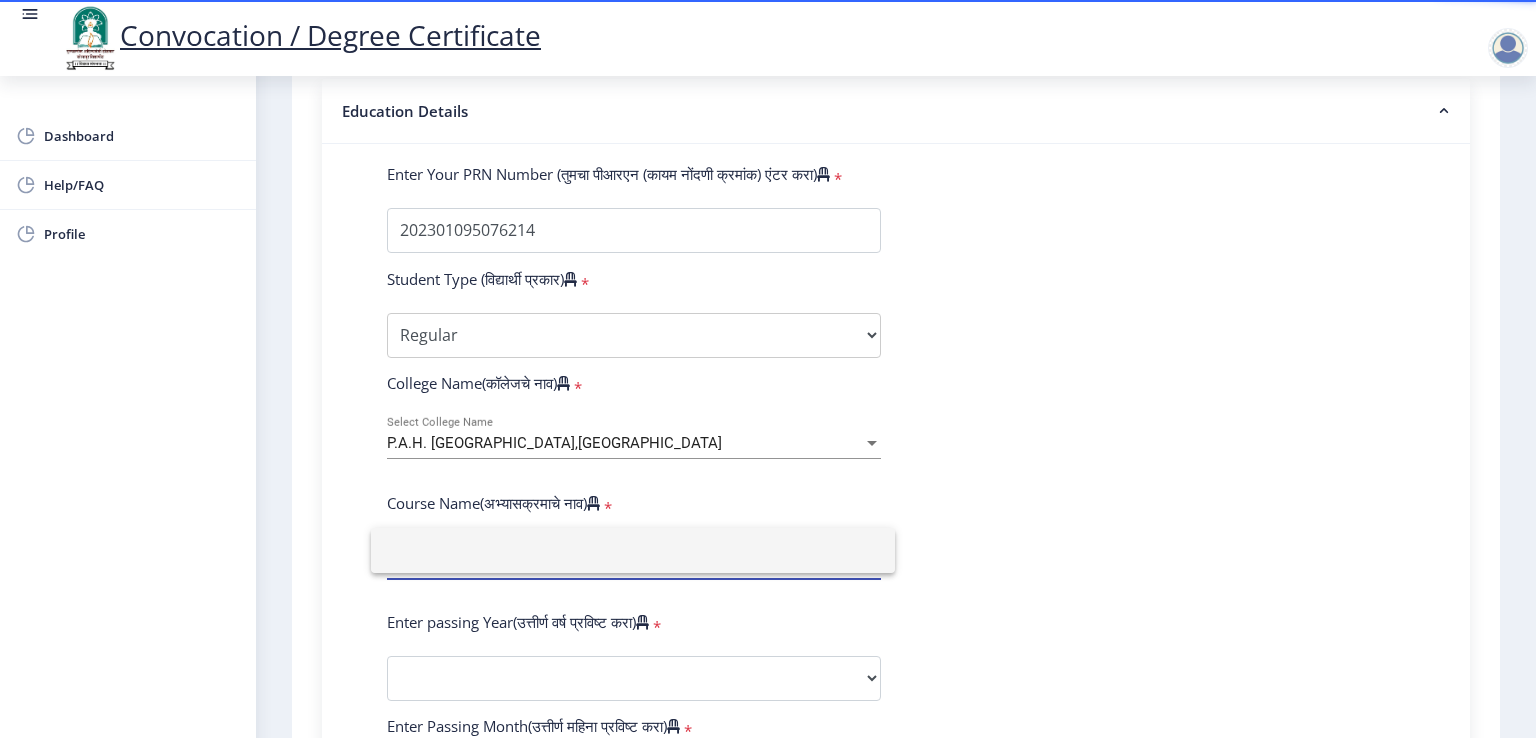 click 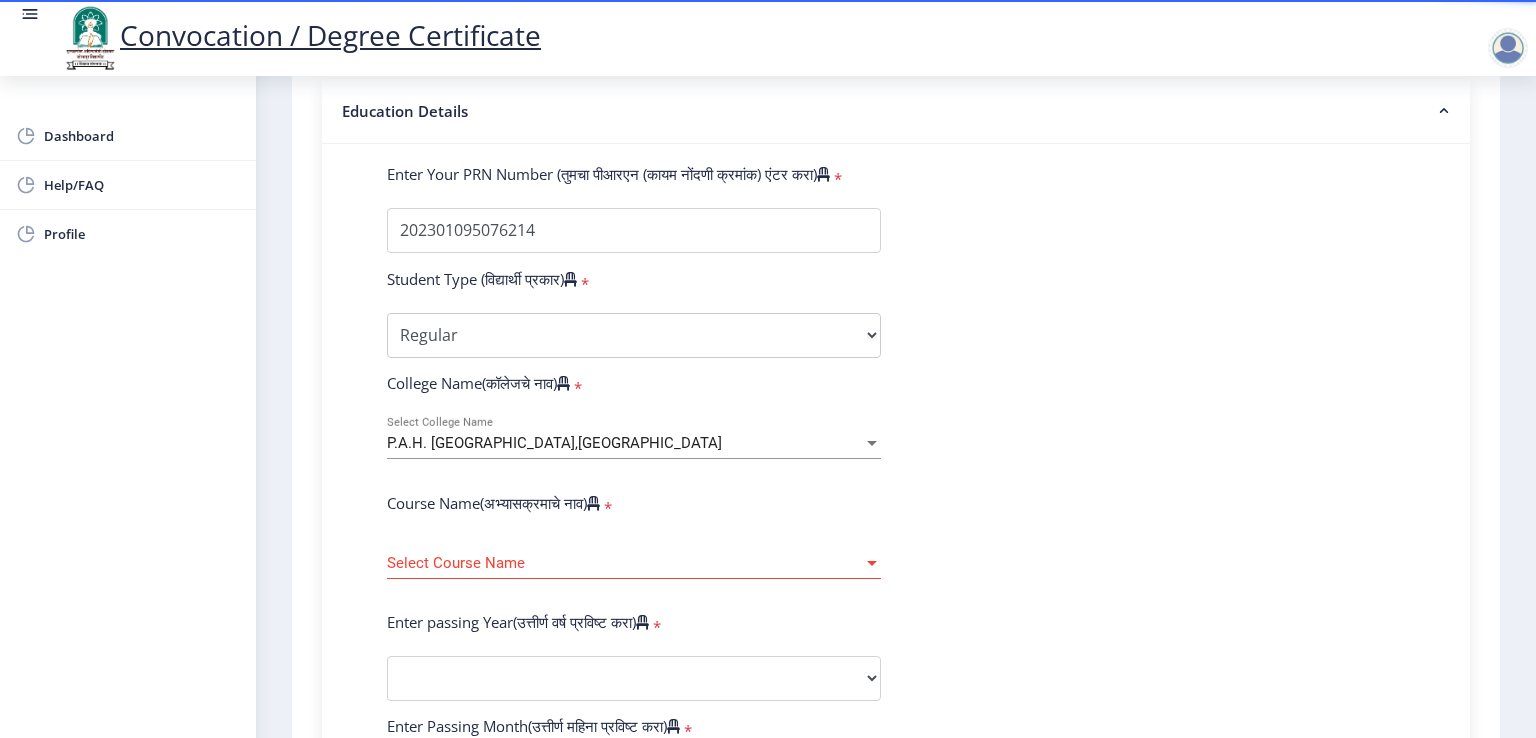 click on "Enter Your PRN Number (तुमचा पीआरएन (कायम नोंदणी क्रमांक) एंटर करा)   * Student Type (विद्यार्थी प्रकार)    * Select Student Type Regular External College Name(कॉलेजचे नाव)   * P.A.H. Solapur University,Solapur Select College Name Course Name(अभ्यासक्रमाचे नाव)   * Select Course Name Select Course Name Enter passing Year(उत्तीर्ण वर्ष प्रविष्ट करा)   *  2025   2024   2023   2022   2021   2020   2019   2018   2017   2016   2015   2014   2013   2012   2011   2010   2009   2008   2007   2006   2005   2004   2003   2002   2001   2000   1999   1998   1997   1996   1995   1994   1993   1992   1991   1990   1989   1988   1987   1986   1985   1984   1983   1982   1981   1980   1979   1978   1977   1976  Enter Passing Month(उत्तीर्ण महिना प्रविष्ट करा)   * March" 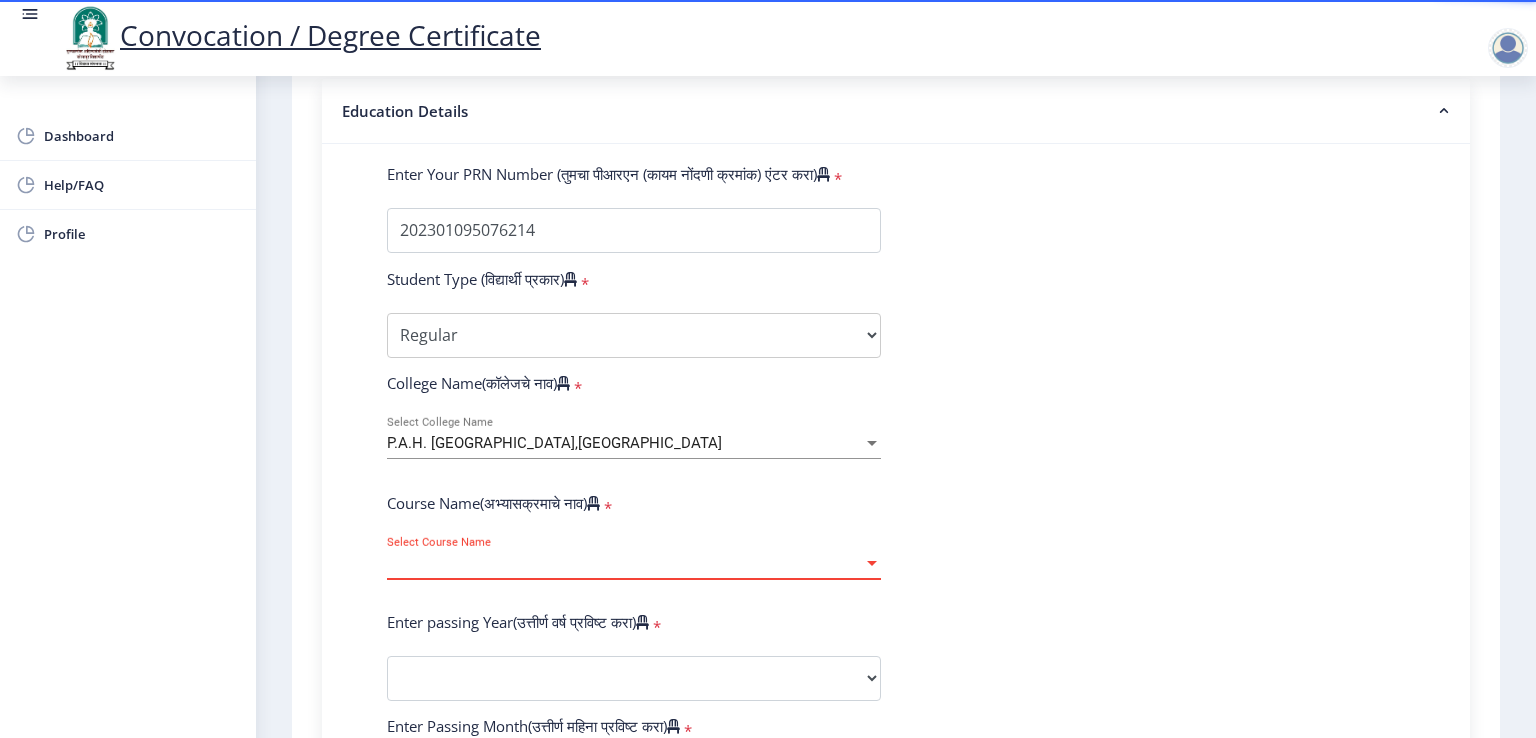 click at bounding box center [872, 563] 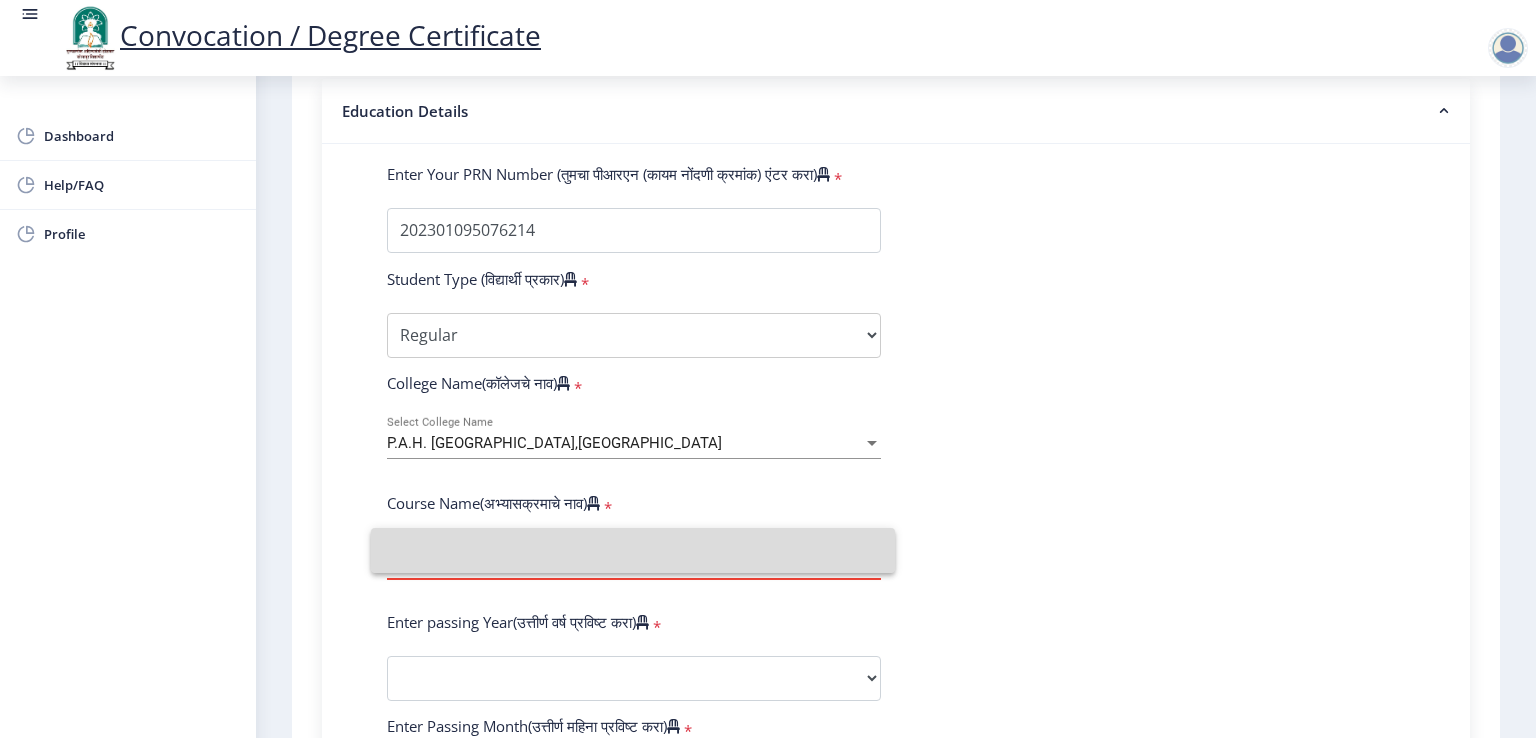 click at bounding box center [633, 550] 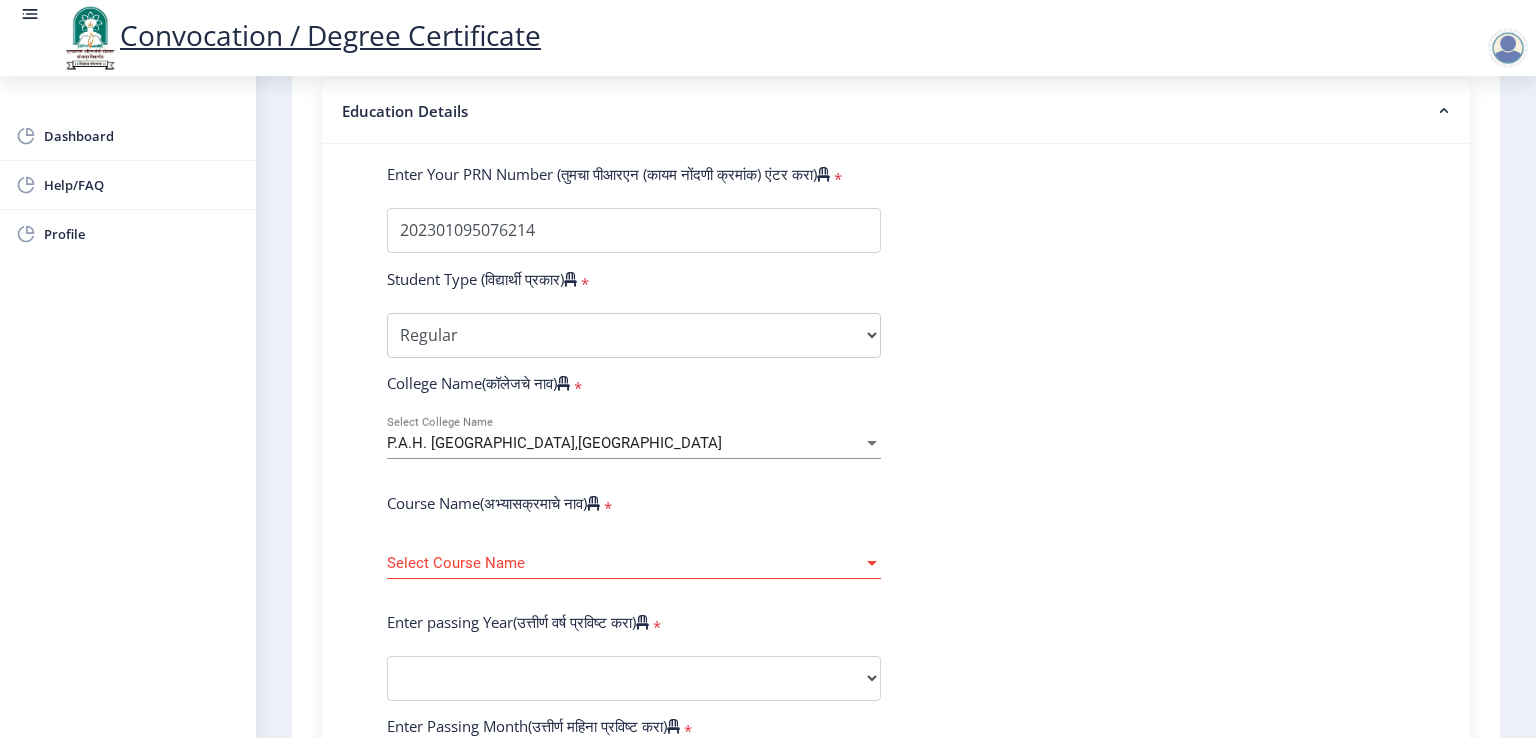 click on "Select Course Name Select Course Name" 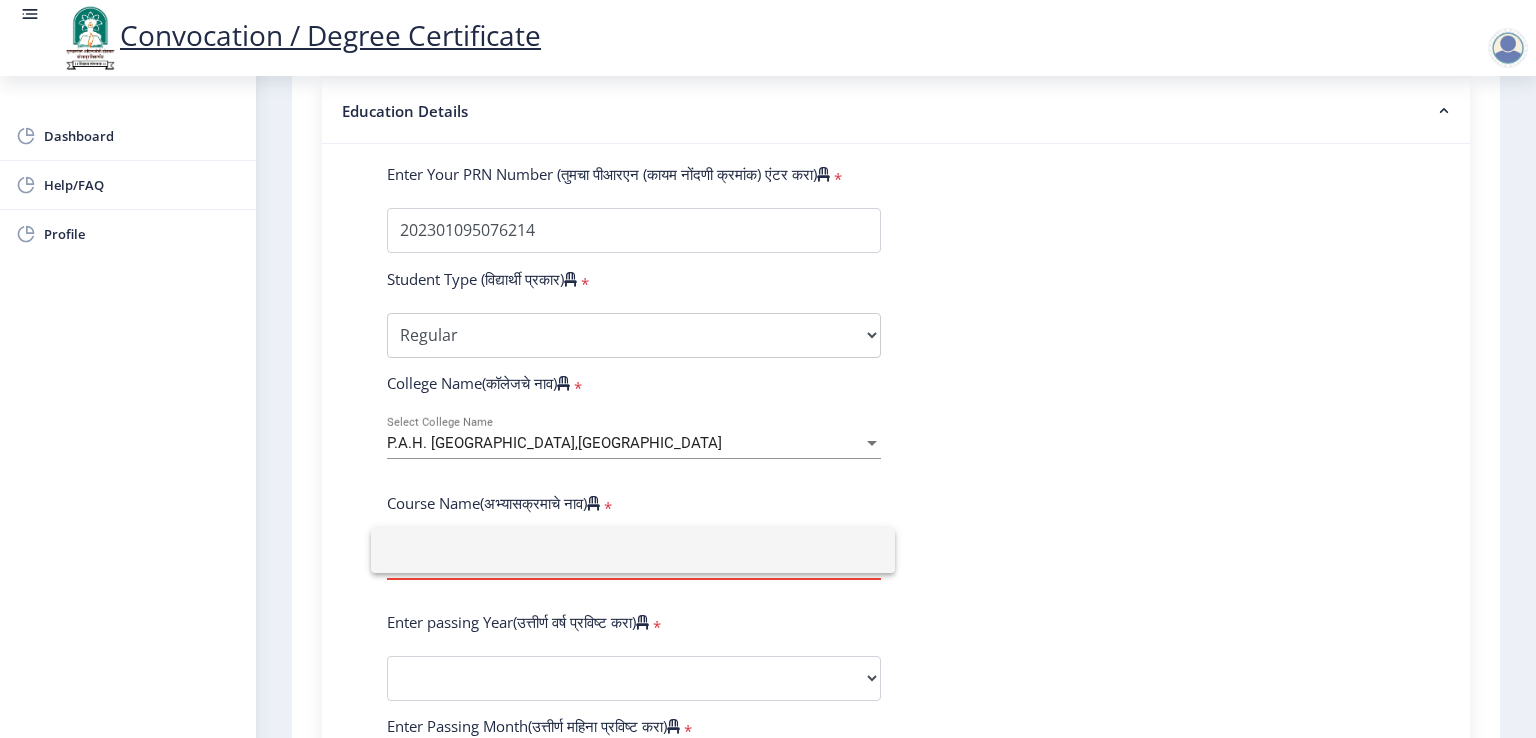 click 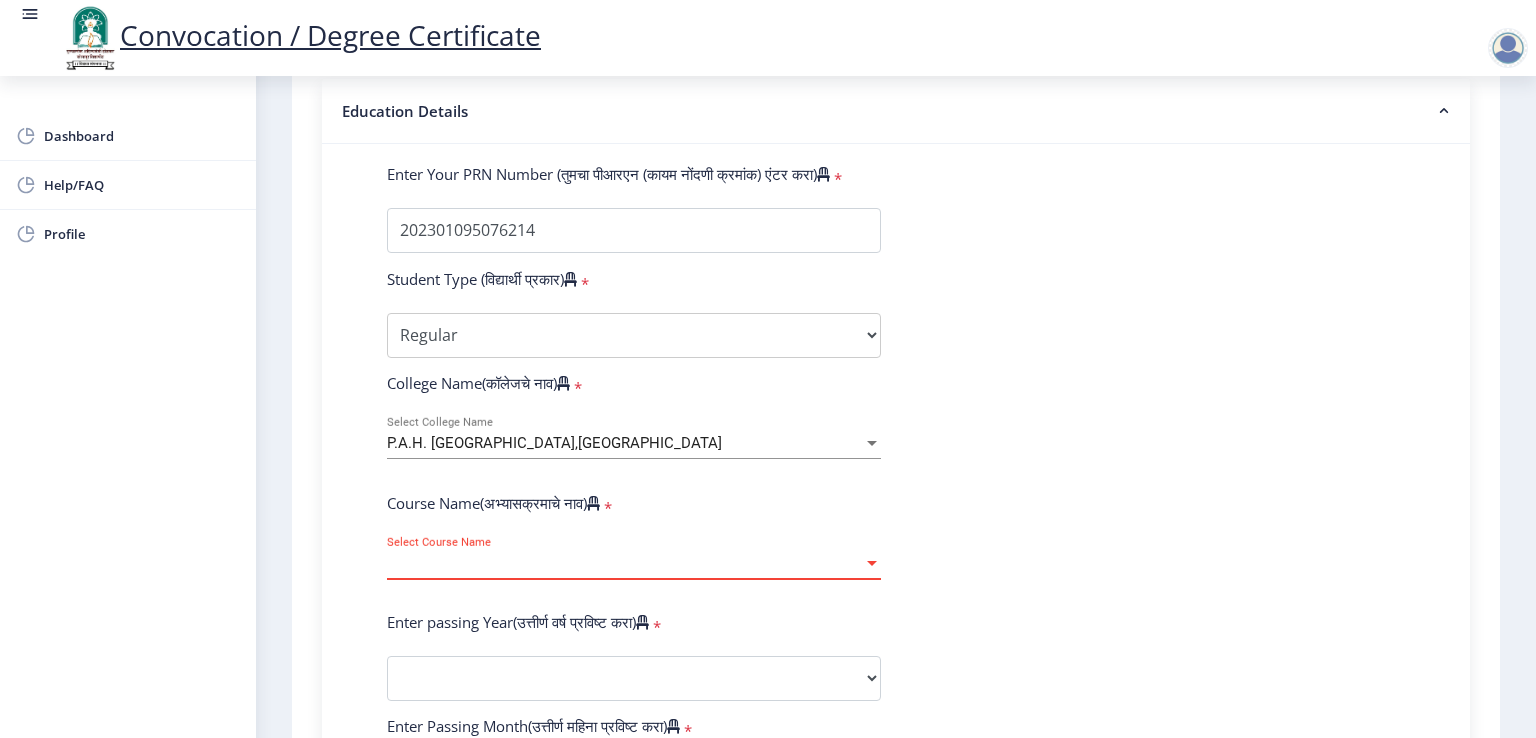 click at bounding box center [872, 563] 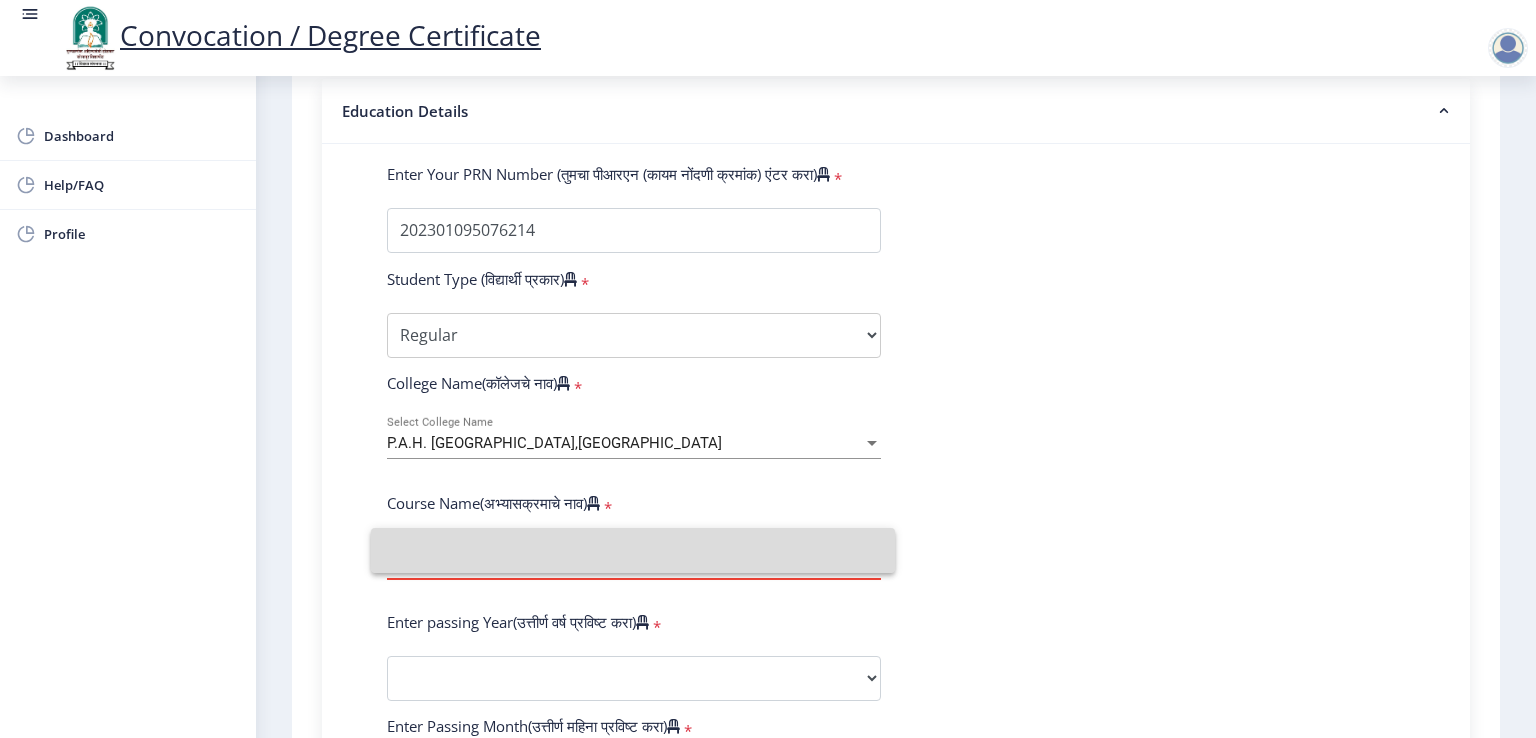 click at bounding box center (633, 550) 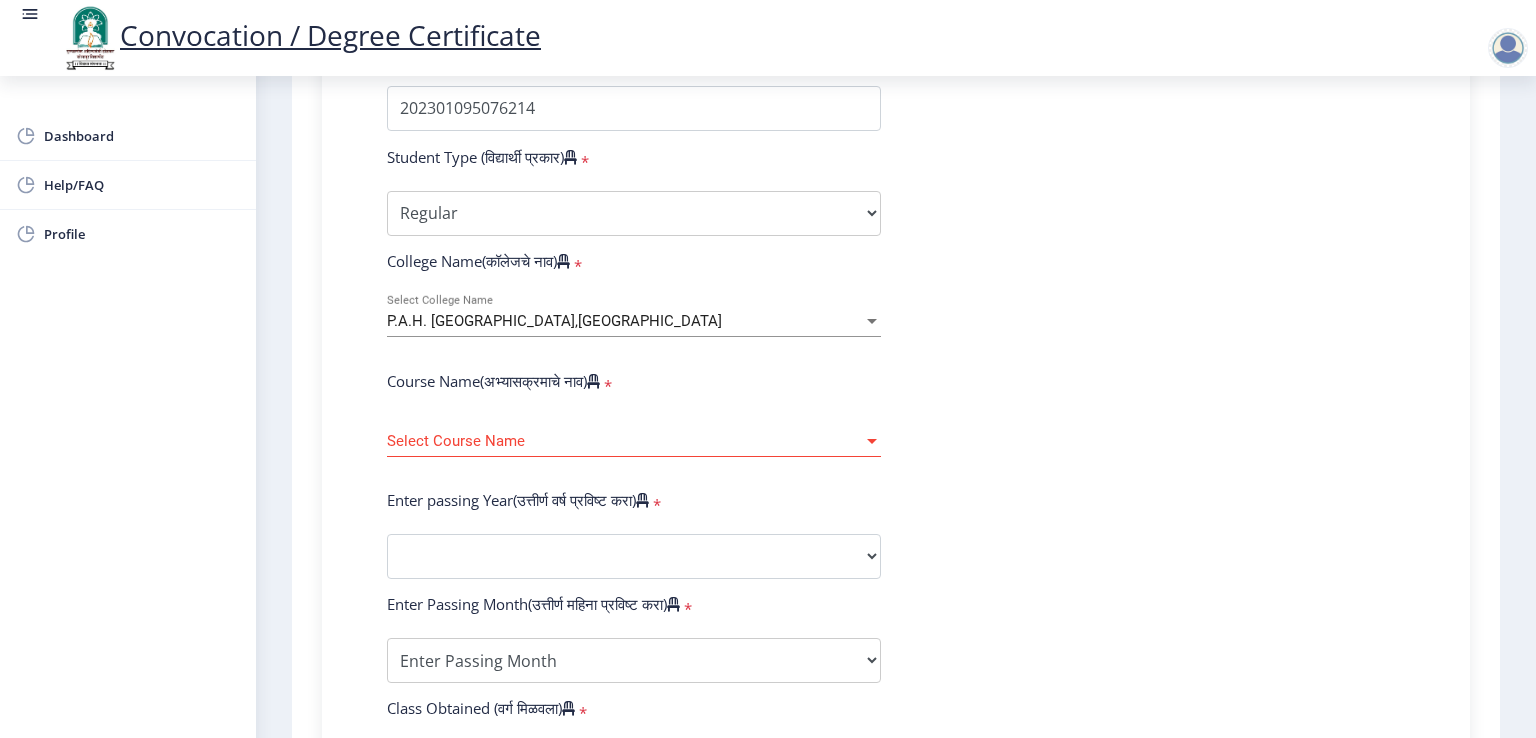 scroll, scrollTop: 592, scrollLeft: 0, axis: vertical 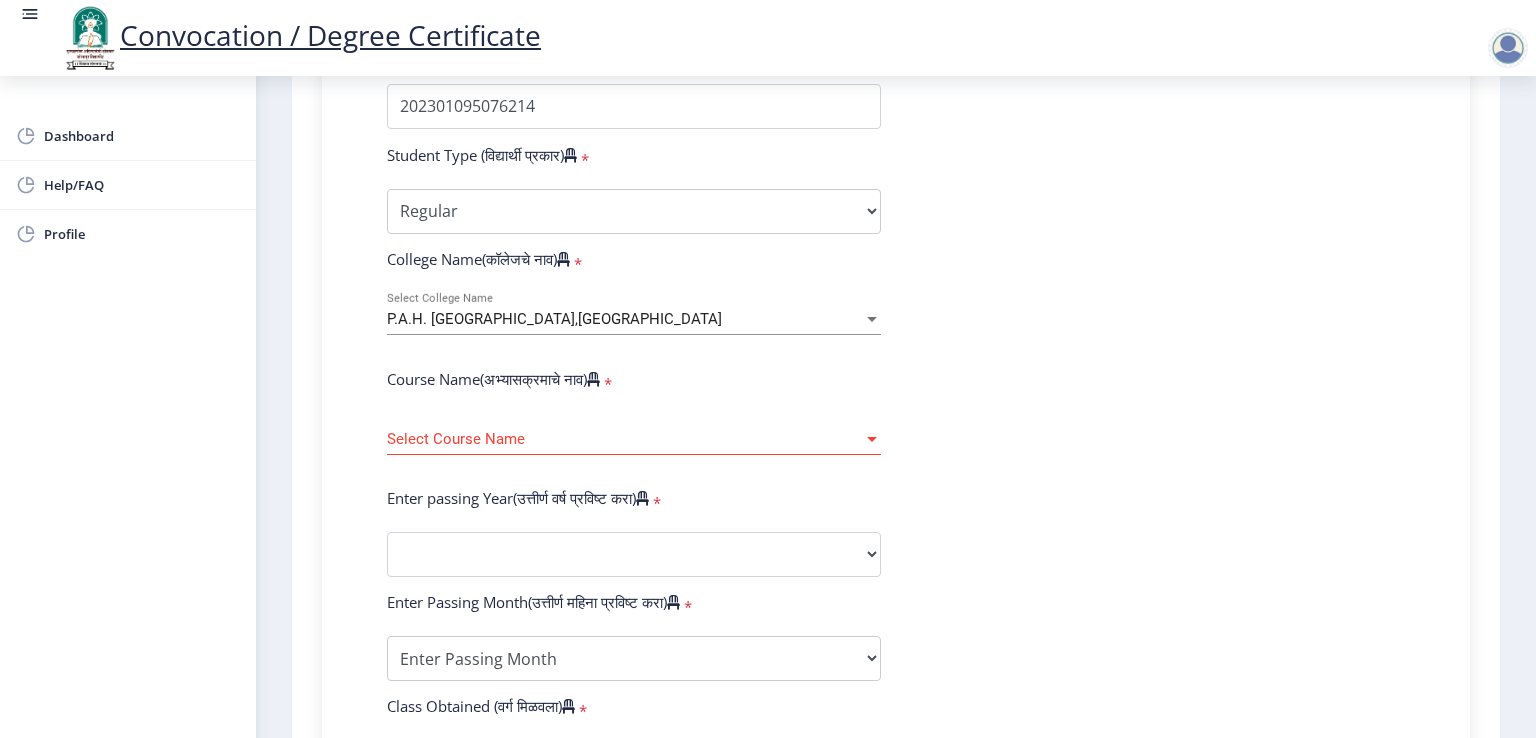 click on "Course Name(अभ्यासक्रमाचे नाव)" 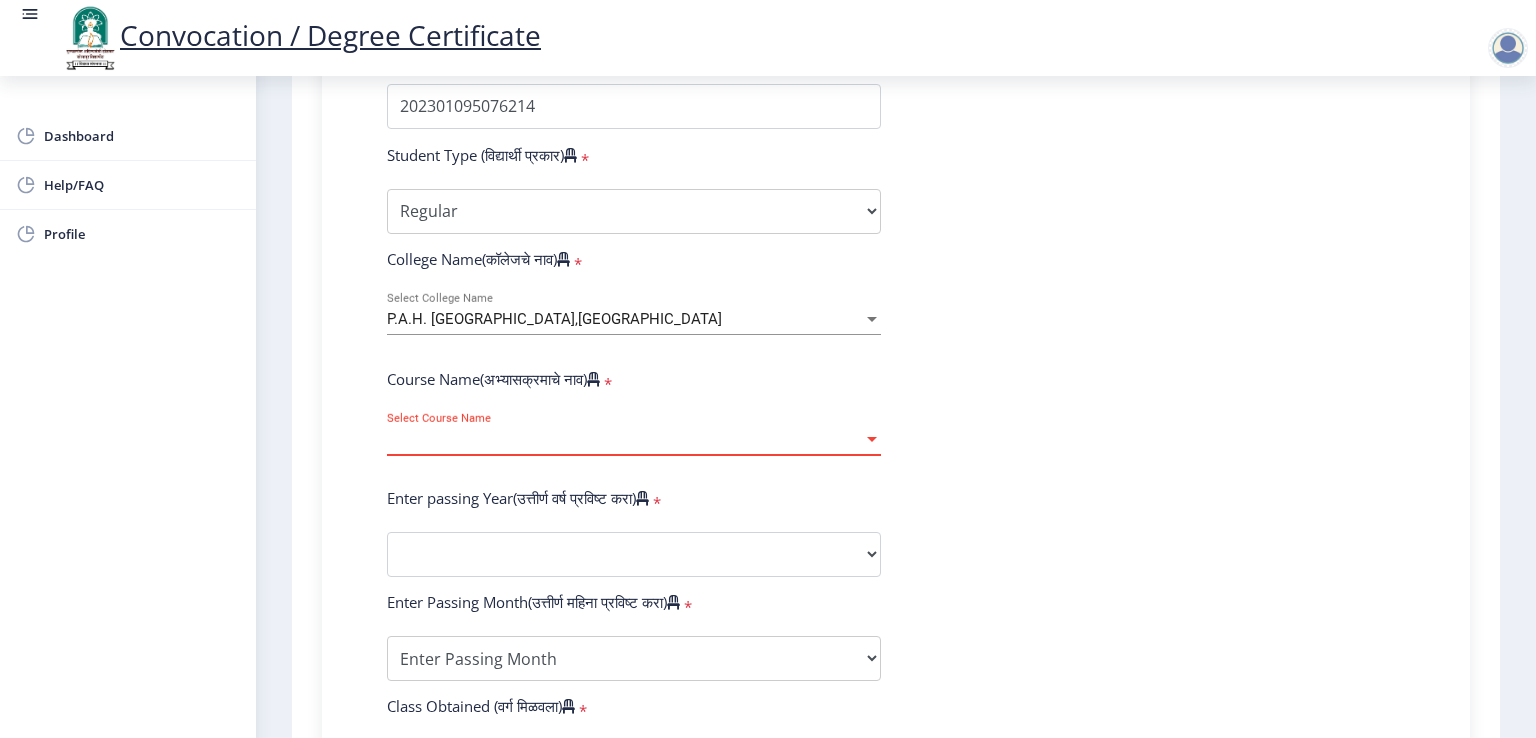 click on "Select Course Name" at bounding box center (625, 439) 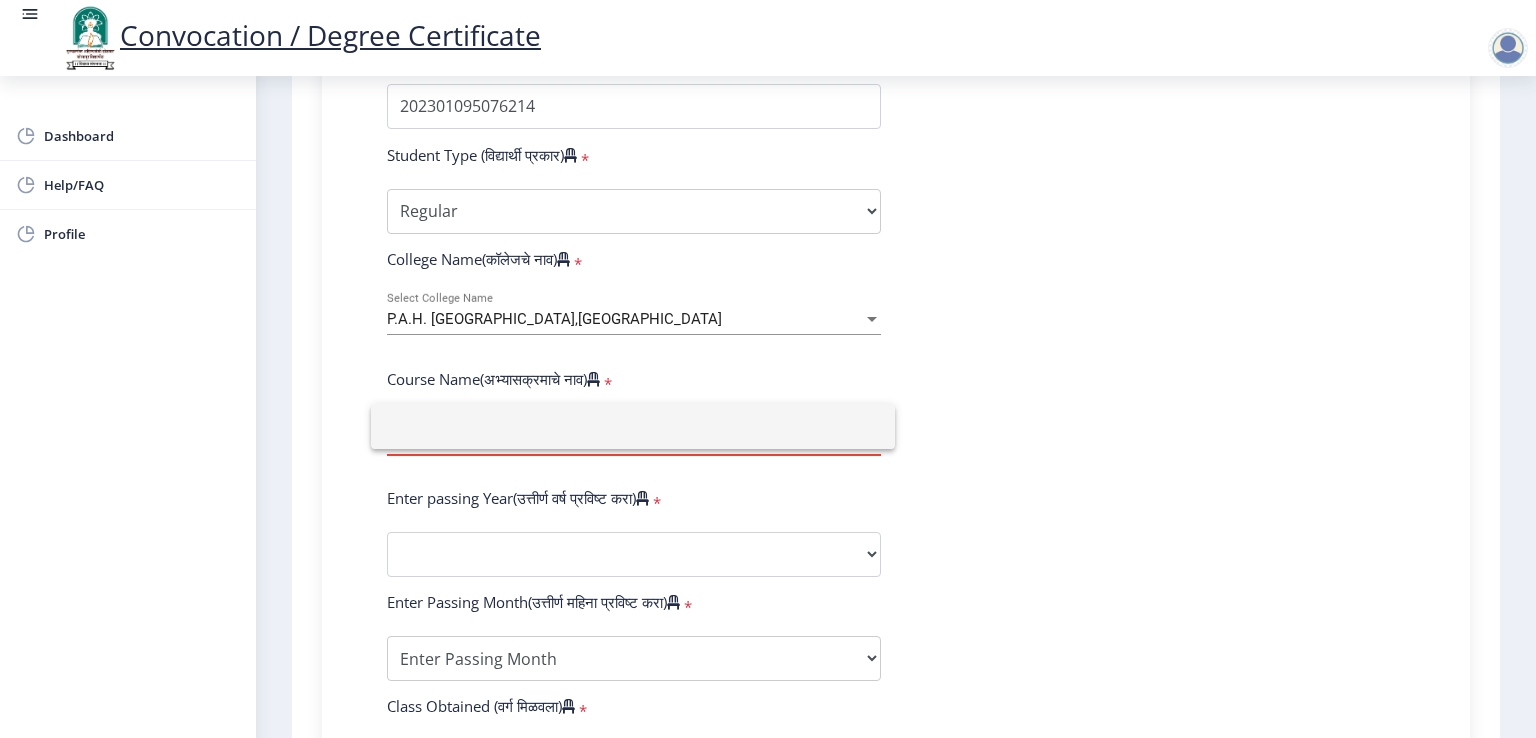 click 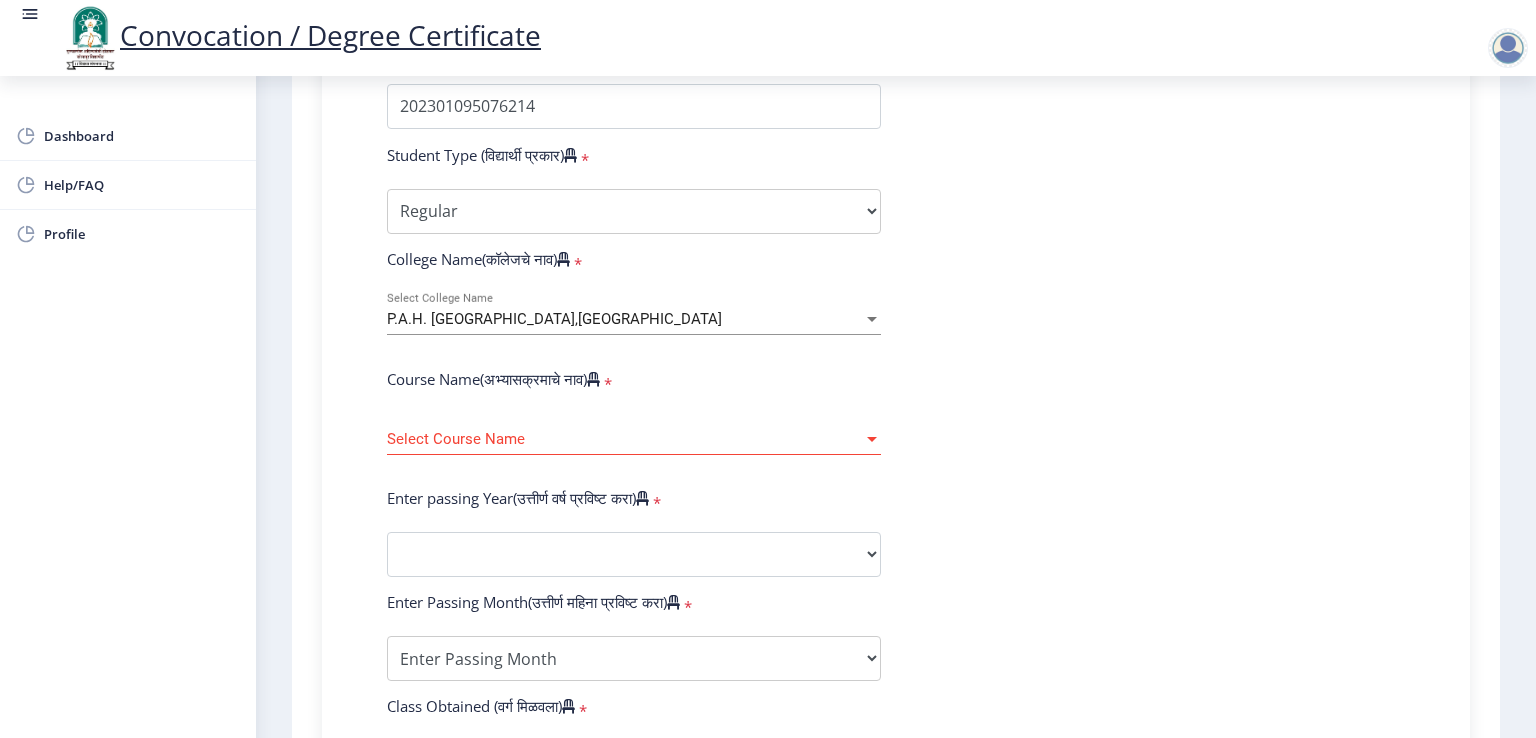 drag, startPoint x: 1010, startPoint y: 377, endPoint x: 1169, endPoint y: 520, distance: 213.84573 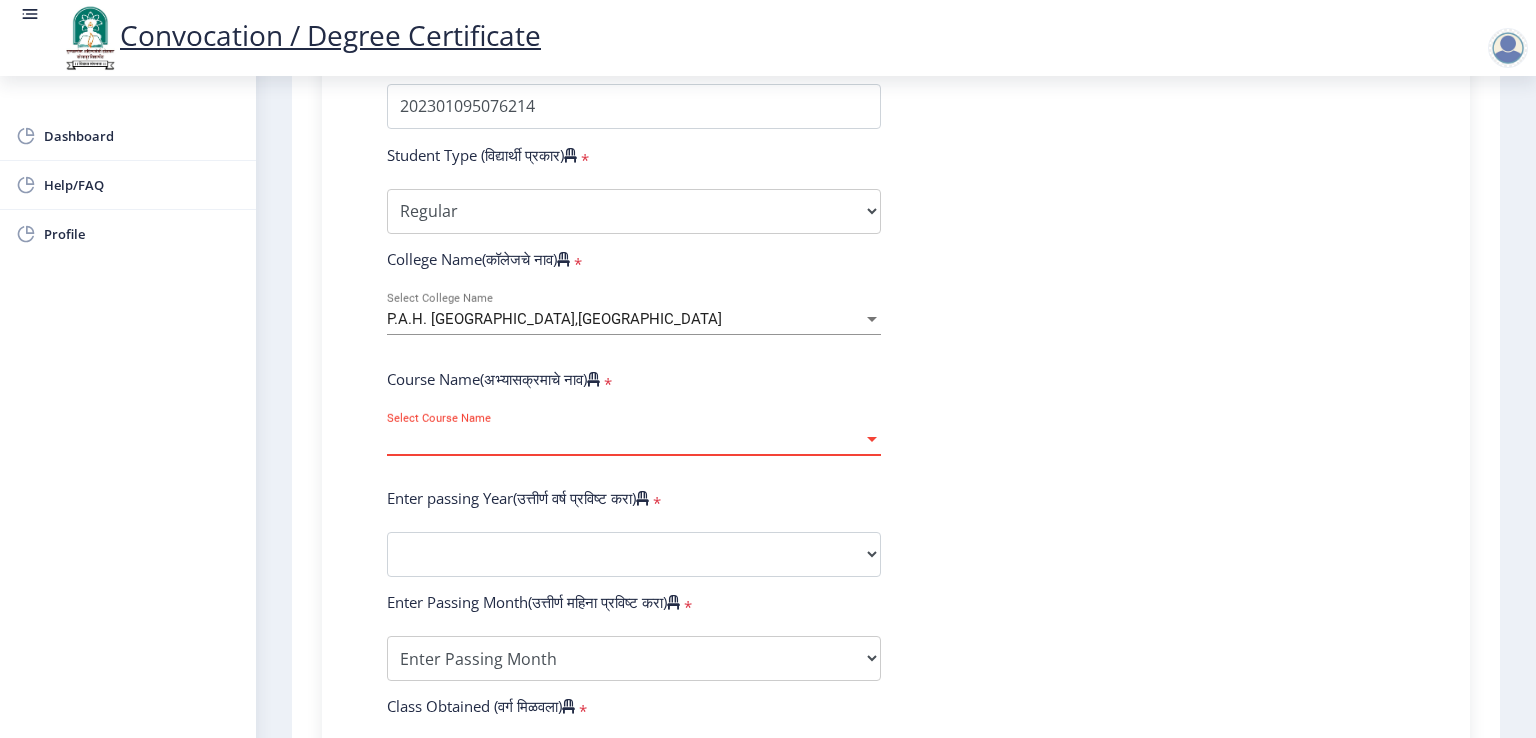 click at bounding box center [872, 439] 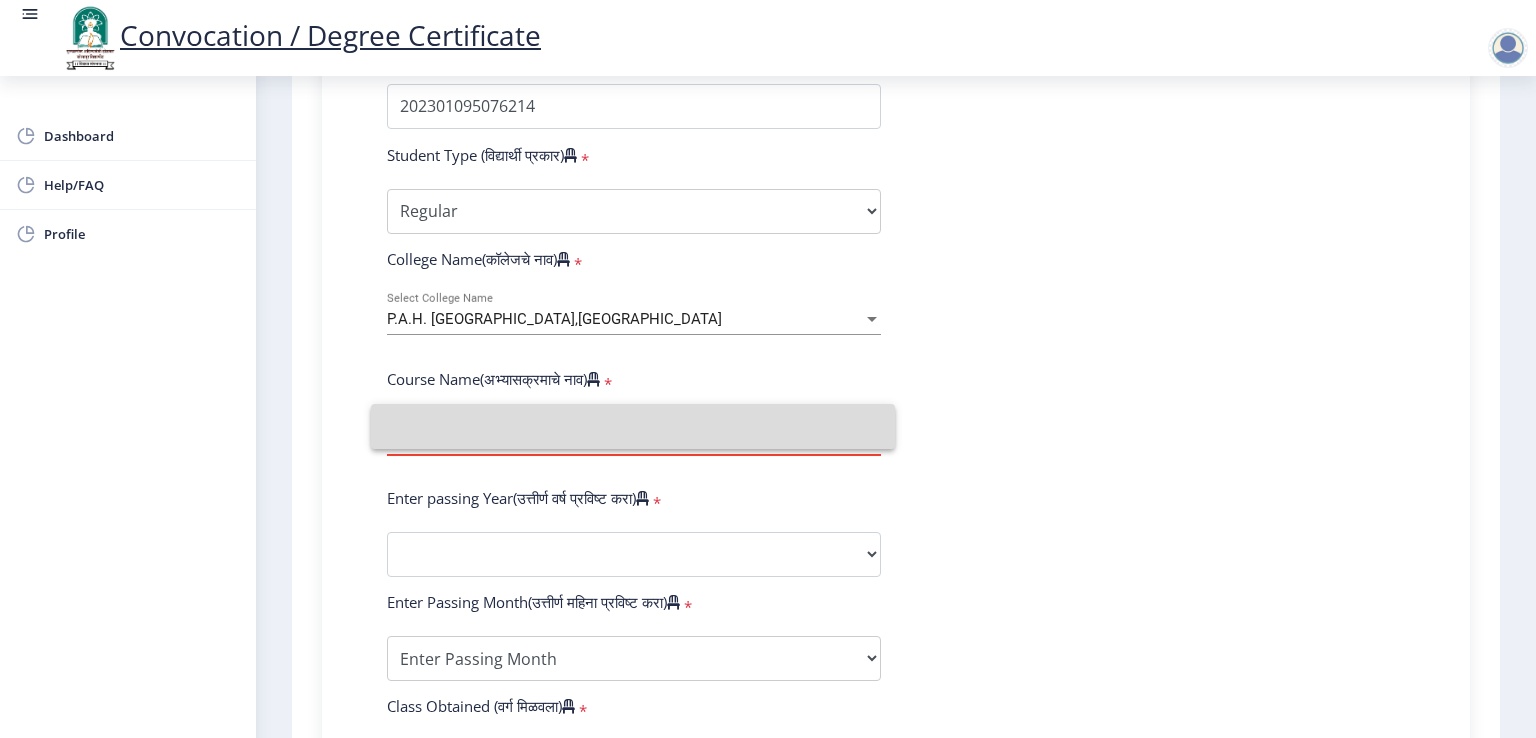 click at bounding box center [633, 426] 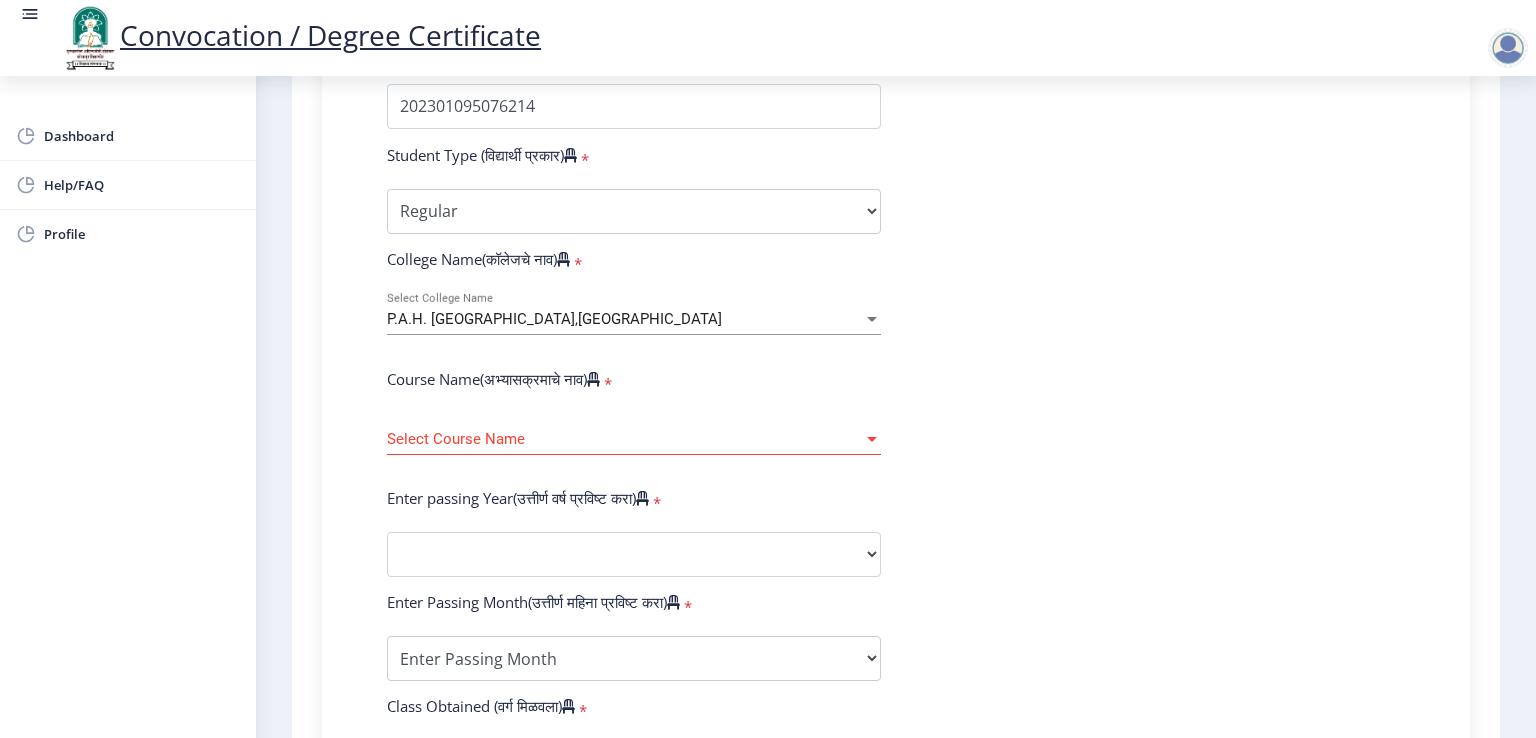 click at bounding box center (872, 439) 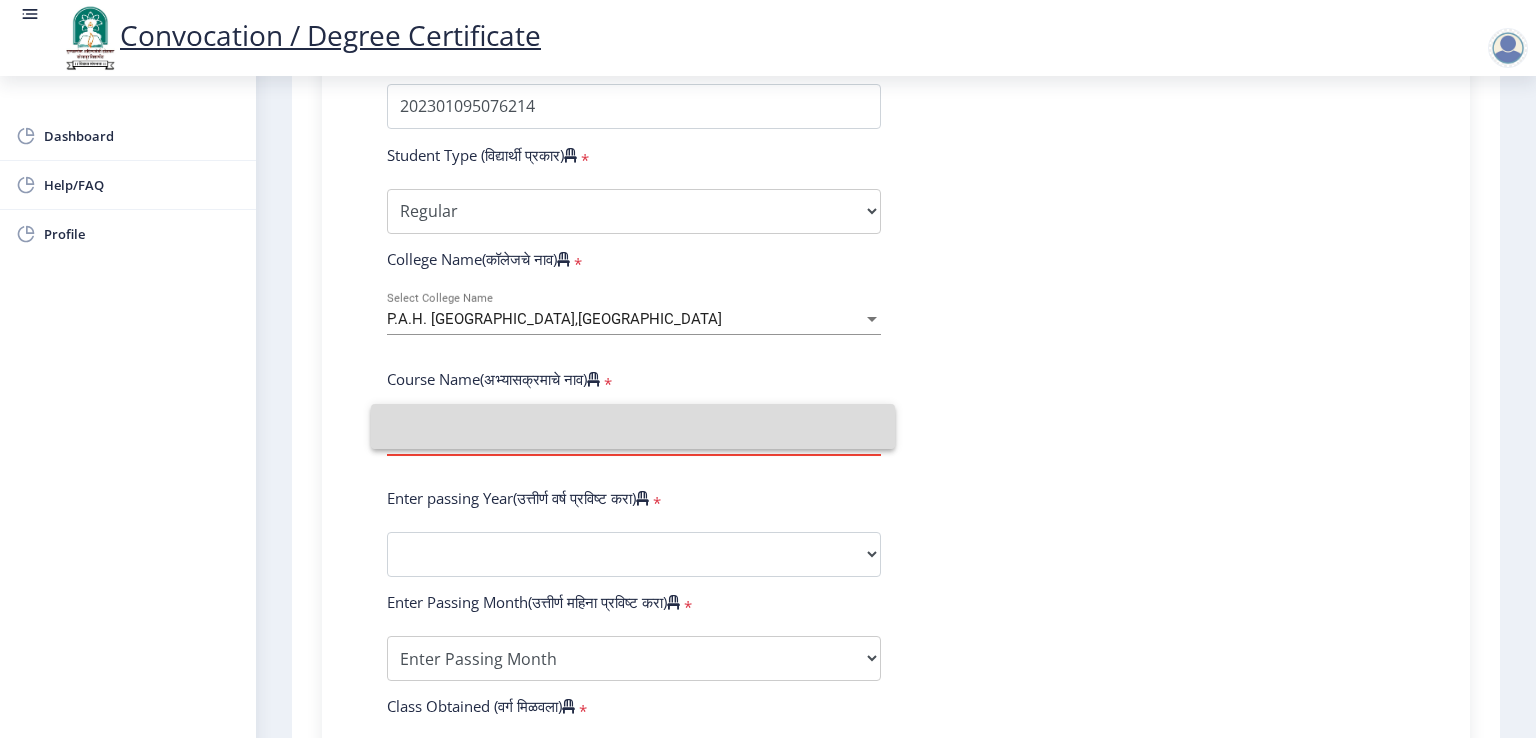 click at bounding box center [633, 426] 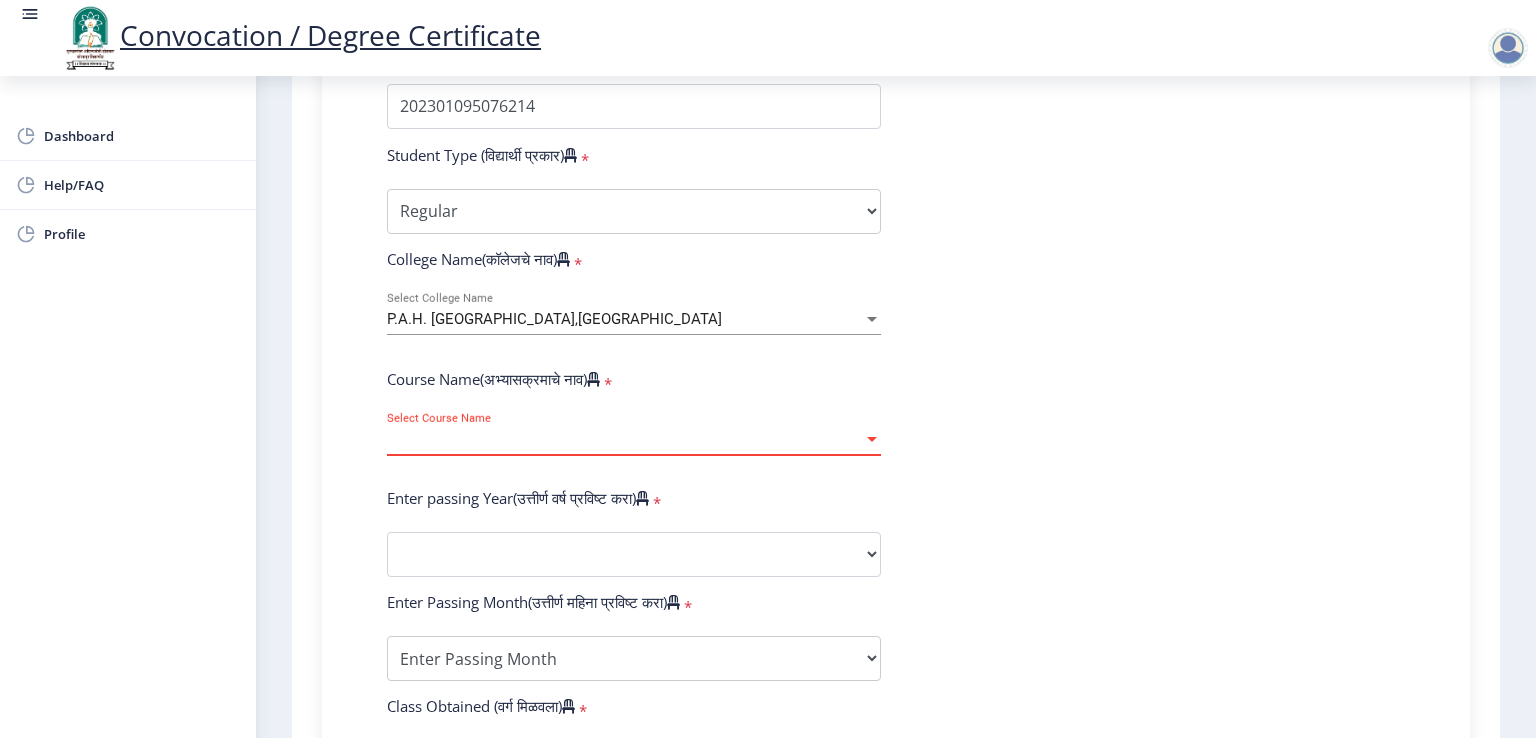 click at bounding box center [872, 439] 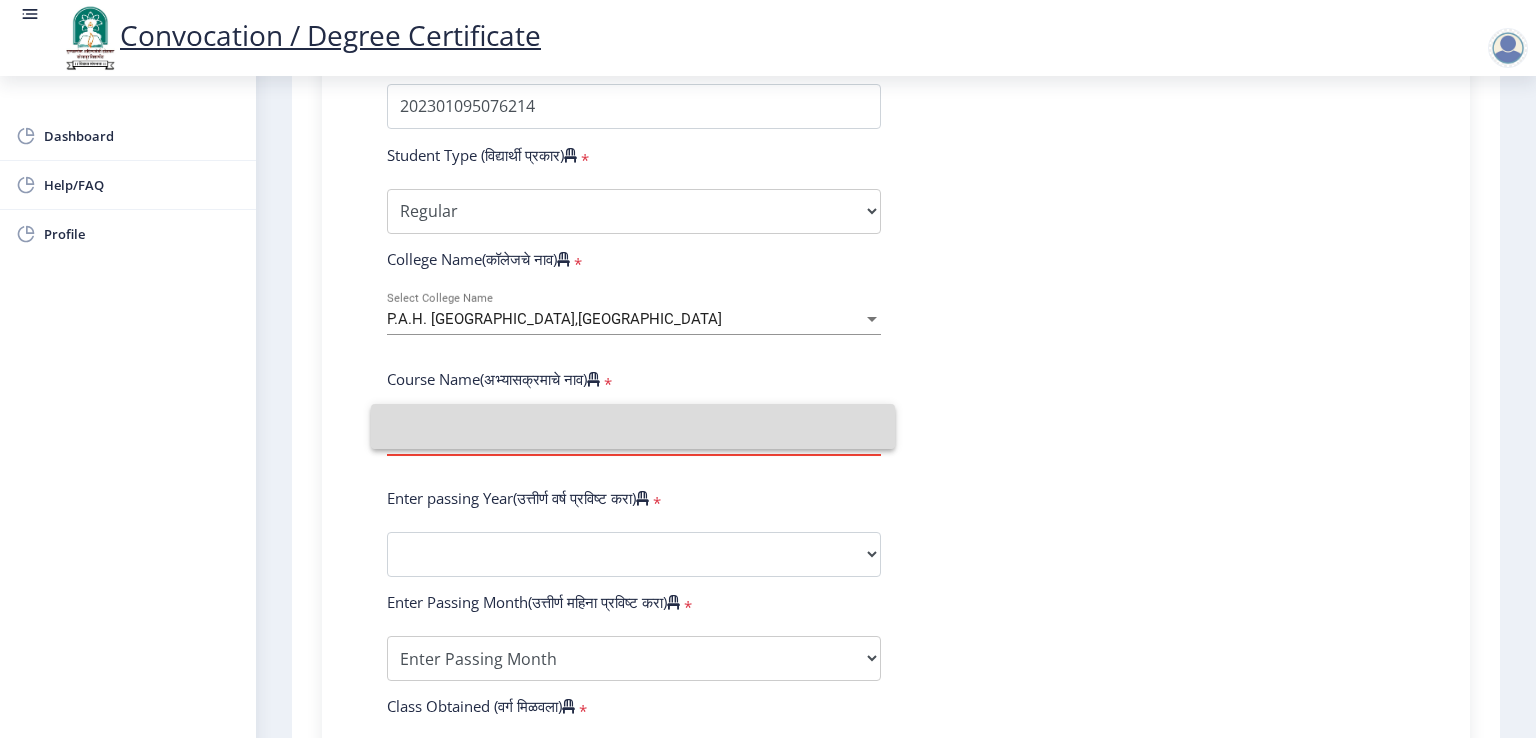 click at bounding box center (633, 426) 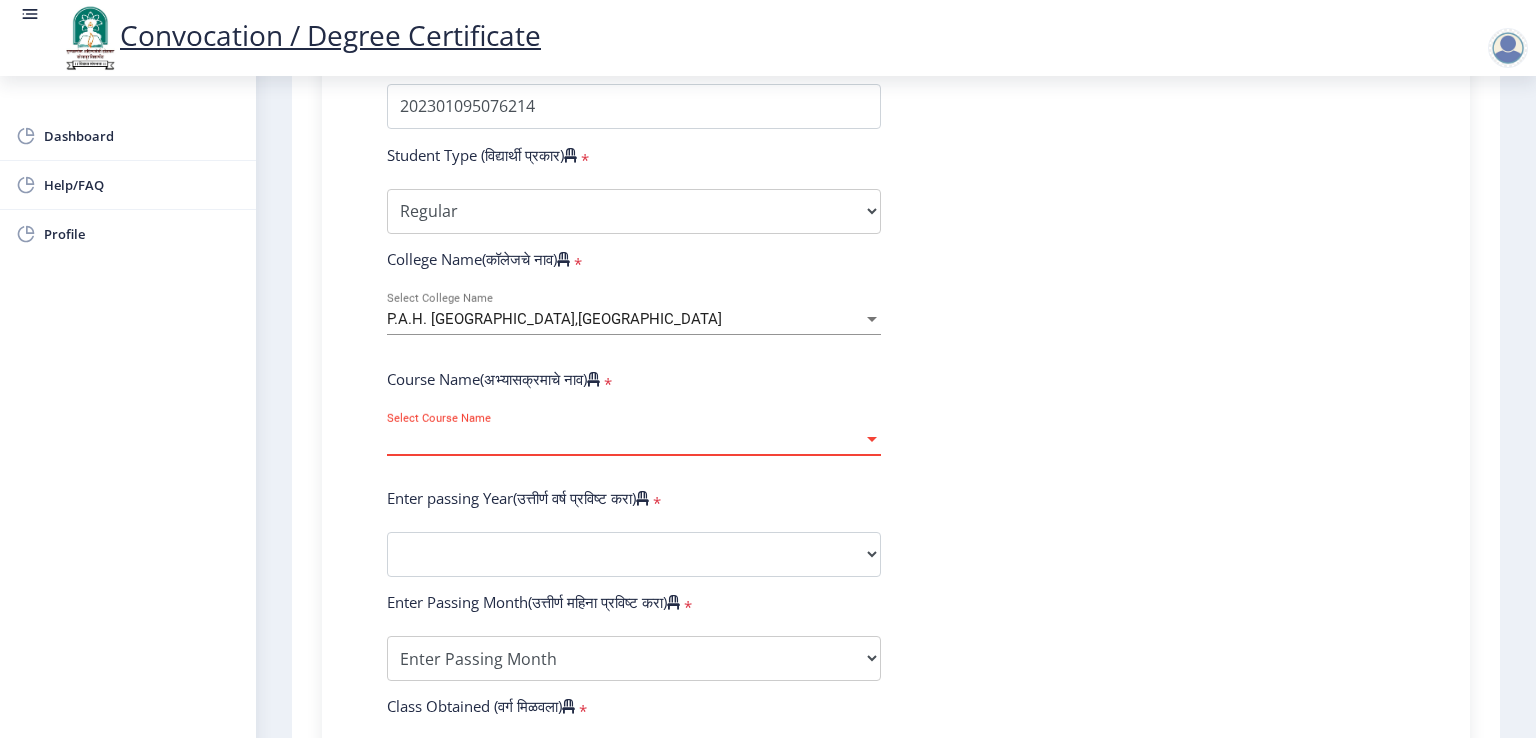 click on "Select Course Name" at bounding box center (625, 439) 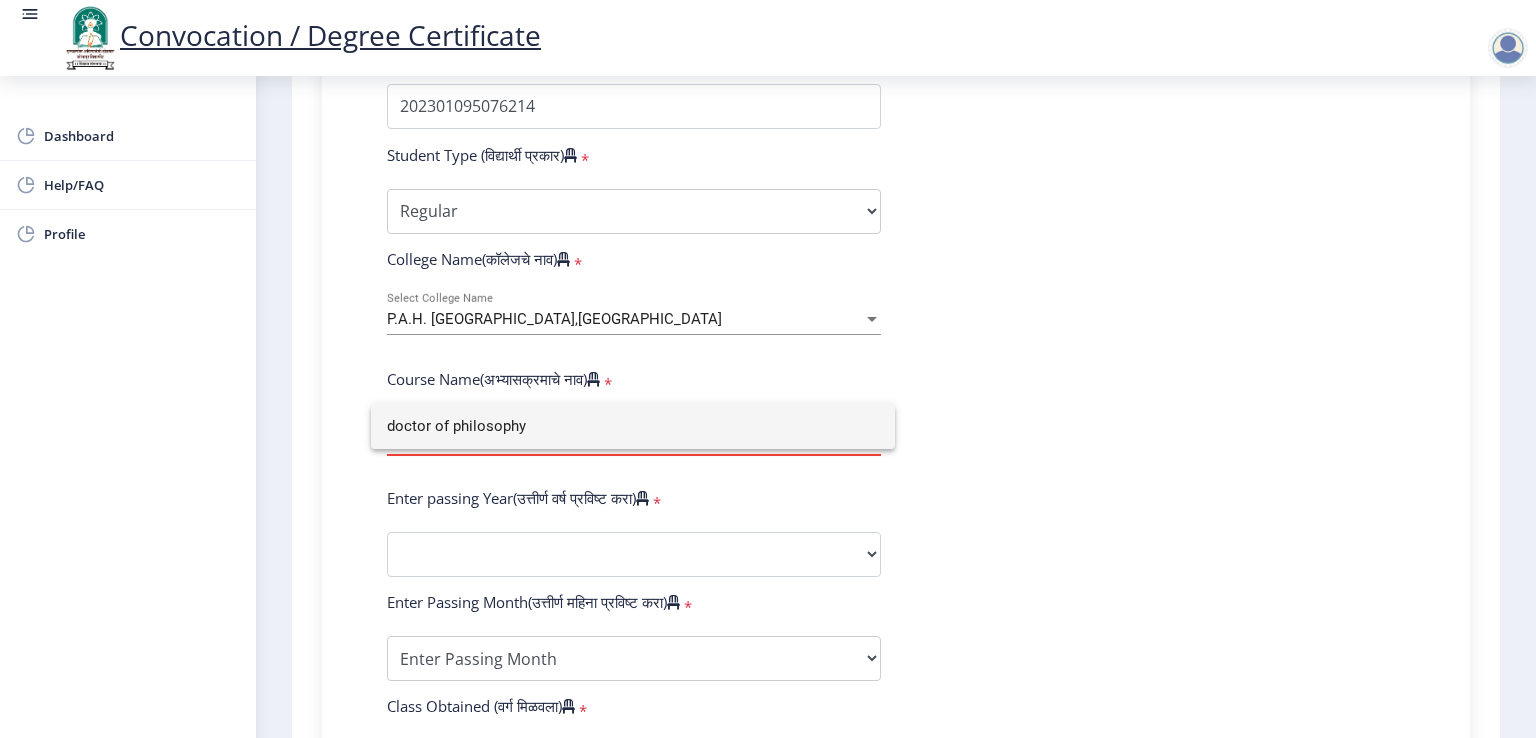 type on "doctor of philosophy" 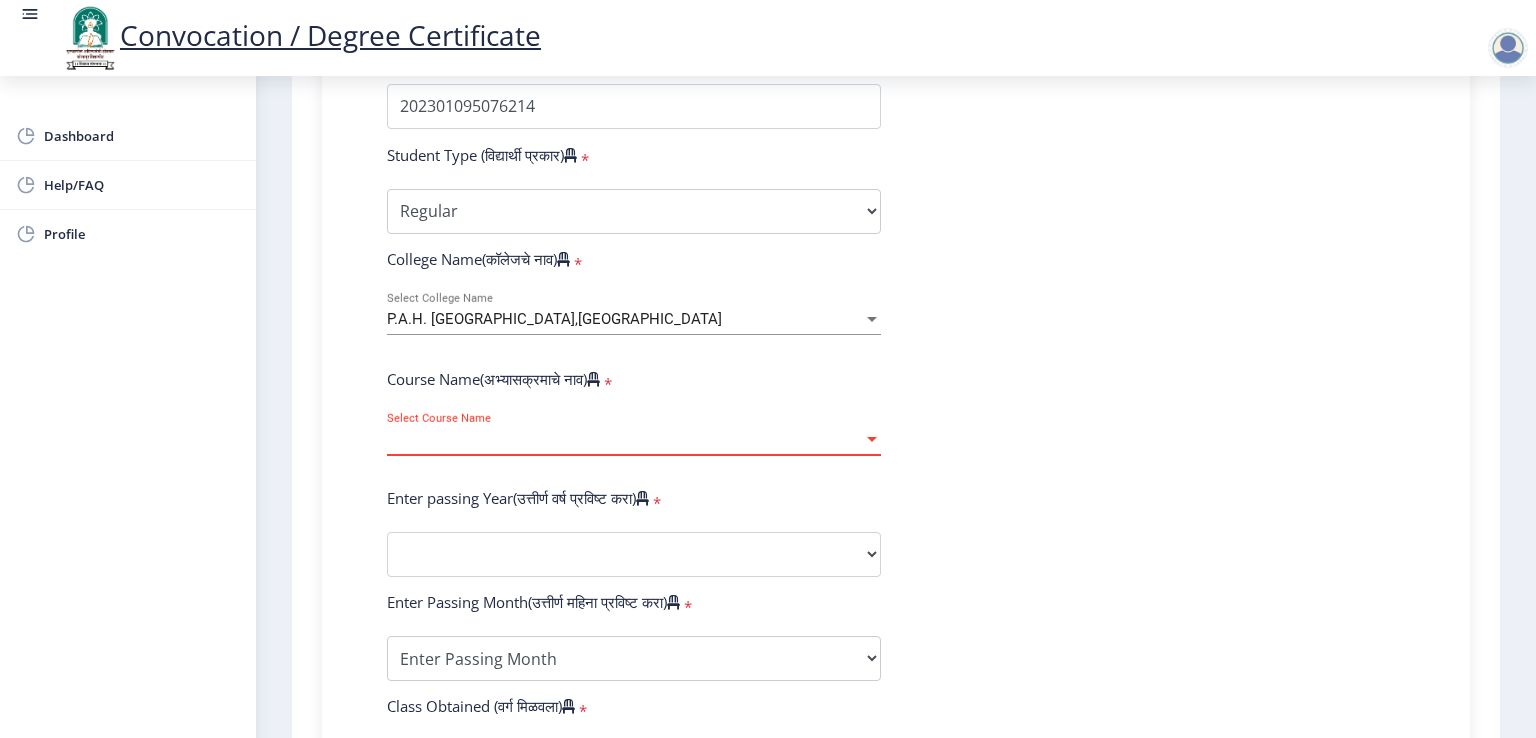 click at bounding box center (872, 439) 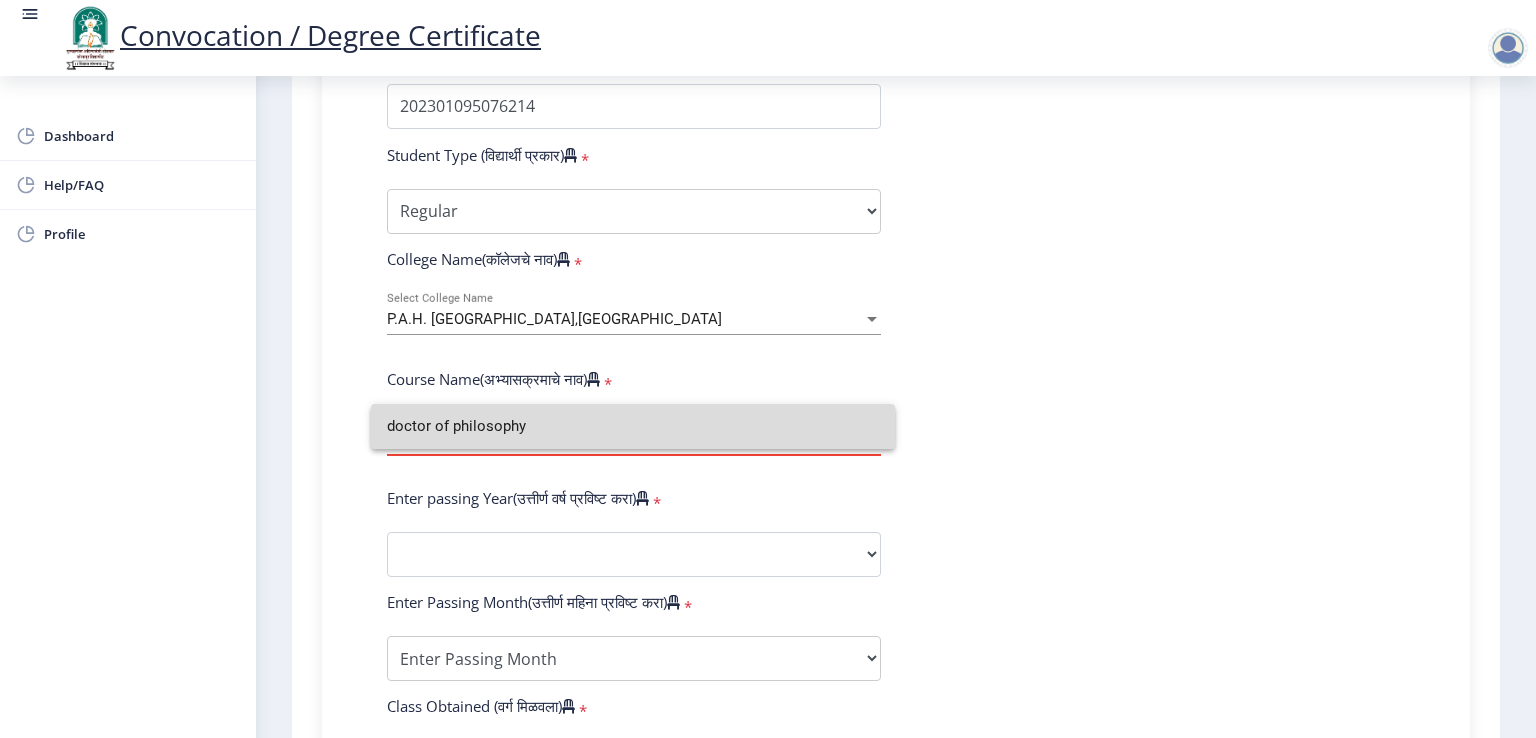 click on "doctor of philosophy" at bounding box center [633, 426] 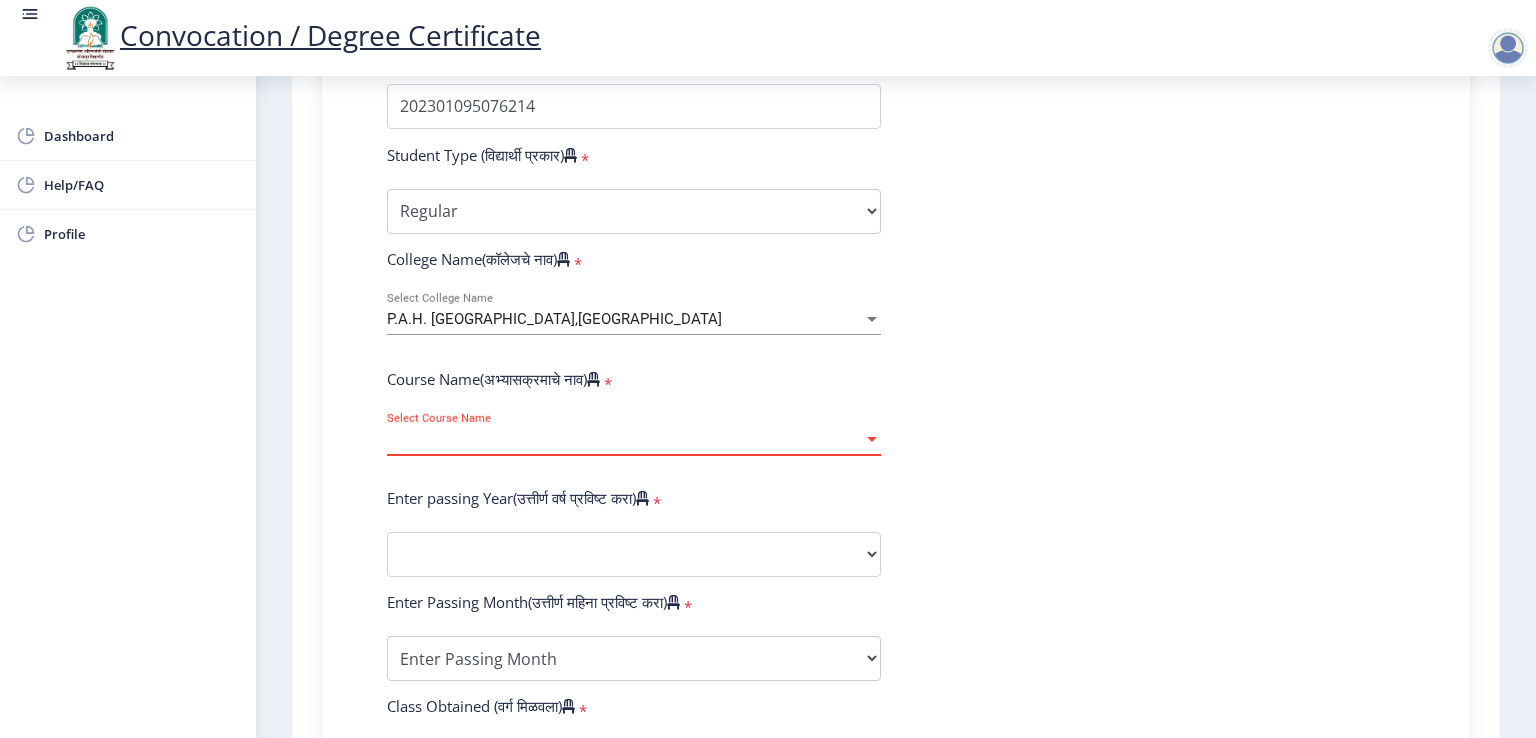 click at bounding box center [872, 439] 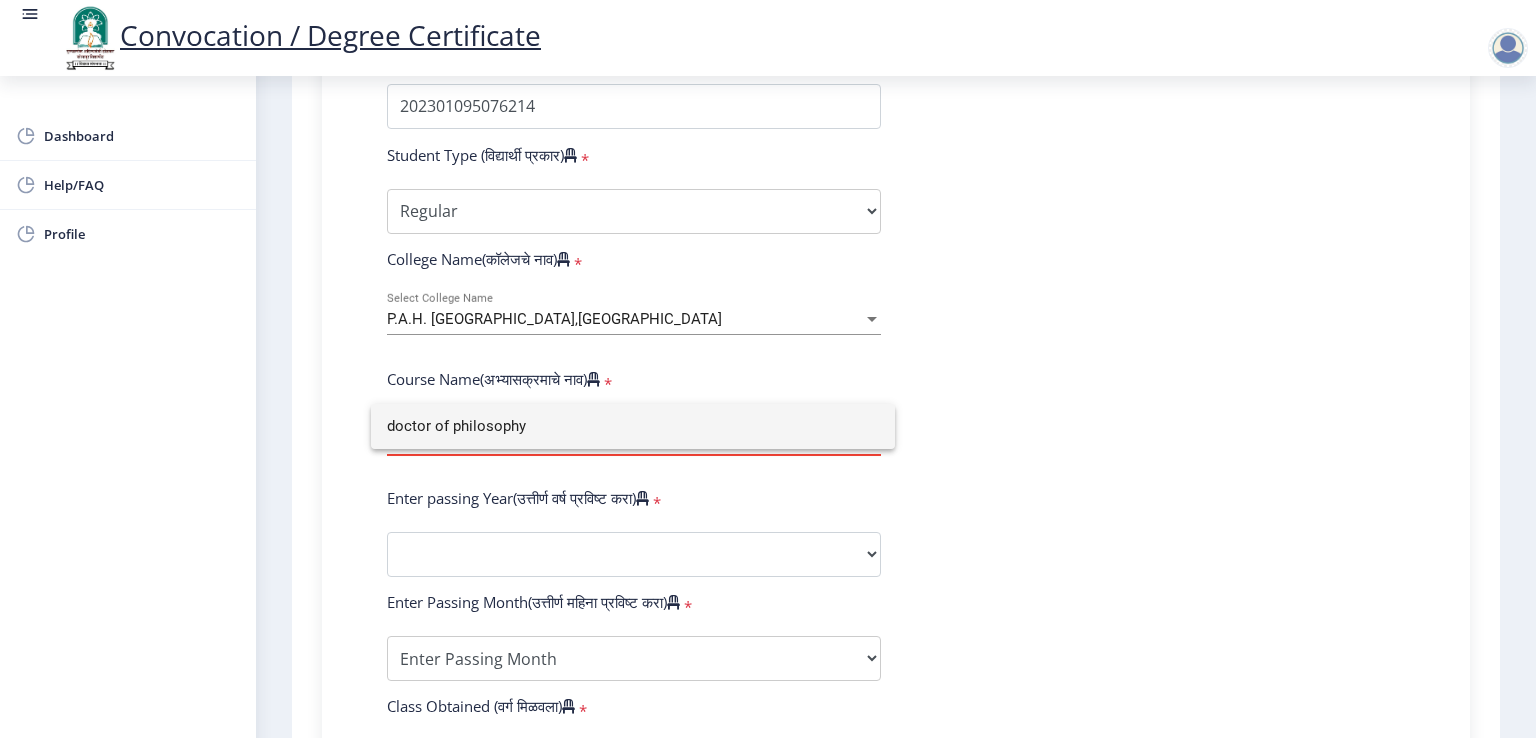 click 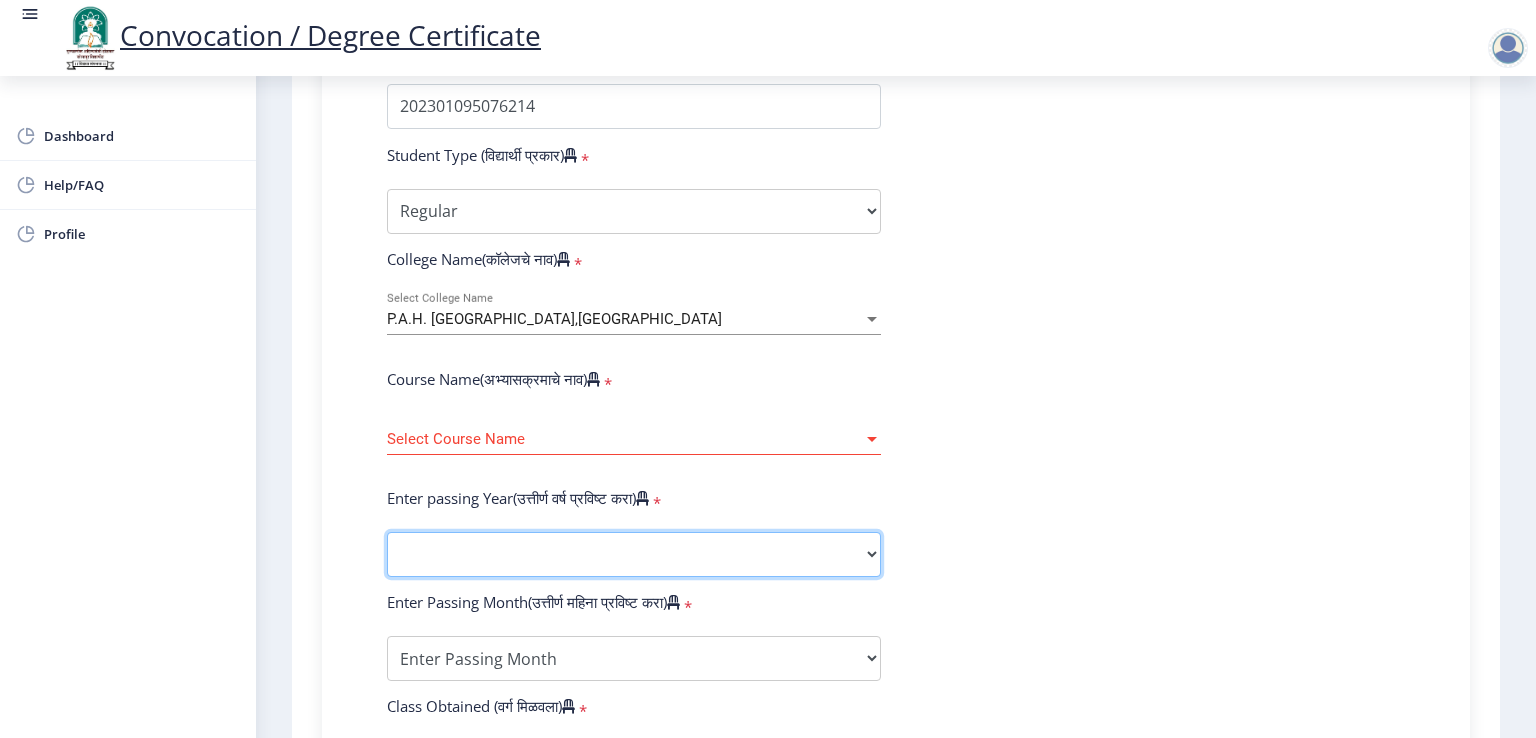 click on "2025   2024   2023   2022   2021   2020   2019   2018   2017   2016   2015   2014   2013   2012   2011   2010   2009   2008   2007   2006   2005   2004   2003   2002   2001   2000   1999   1998   1997   1996   1995   1994   1993   1992   1991   1990   1989   1988   1987   1986   1985   1984   1983   1982   1981   1980   1979   1978   1977   1976" 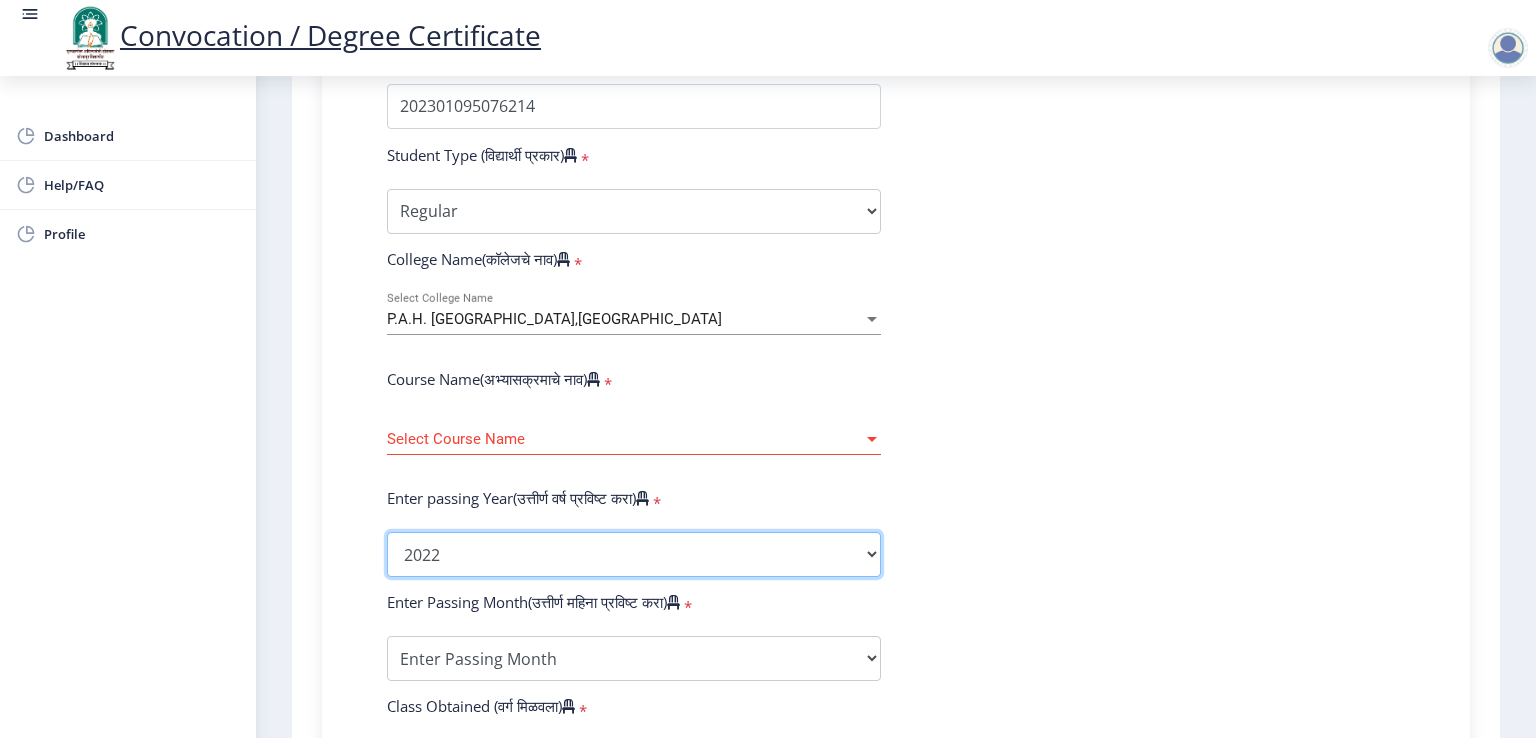 click on "2025   2024   2023   2022   2021   2020   2019   2018   2017   2016   2015   2014   2013   2012   2011   2010   2009   2008   2007   2006   2005   2004   2003   2002   2001   2000   1999   1998   1997   1996   1995   1994   1993   1992   1991   1990   1989   1988   1987   1986   1985   1984   1983   1982   1981   1980   1979   1978   1977   1976" 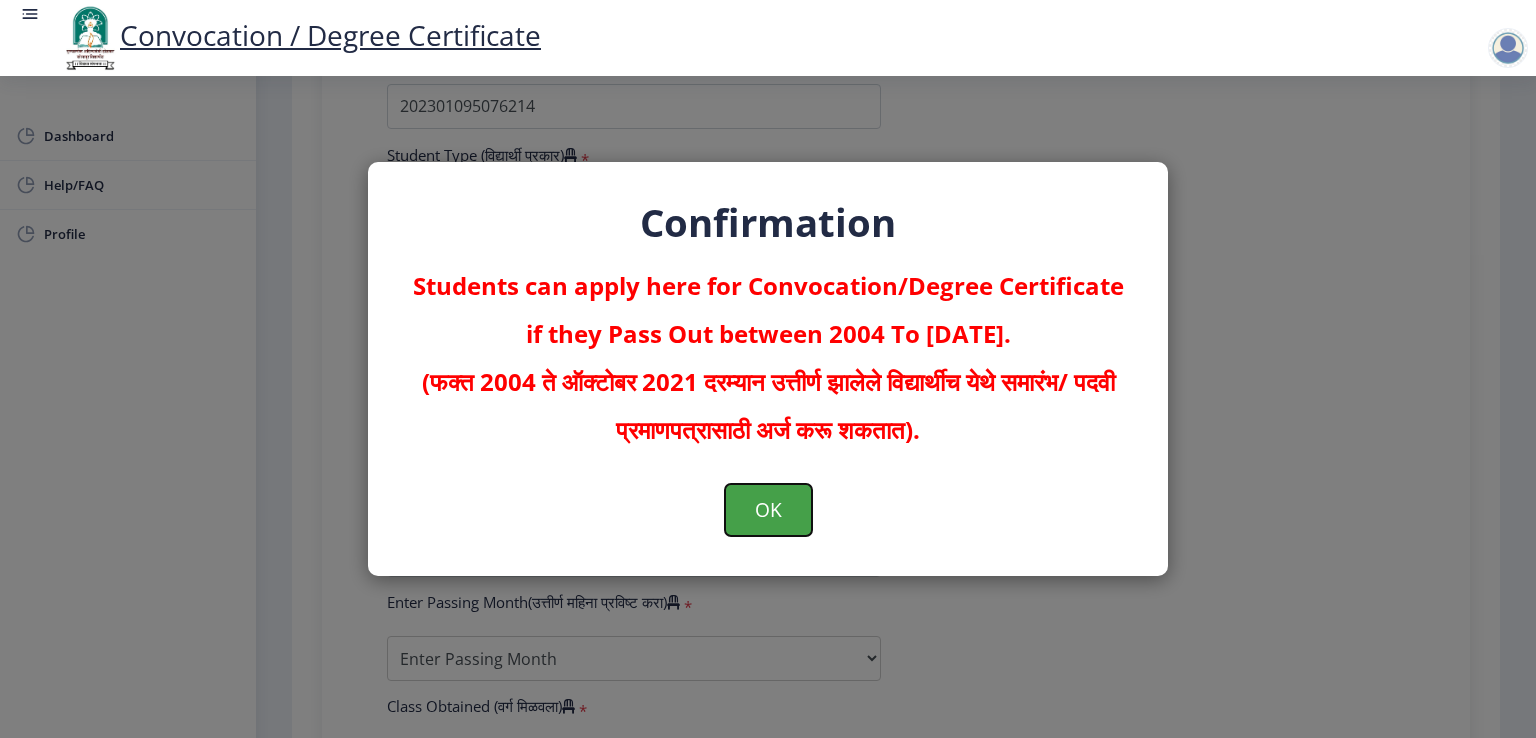 click on "OK" 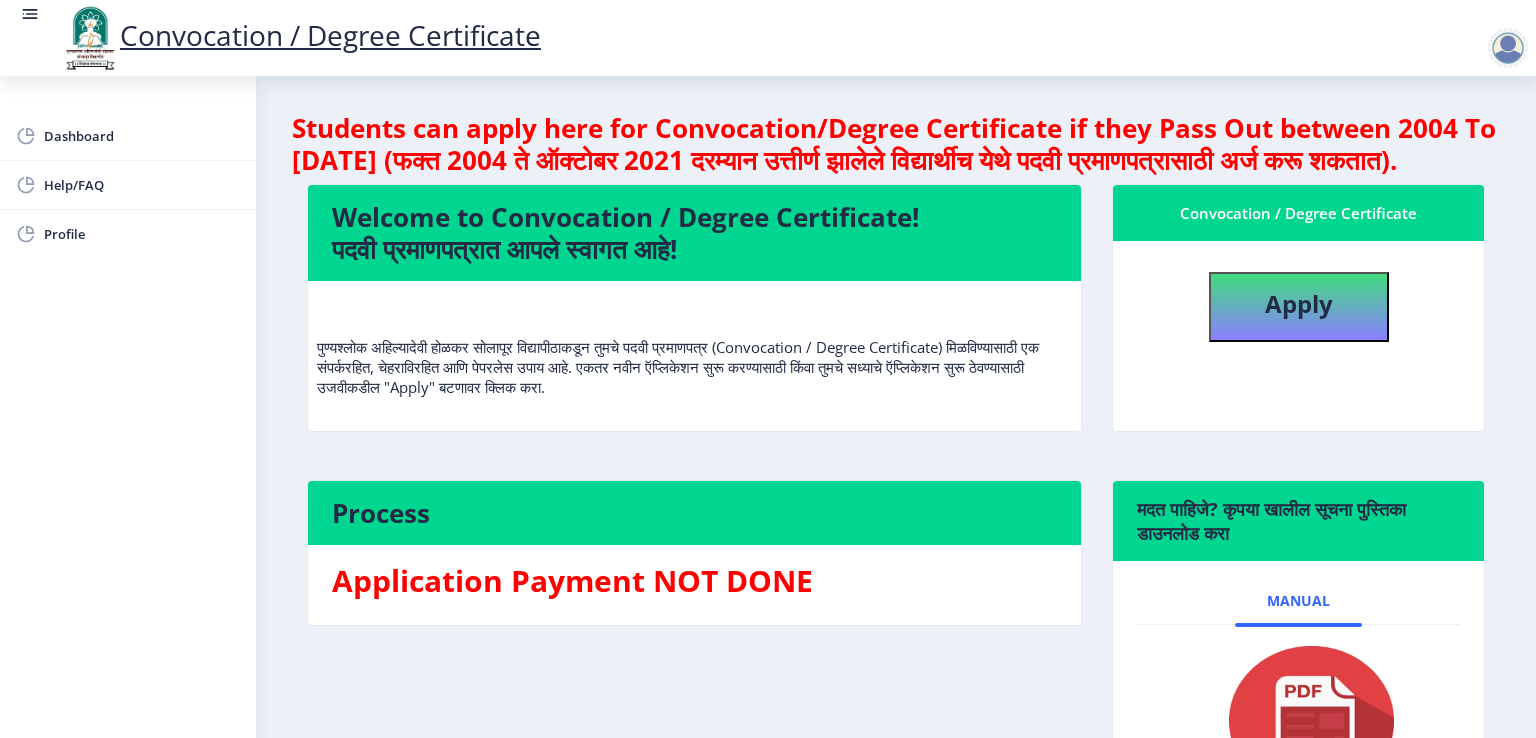 scroll, scrollTop: 230, scrollLeft: 0, axis: vertical 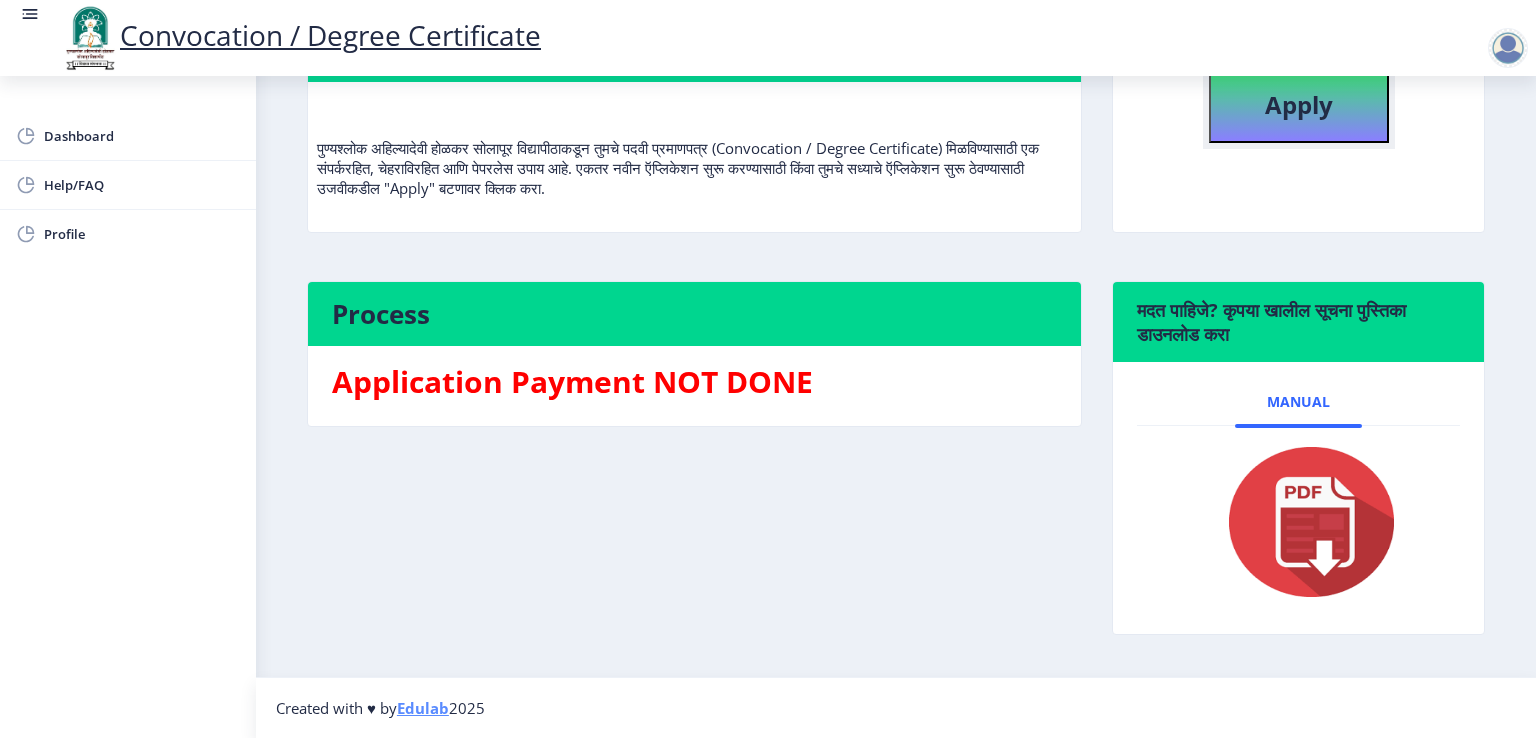 click on "Apply" 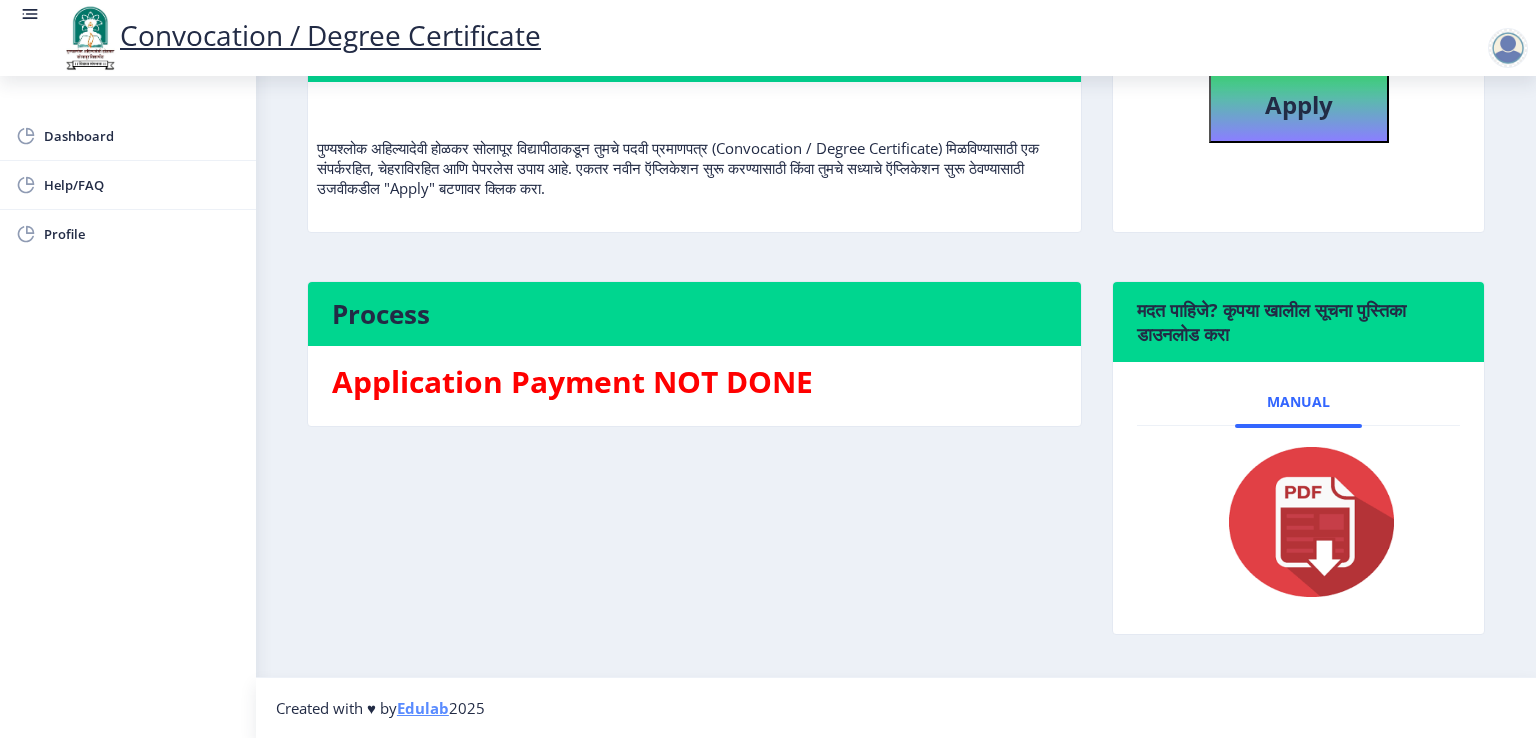 select 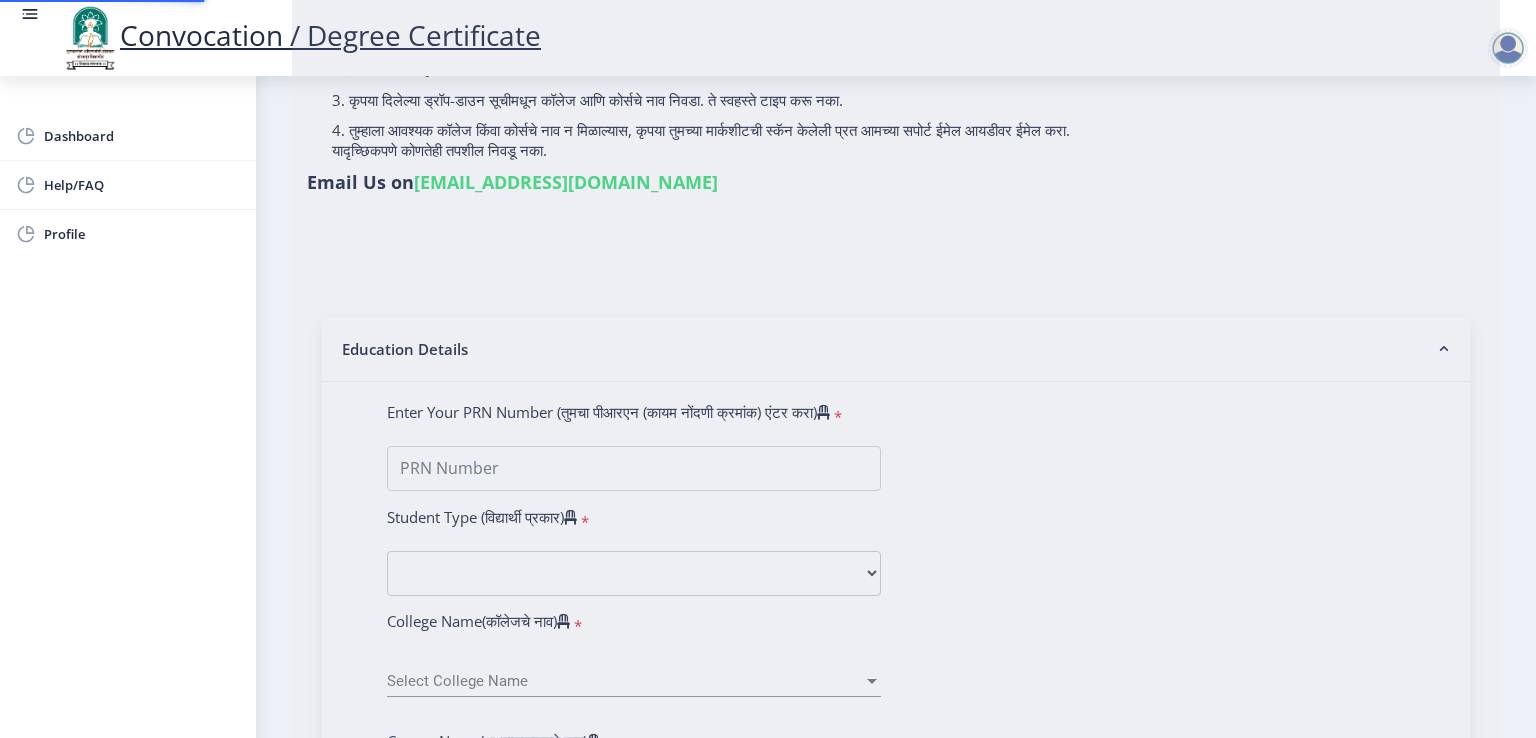 scroll, scrollTop: 0, scrollLeft: 0, axis: both 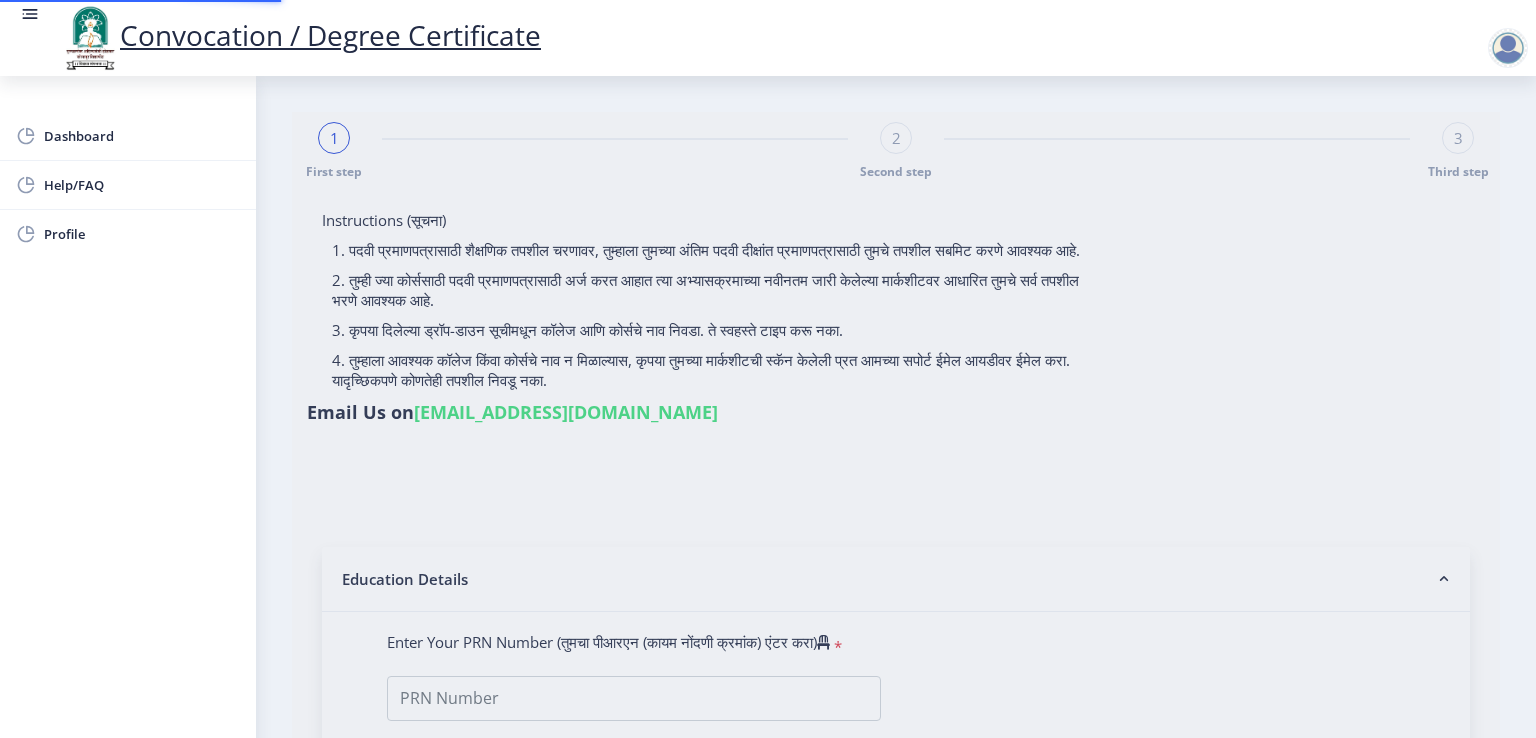 type on "[PERSON_NAME] SIDDHAPPA" 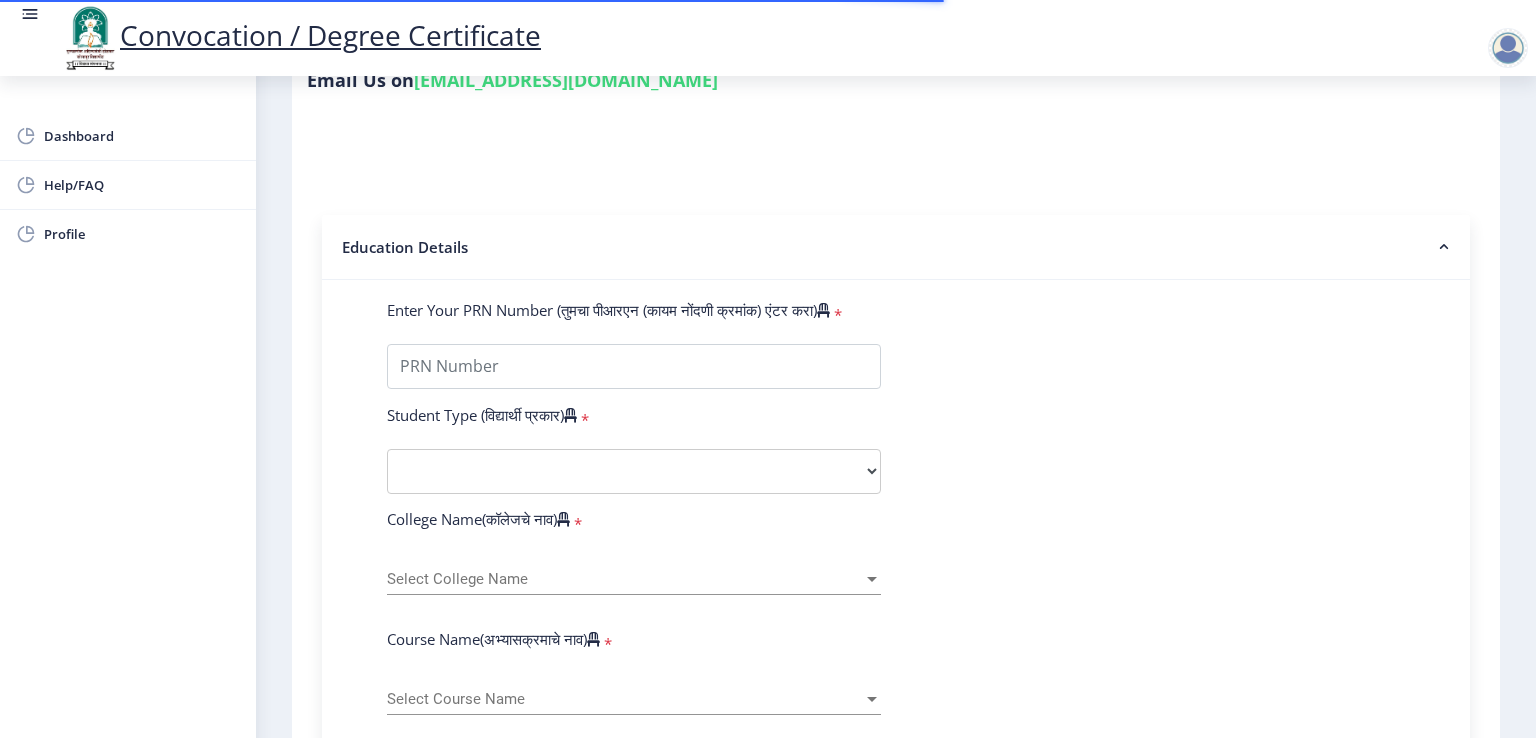 scroll, scrollTop: 344, scrollLeft: 0, axis: vertical 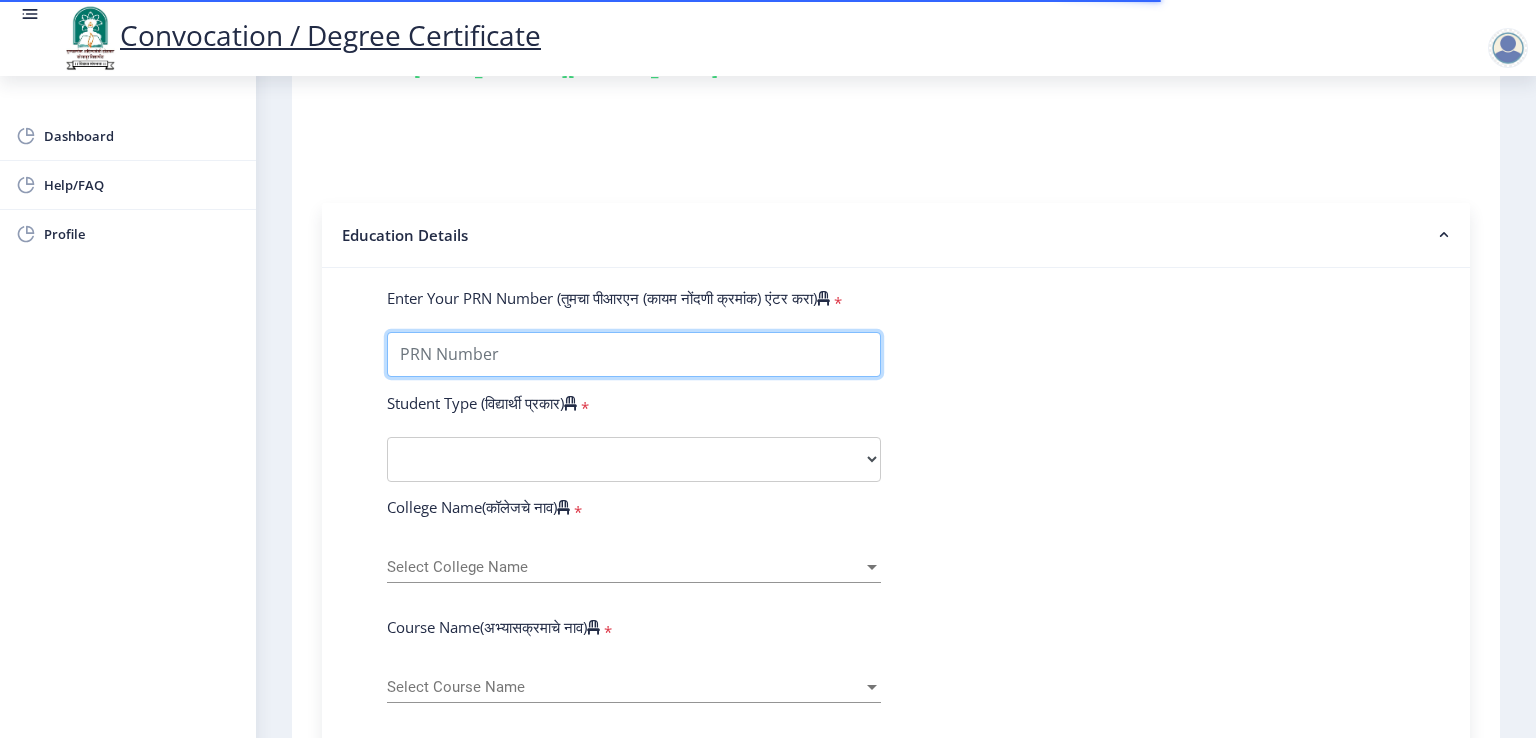 click on "Enter Your PRN Number (तुमचा पीआरएन (कायम नोंदणी क्रमांक) एंटर करा)" at bounding box center [634, 354] 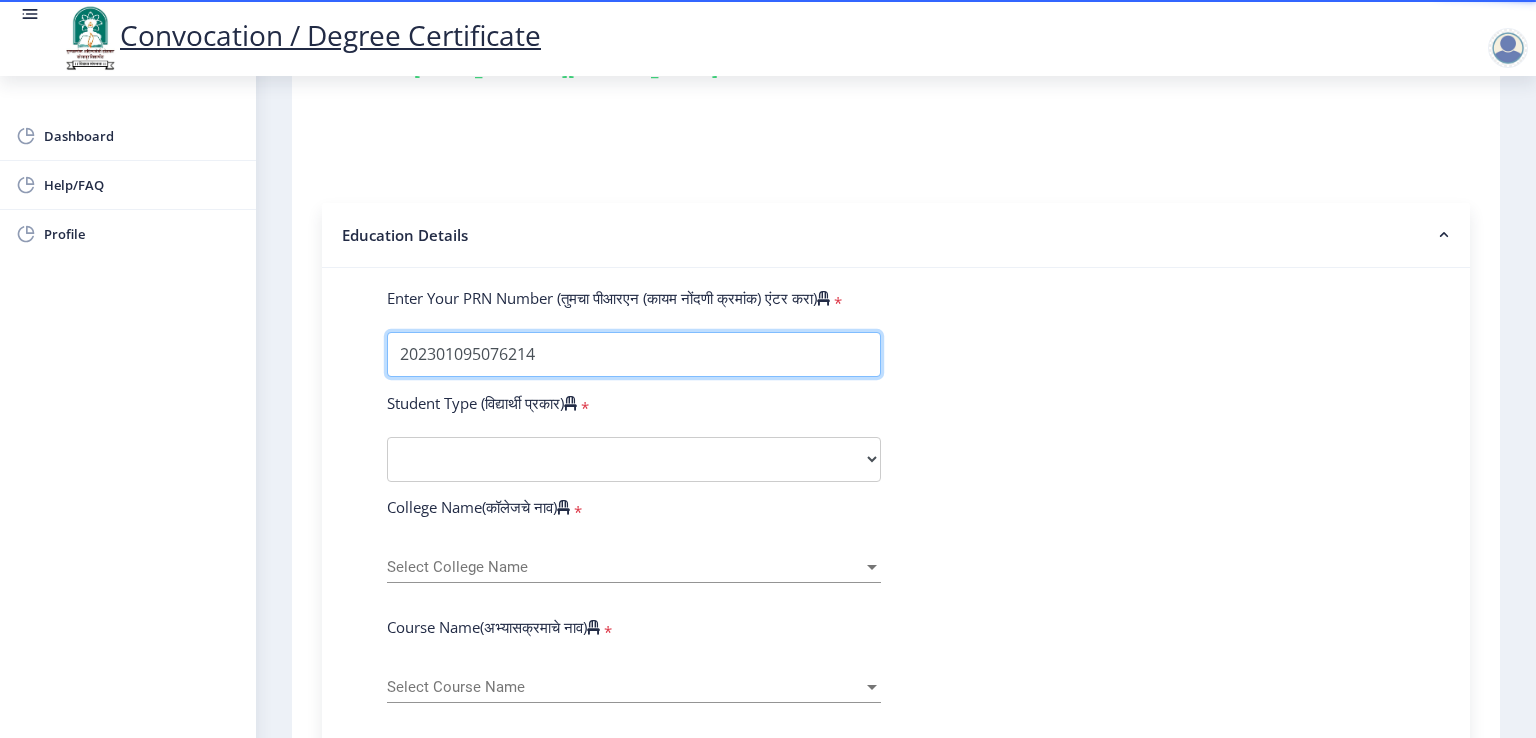 type on "202301095076214" 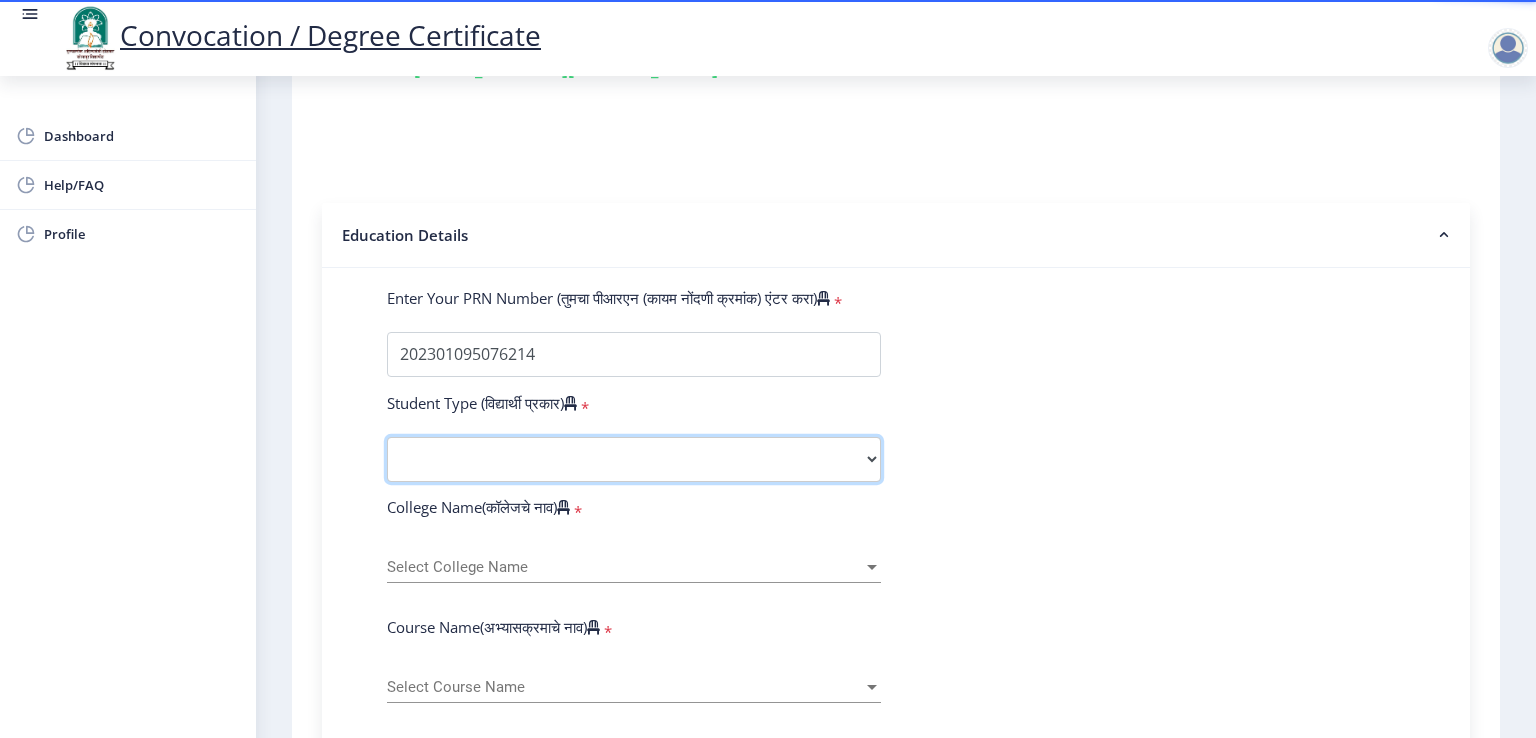 click on "Select Student Type Regular External" at bounding box center (634, 459) 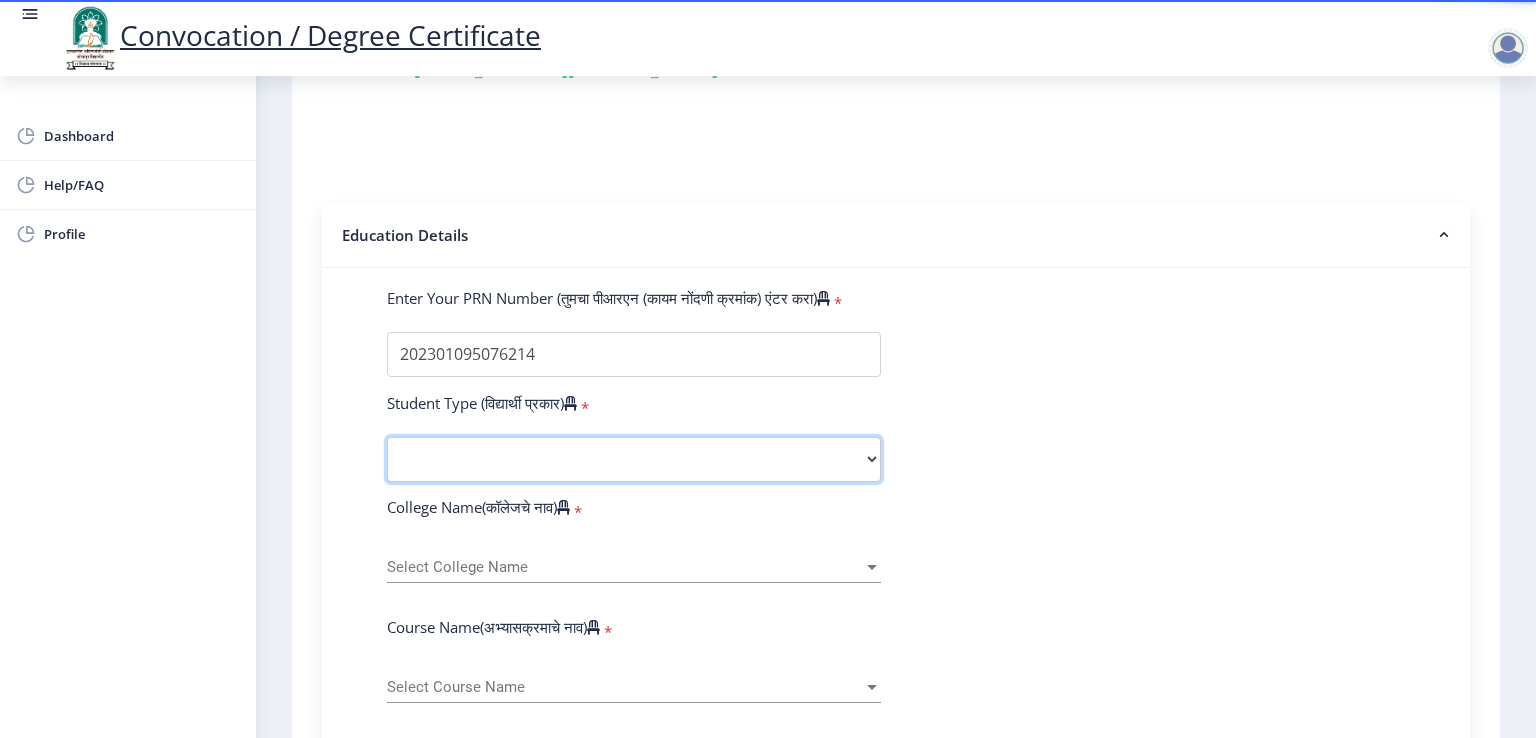 select on "External" 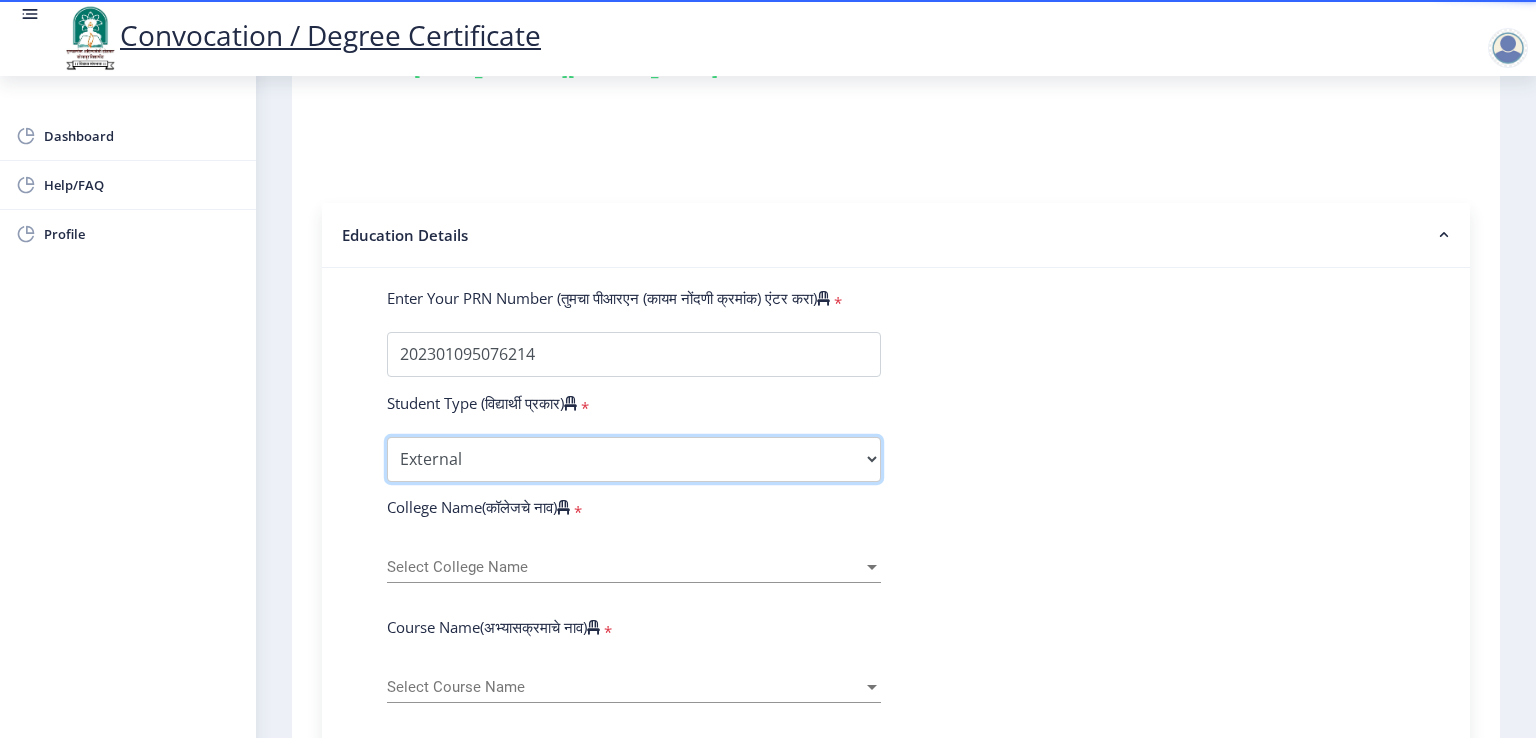 click on "Select Student Type Regular External" at bounding box center [634, 459] 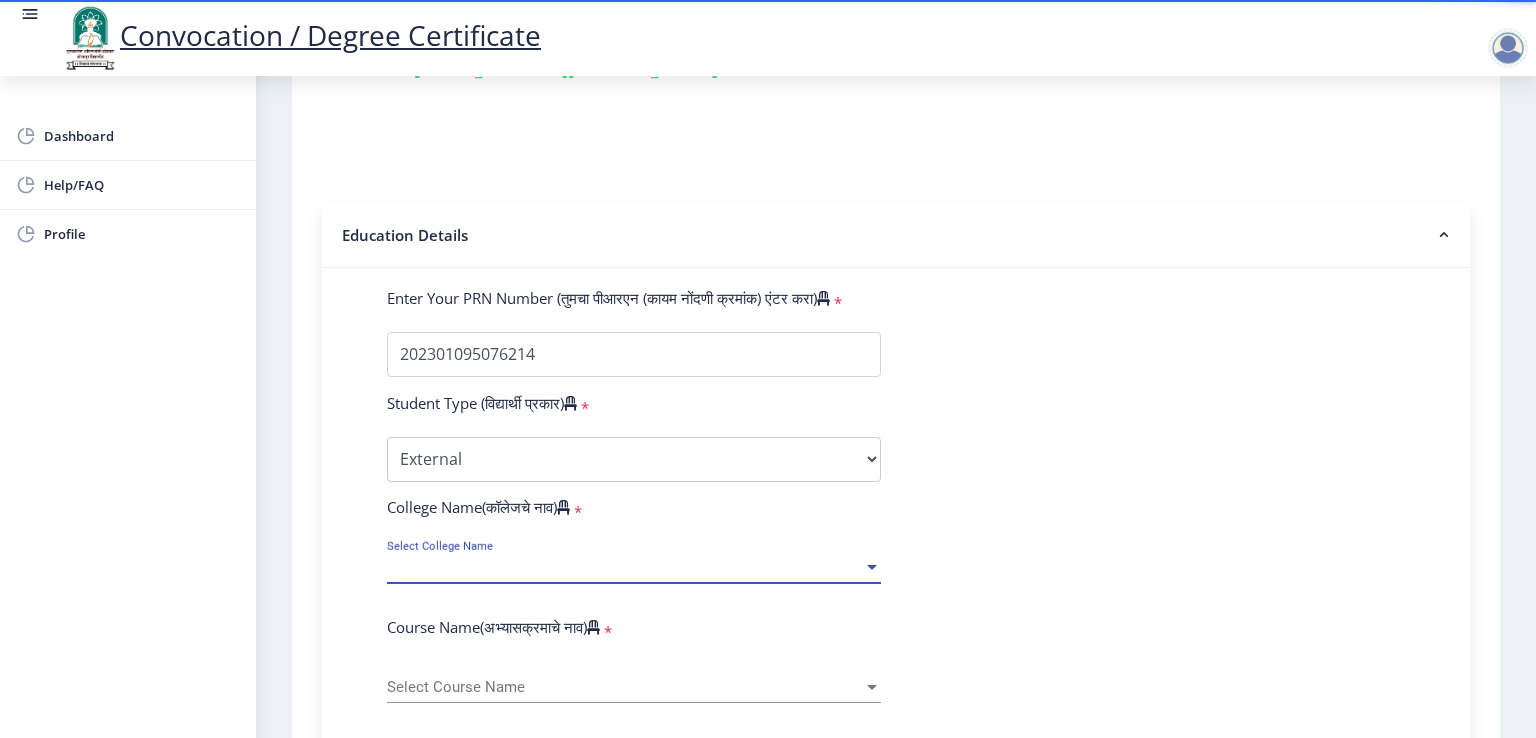 click on "Select College Name" at bounding box center [625, 567] 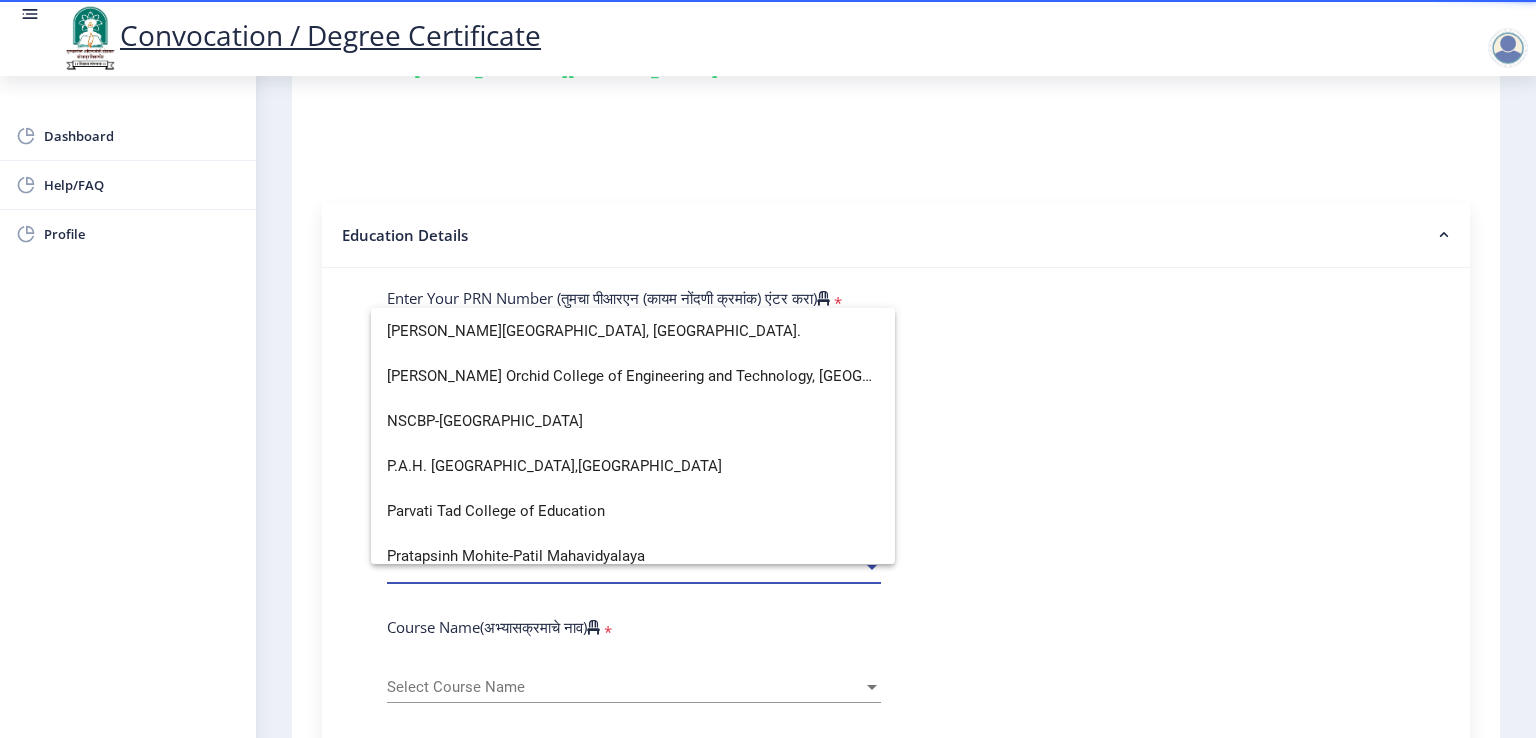 scroll, scrollTop: 3284, scrollLeft: 0, axis: vertical 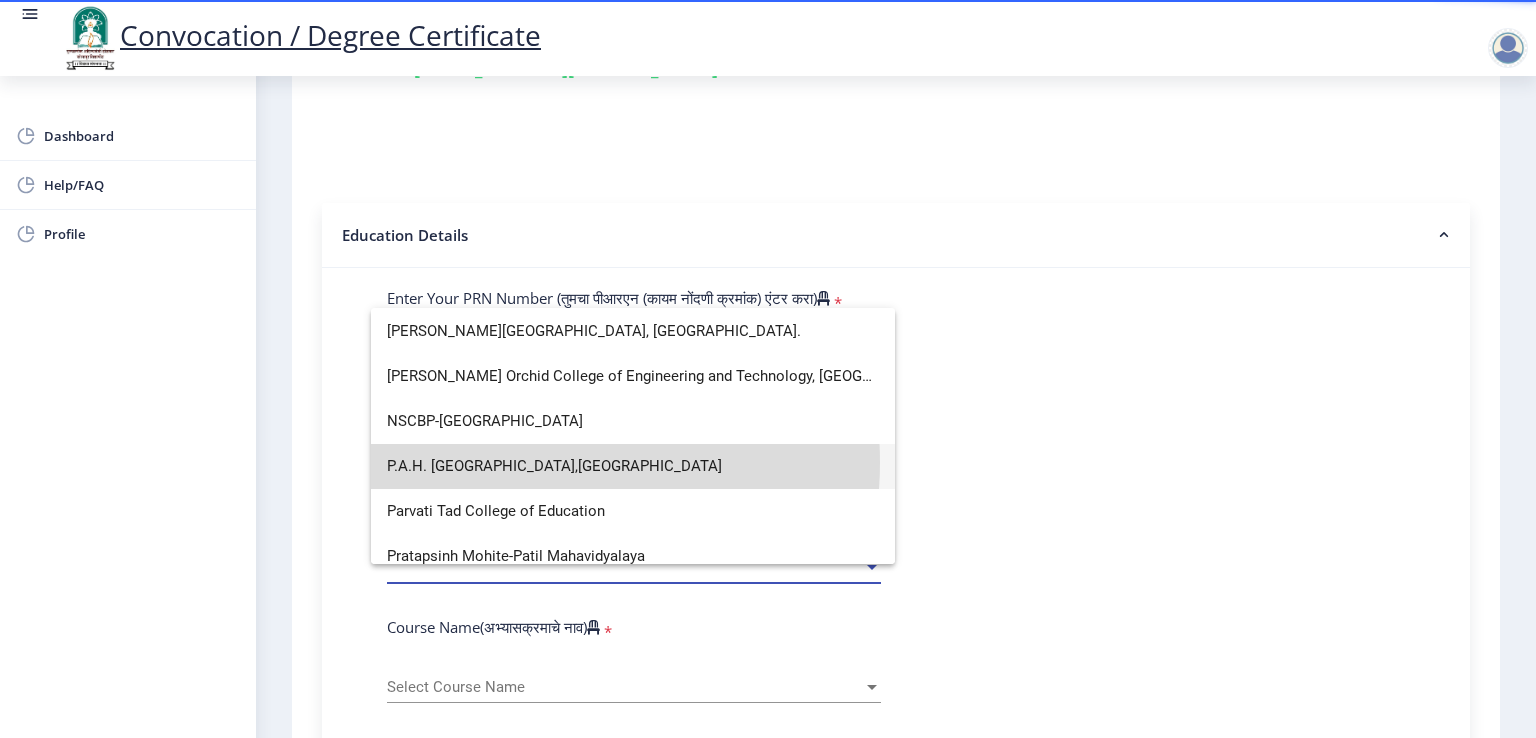 click on "P.A.H. [GEOGRAPHIC_DATA],[GEOGRAPHIC_DATA]" at bounding box center (633, 466) 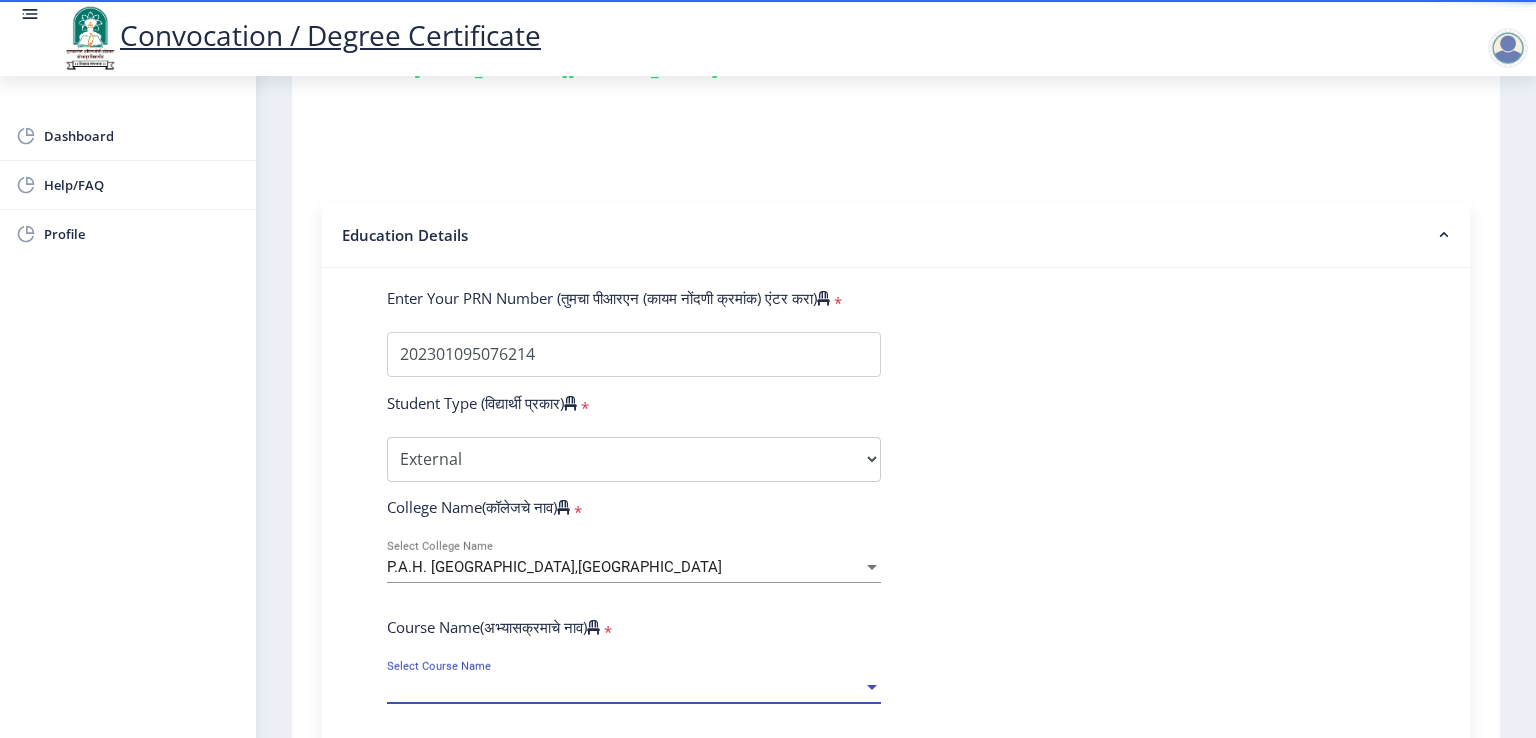 click on "Select Course Name" at bounding box center (625, 687) 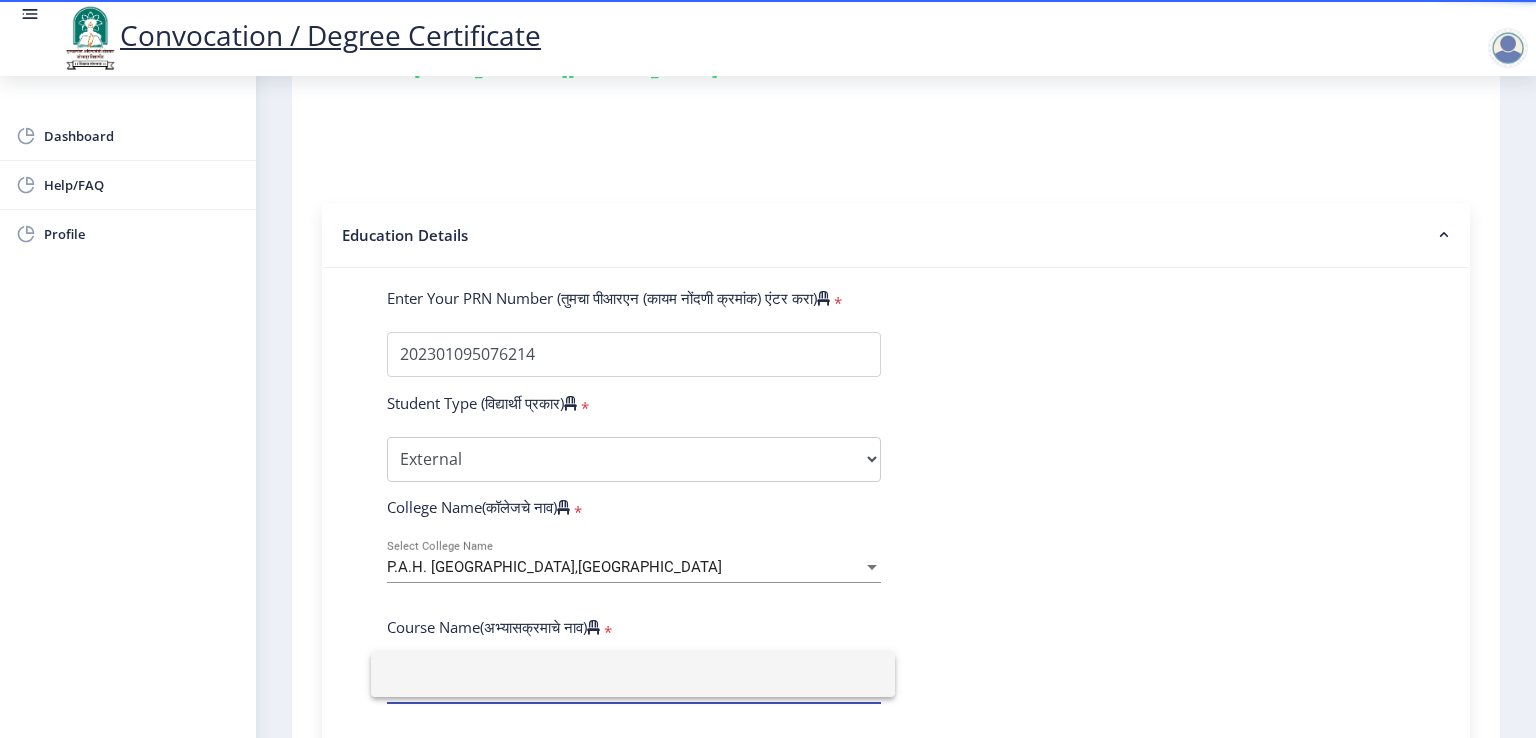 click 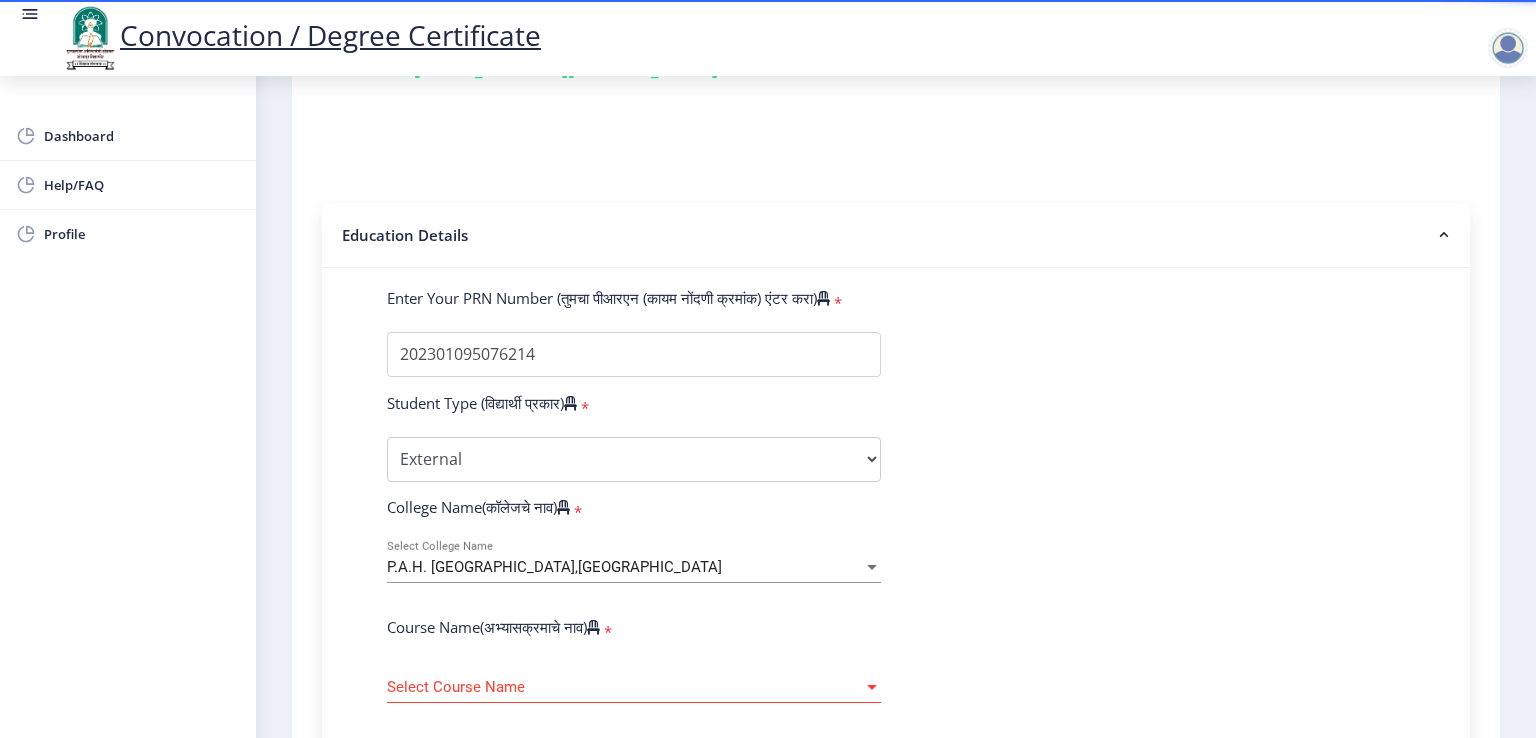 click at bounding box center (872, 687) 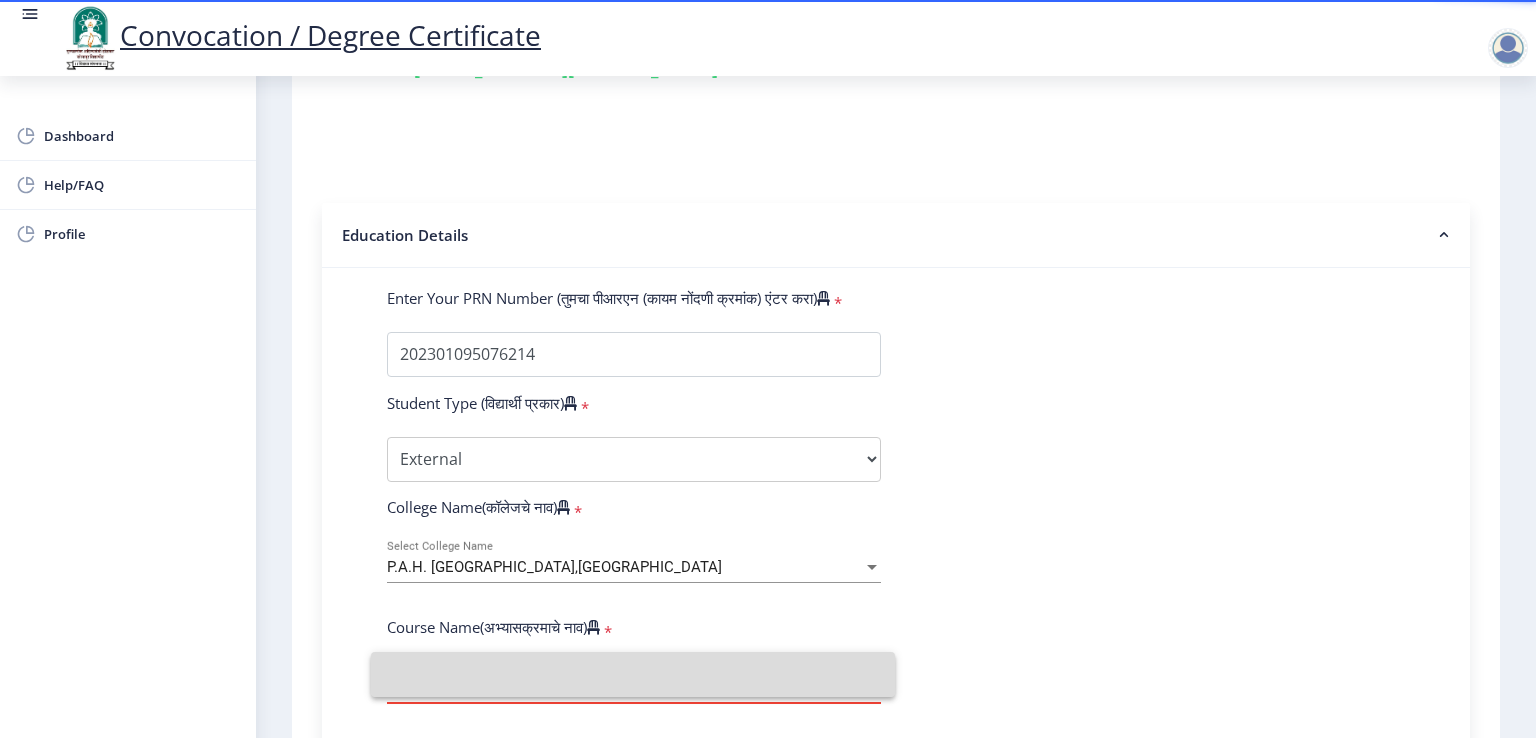click at bounding box center (633, 674) 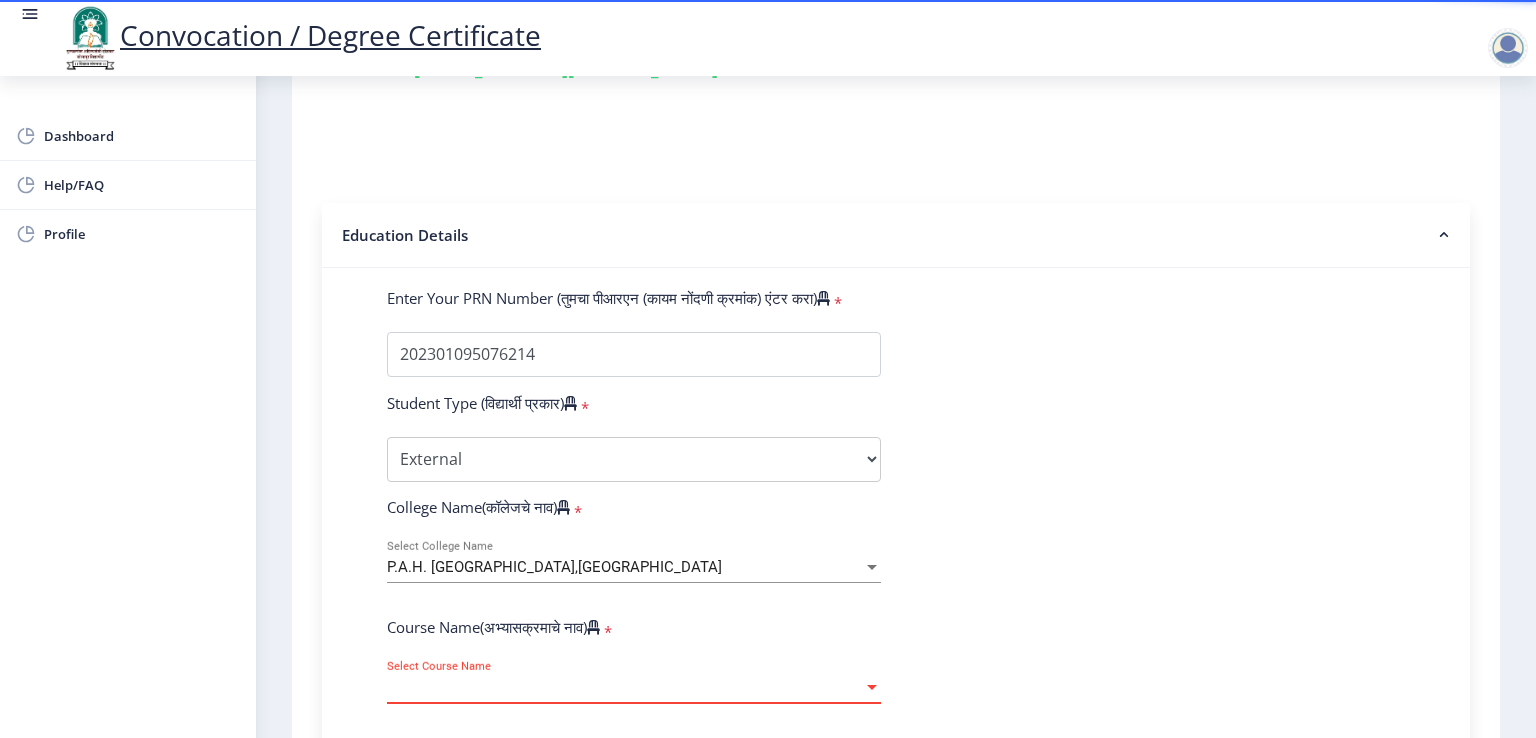 click at bounding box center (872, 687) 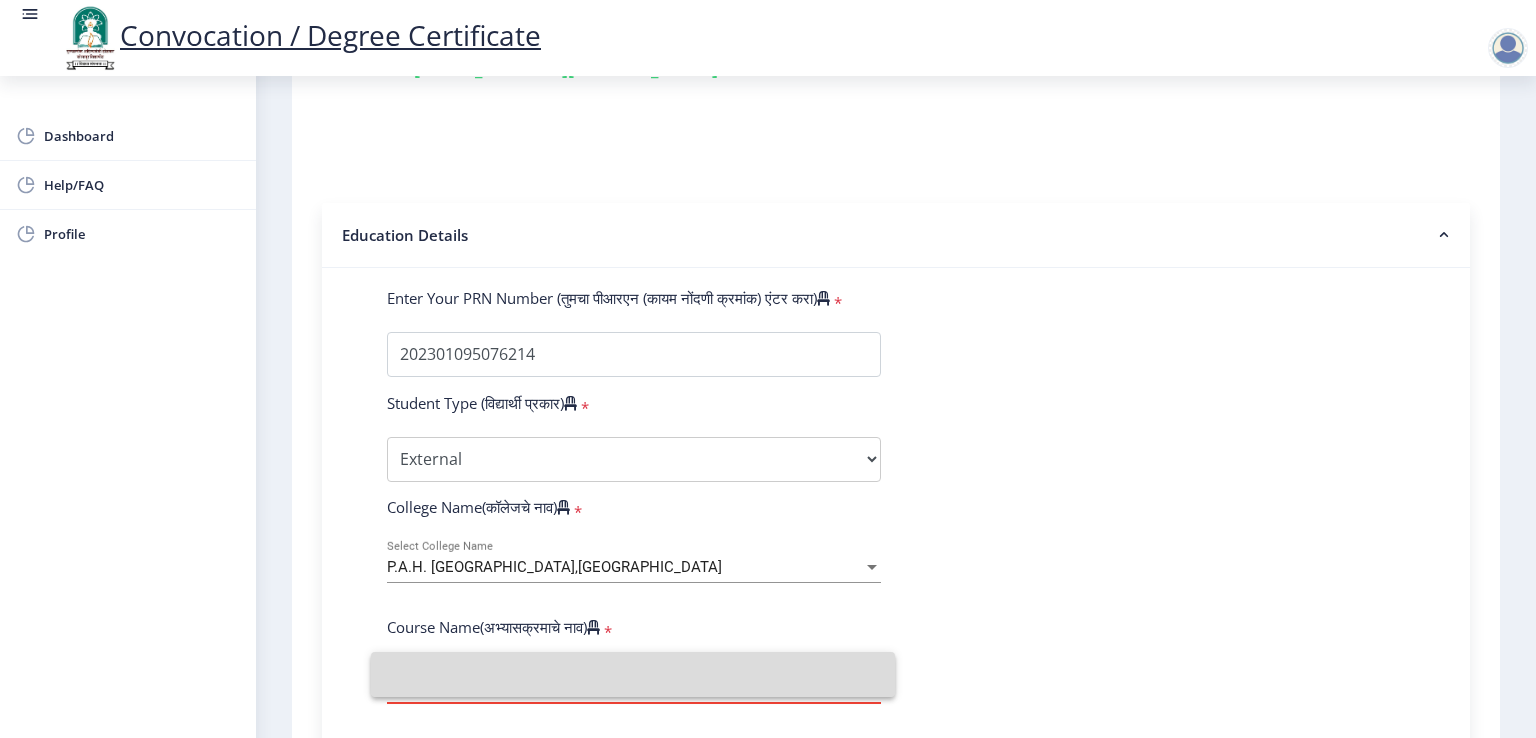 click at bounding box center (633, 674) 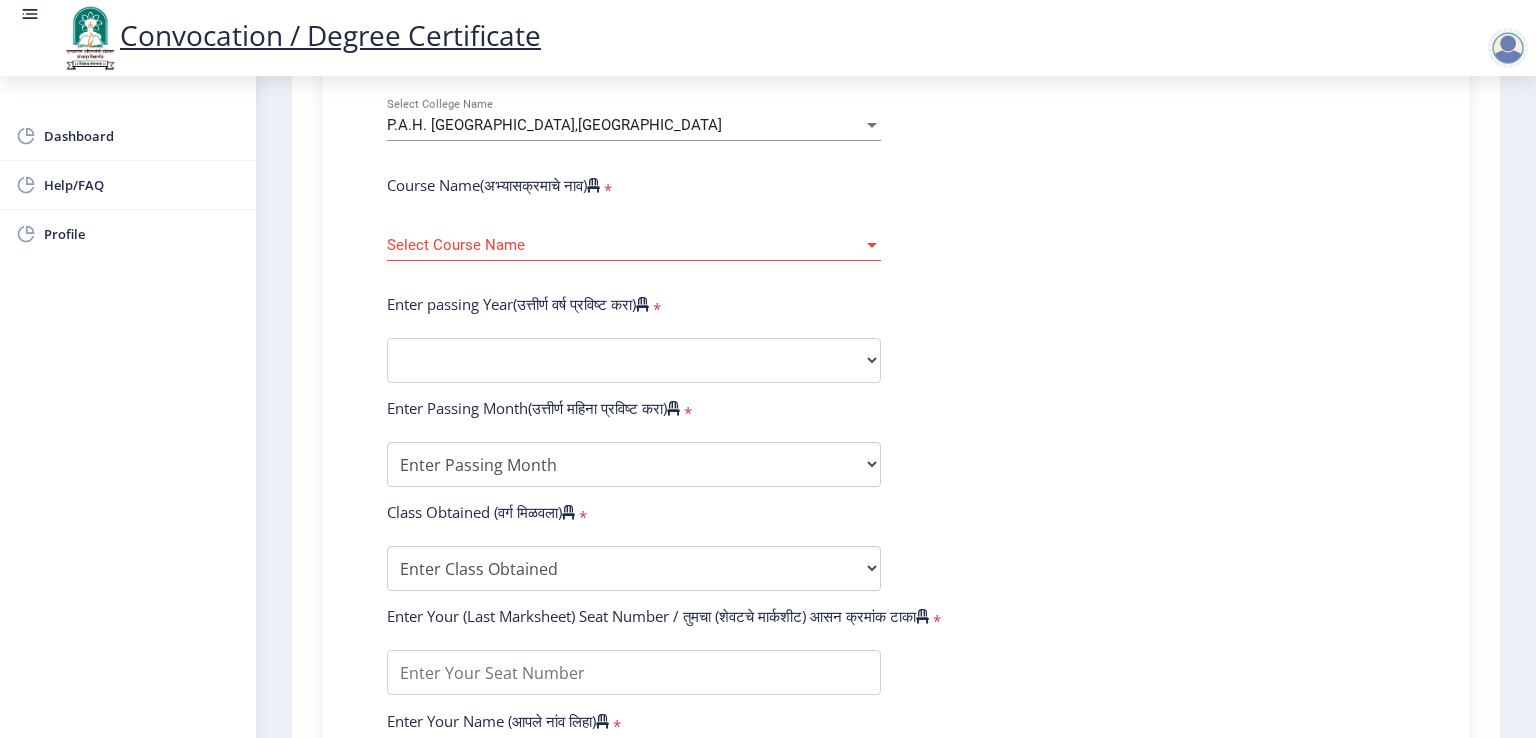 scroll, scrollTop: 791, scrollLeft: 0, axis: vertical 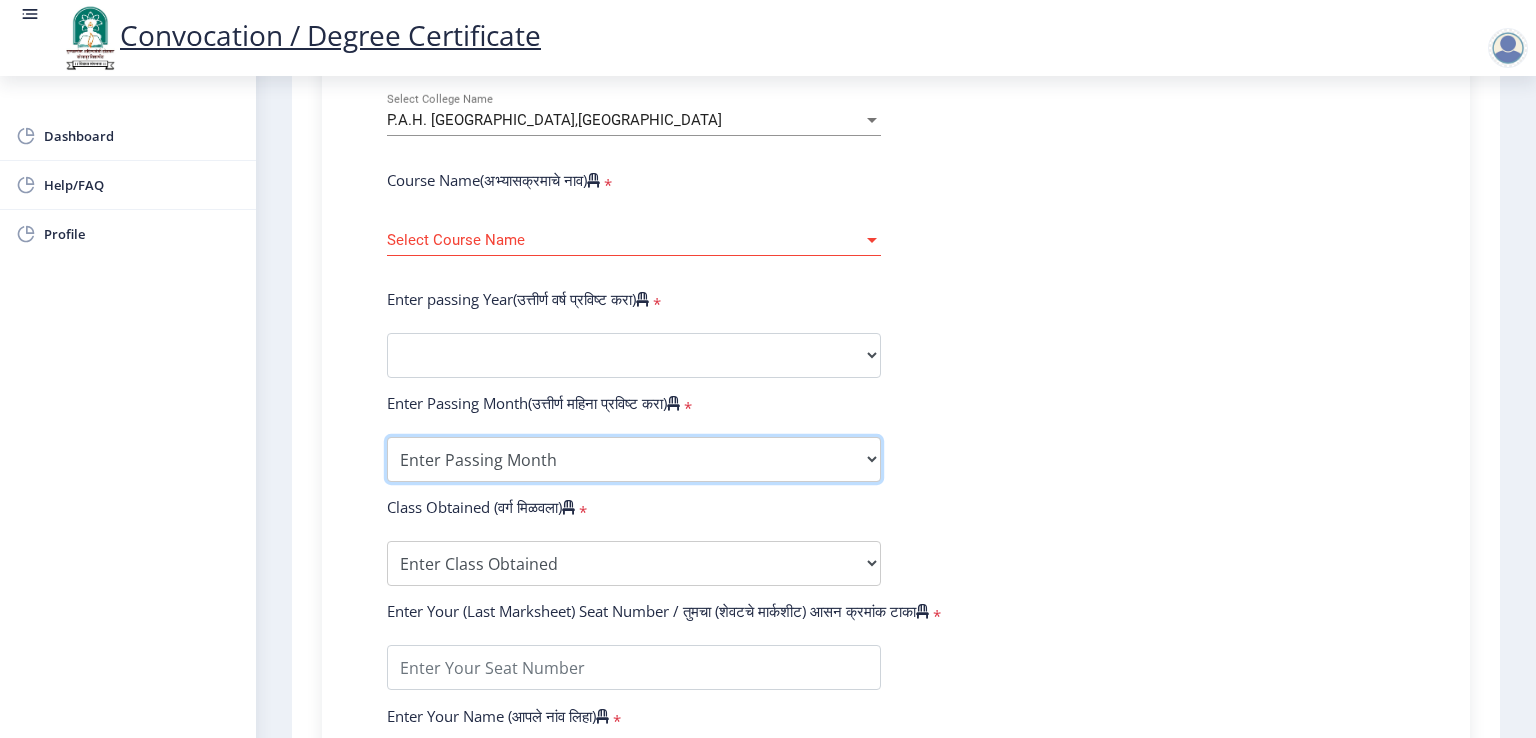 click on "Enter Passing Month March April May October November December" at bounding box center [634, 459] 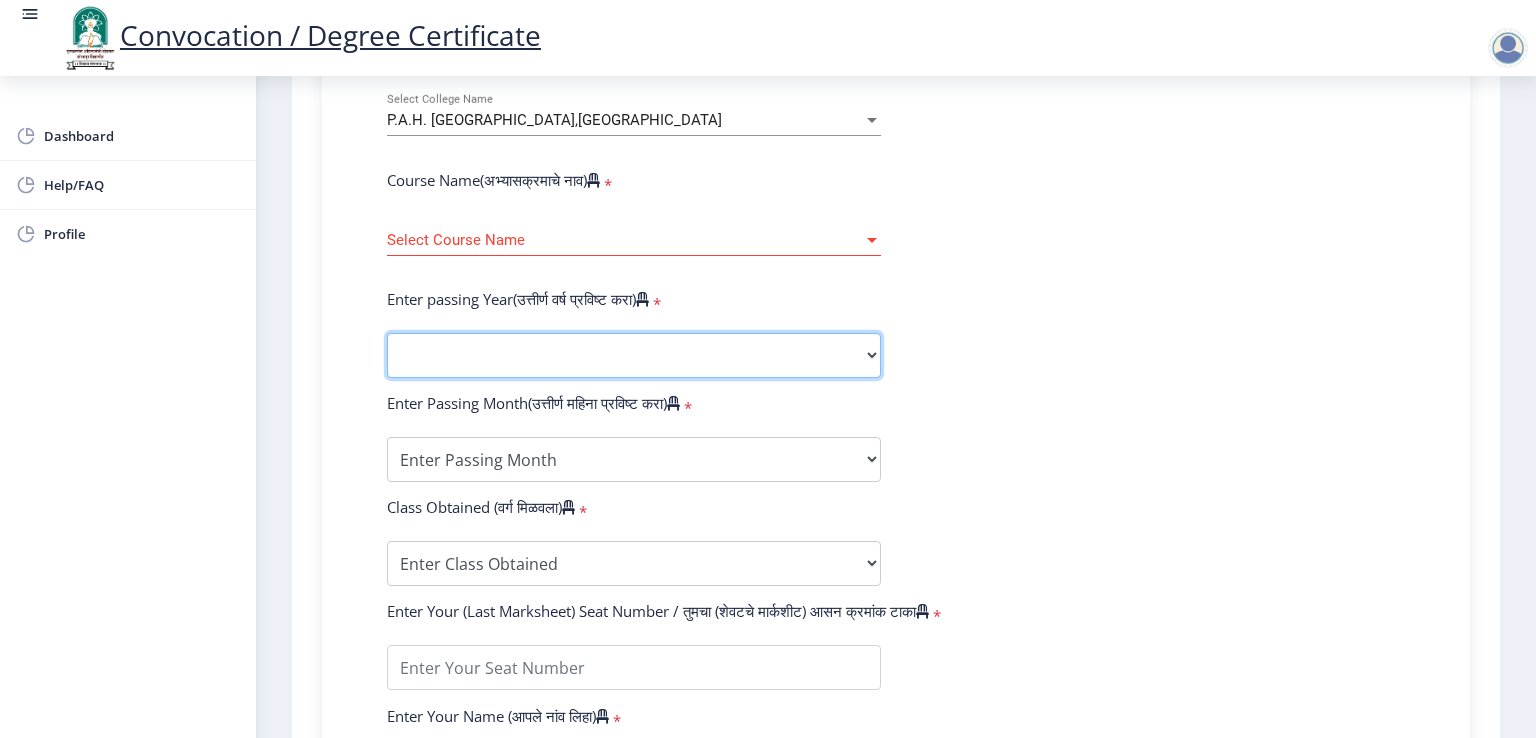 click on "2025   2024   2023   2022   2021   2020   2019   2018   2017   2016   2015   2014   2013   2012   2011   2010   2009   2008   2007   2006   2005   2004   2003   2002   2001   2000   1999   1998   1997   1996   1995   1994   1993   1992   1991   1990   1989   1988   1987   1986   1985   1984   1983   1982   1981   1980   1979   1978   1977   1976" 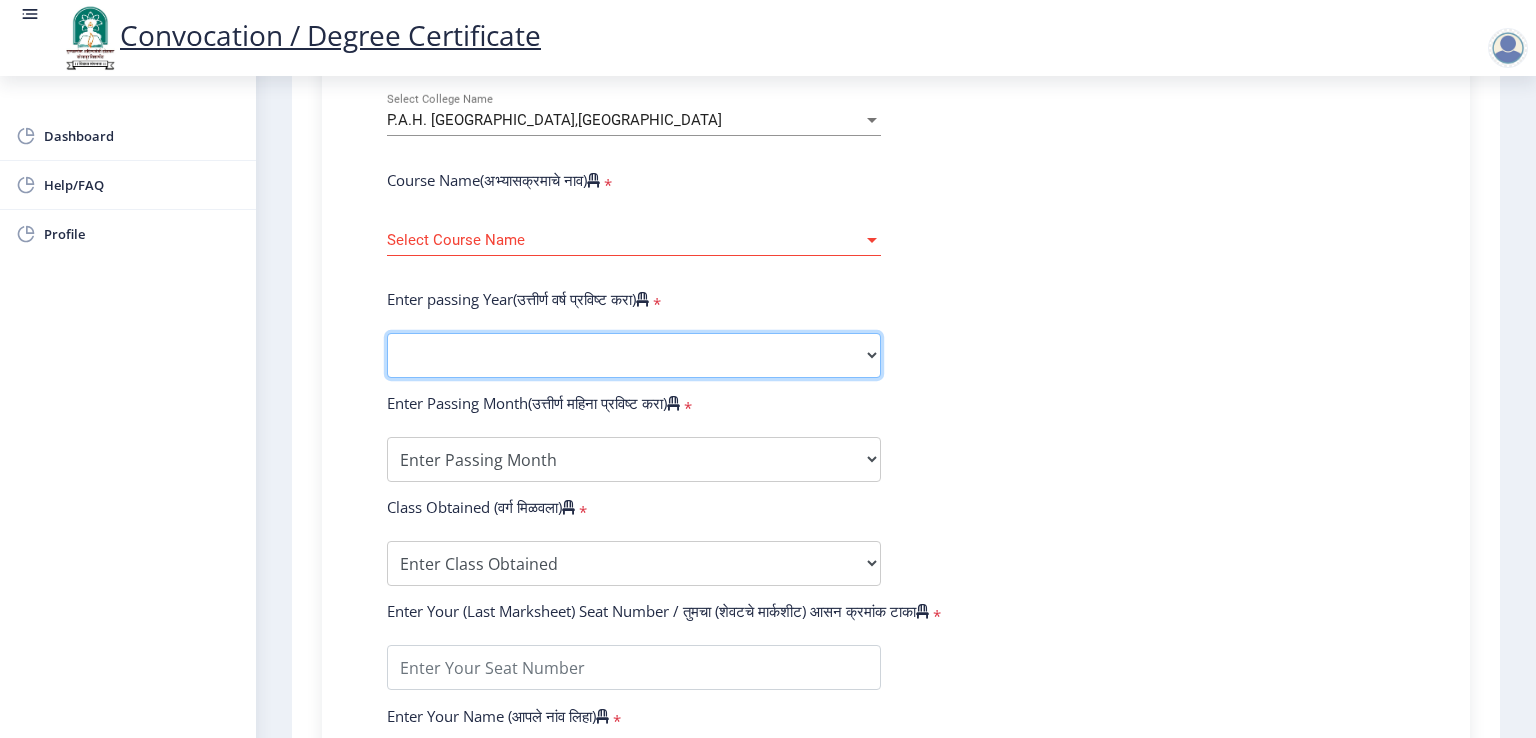 select on "2025" 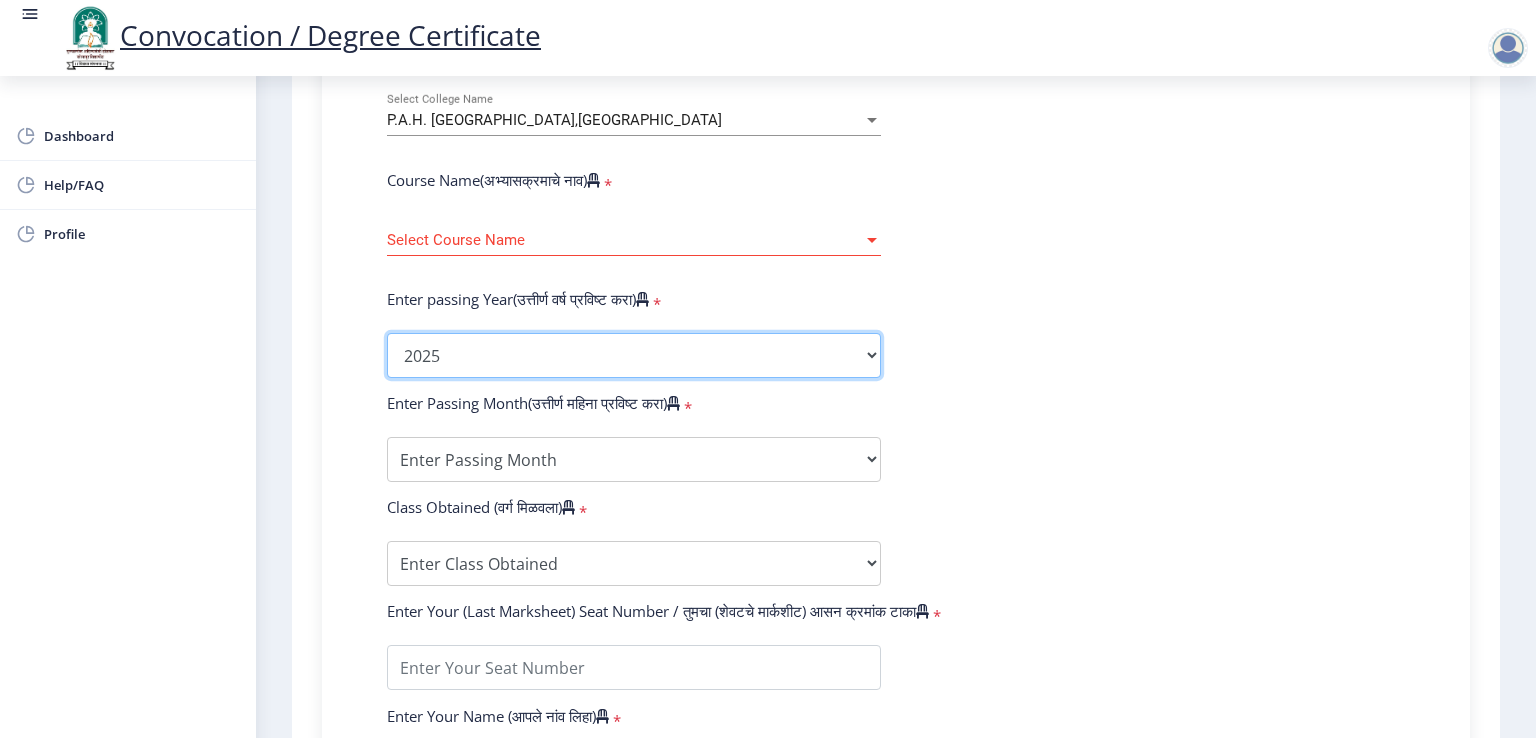 click on "2025   2024   2023   2022   2021   2020   2019   2018   2017   2016   2015   2014   2013   2012   2011   2010   2009   2008   2007   2006   2005   2004   2003   2002   2001   2000   1999   1998   1997   1996   1995   1994   1993   1992   1991   1990   1989   1988   1987   1986   1985   1984   1983   1982   1981   1980   1979   1978   1977   1976" 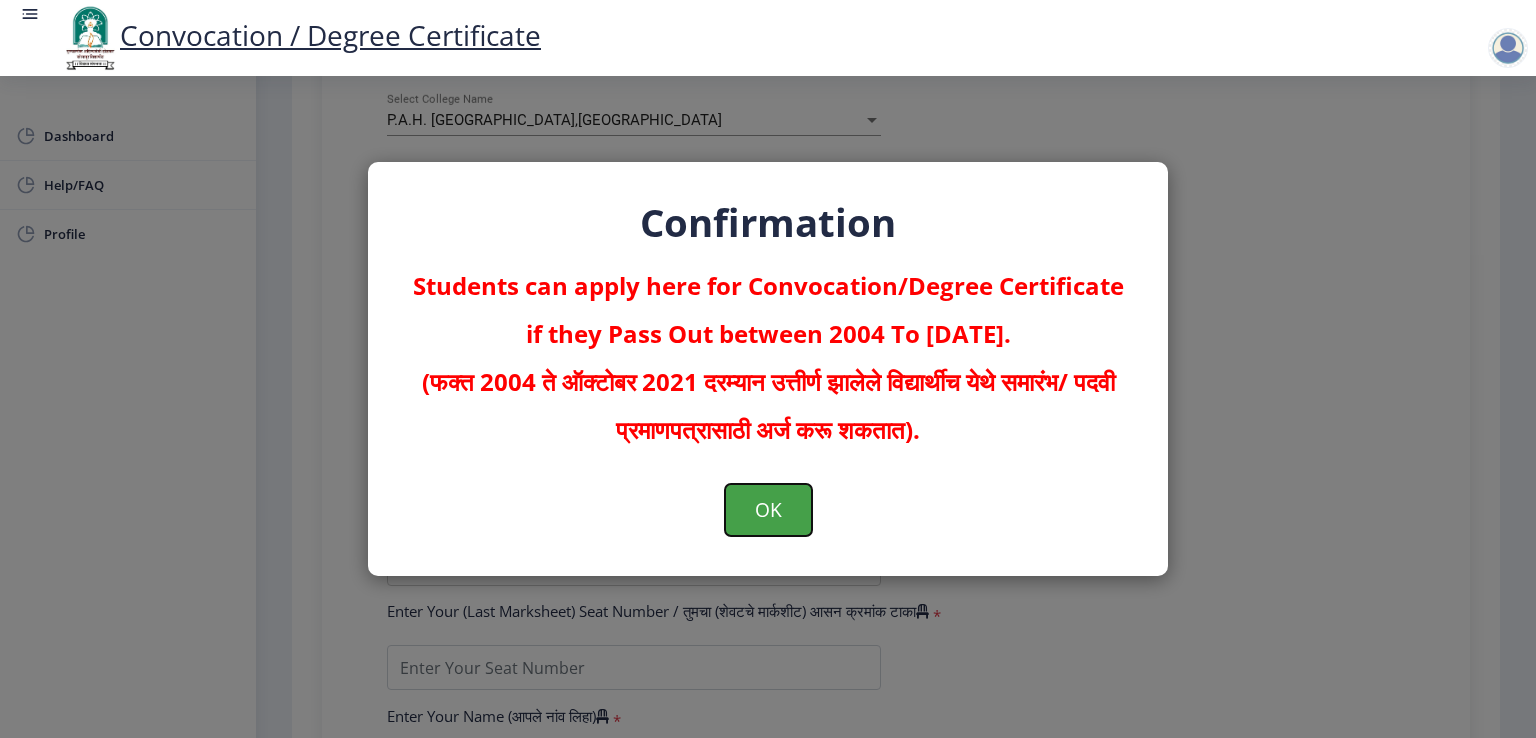 click on "OK" 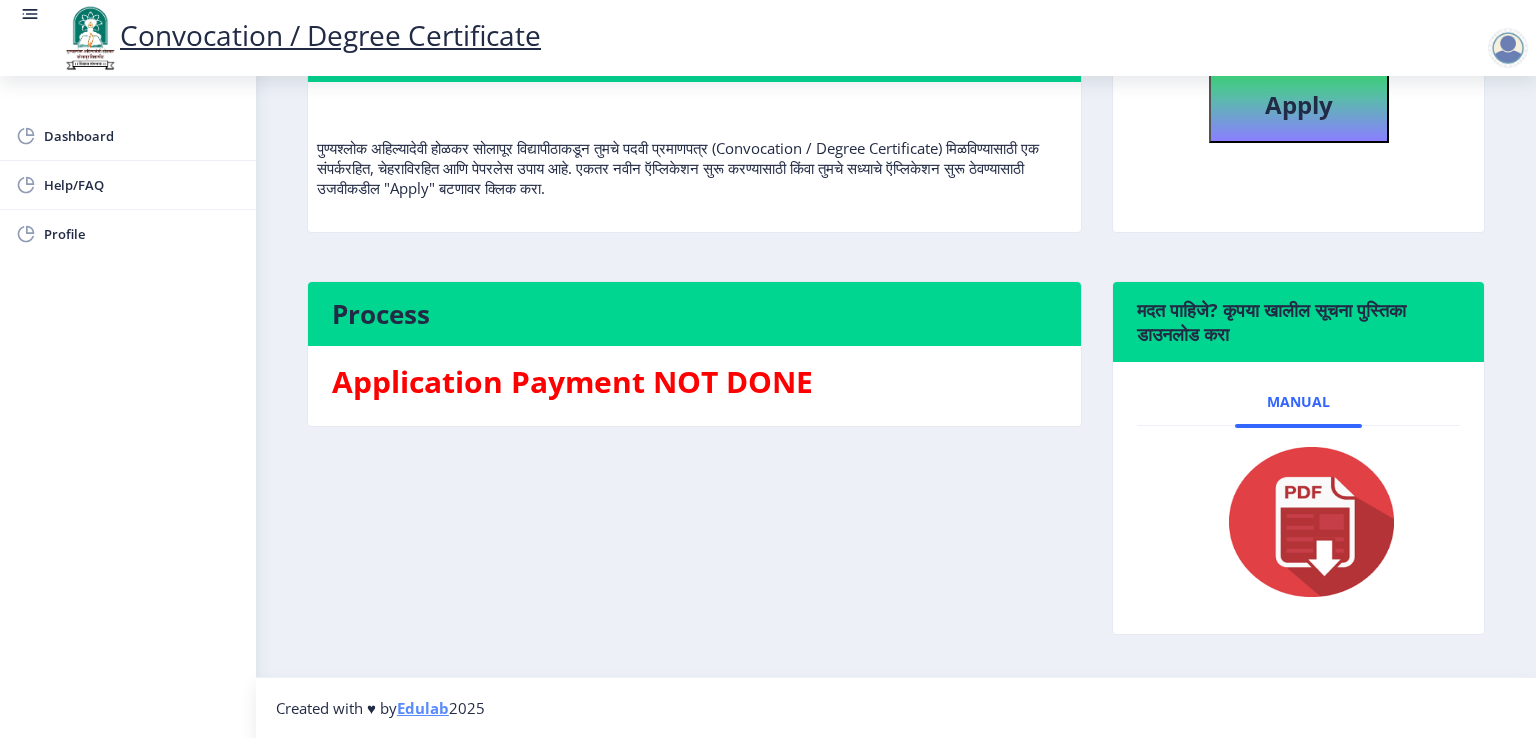 scroll, scrollTop: 0, scrollLeft: 0, axis: both 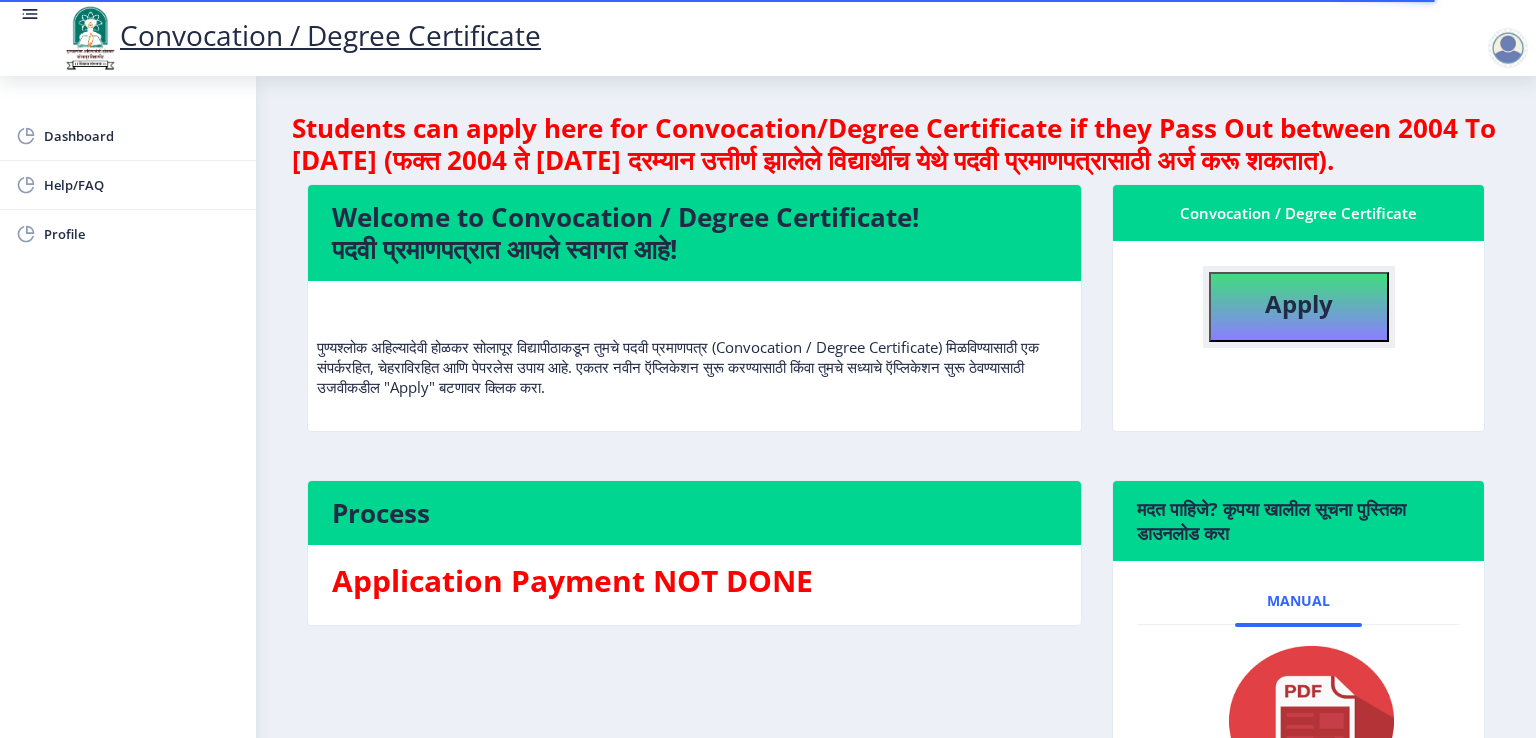 click on "Apply" 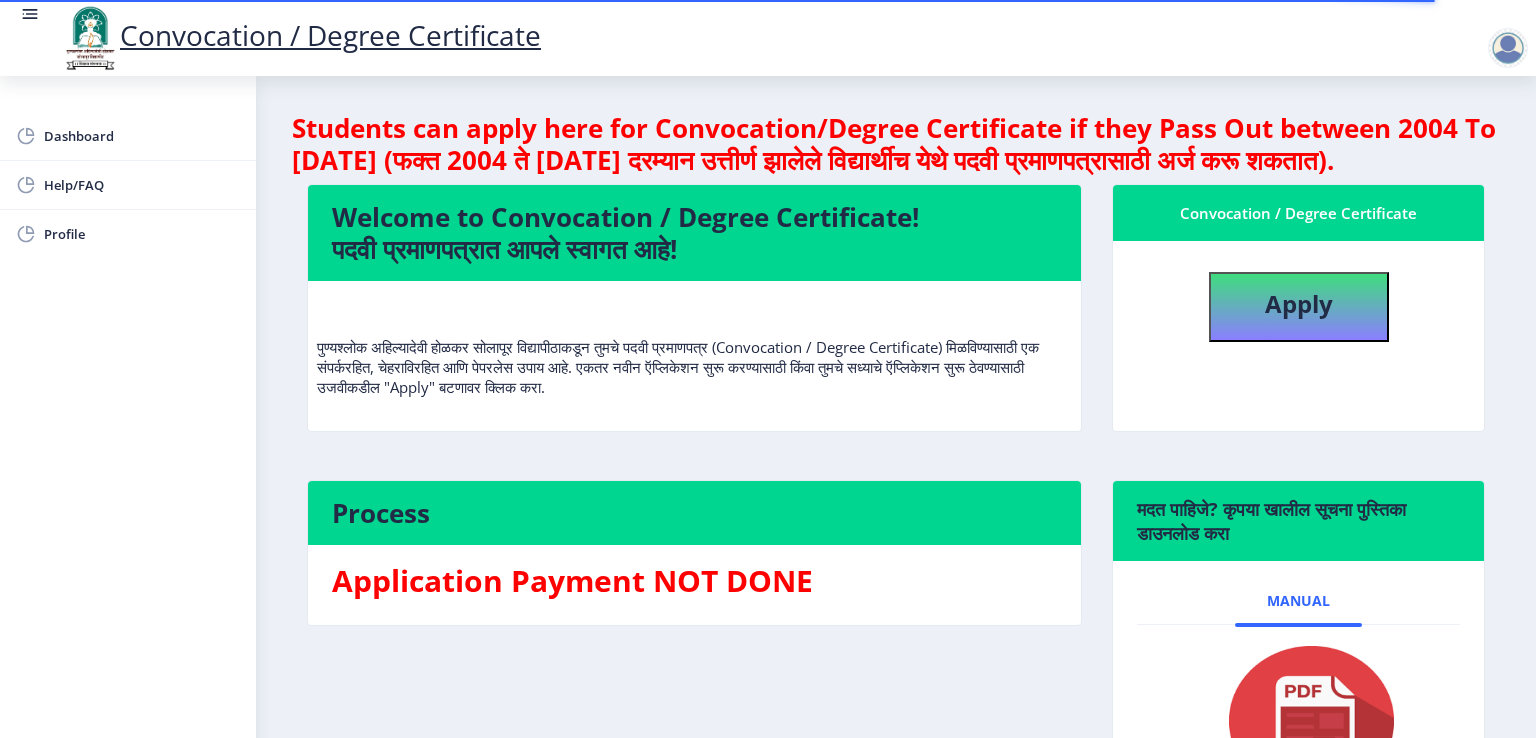 select 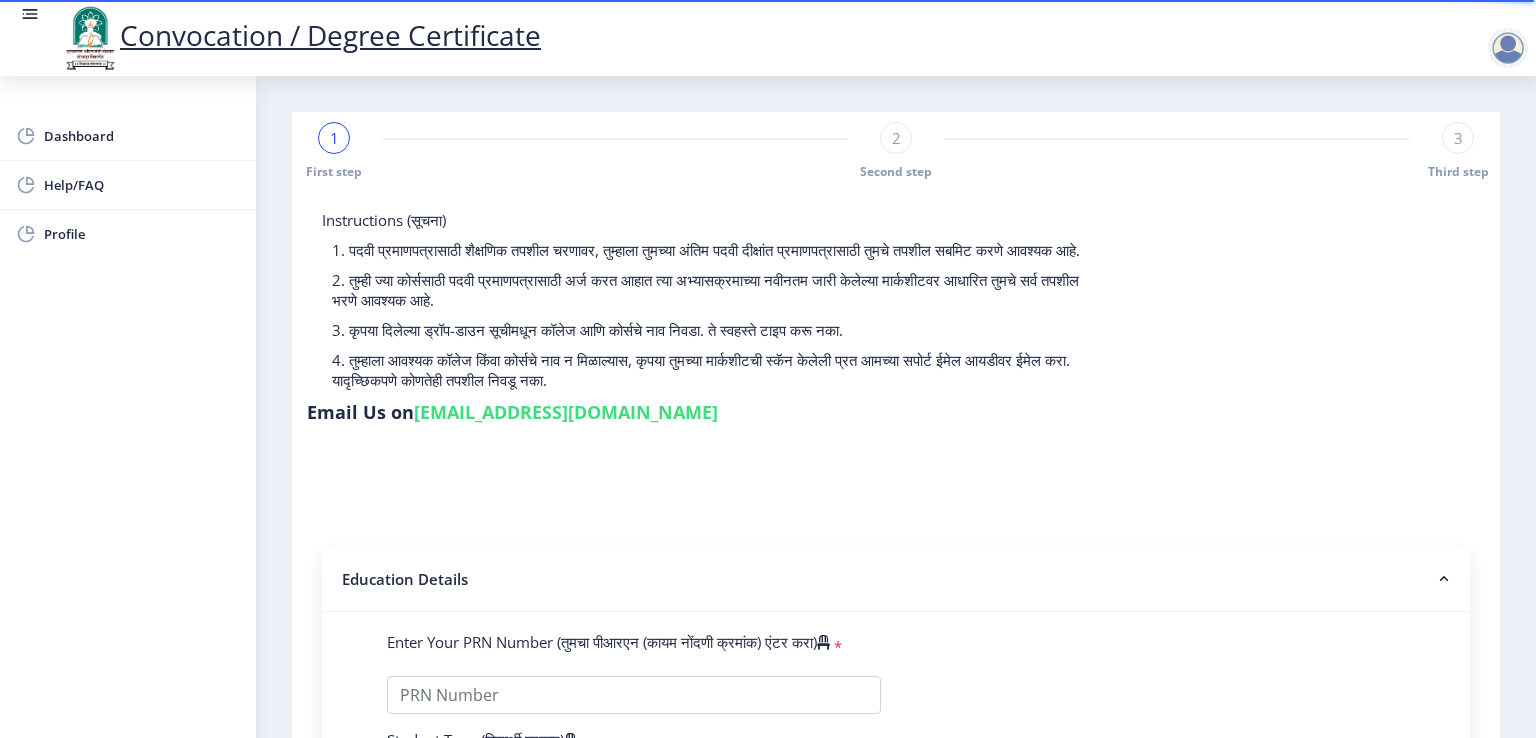 click on "[EMAIL_ADDRESS][DOMAIN_NAME]" 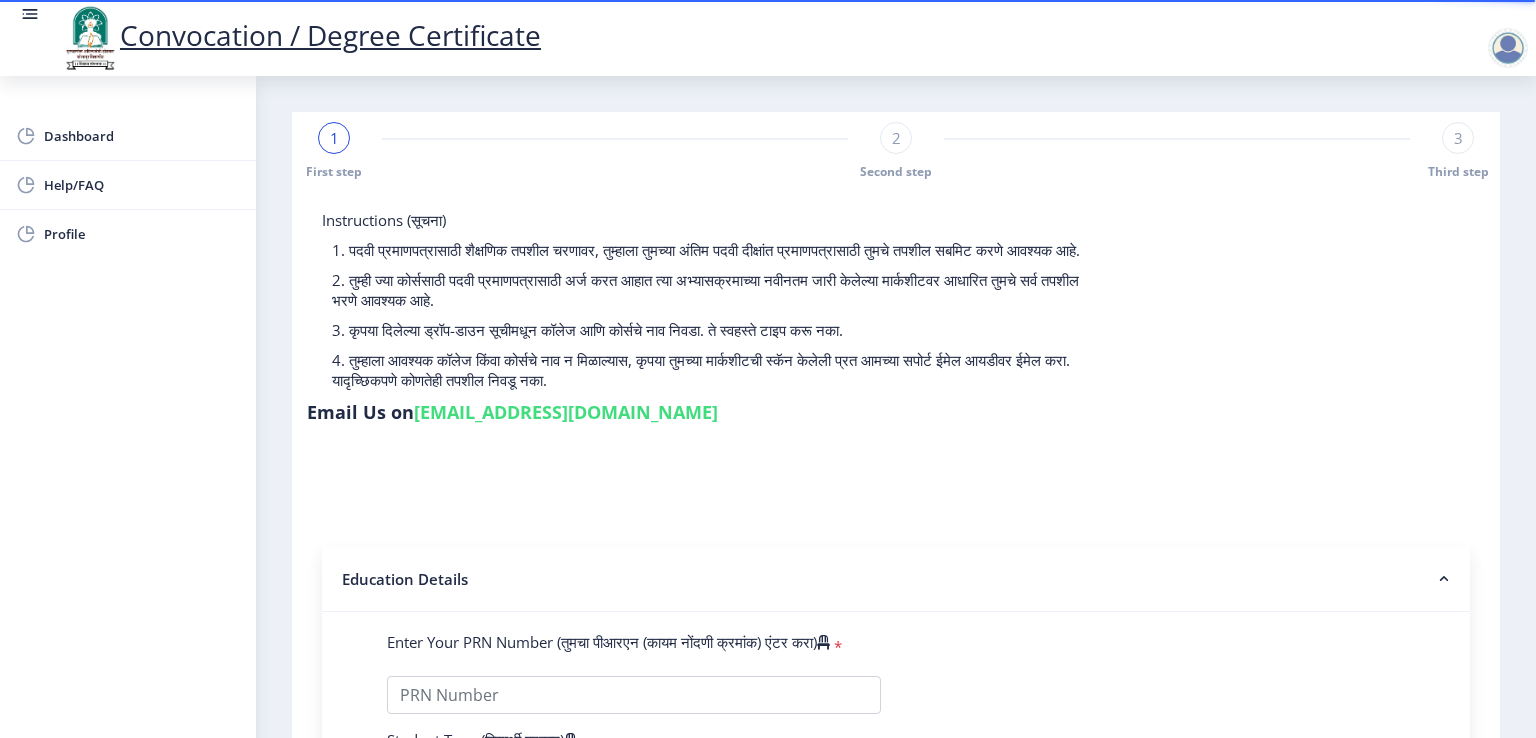 click on "[EMAIL_ADDRESS][DOMAIN_NAME]" 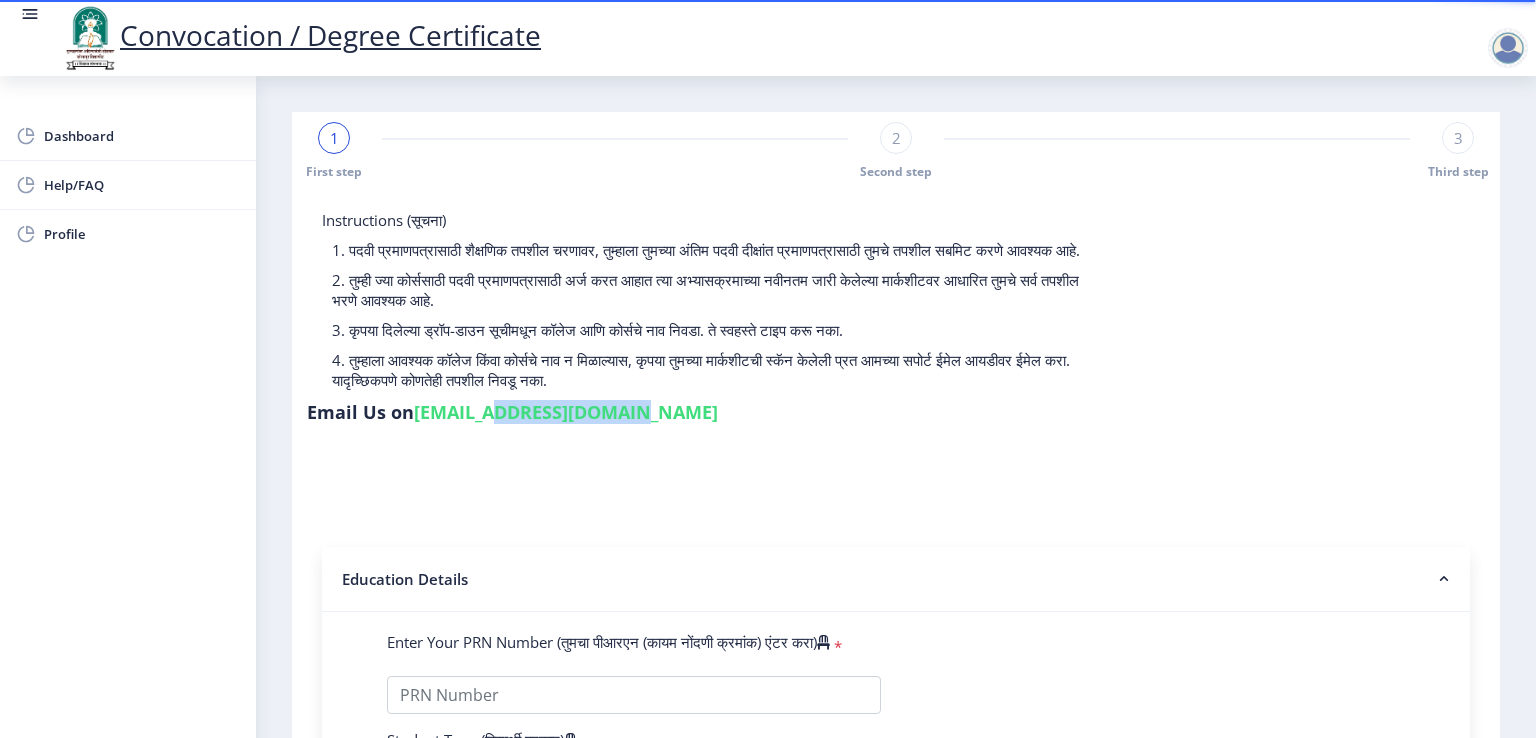click on "[EMAIL_ADDRESS][DOMAIN_NAME]" 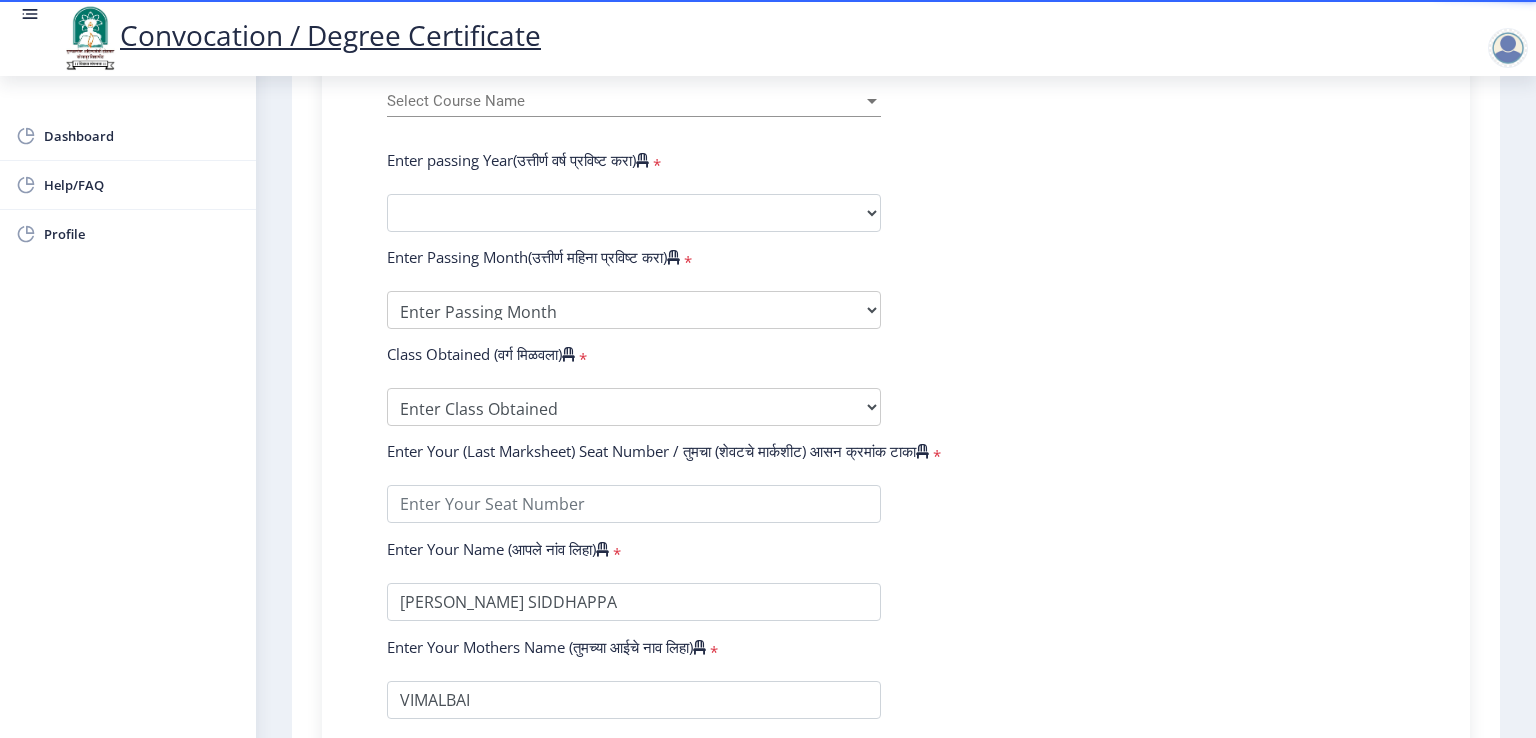 scroll, scrollTop: 1022, scrollLeft: 0, axis: vertical 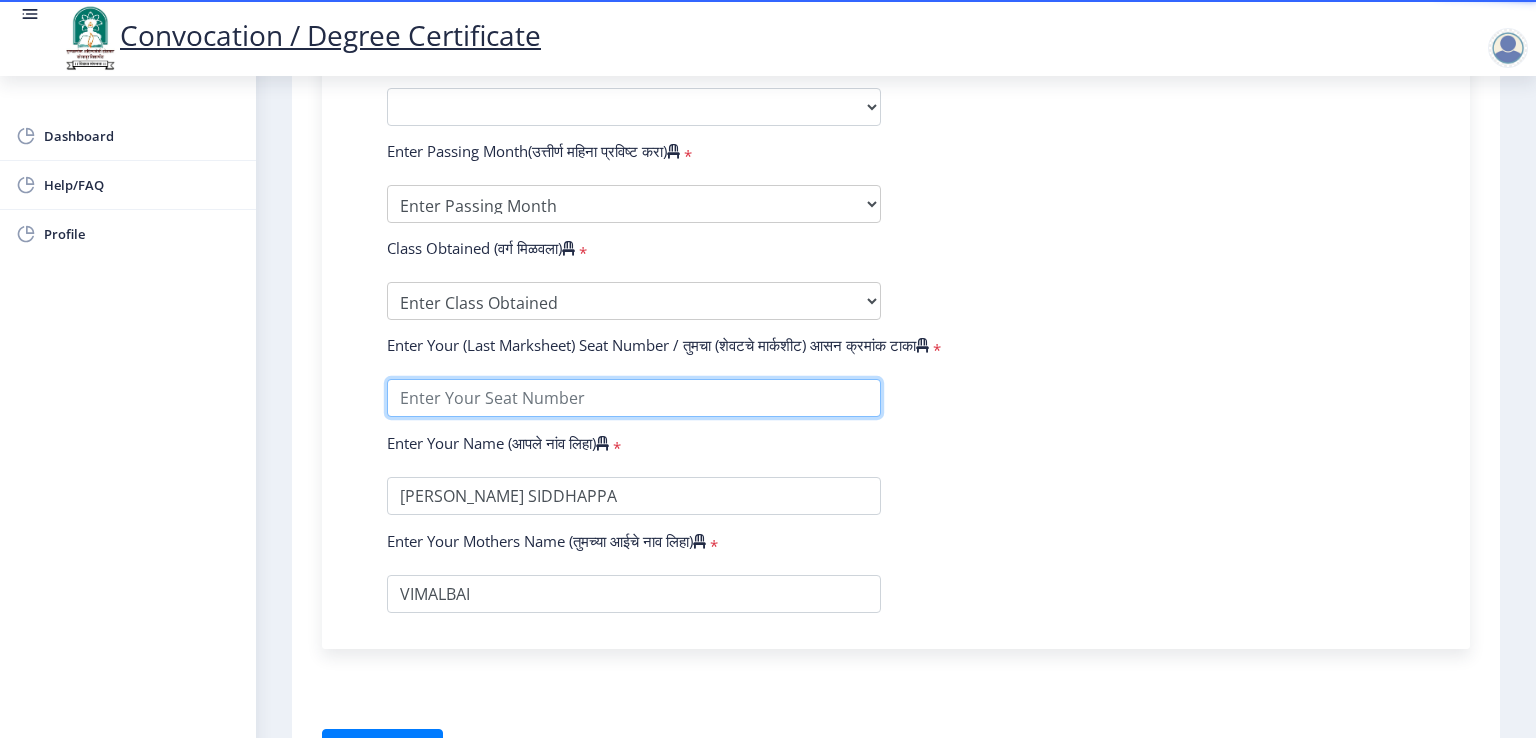 click at bounding box center [634, 398] 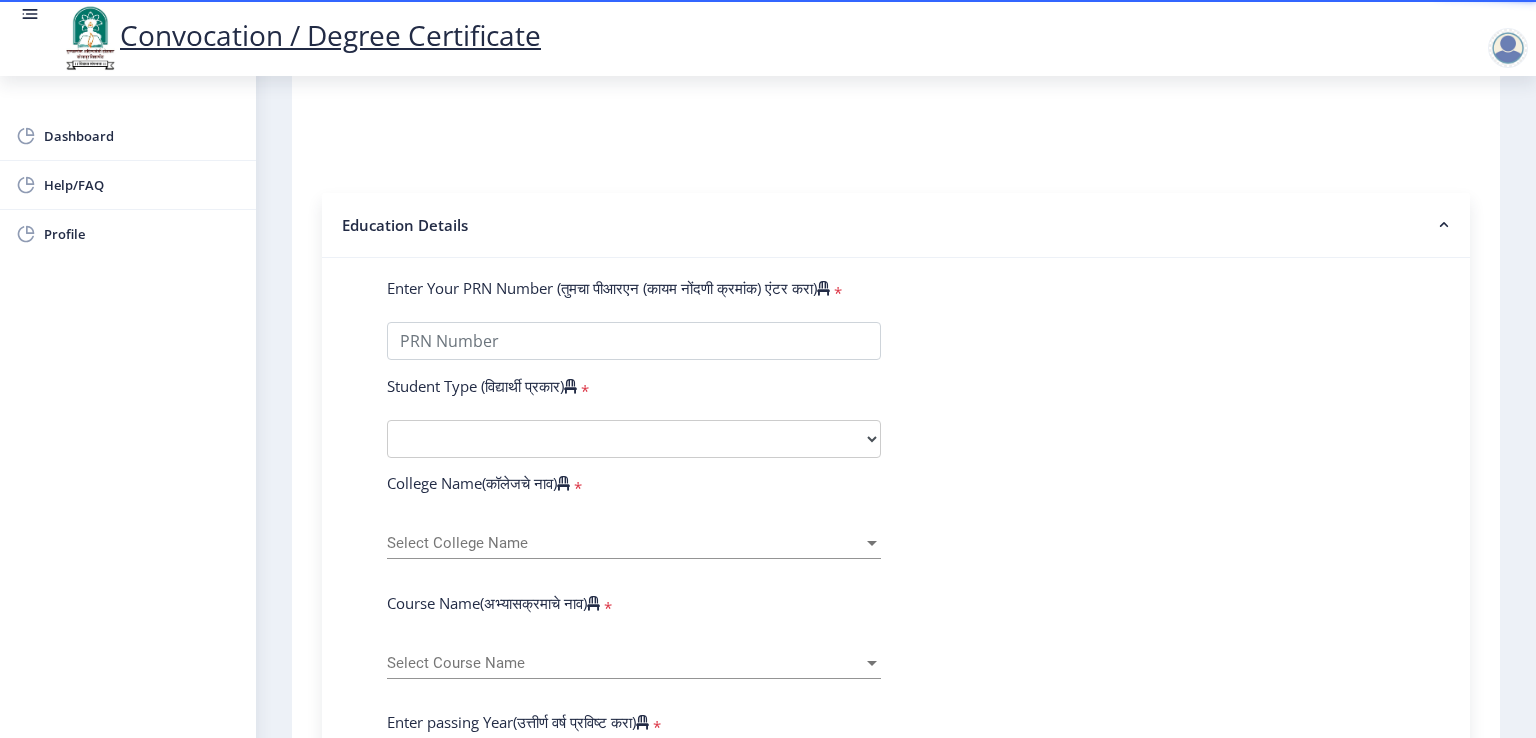 scroll, scrollTop: 352, scrollLeft: 0, axis: vertical 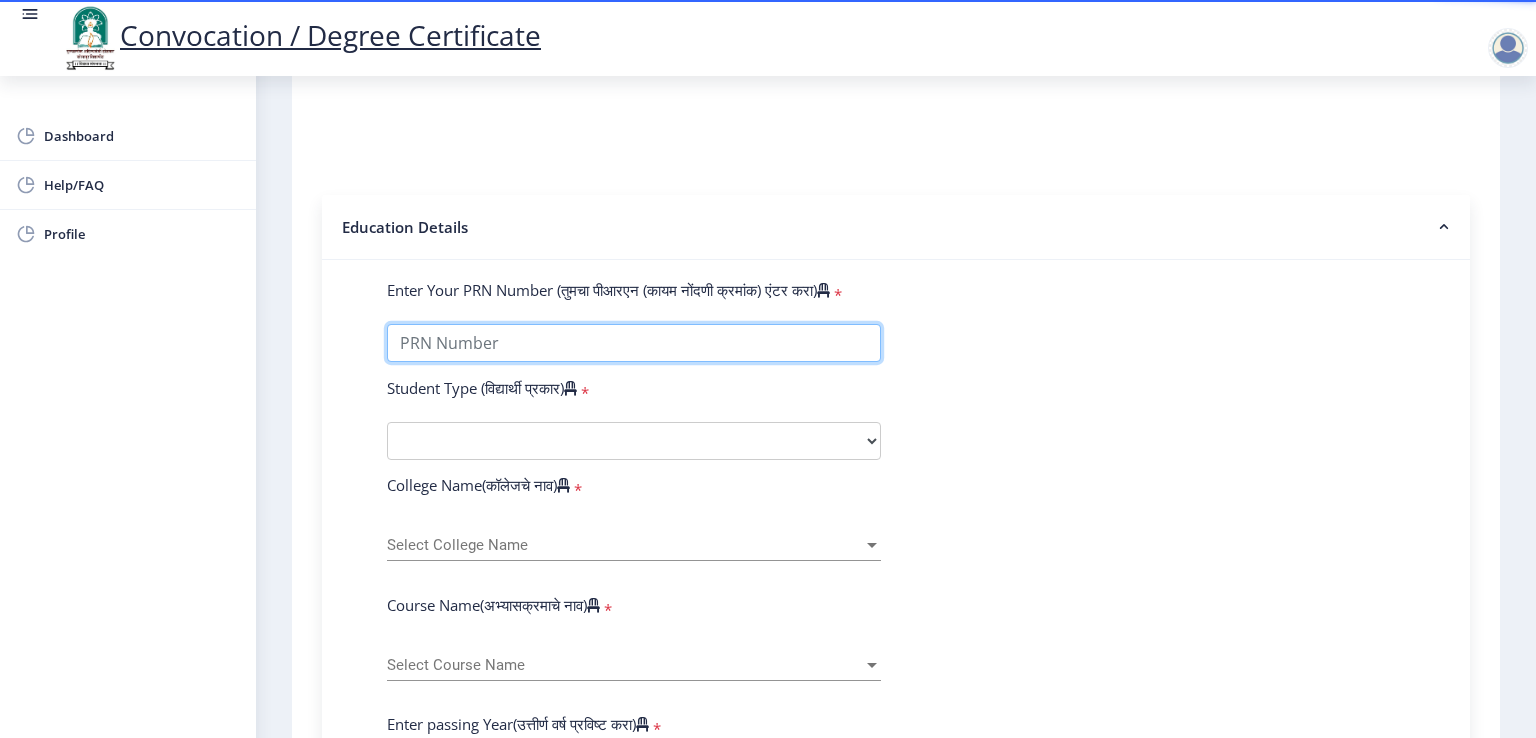 click on "Enter Your PRN Number (तुमचा पीआरएन (कायम नोंदणी क्रमांक) एंटर करा)" at bounding box center [634, 343] 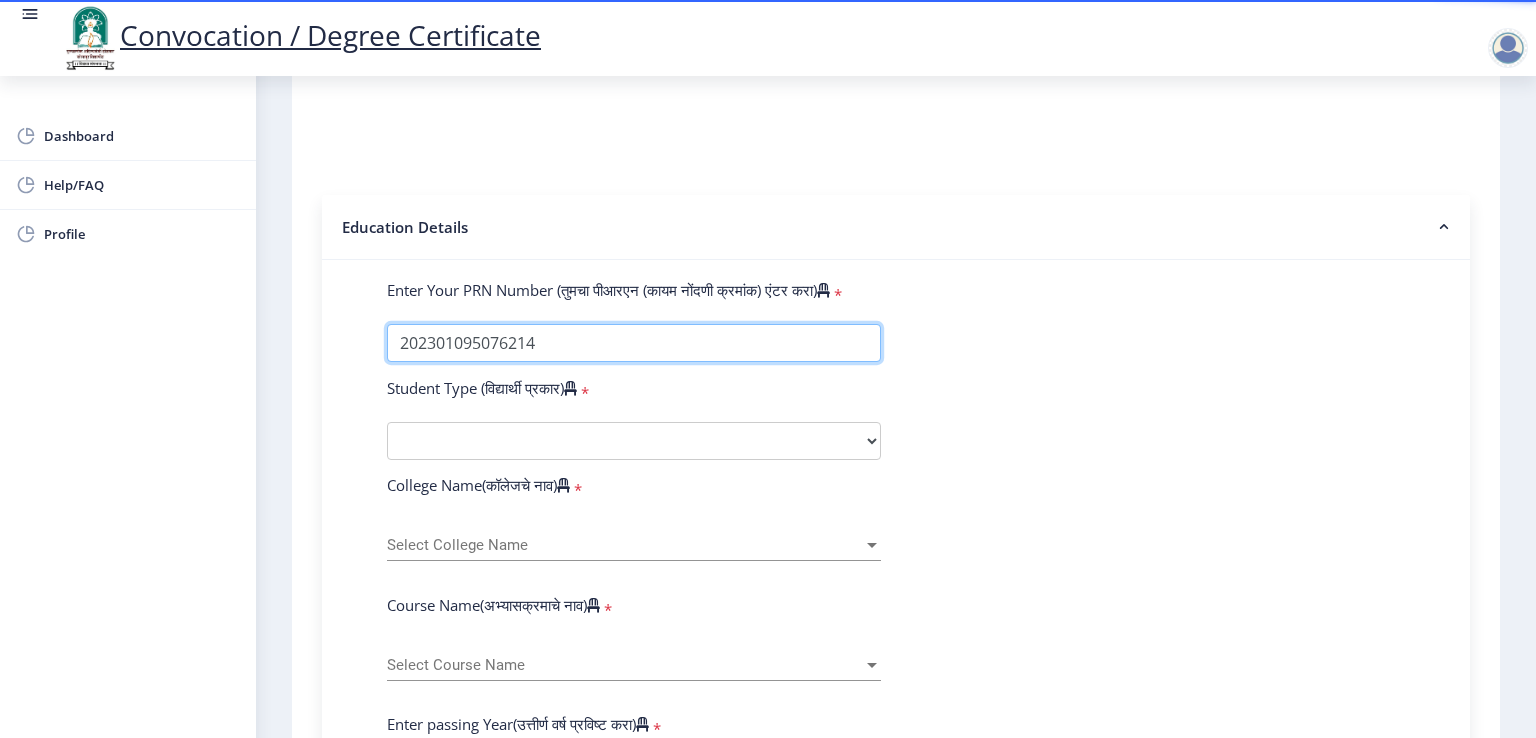 type on "202301095076214" 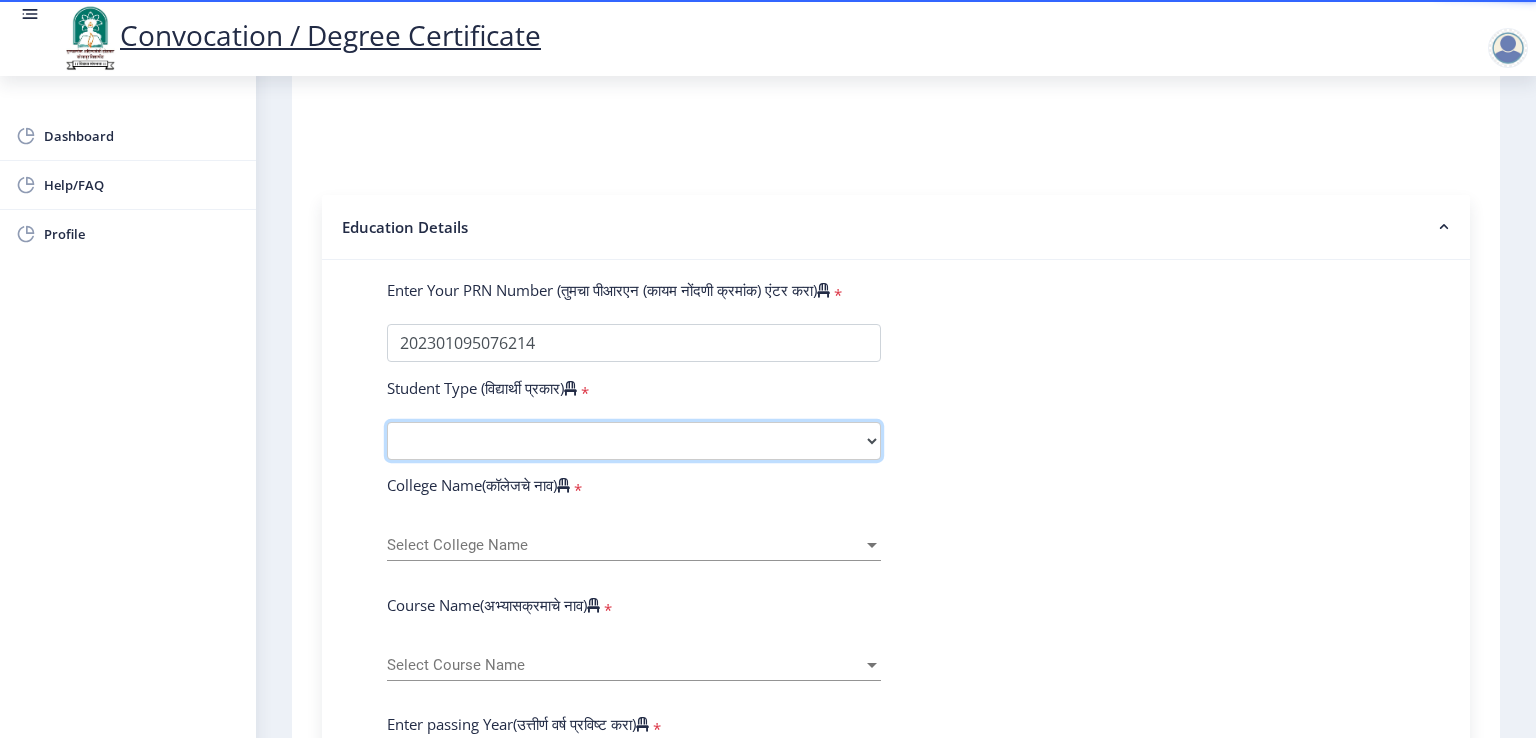 click on "Select Student Type Regular External" at bounding box center [634, 441] 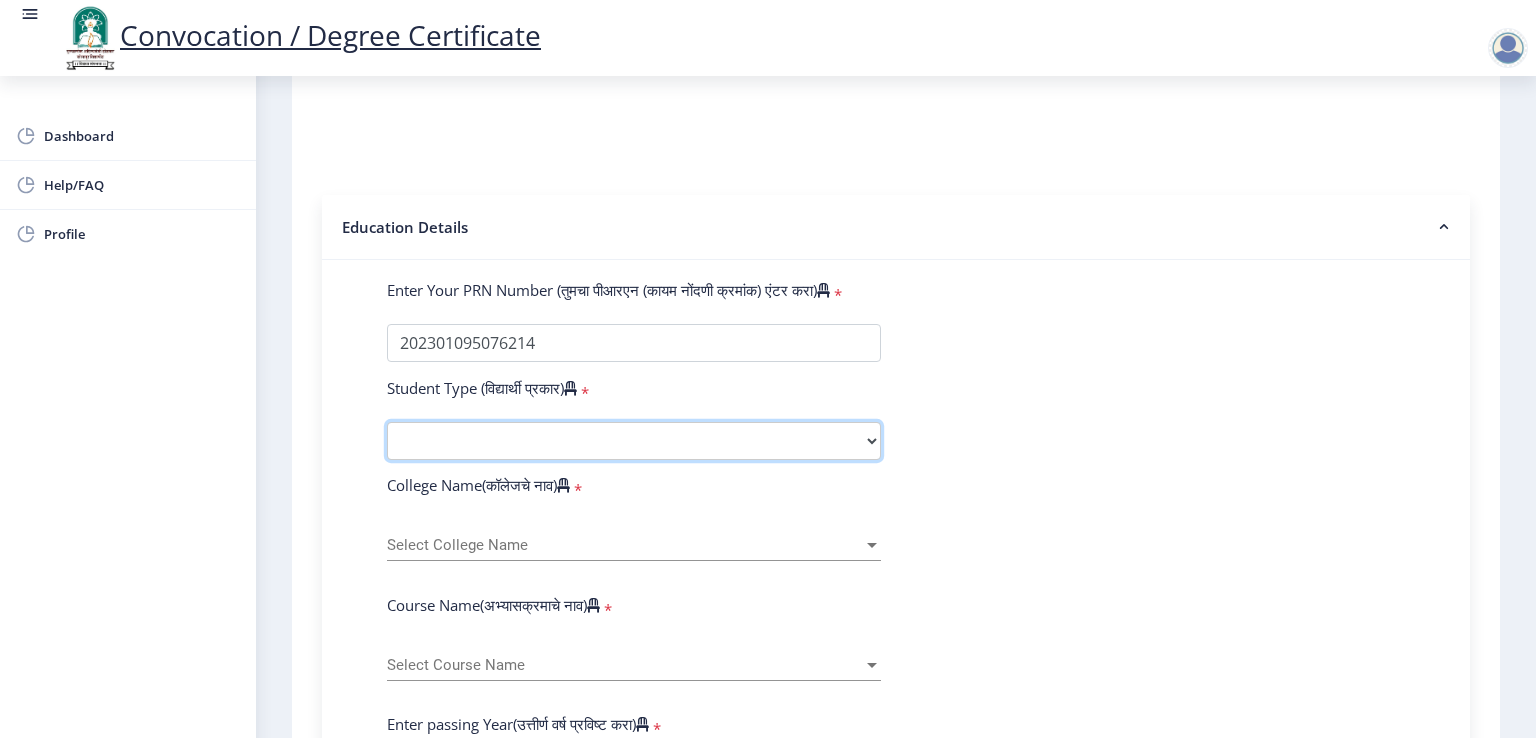 select on "Regular" 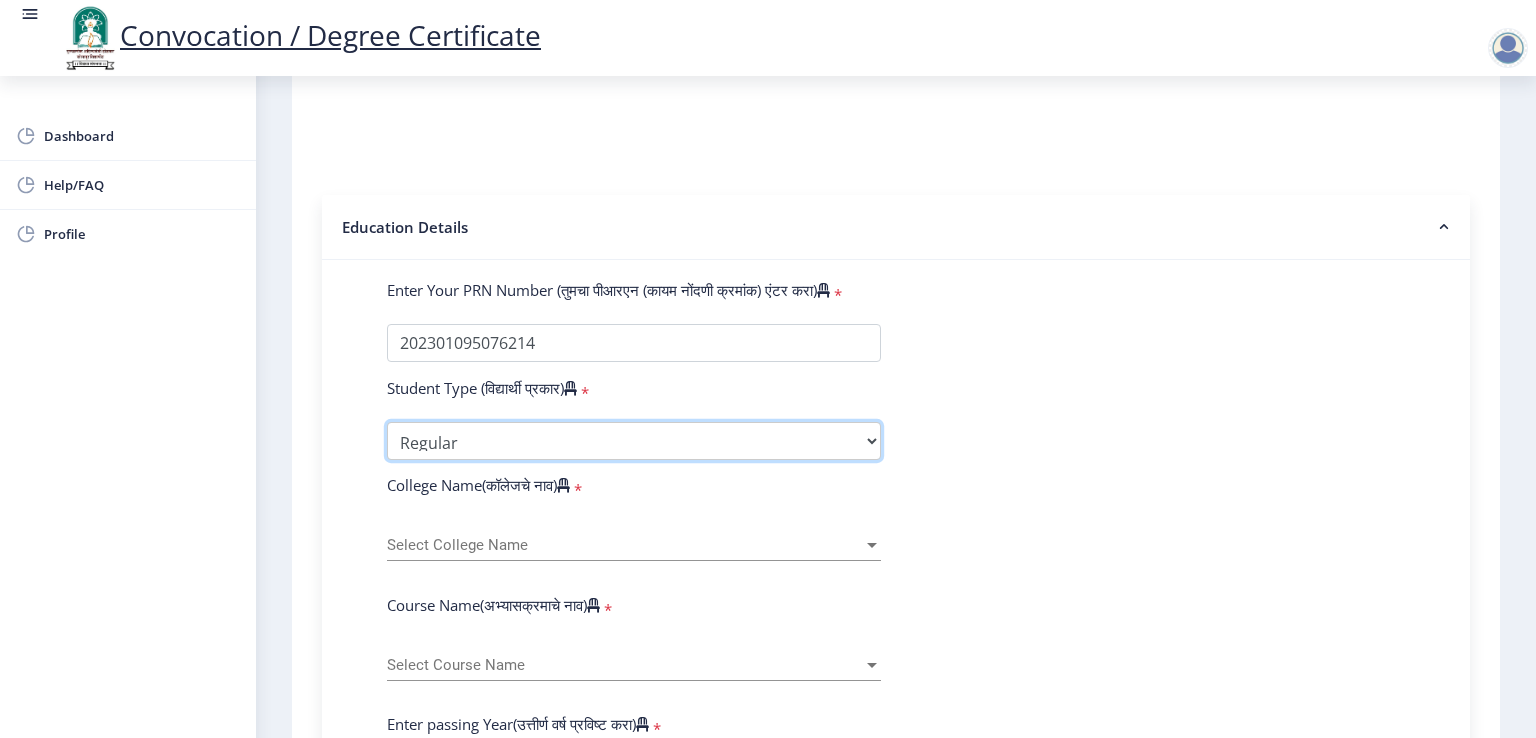 click on "Select Student Type Regular External" at bounding box center [634, 441] 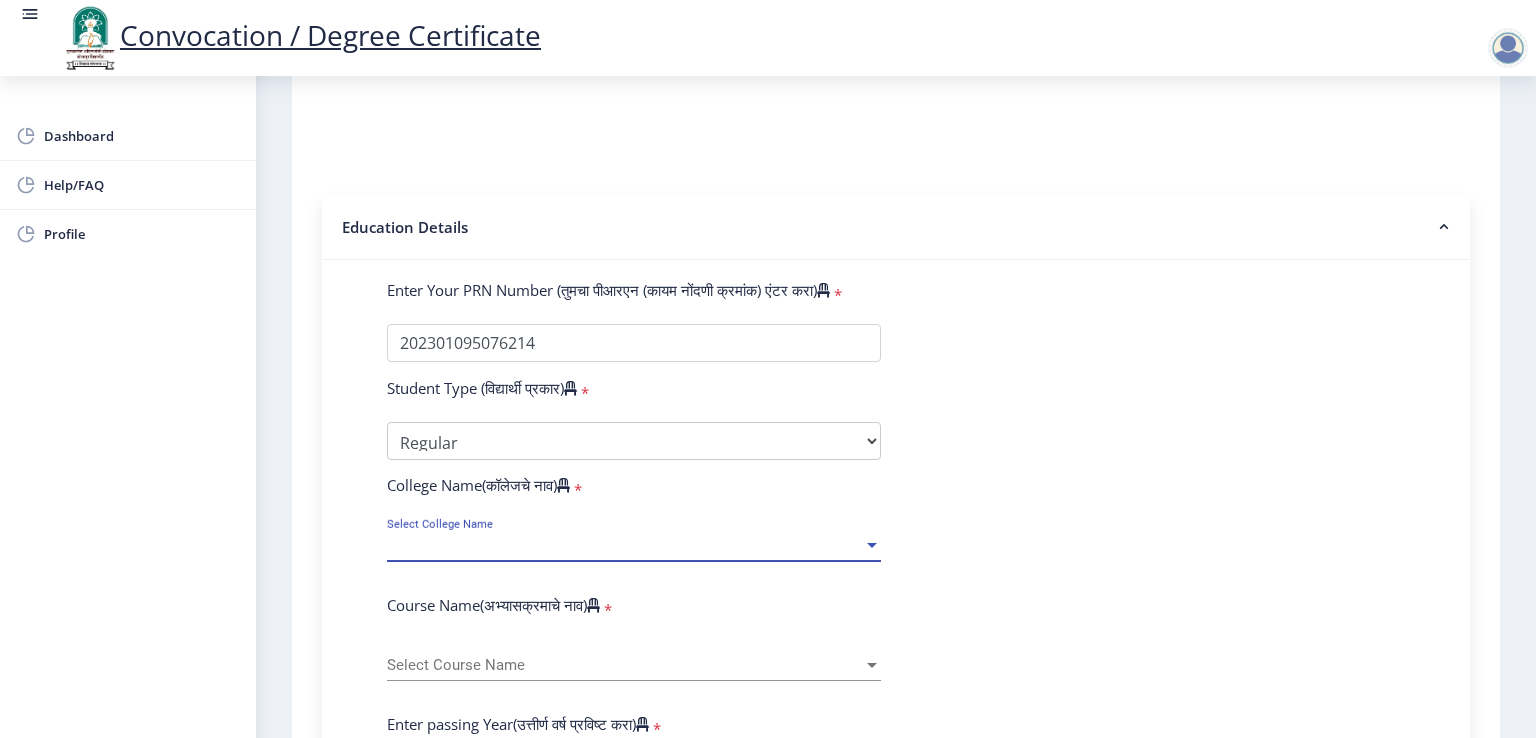 click on "Select College Name" at bounding box center [625, 545] 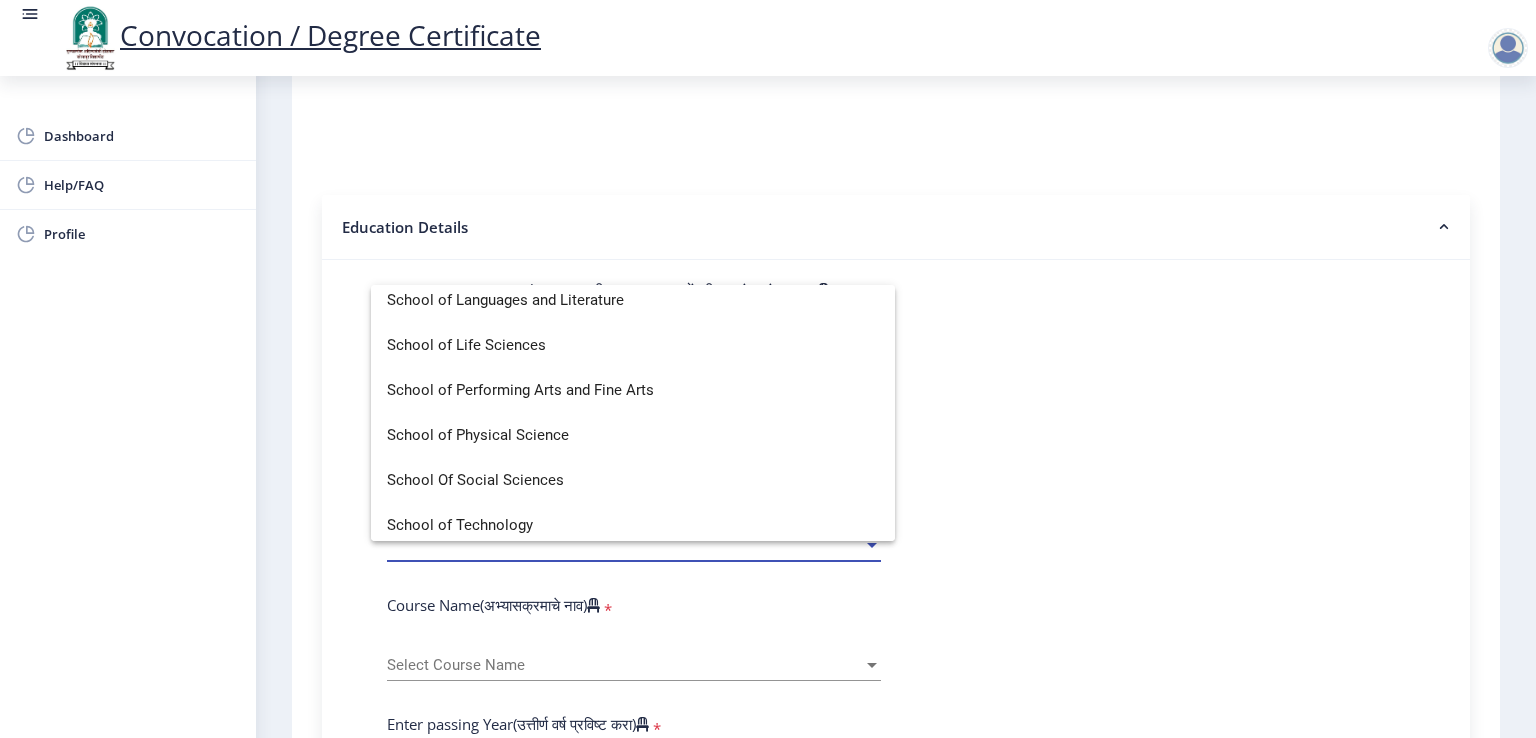 scroll, scrollTop: 4474, scrollLeft: 0, axis: vertical 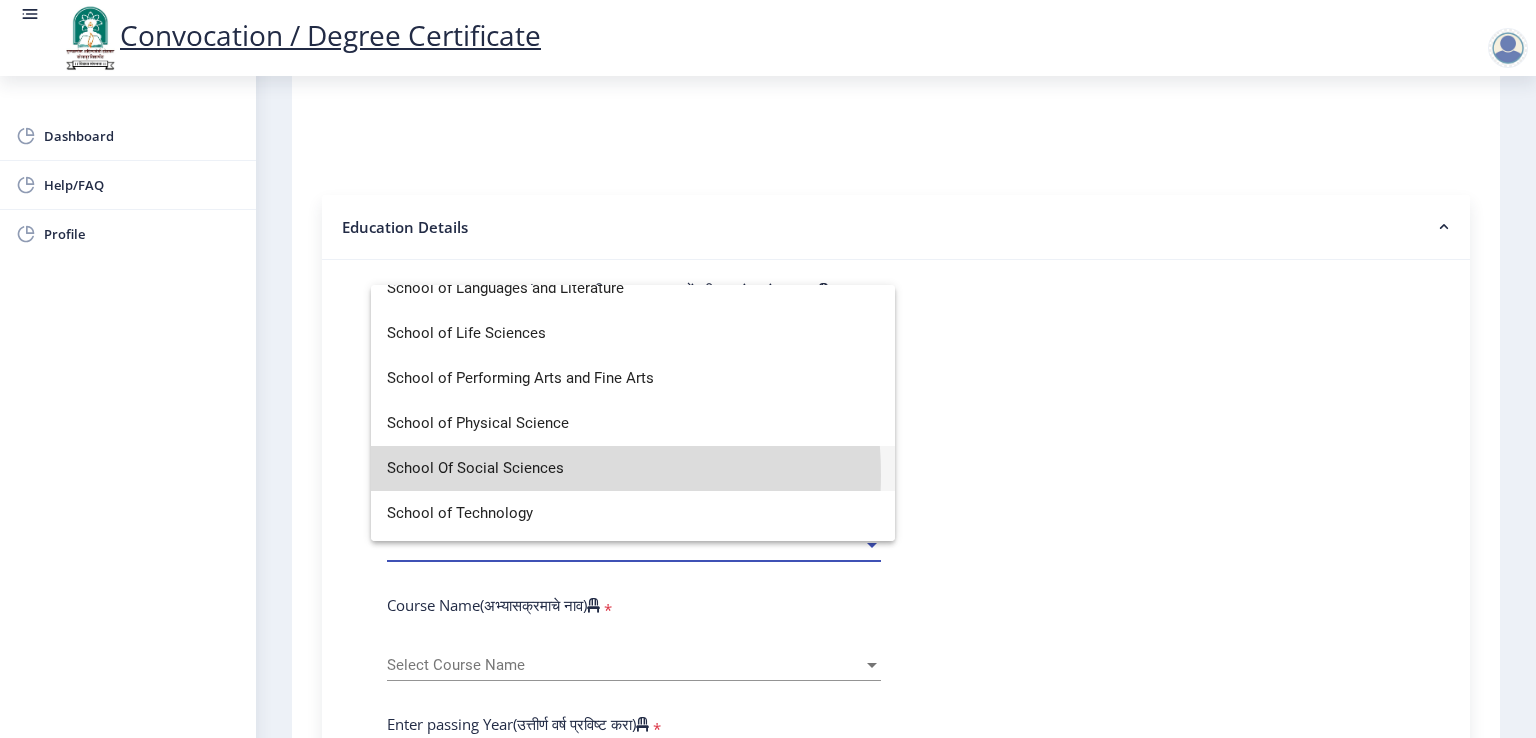 click on "School Of Social Sciences" at bounding box center [633, 468] 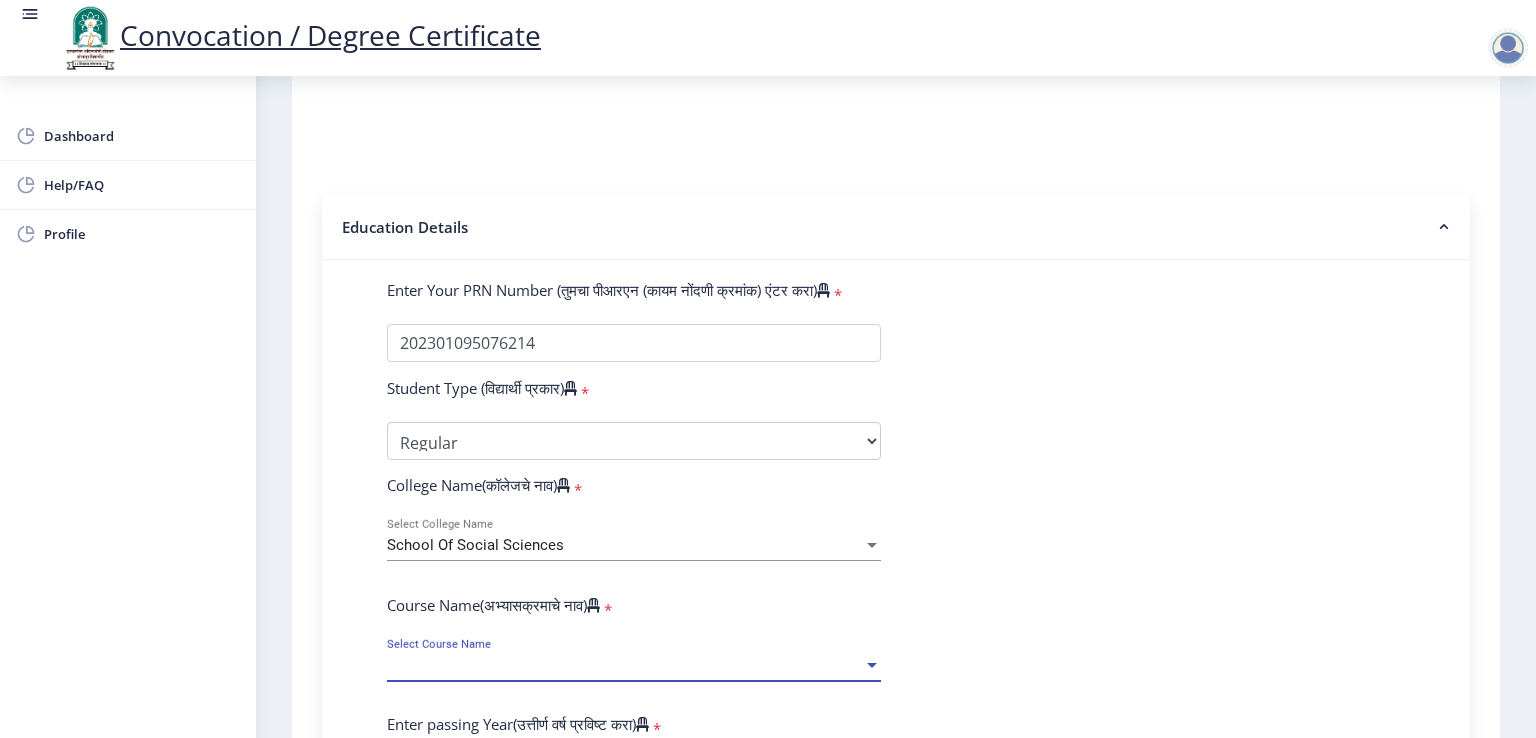 click on "Select Course Name" at bounding box center [625, 665] 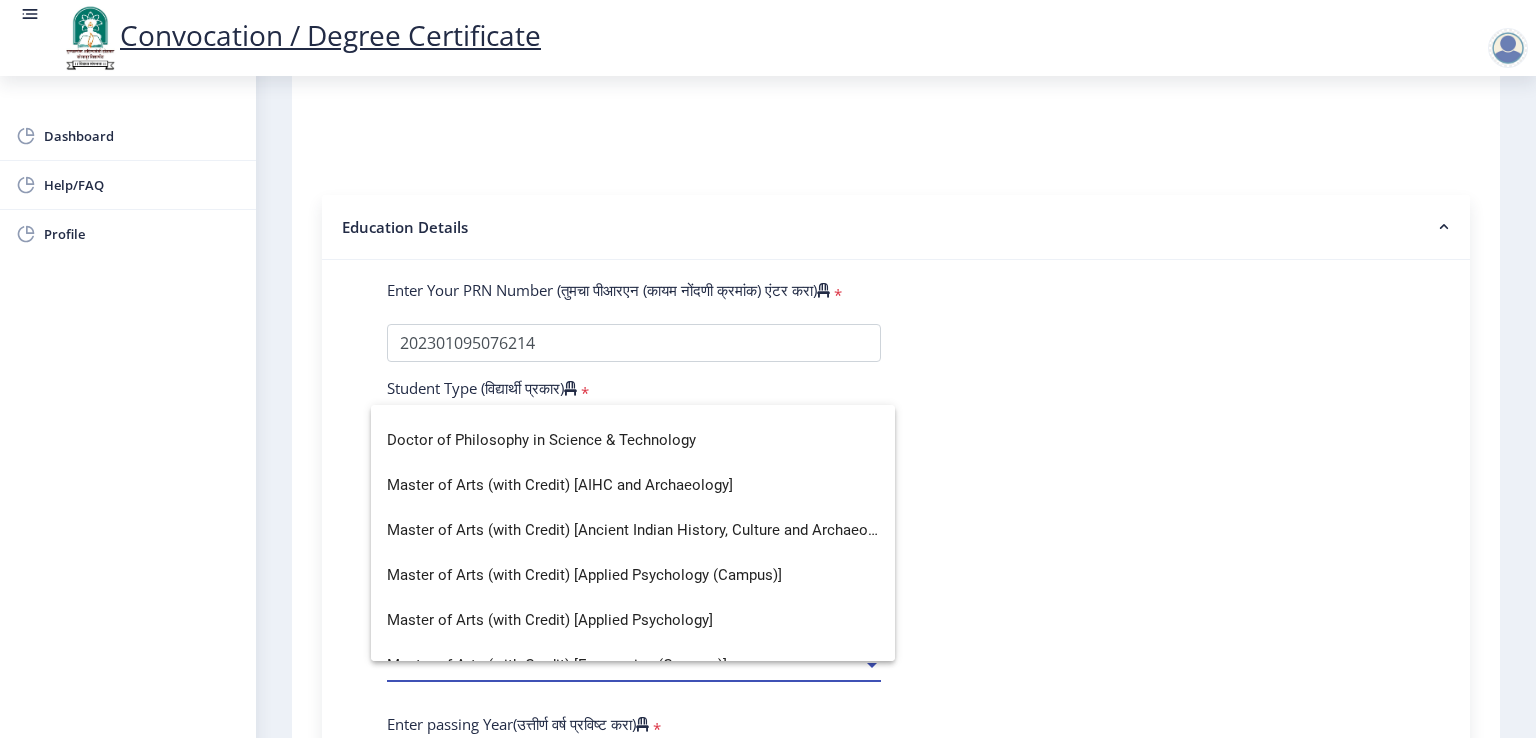 scroll, scrollTop: 63, scrollLeft: 0, axis: vertical 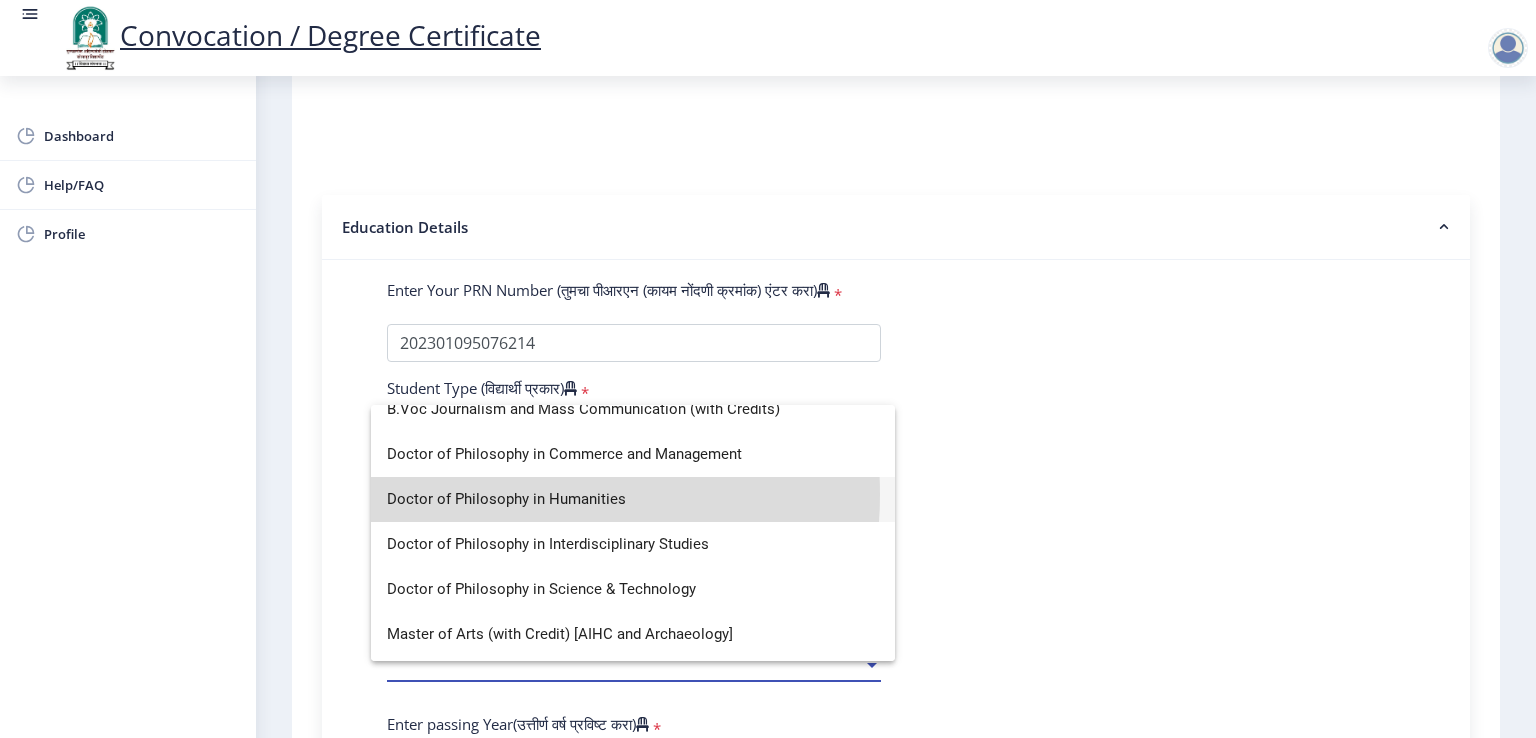 click on "Doctor of Philosophy in Humanities" at bounding box center [633, 499] 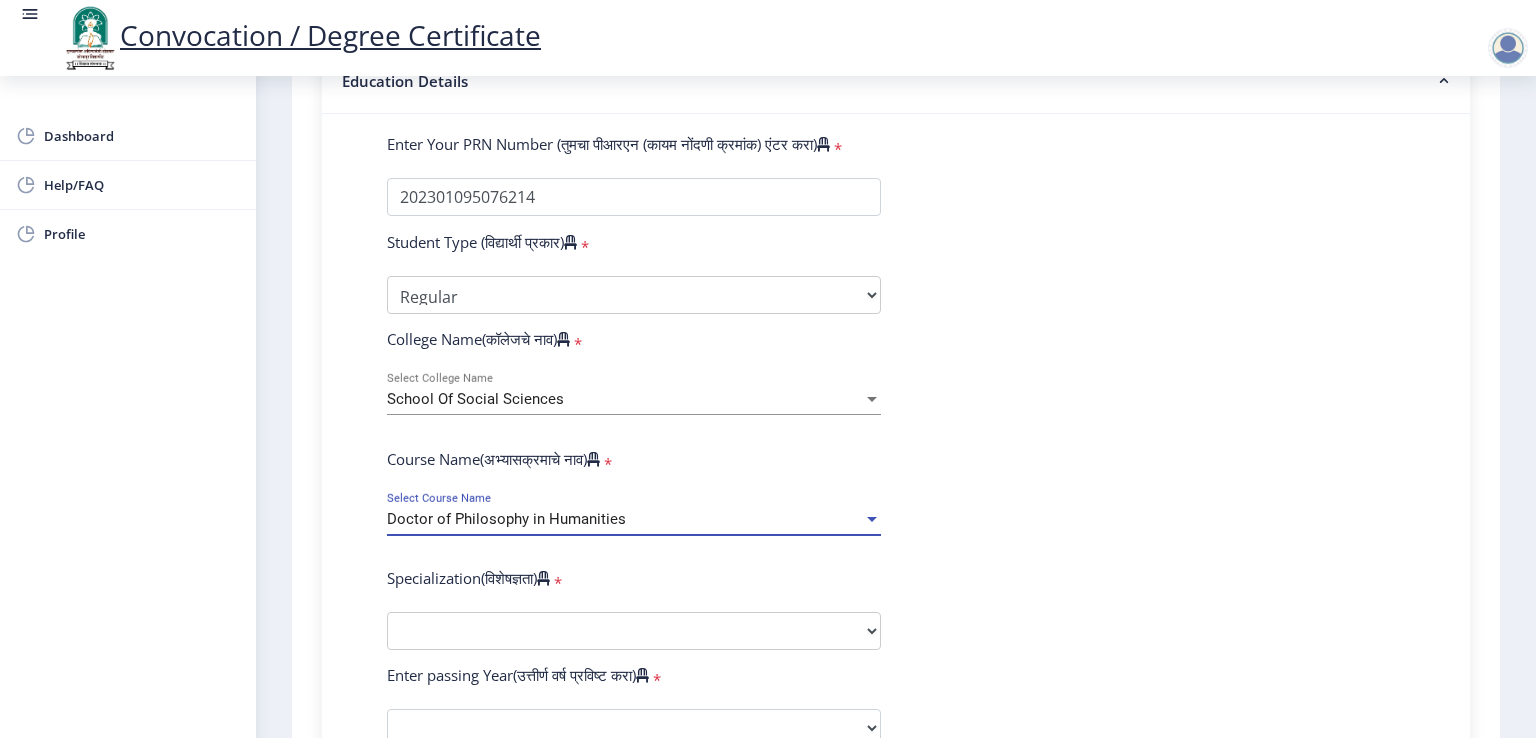 scroll, scrollTop: 628, scrollLeft: 0, axis: vertical 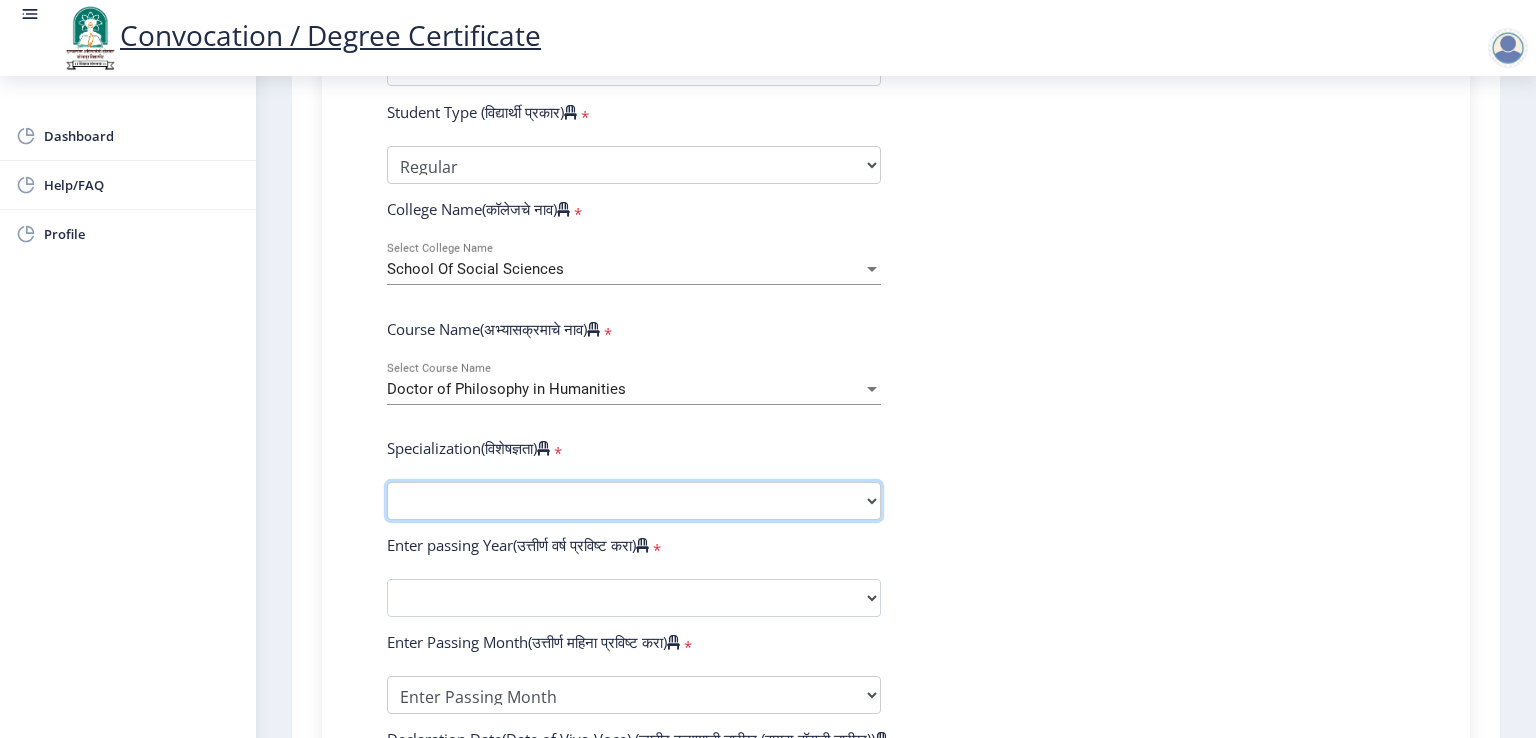 click on "Specialization AIHC&A Economics English Hindi History Kannada Law Marathi Political Science Psychology Rural Development Urdu Other" at bounding box center (634, 501) 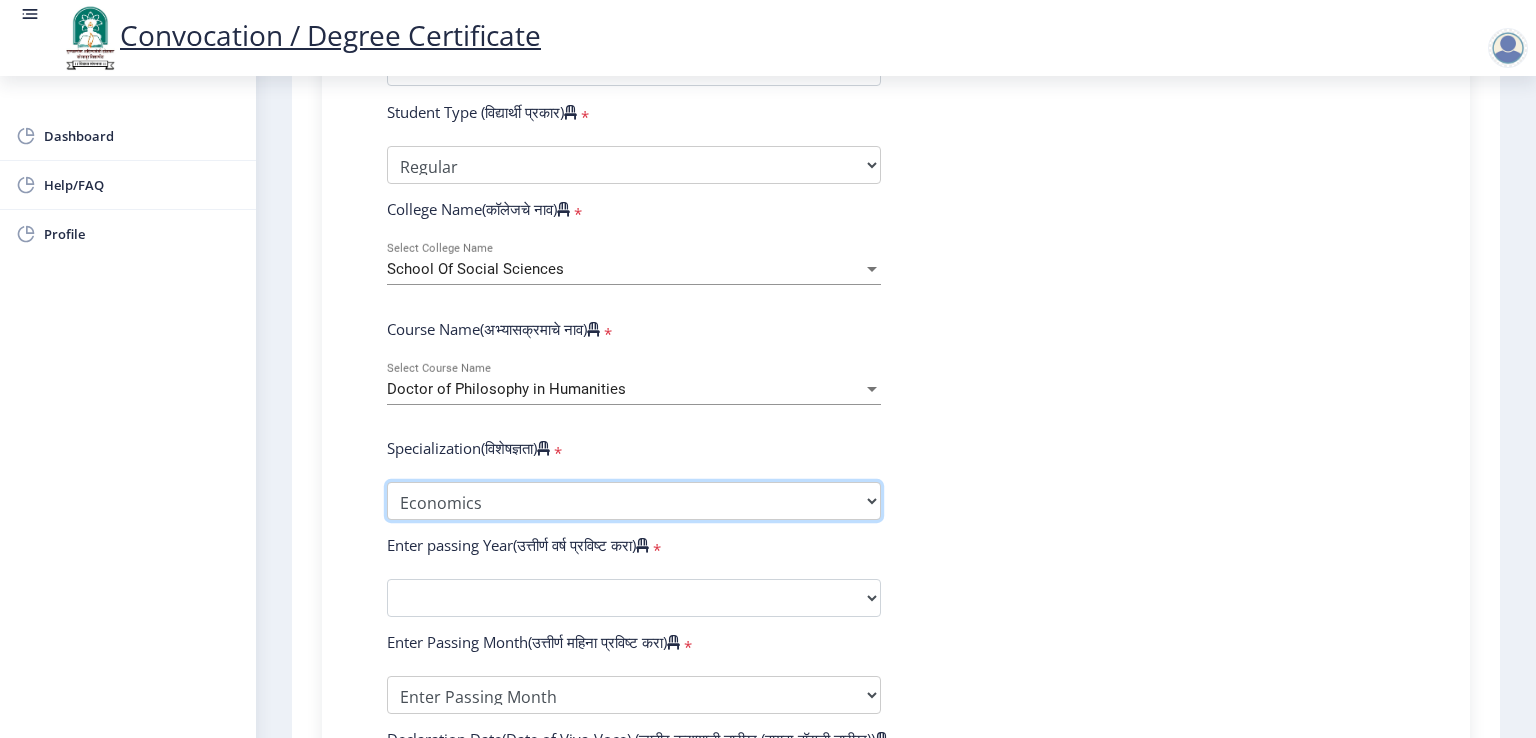 click on "Specialization AIHC&A Economics English Hindi History Kannada Law Marathi Political Science Psychology Rural Development Urdu Other" at bounding box center [634, 501] 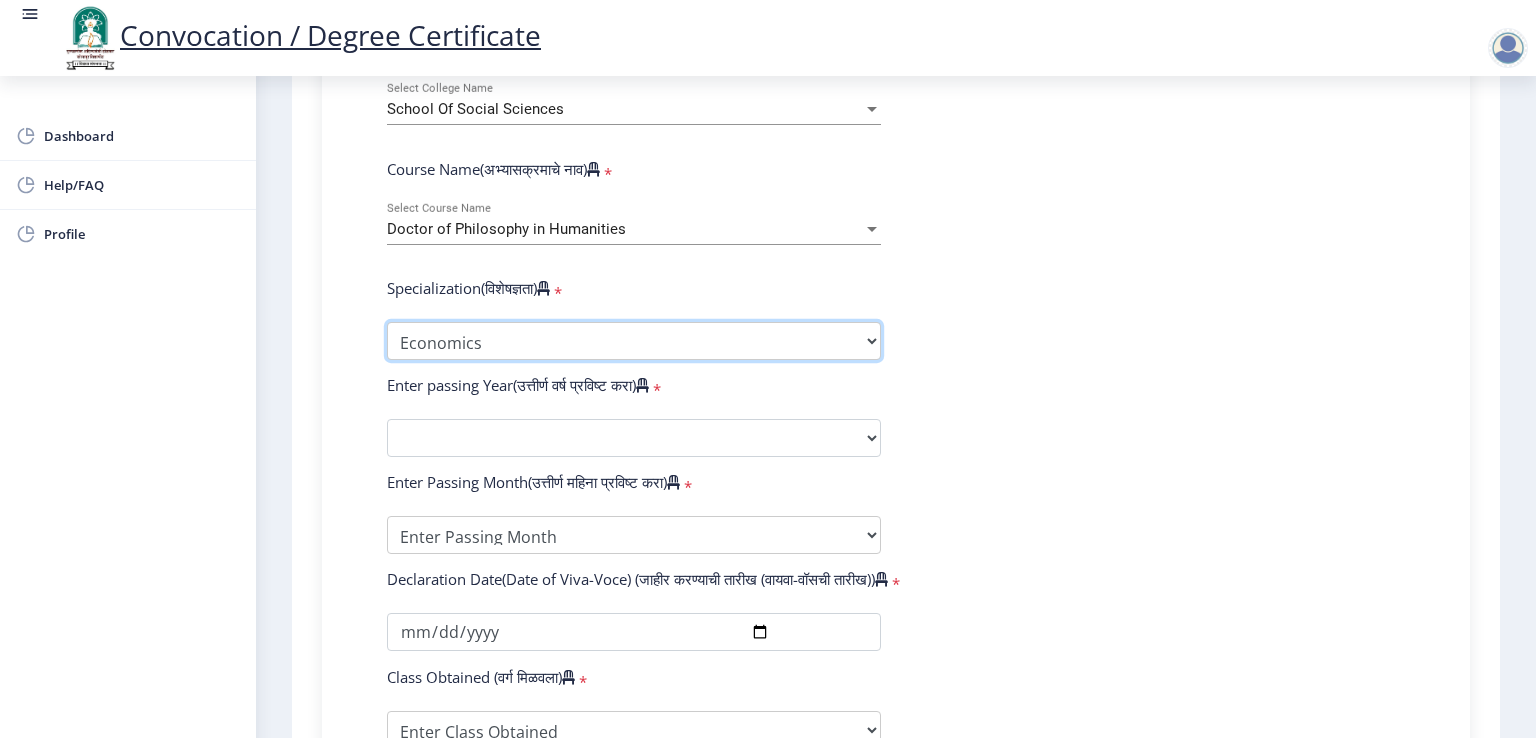 scroll, scrollTop: 797, scrollLeft: 0, axis: vertical 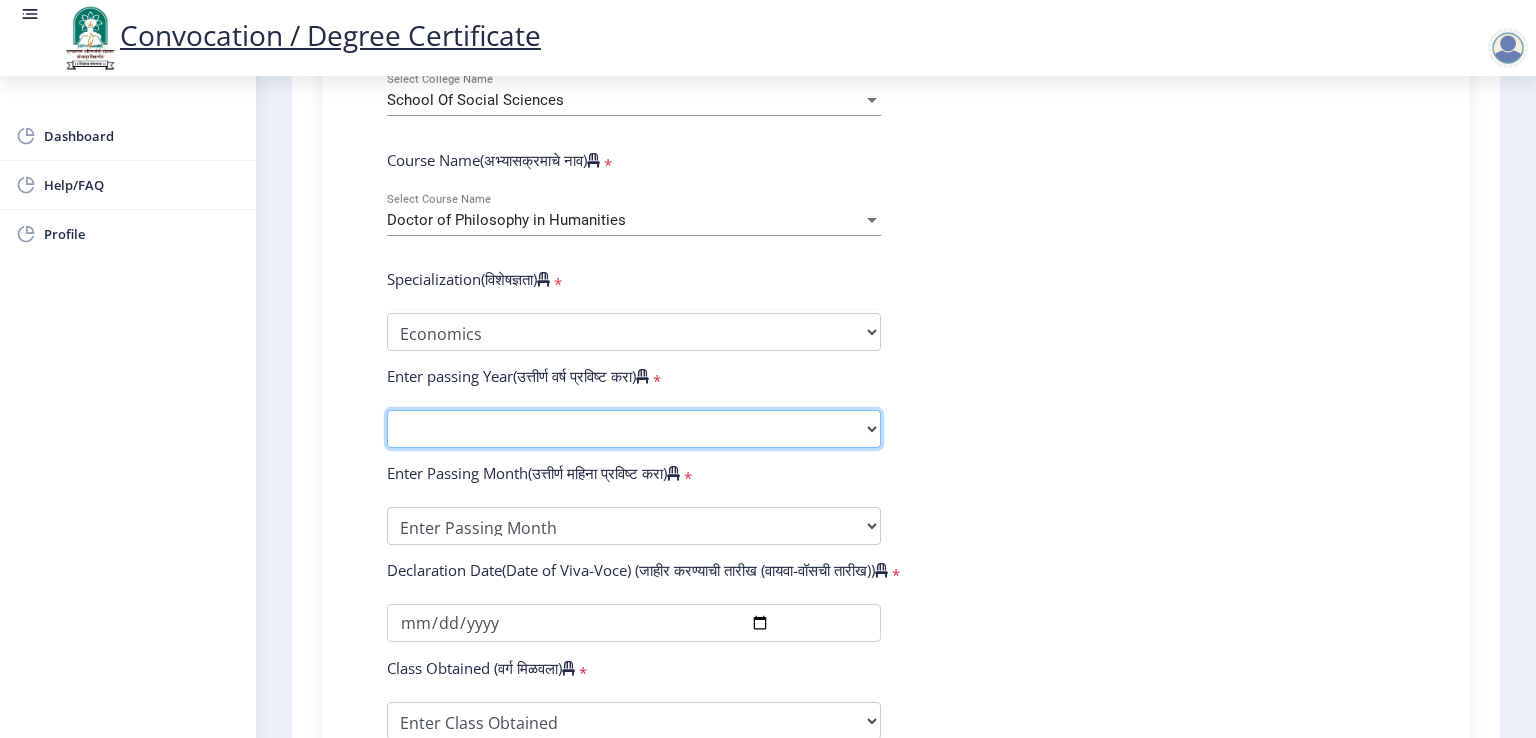 click on "2025   2024   2023   2022   2021   2020   2019   2018   2017   2016   2015   2014   2013   2012   2011   2010   2009   2008   2007   2006   2005   2004   2003   2002   2001   2000   1999   1998   1997   1996   1995   1994   1993   1992   1991   1990   1989   1988   1987   1986   1985   1984   1983   1982   1981   1980   1979   1978   1977   1976" 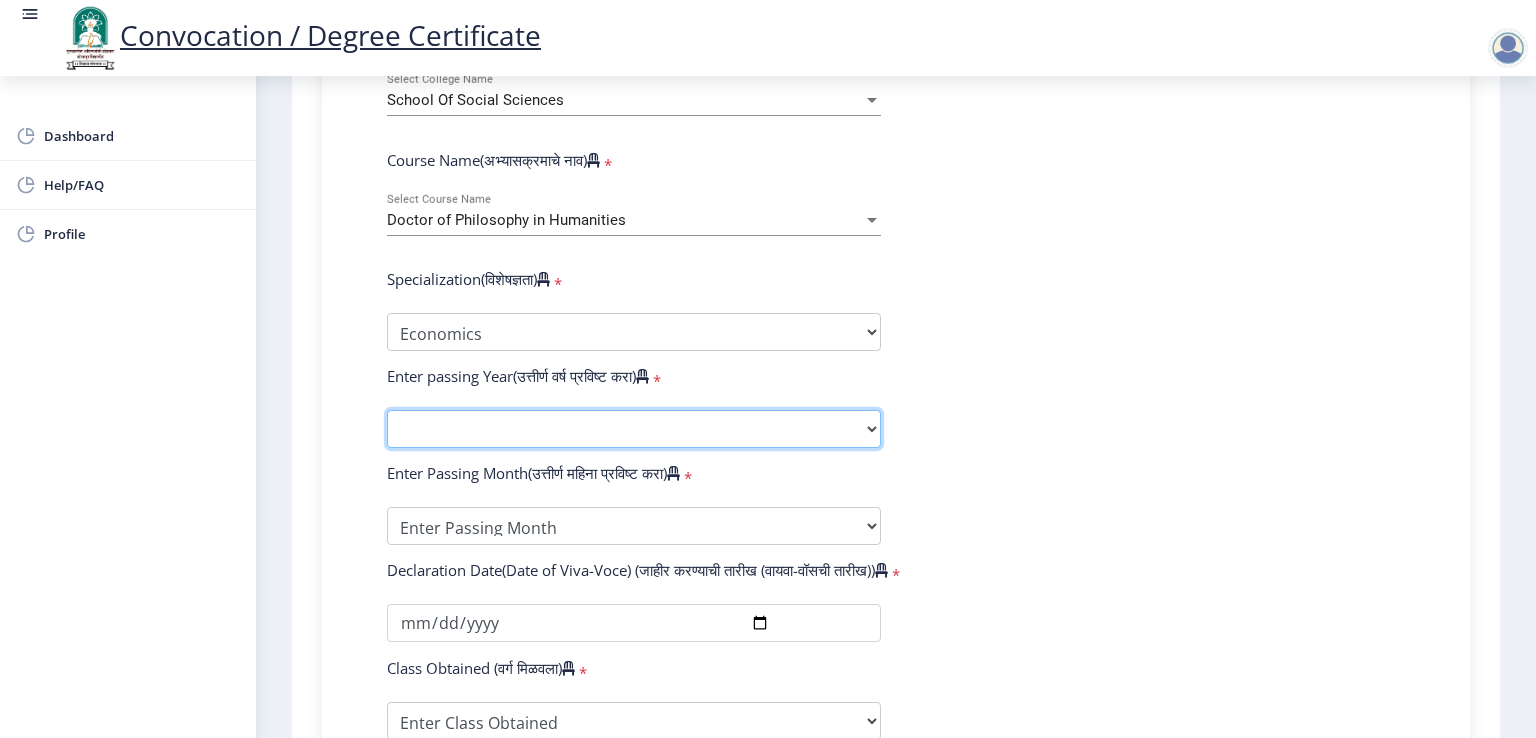 select on "2022" 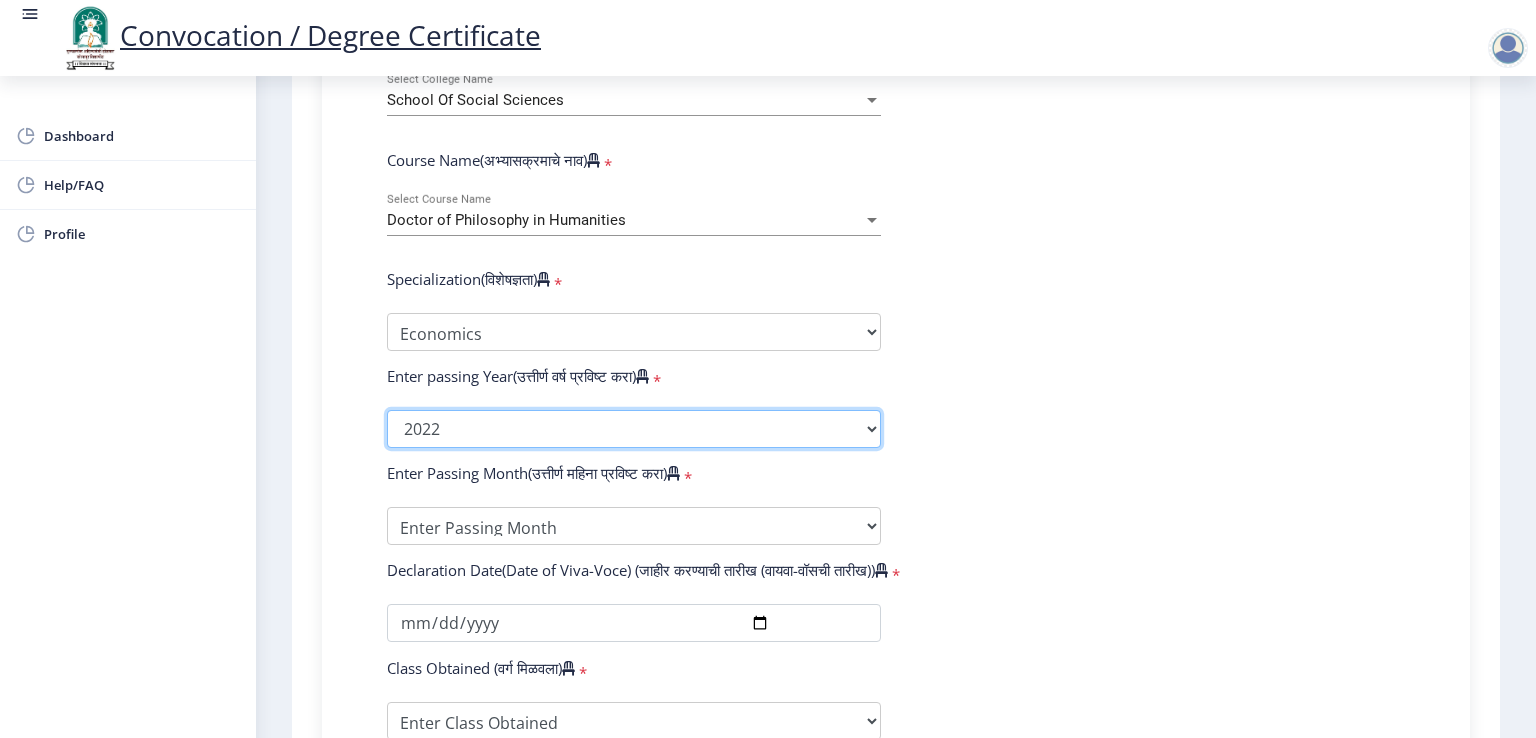 click on "2025   2024   2023   2022   2021   2020   2019   2018   2017   2016   2015   2014   2013   2012   2011   2010   2009   2008   2007   2006   2005   2004   2003   2002   2001   2000   1999   1998   1997   1996   1995   1994   1993   1992   1991   1990   1989   1988   1987   1986   1985   1984   1983   1982   1981   1980   1979   1978   1977   1976" 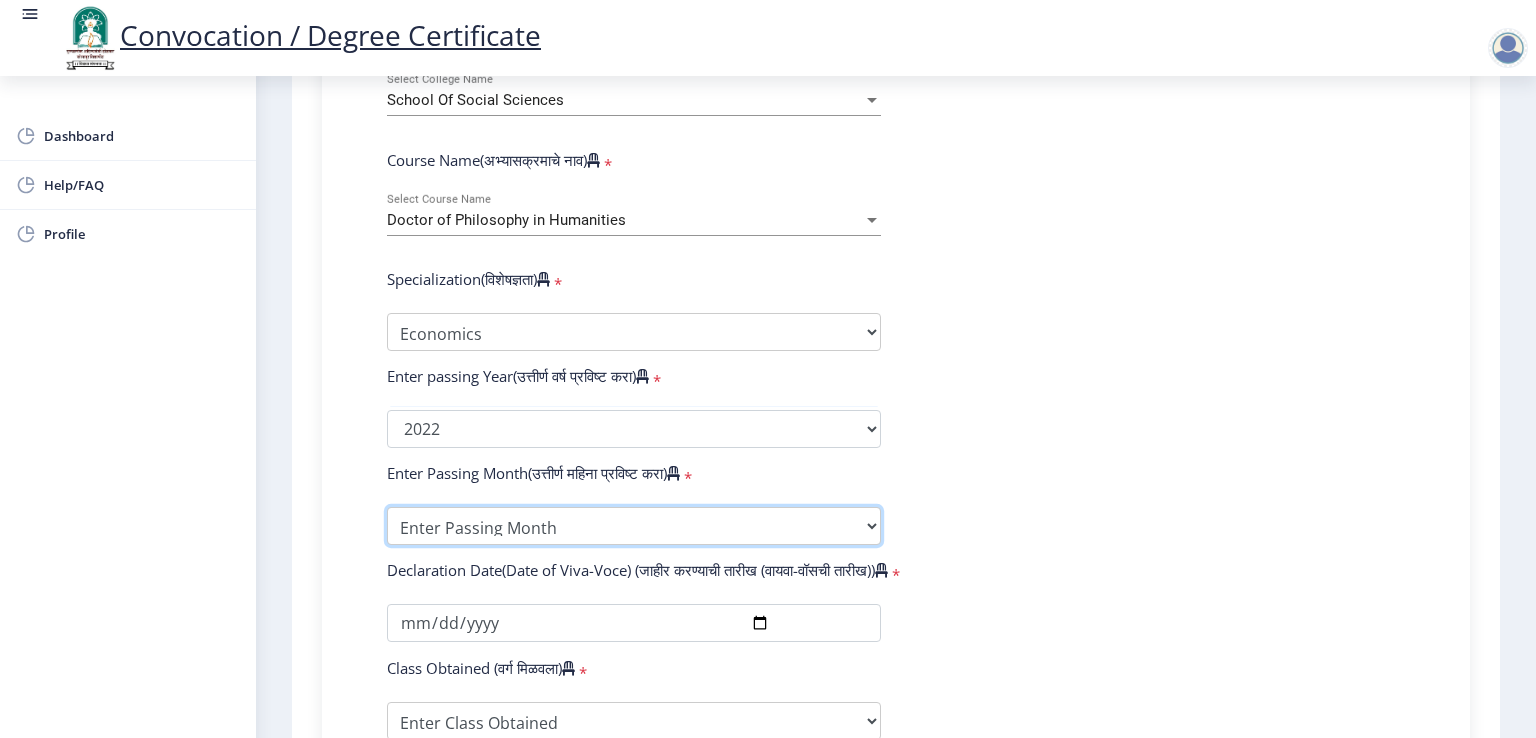 click on "Enter Passing Month March April May October November December" at bounding box center (634, 526) 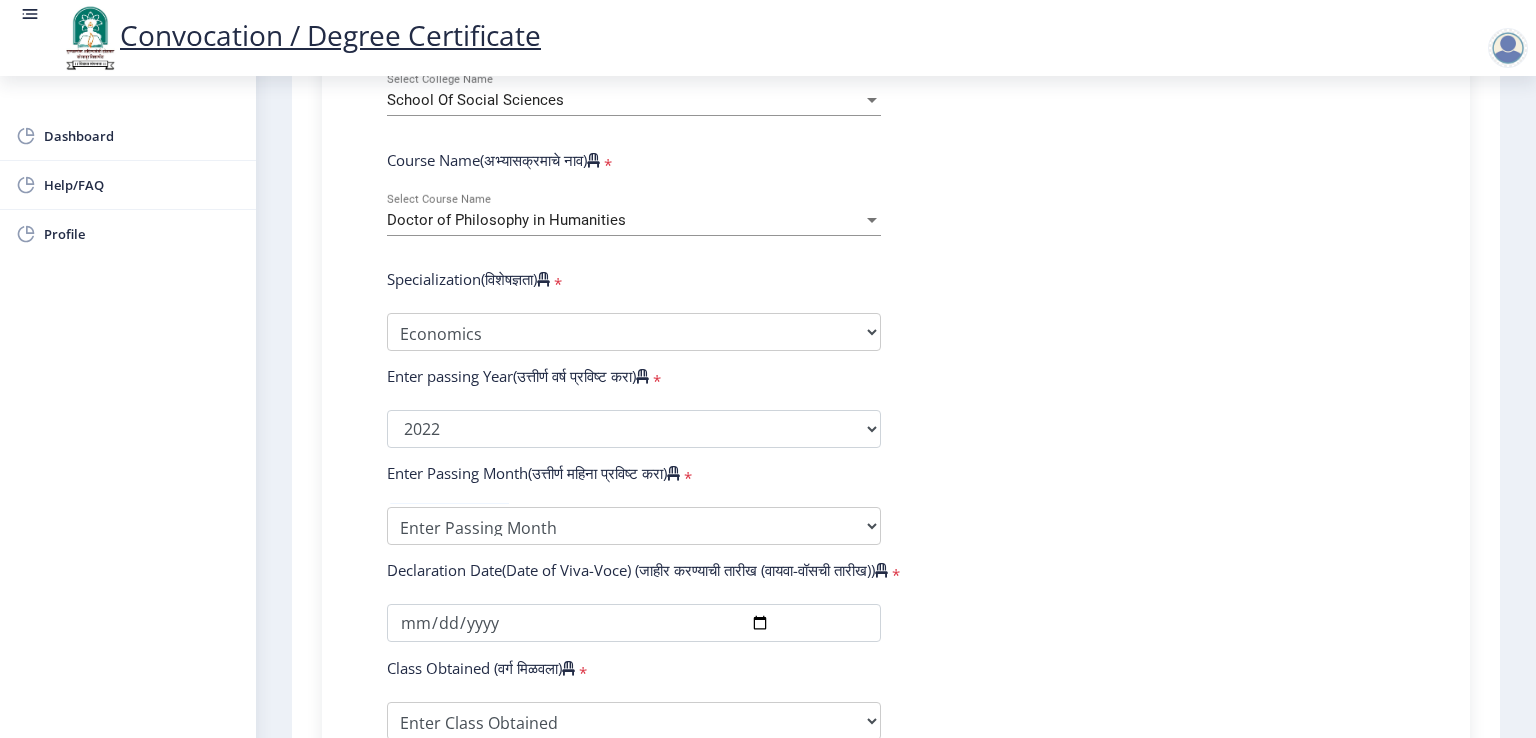 click on "Enter Your PRN Number (तुमचा पीआरएन (कायम नोंदणी क्रमांक) एंटर करा)   * Student Type (विद्यार्थी प्रकार)    * Select Student Type Regular External College Name(कॉलेजचे नाव)   * School Of Social Sciences Select College Name Course Name(अभ्यासक्रमाचे नाव)   * Doctor of Philosophy in Humanities Select Course Name  Specialization(विशेषज्ञता)   * Specialization AIHC&A Economics English Hindi History Kannada Law Marathi Political Science Psychology Rural Development Urdu Other Enter passing Year(उत्तीर्ण वर्ष प्रविष्ट करा)   *  2025   2024   2023   2022   2021   2020   2019   2018   2017   2016   2015   2014   2013   2012   2011   2010   2009   2008   2007   2006   2005   2004   2003   2002   2001   2000   1999   1998   1997   1996   1995   1994   1993   1992   1991   1990   1989  * May" 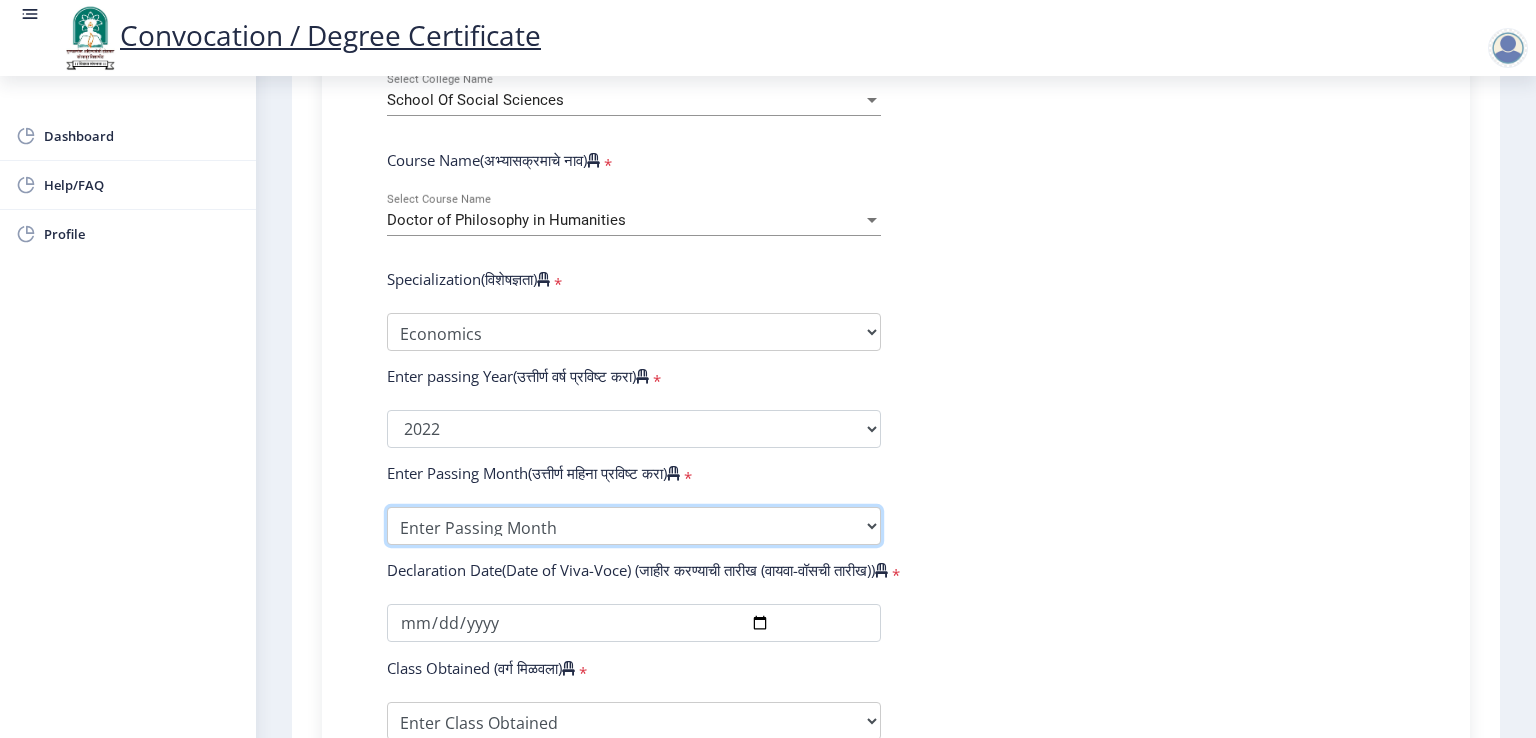 click on "Enter Passing Month March April May October November December" at bounding box center [634, 526] 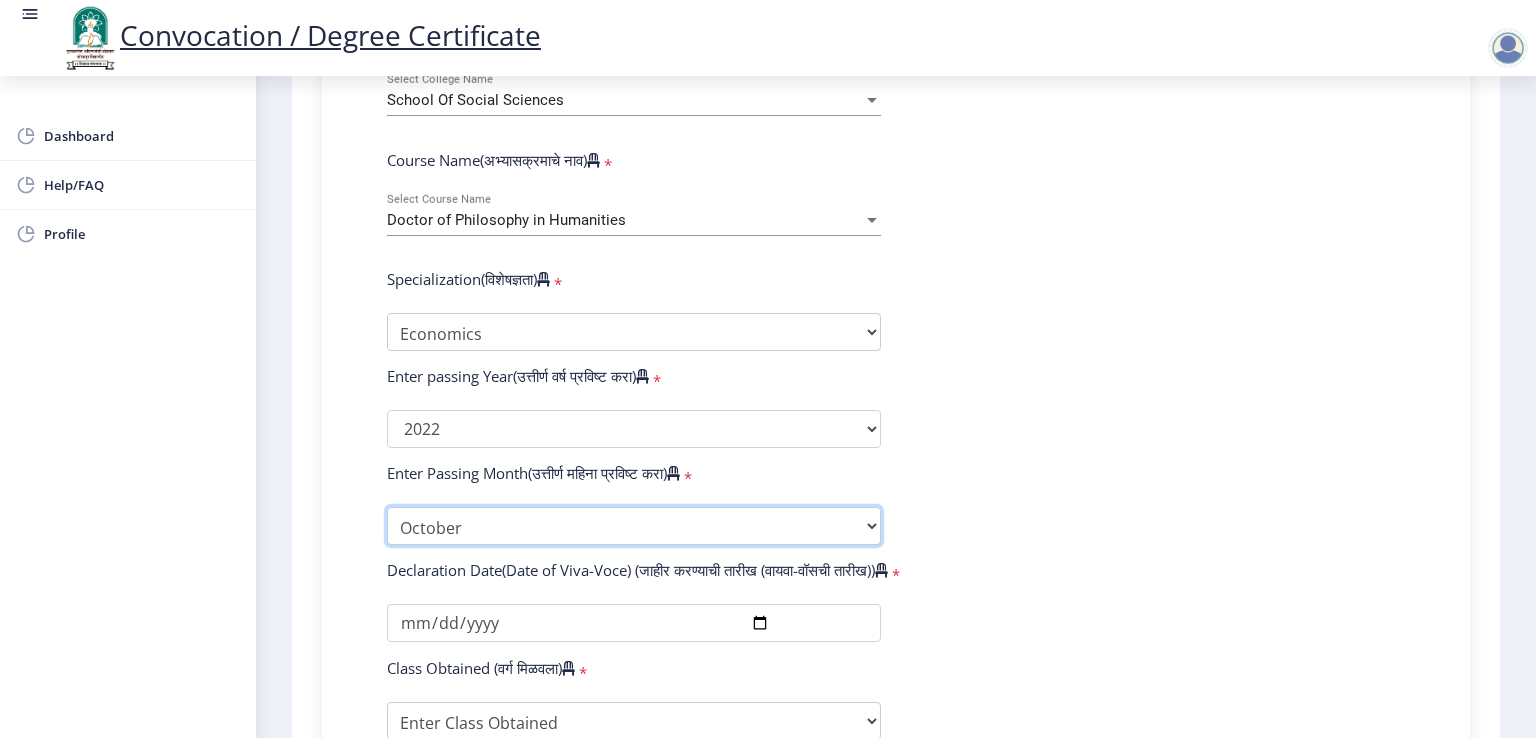 click on "Enter Passing Month March April May October November December" at bounding box center (634, 526) 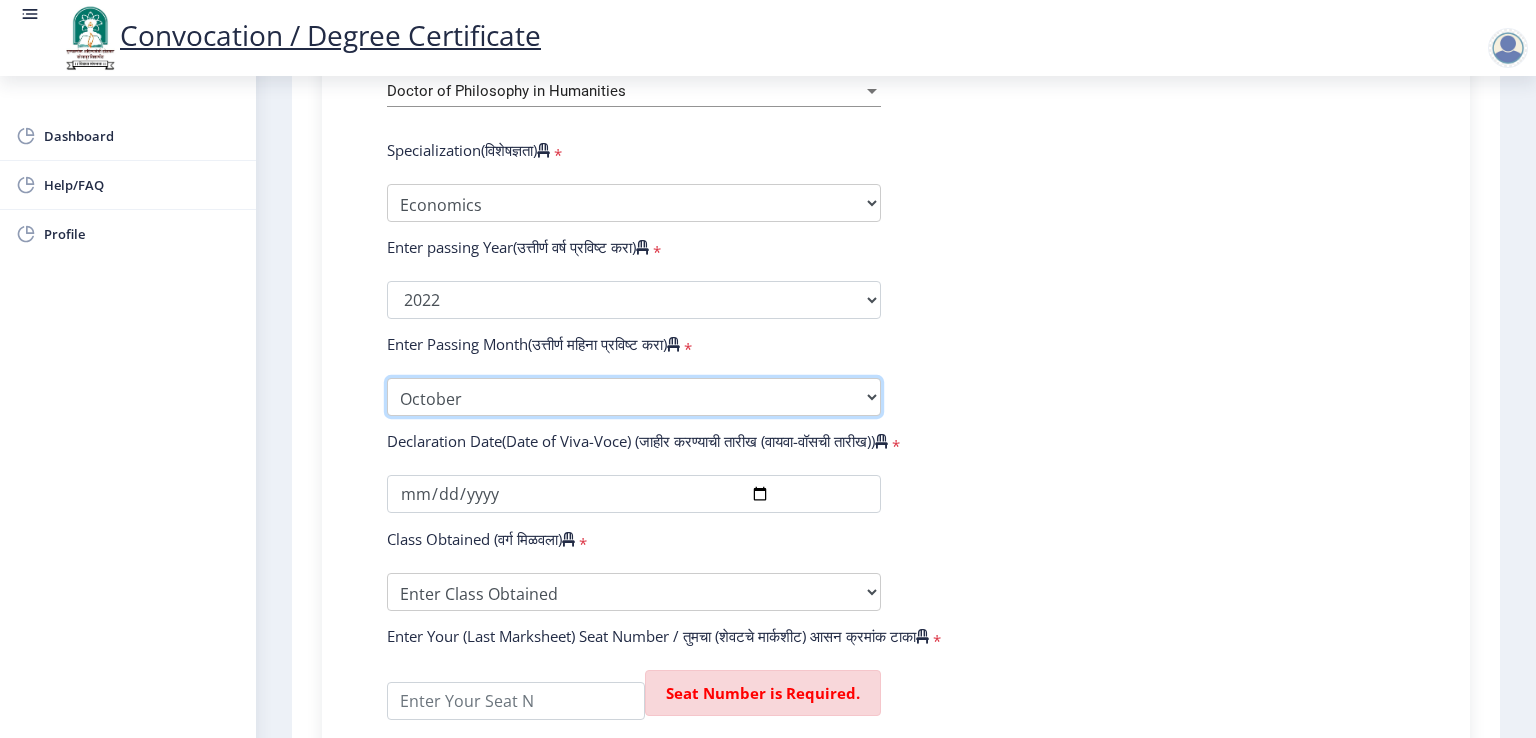 scroll, scrollTop: 945, scrollLeft: 0, axis: vertical 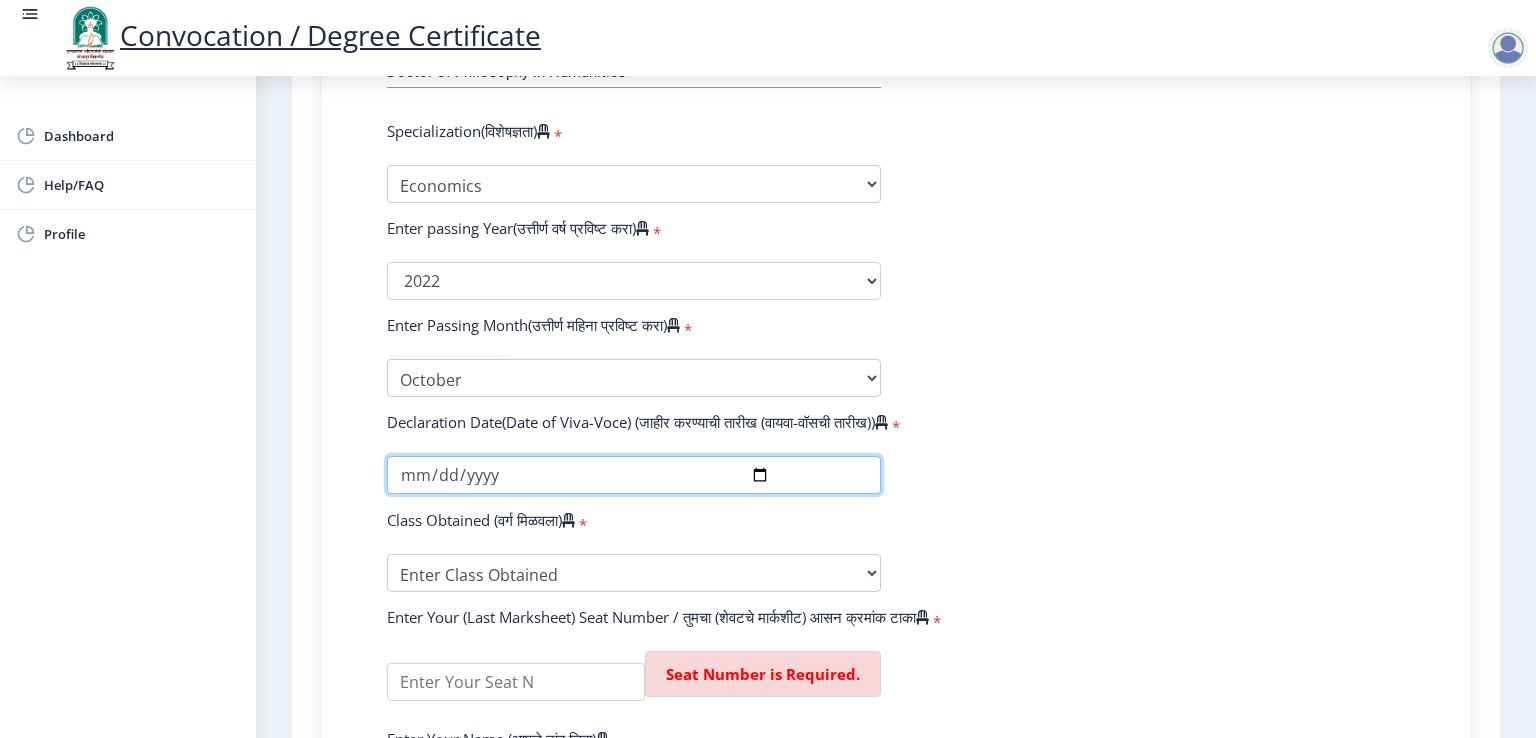 click at bounding box center (634, 475) 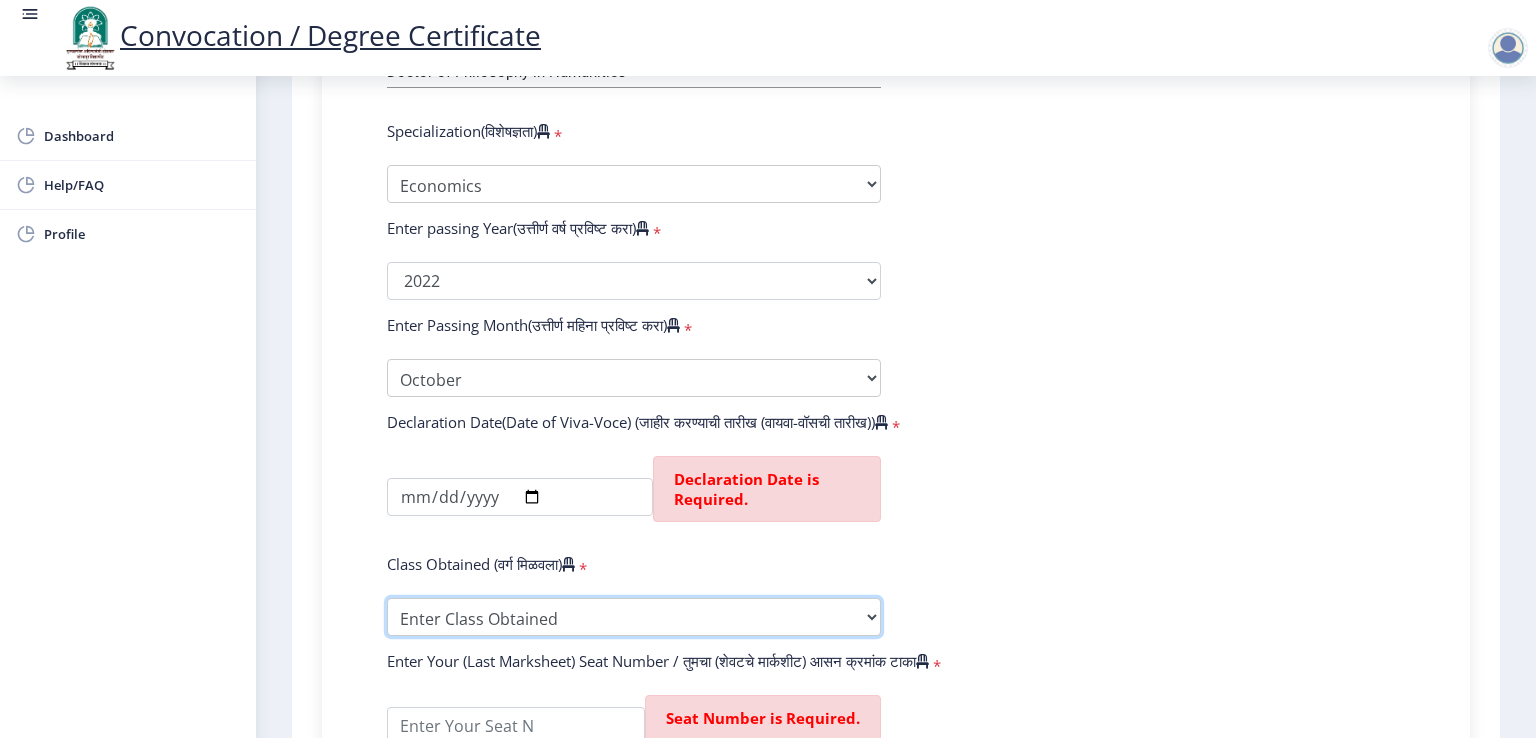 click on "Enter Your PRN Number (तुमचा पीआरएन (कायम नोंदणी क्रमांक) एंटर करा)   * Student Type (विद्यार्थी प्रकार)    * Select Student Type Regular External College Name(कॉलेजचे नाव)   * School Of Social Sciences Select College Name Course Name(अभ्यासक्रमाचे नाव)   * Doctor of Philosophy in Humanities Select Course Name  Specialization(विशेषज्ञता)   * Specialization AIHC&A Economics English Hindi History Kannada Law Marathi Political Science Psychology Rural Development Urdu Other Enter passing Year(उत्तीर्ण वर्ष प्रविष्ट करा)   *  2025   2024   2023   2022   2021   2020   2019   2018   2017   2016   2015   2014   2013   2012   2011   2010   2009   2008   2007   2006   2005   2004   2003   2002   2001   2000   1999   1998   1997   1996   1995   1994   1993   1992   1991   1990   1989  * May" 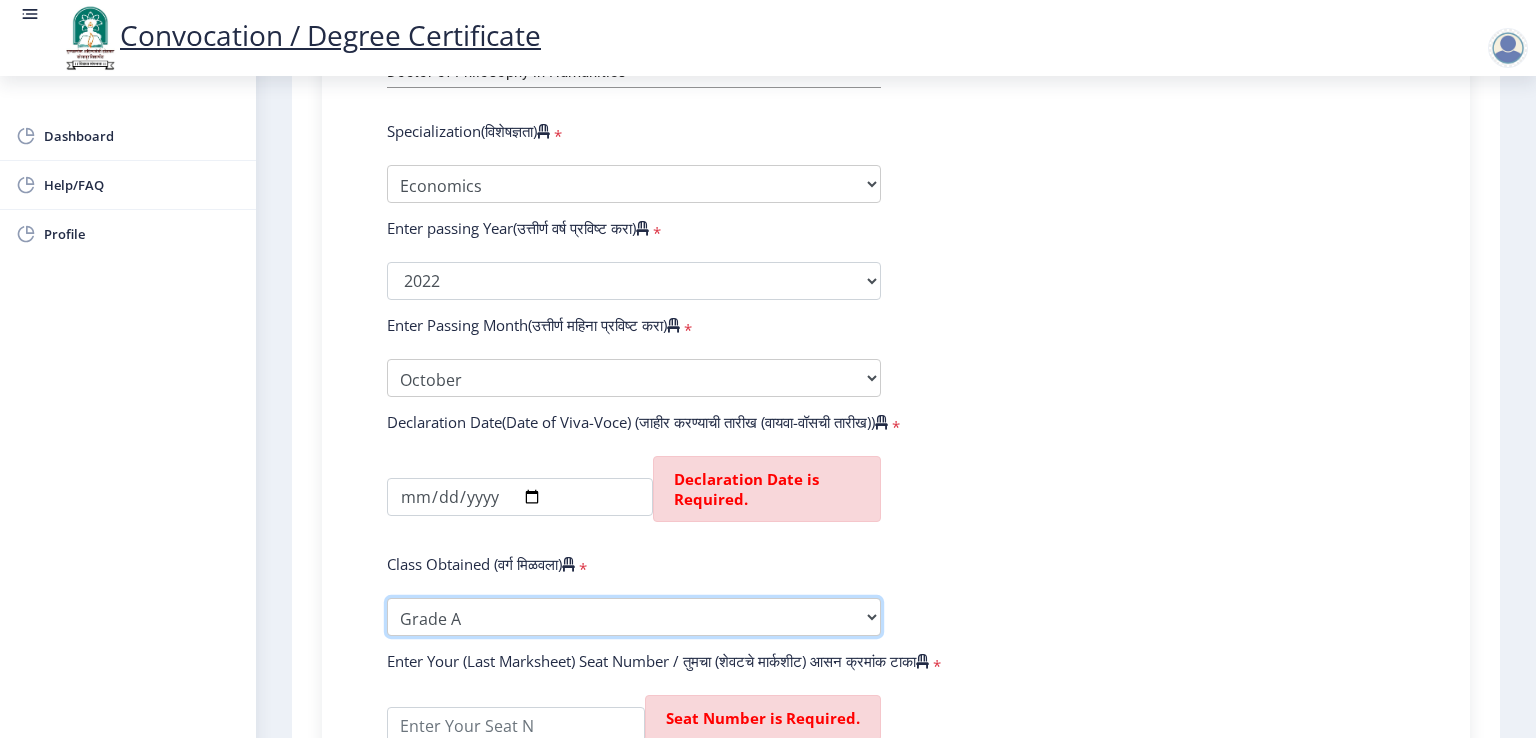 click on "Enter Class Obtained FIRST CLASS WITH DISTINCTION FIRST CLASS HIGHER SECOND CLASS SECOND CLASS PASS CLASS Grade O Grade A+ Grade A Grade B+ Grade B Grade C+ Grade C Grade D Grade E" at bounding box center (634, 617) 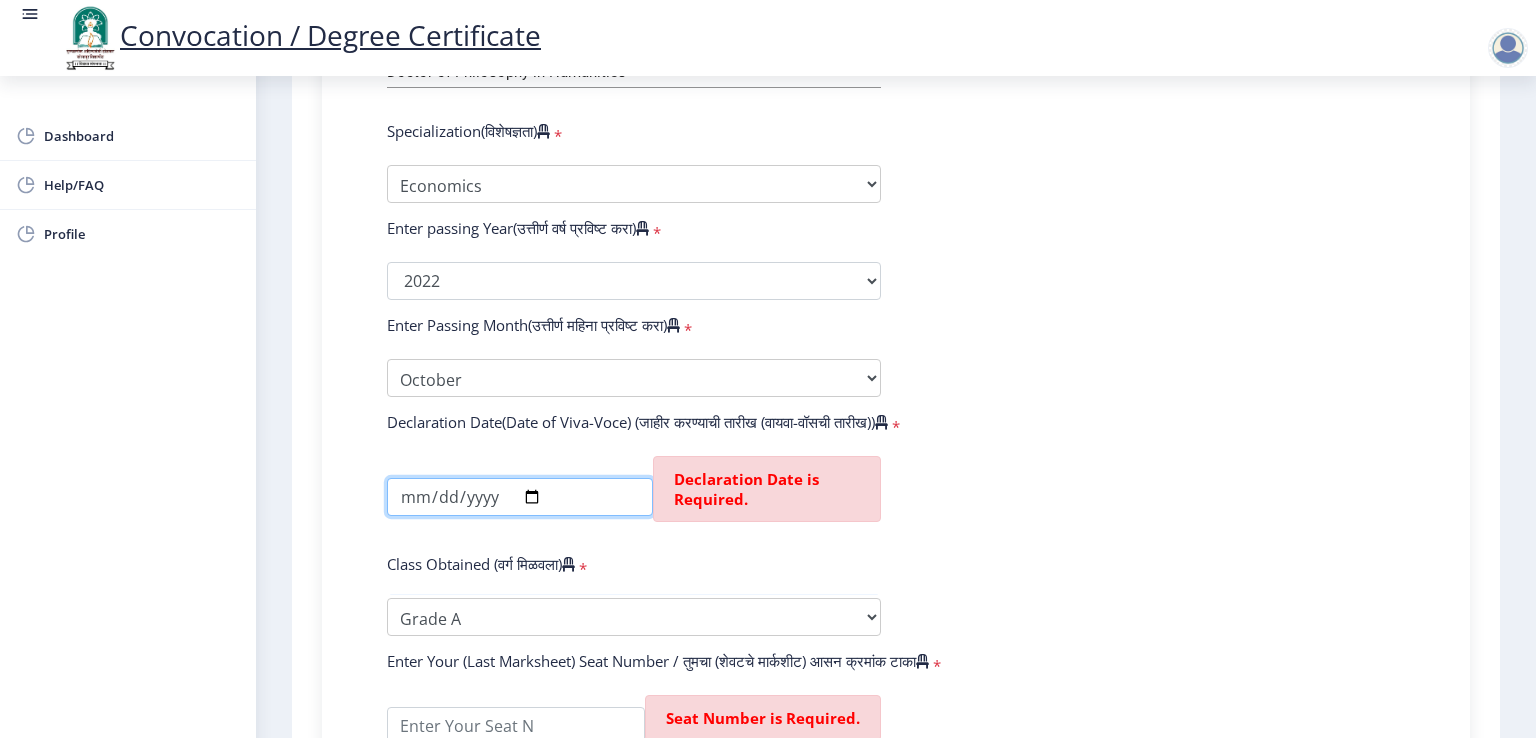 click at bounding box center (520, 497) 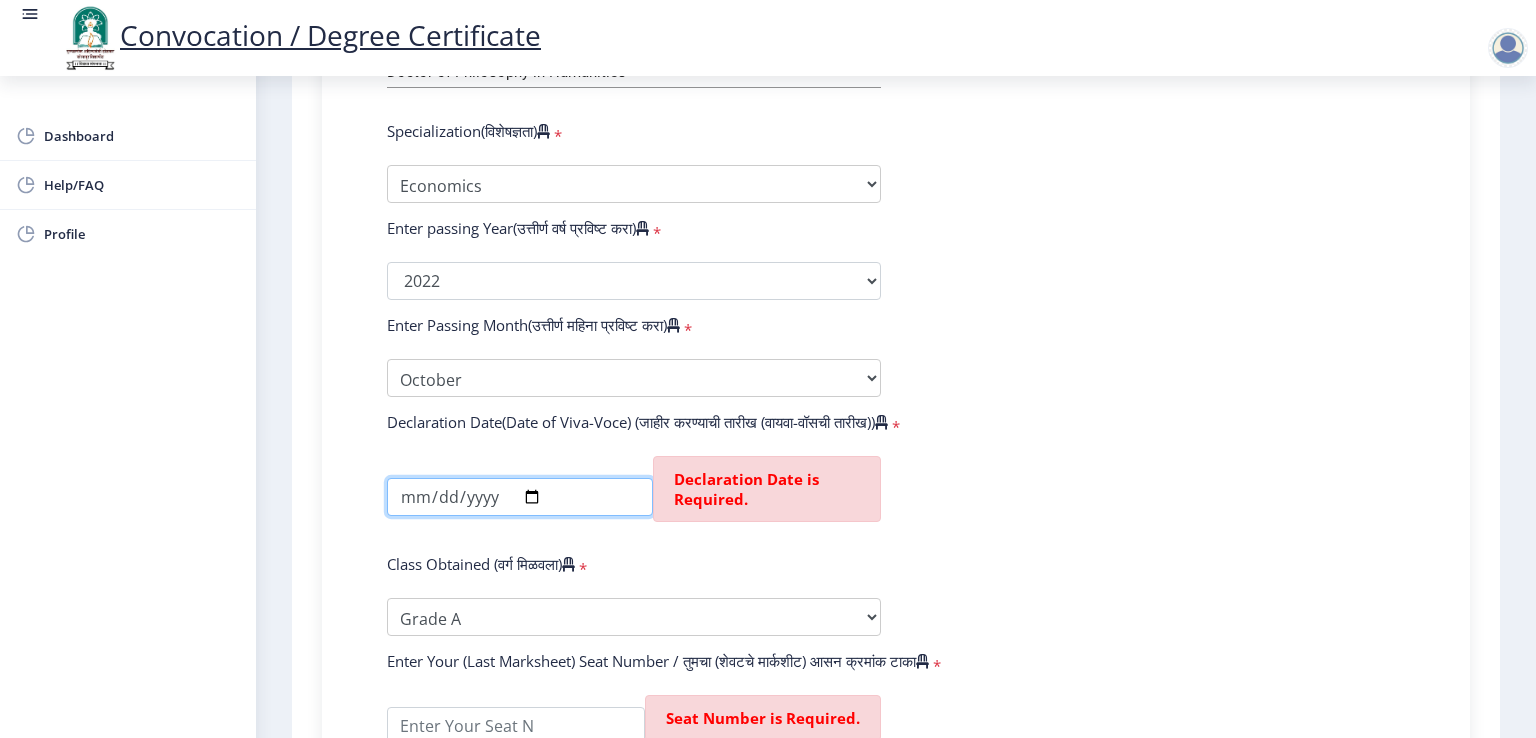 click at bounding box center [520, 497] 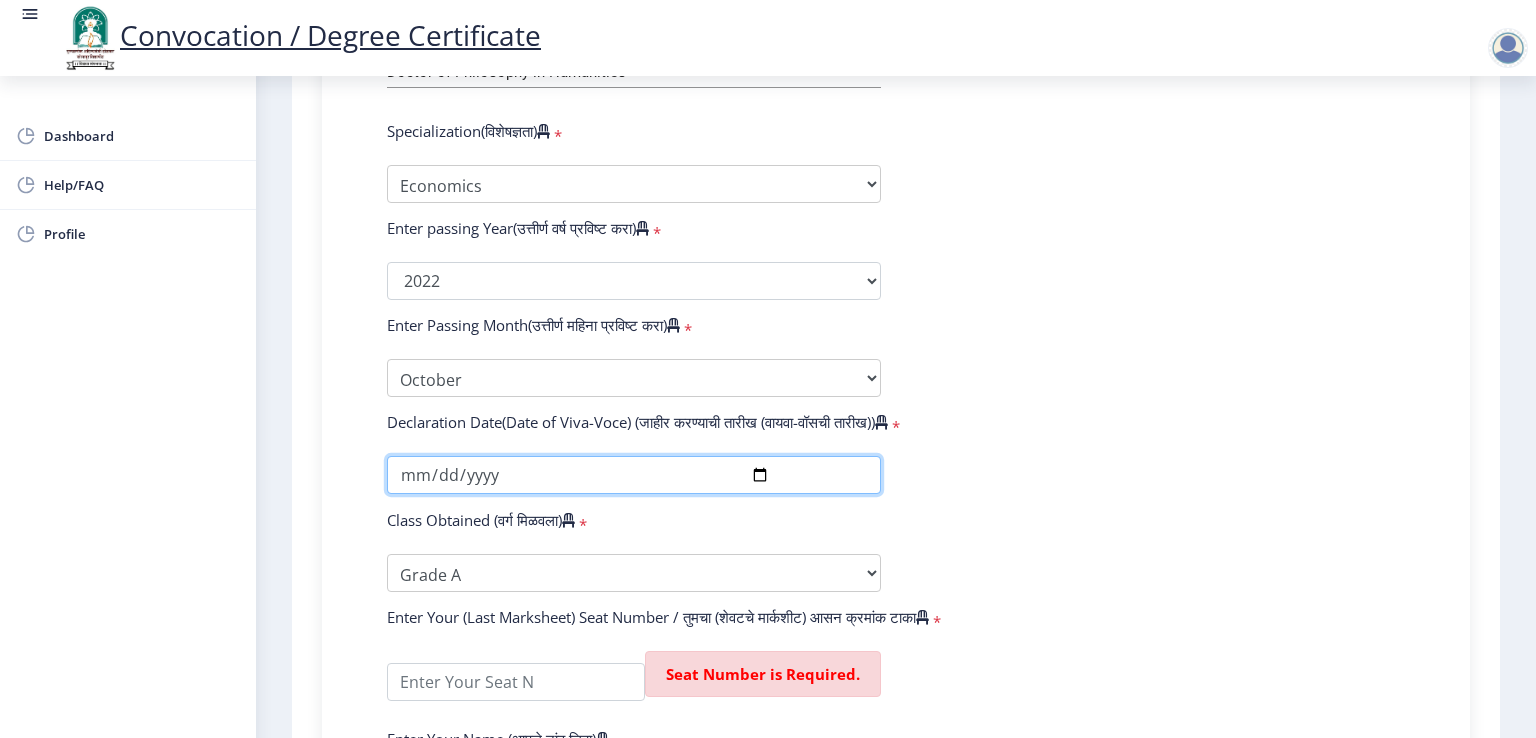 type on "[DATE]" 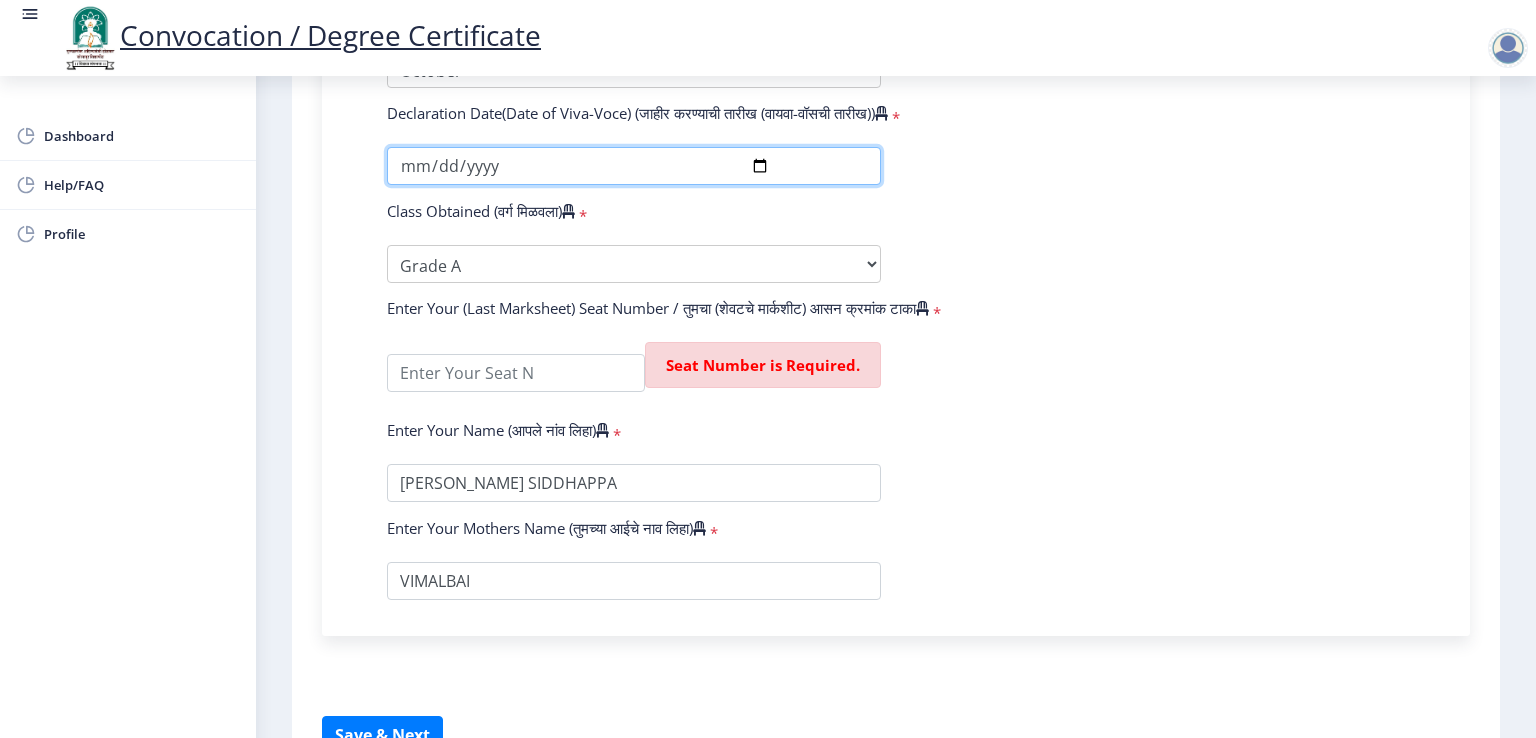 scroll, scrollTop: 1256, scrollLeft: 0, axis: vertical 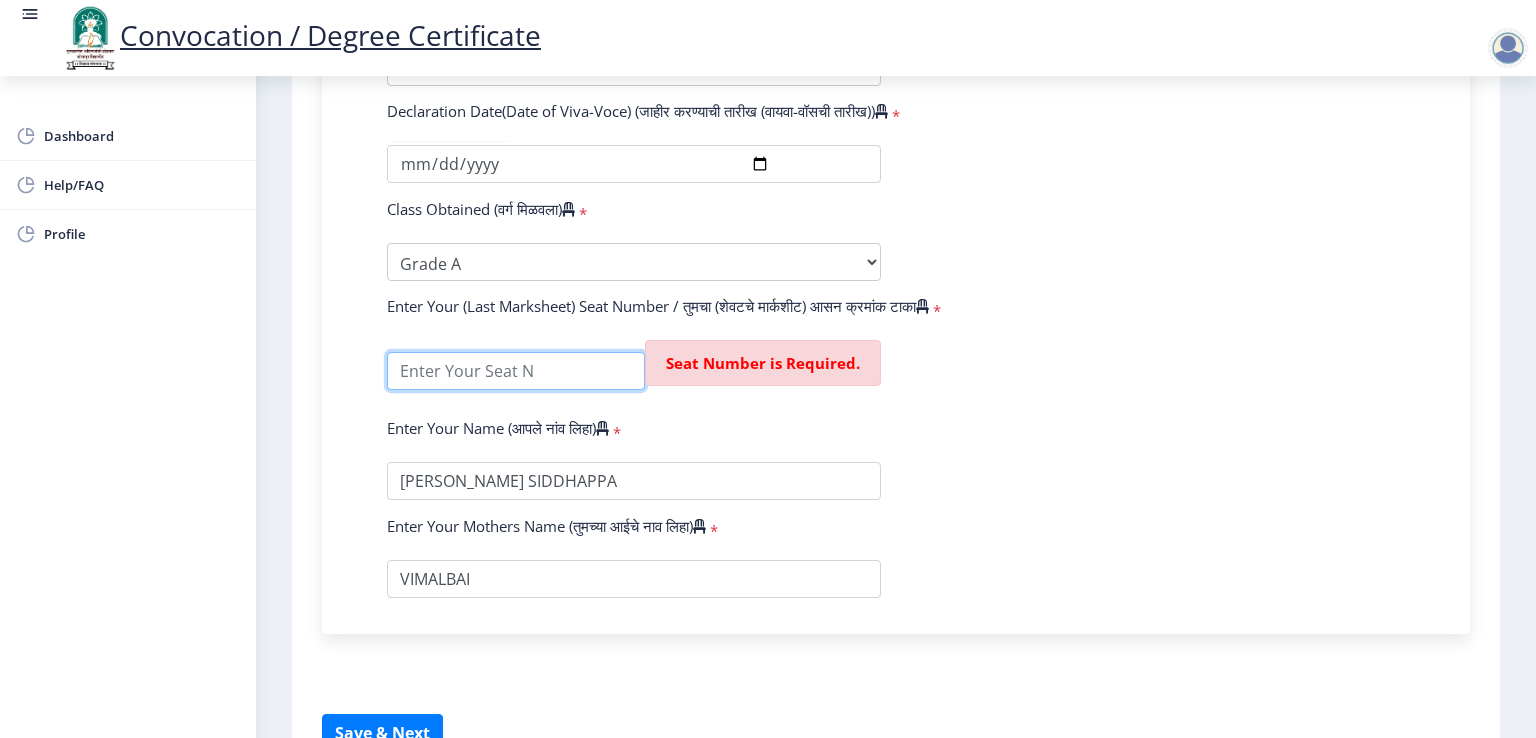 click at bounding box center (516, 371) 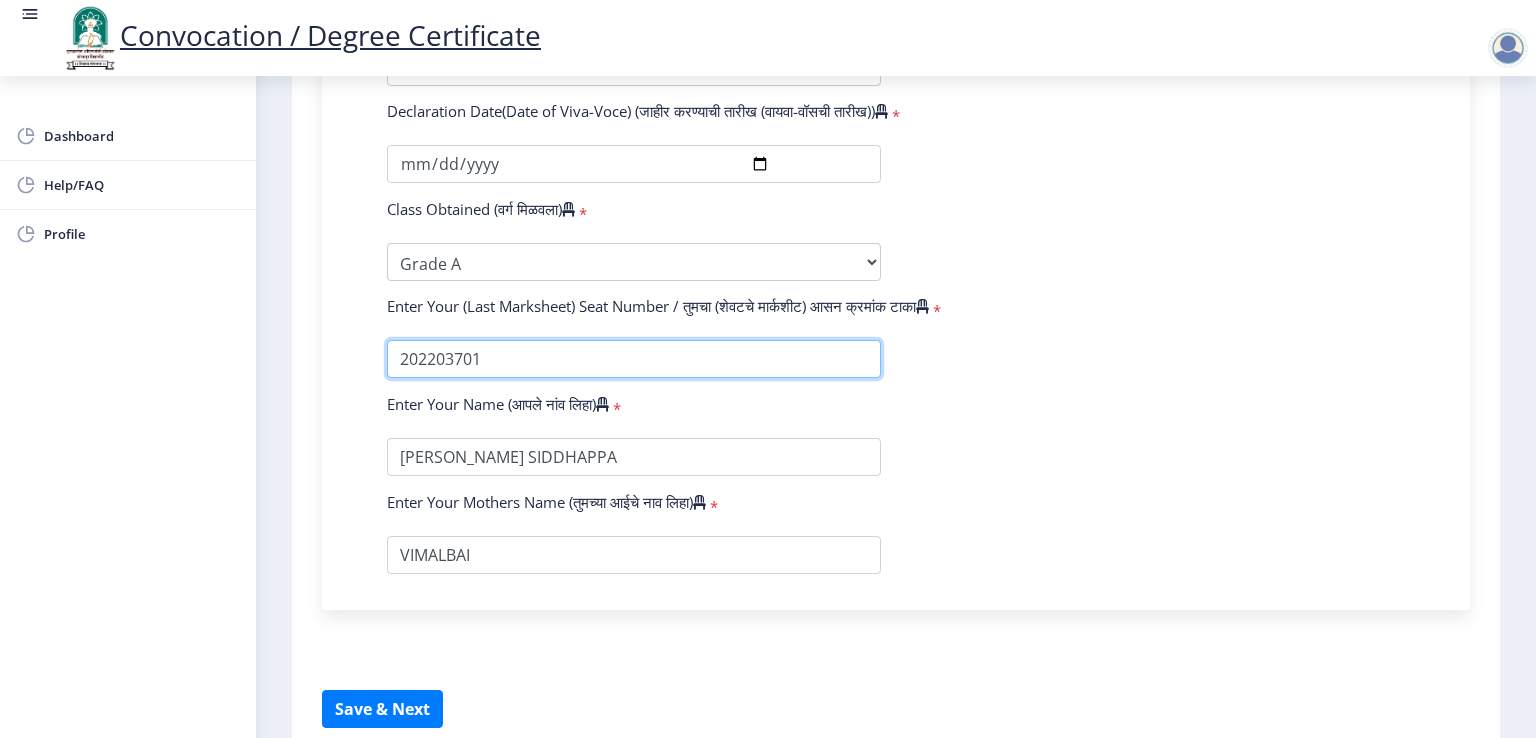 scroll, scrollTop: 1336, scrollLeft: 0, axis: vertical 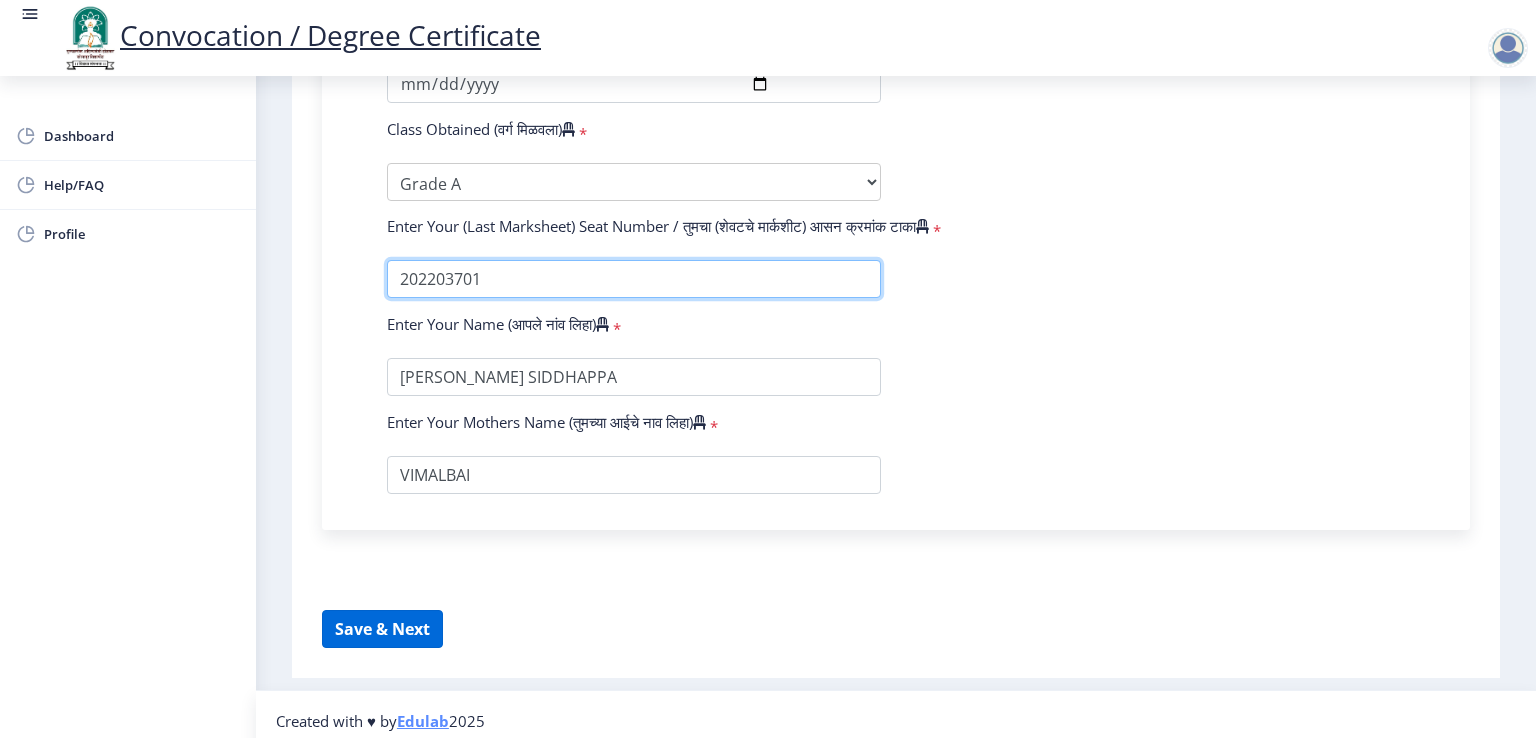 type on "202203701" 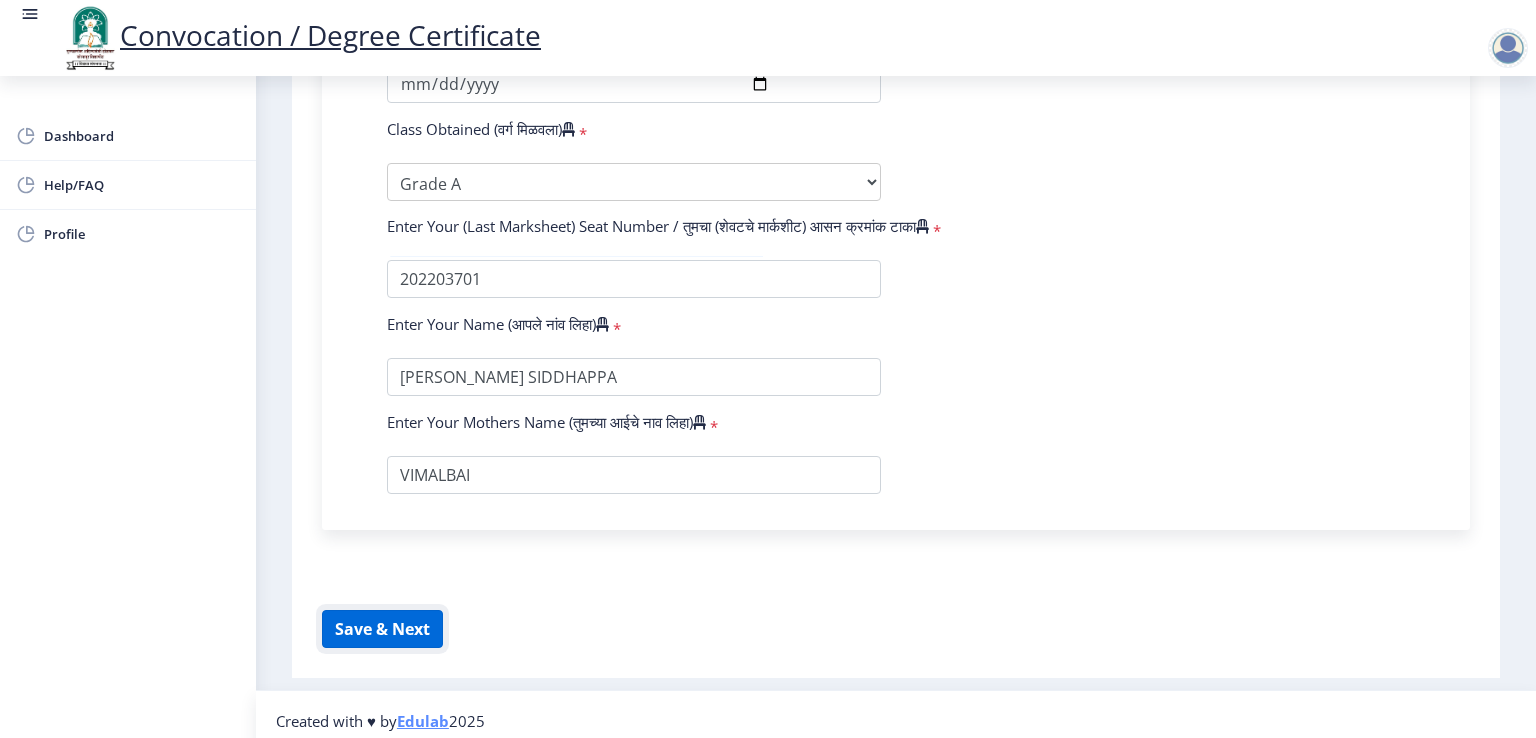 click on "Save & Next" 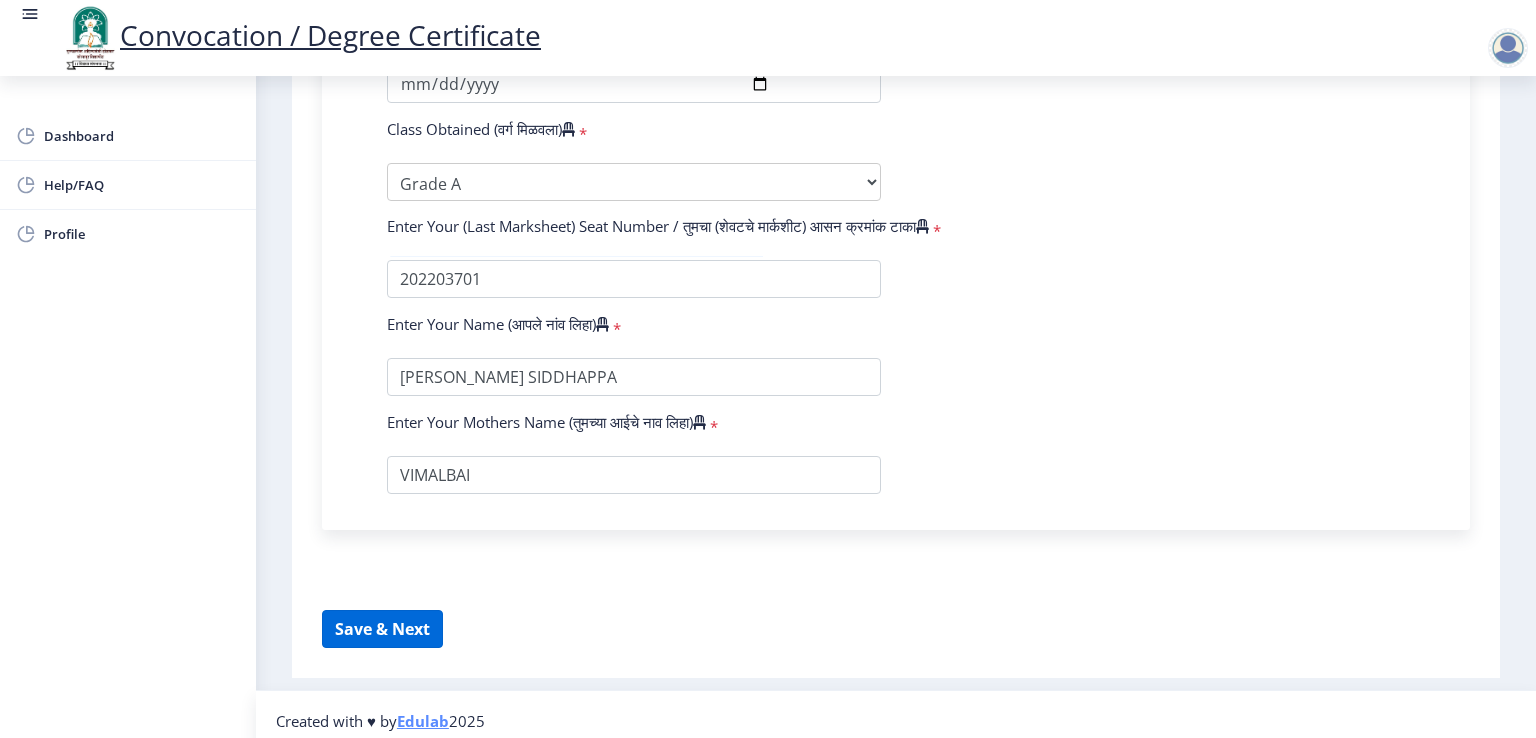 select 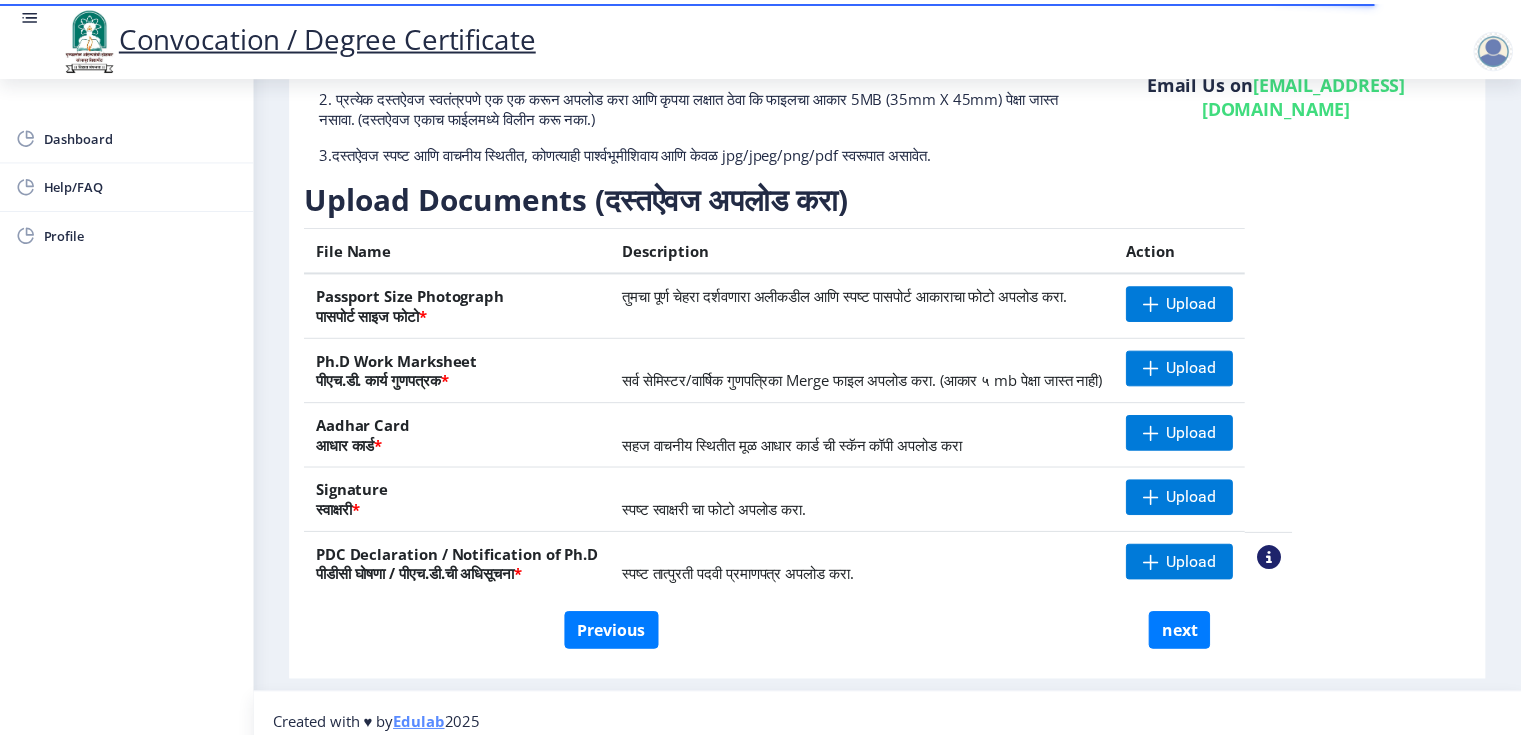 scroll, scrollTop: 200, scrollLeft: 0, axis: vertical 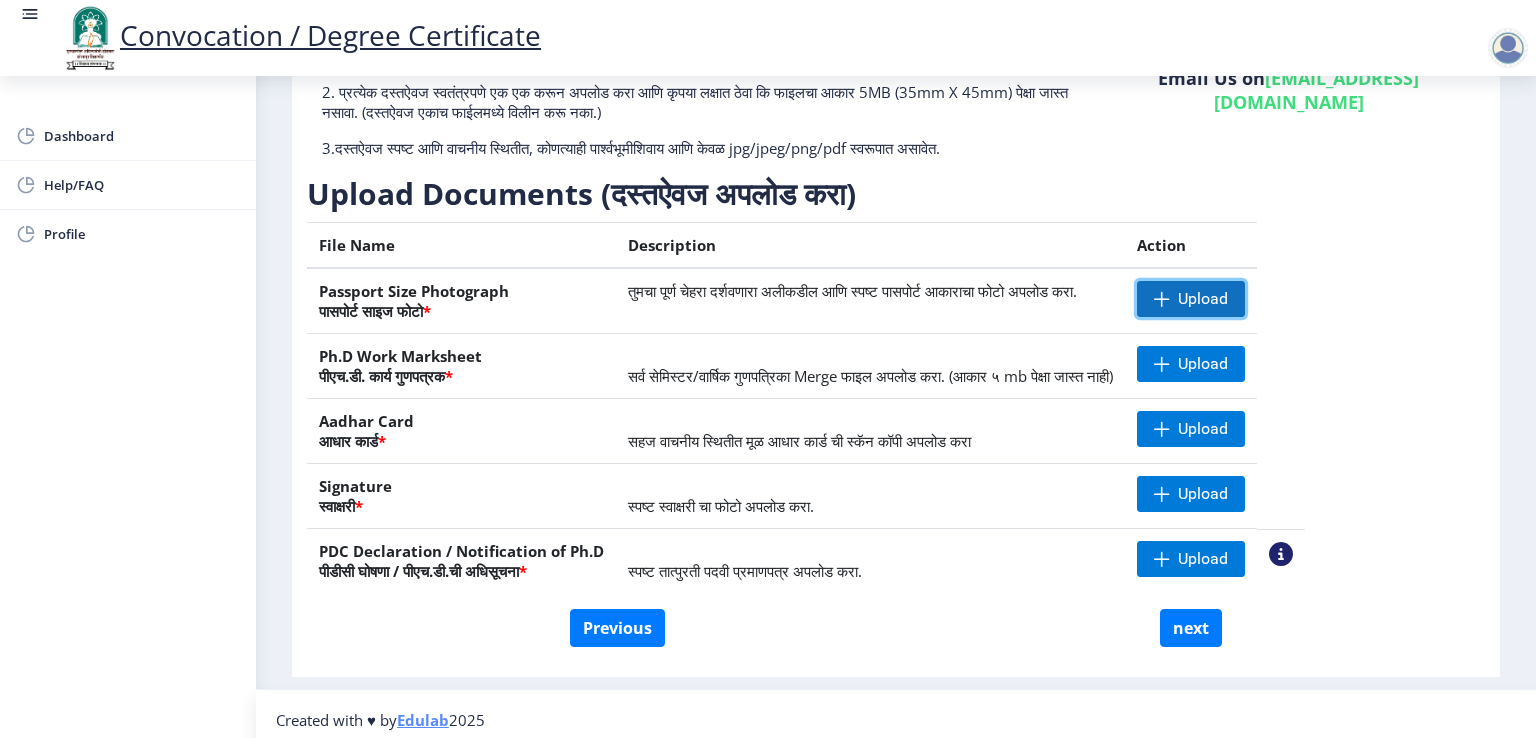 click on "Upload" 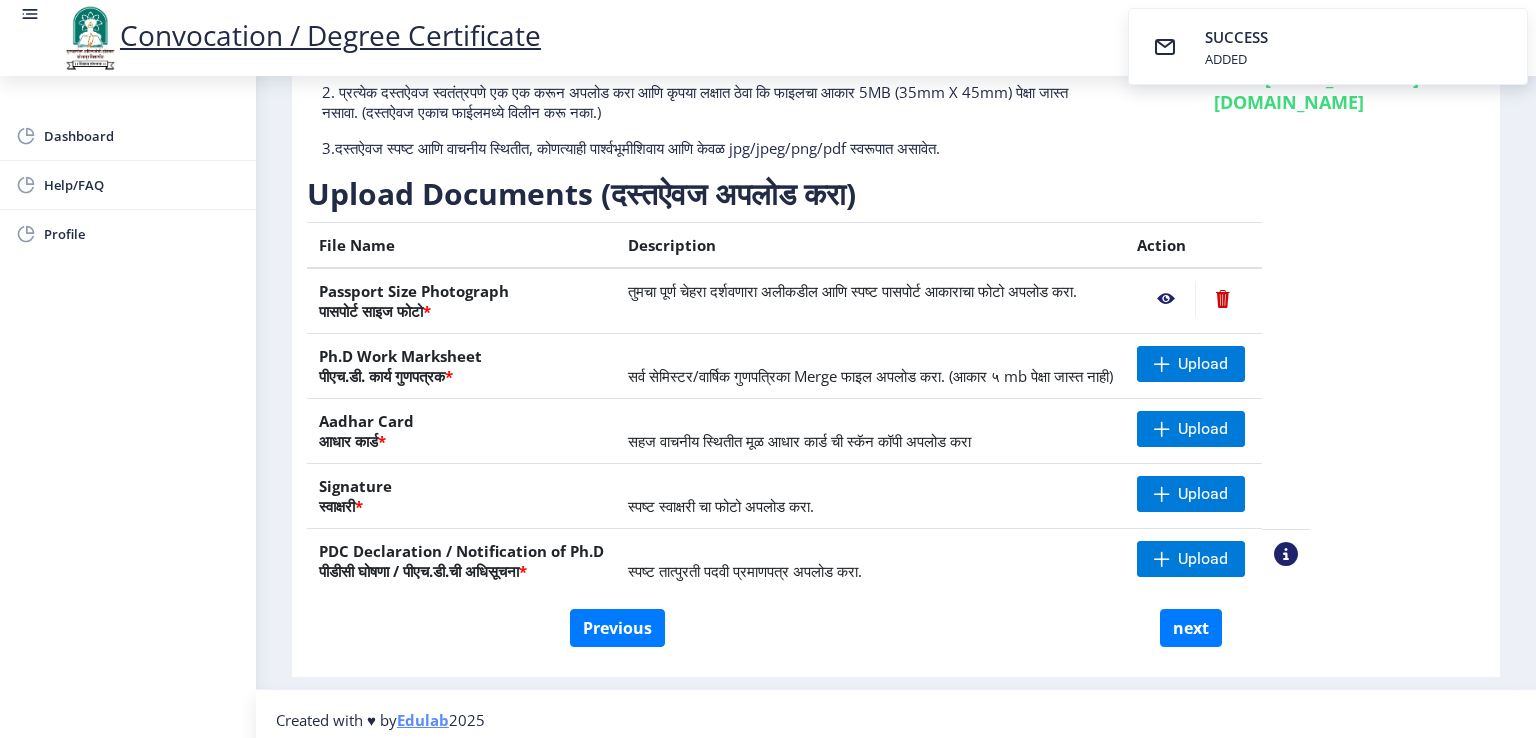 click 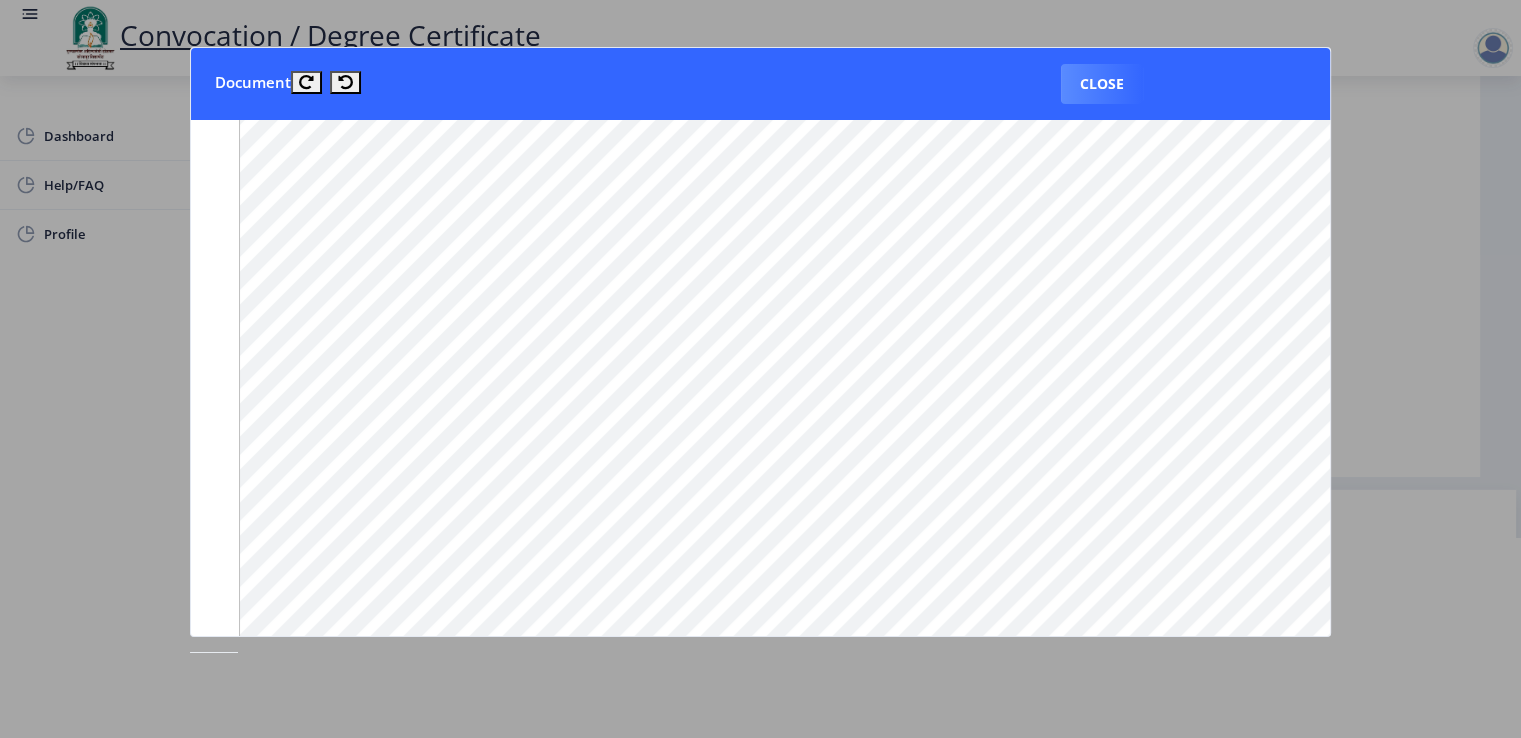 scroll, scrollTop: 1161, scrollLeft: 0, axis: vertical 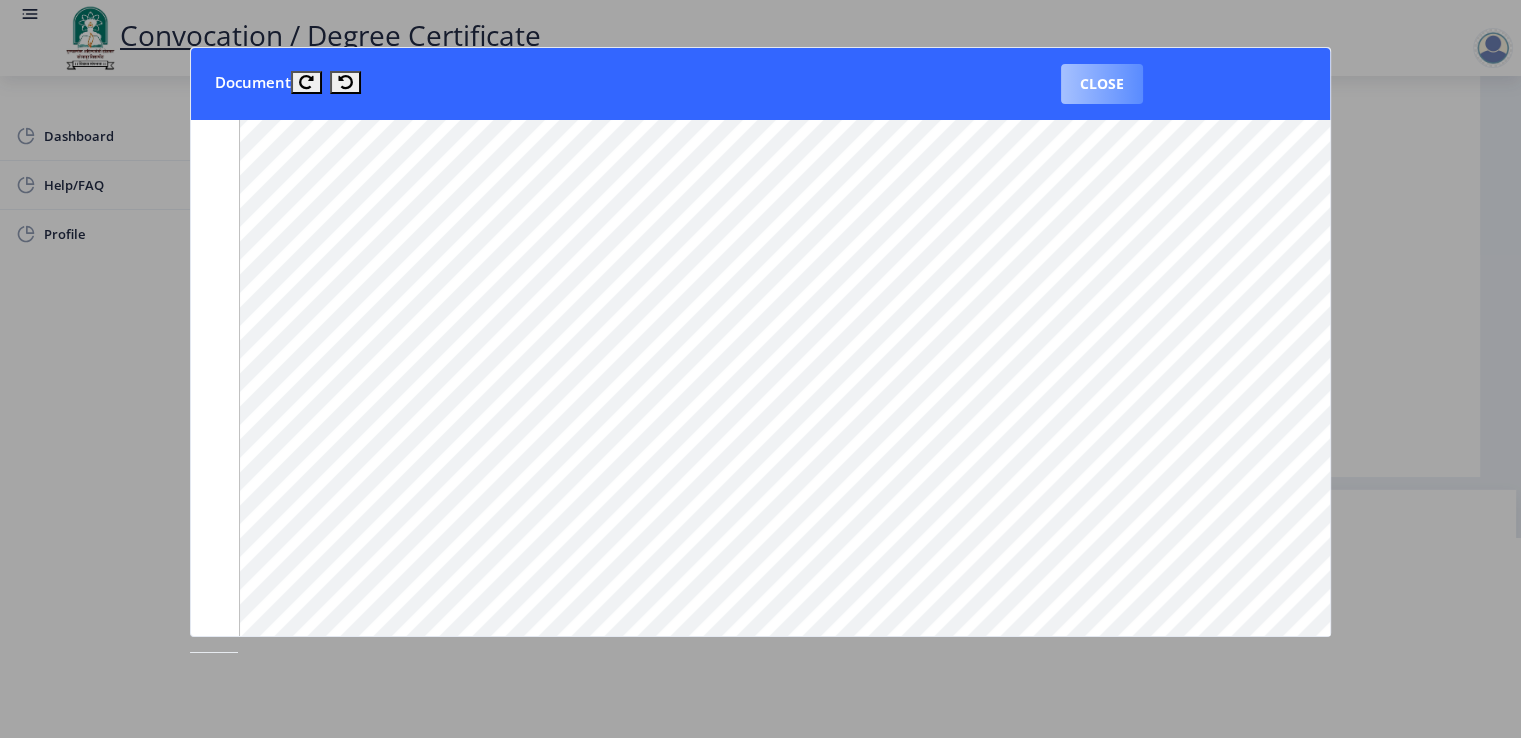 click on "Close" at bounding box center (1102, 84) 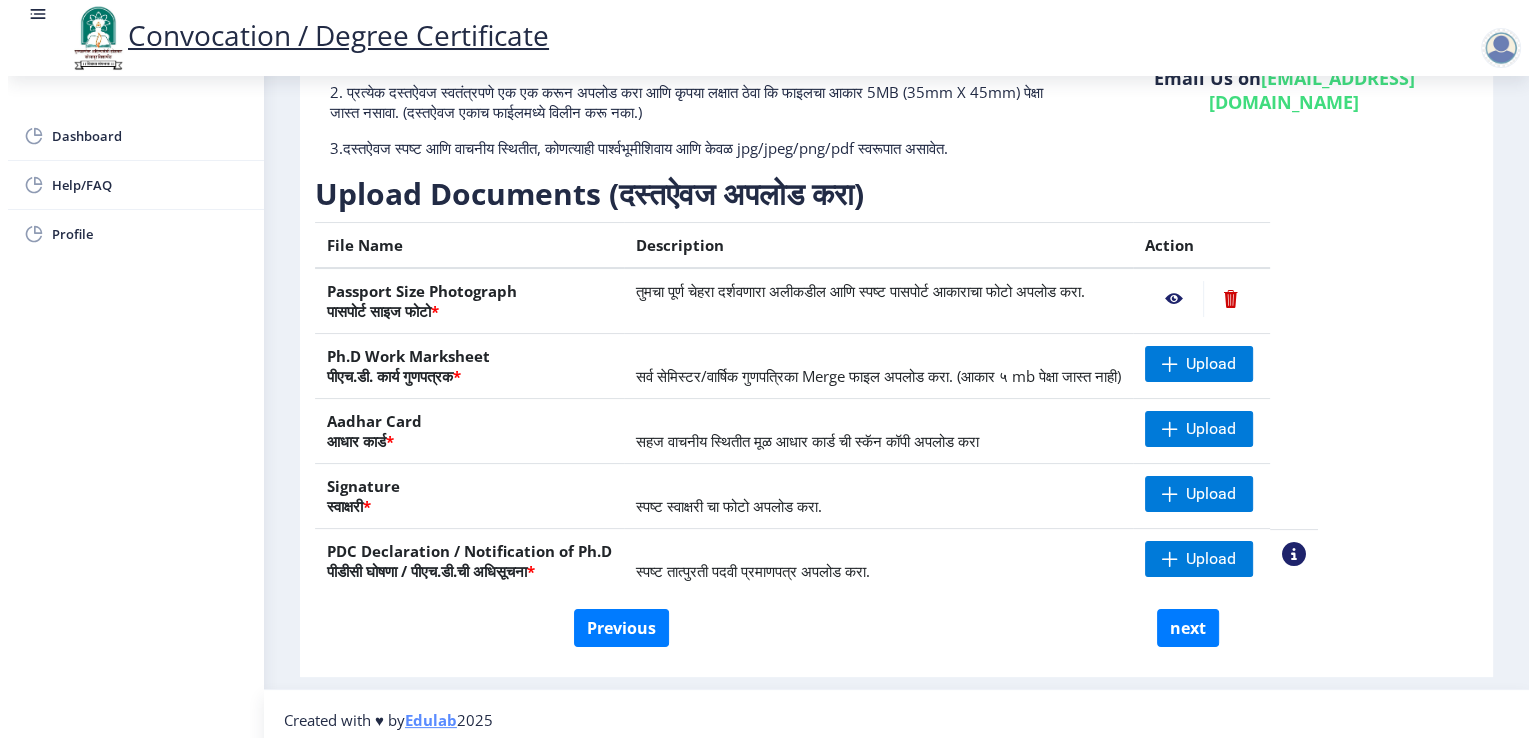 scroll, scrollTop: 15, scrollLeft: 0, axis: vertical 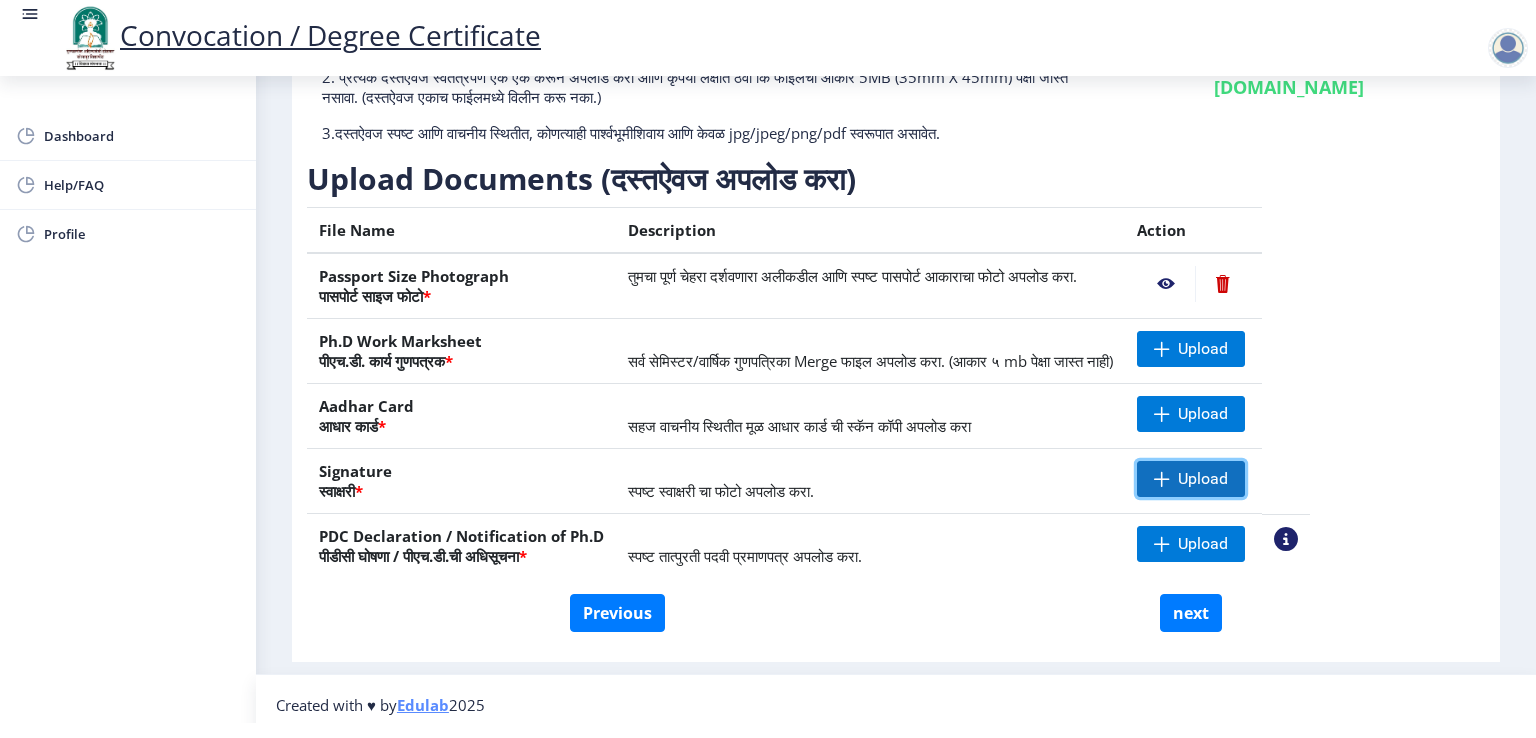 click on "Upload" 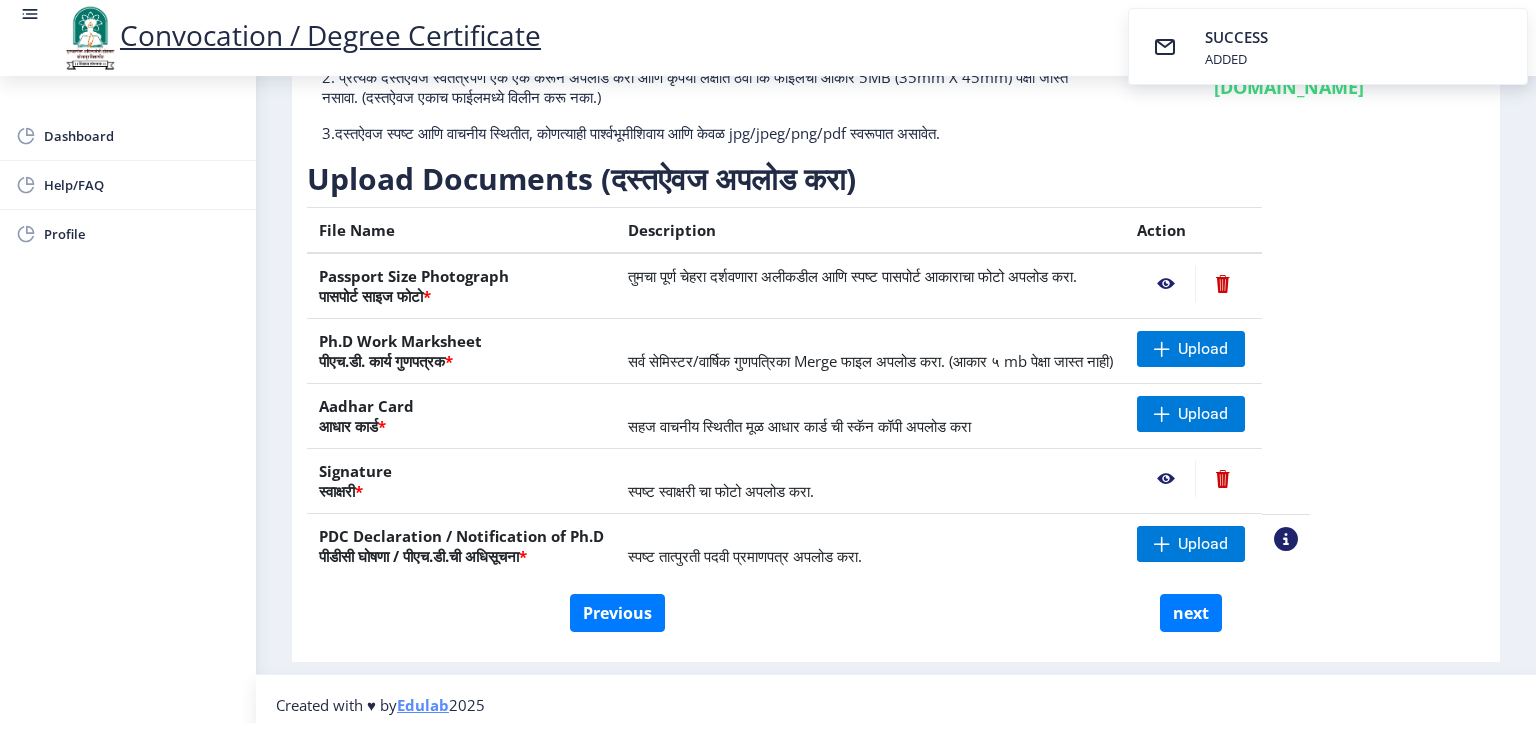 click 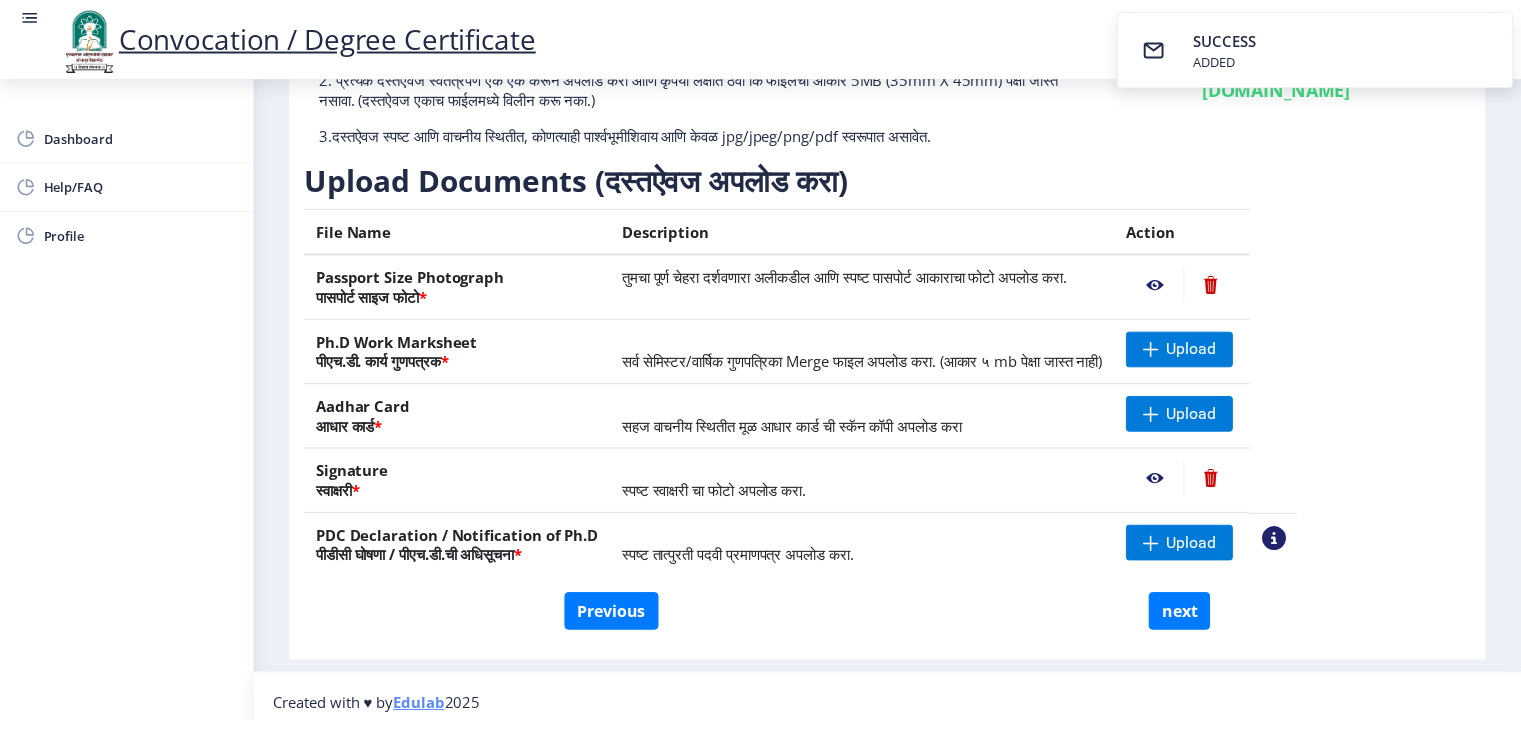 scroll, scrollTop: 0, scrollLeft: 0, axis: both 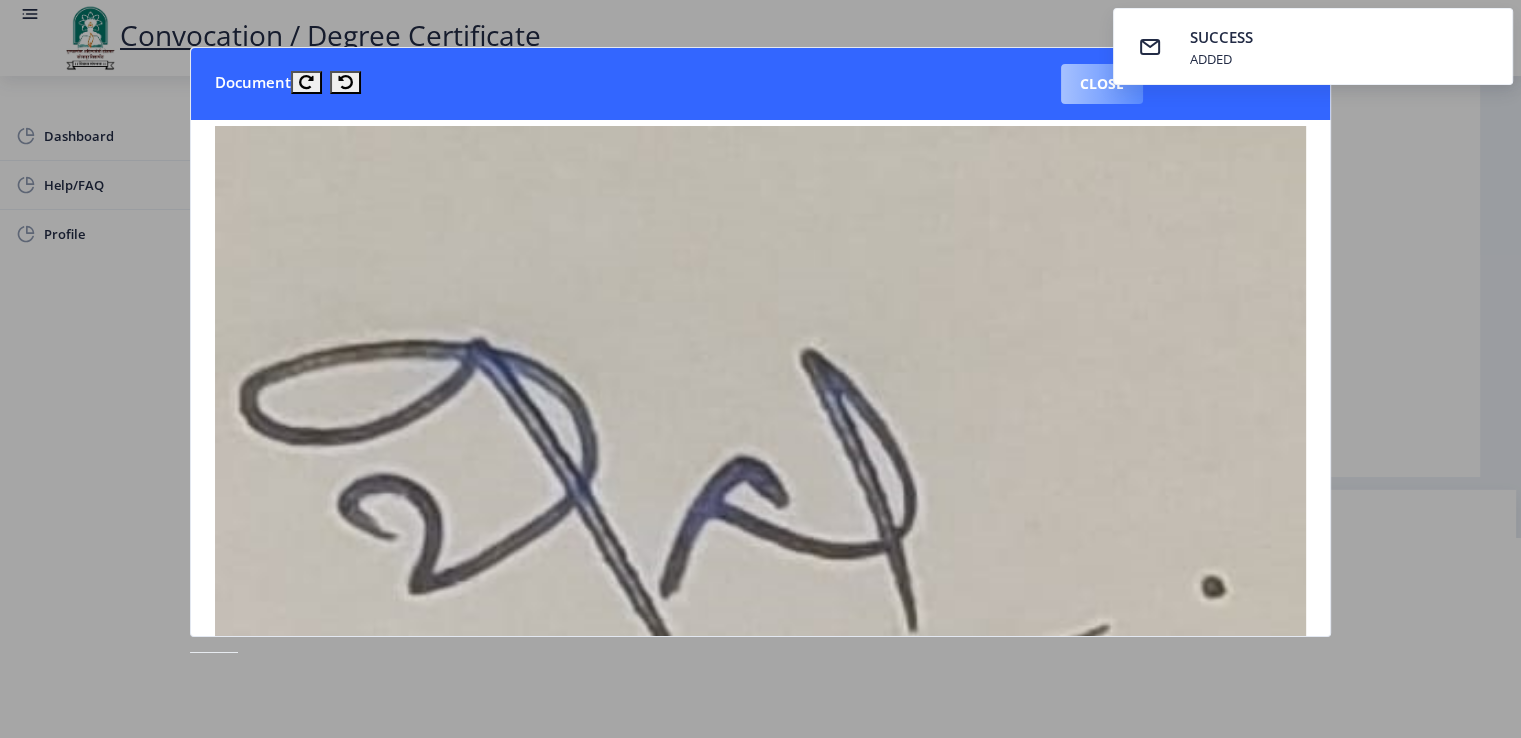 click on "Close" at bounding box center (1102, 84) 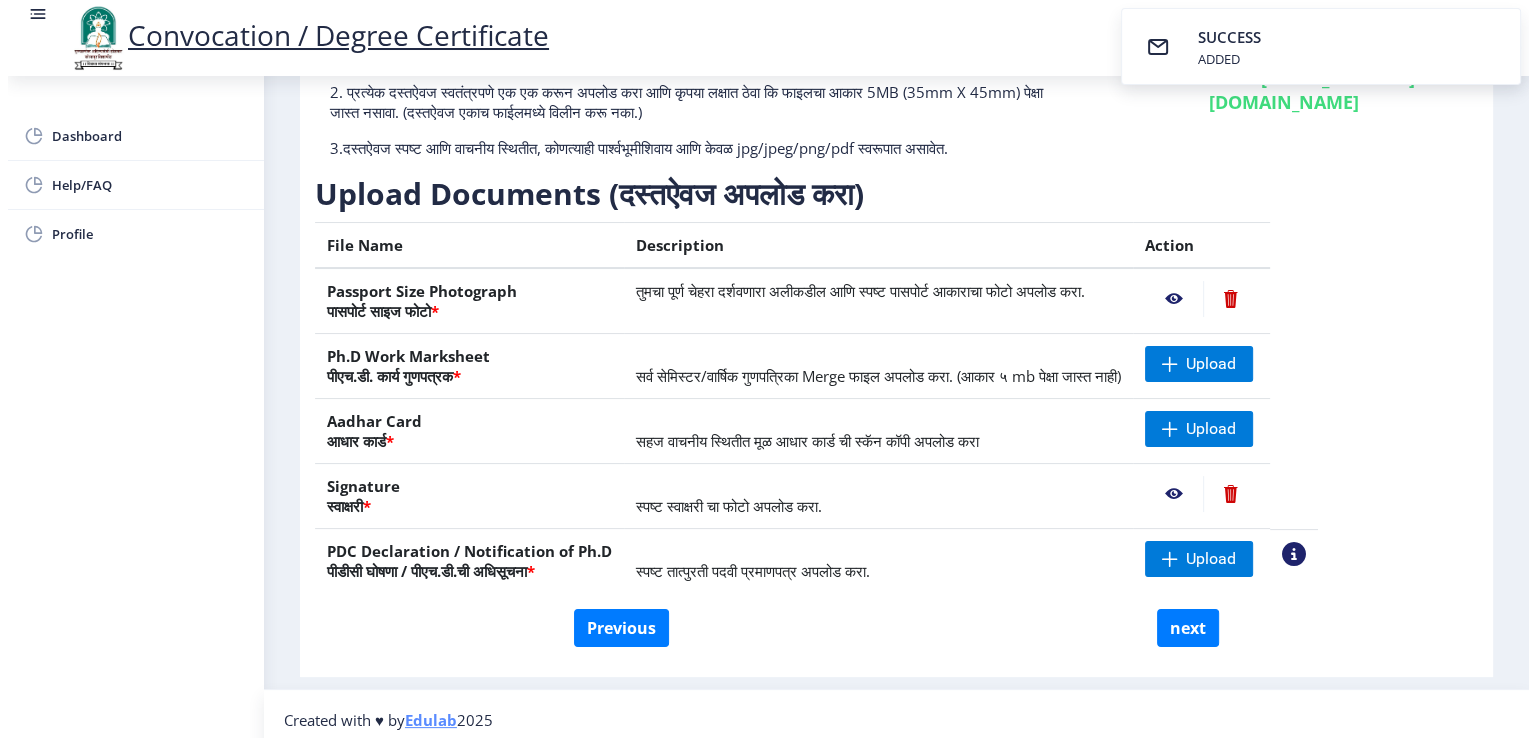 scroll, scrollTop: 15, scrollLeft: 0, axis: vertical 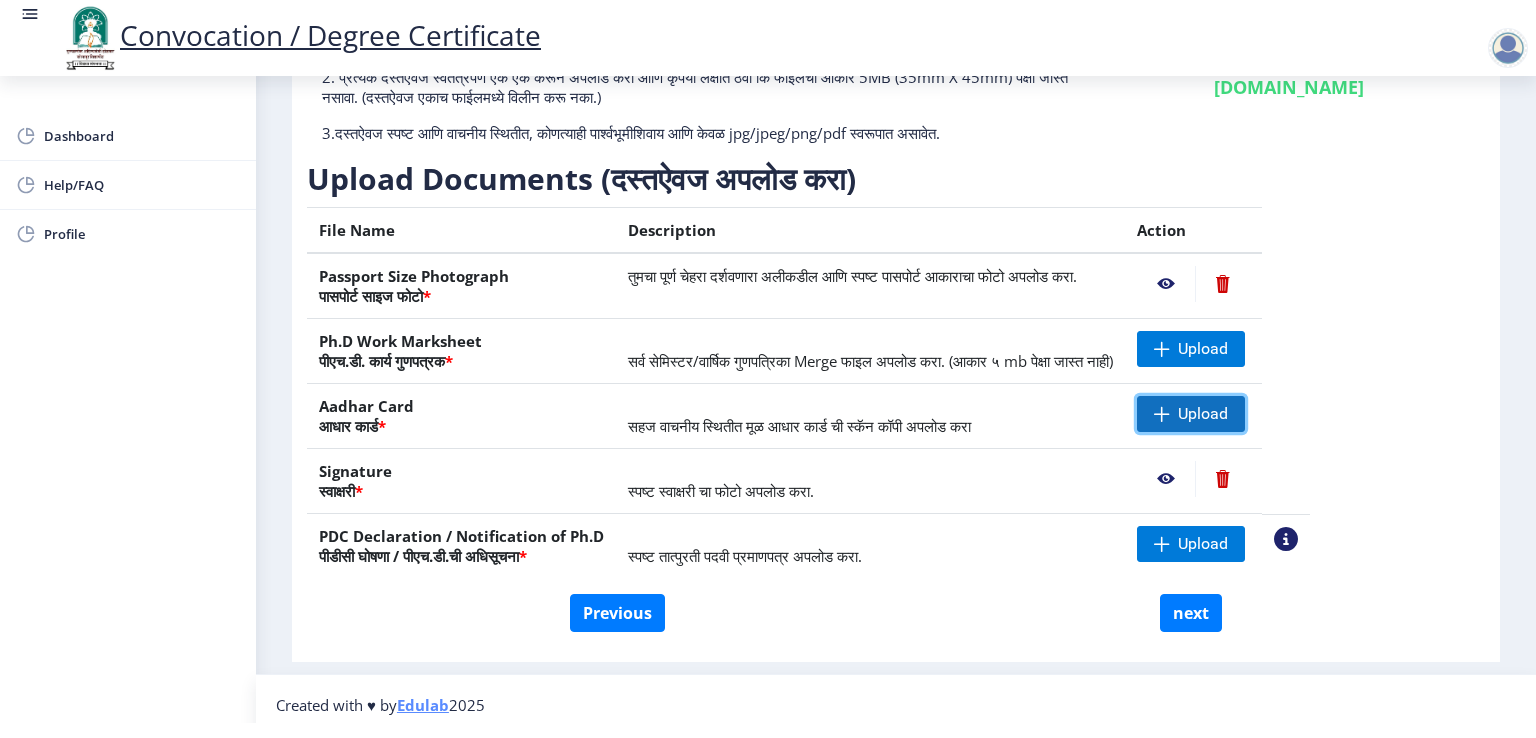 click on "Upload" 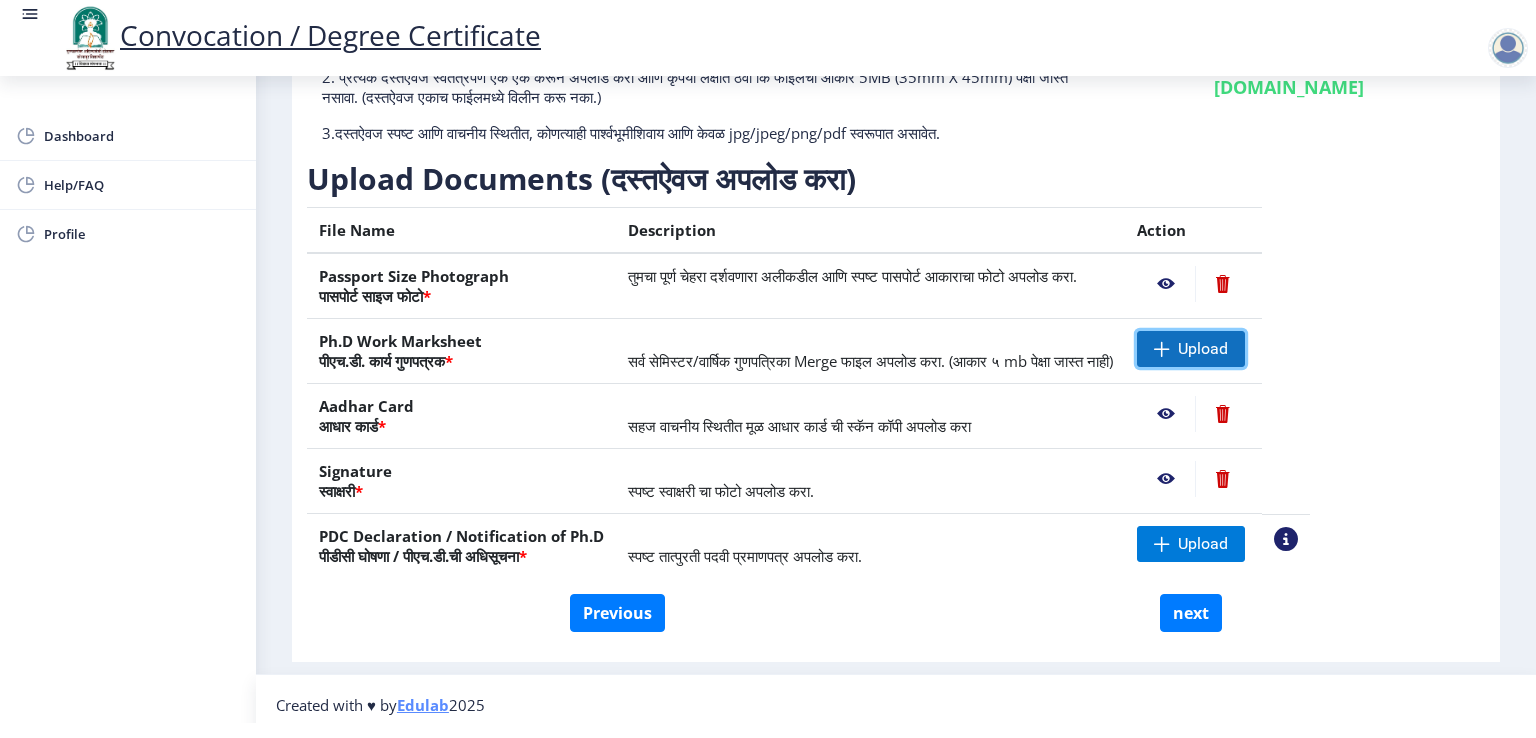 click on "Upload" 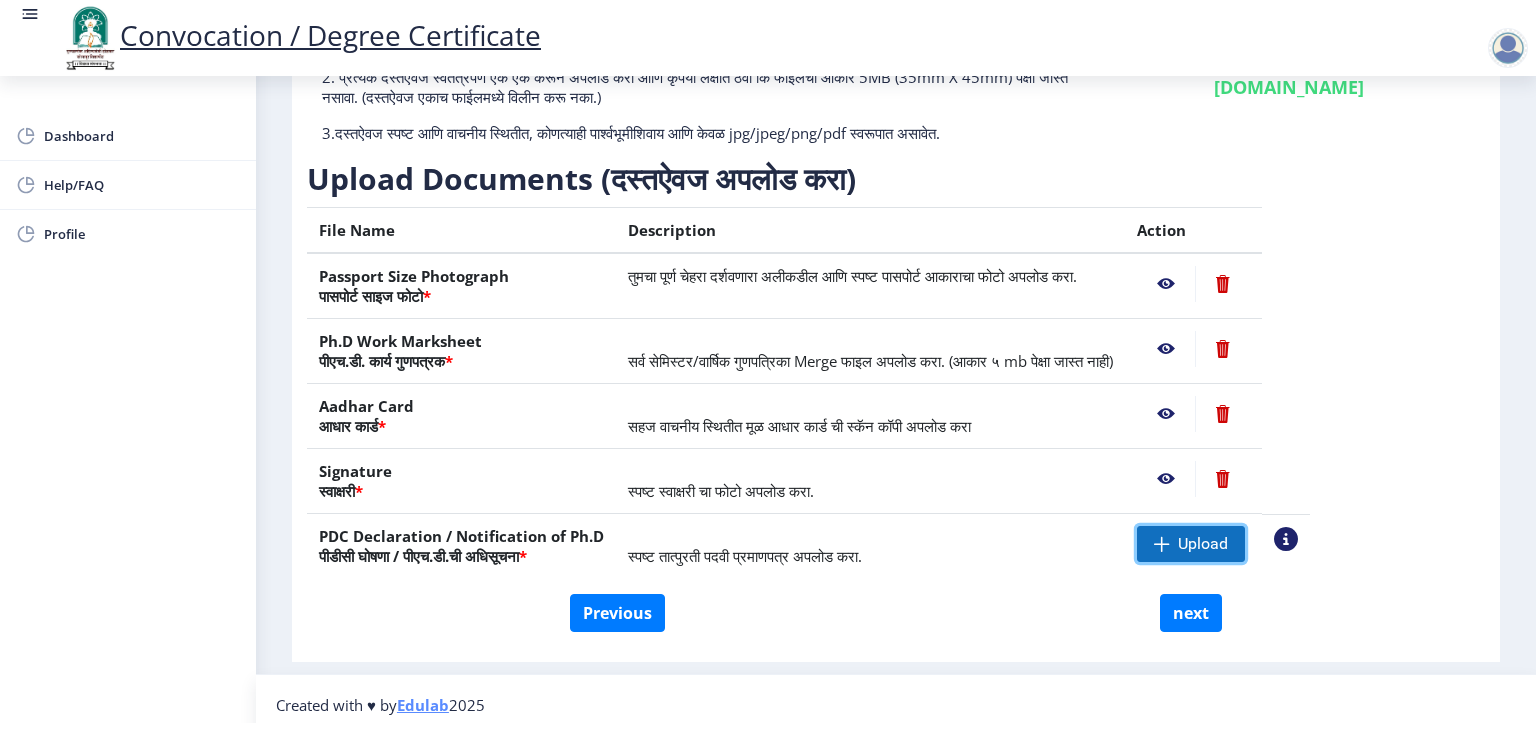 click on "Upload" 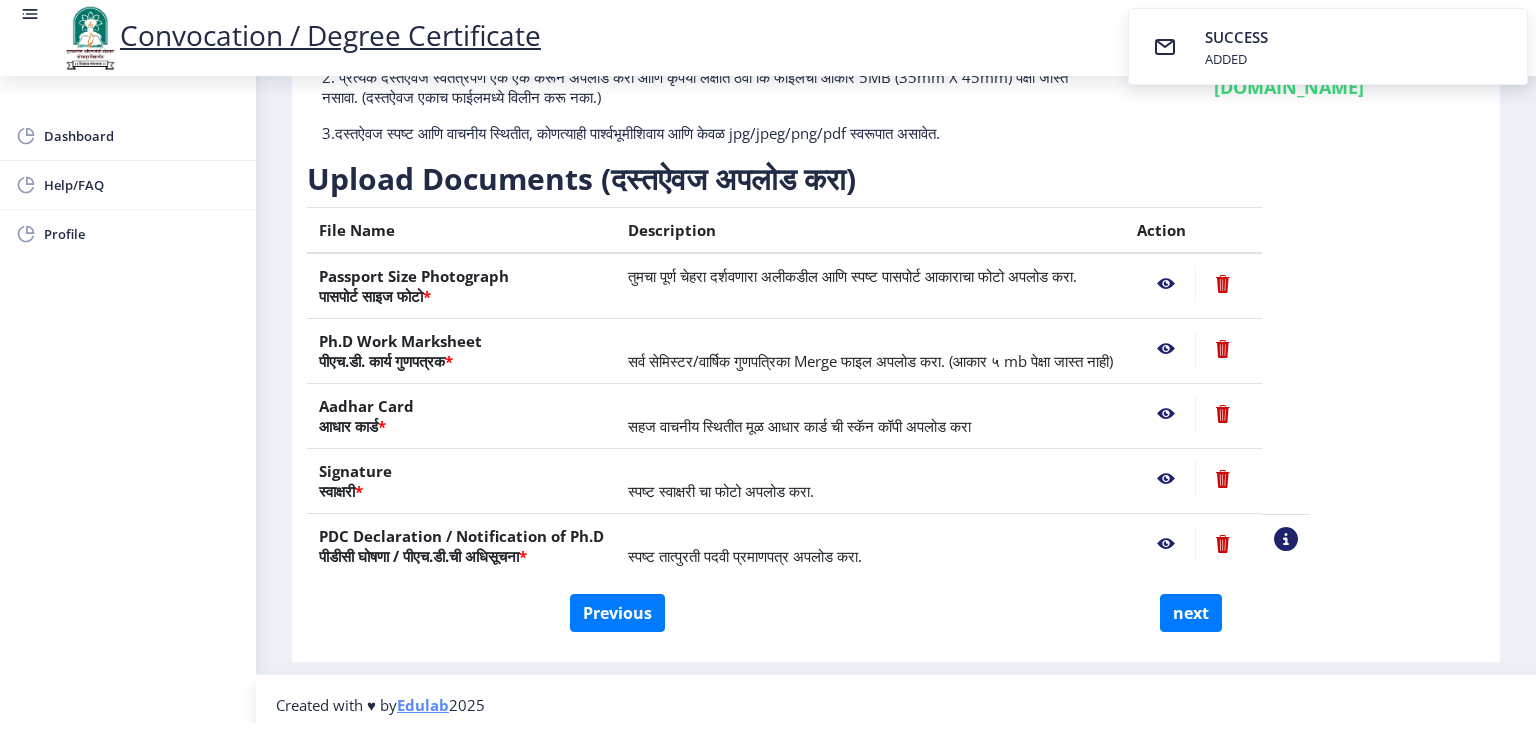scroll, scrollTop: 210, scrollLeft: 0, axis: vertical 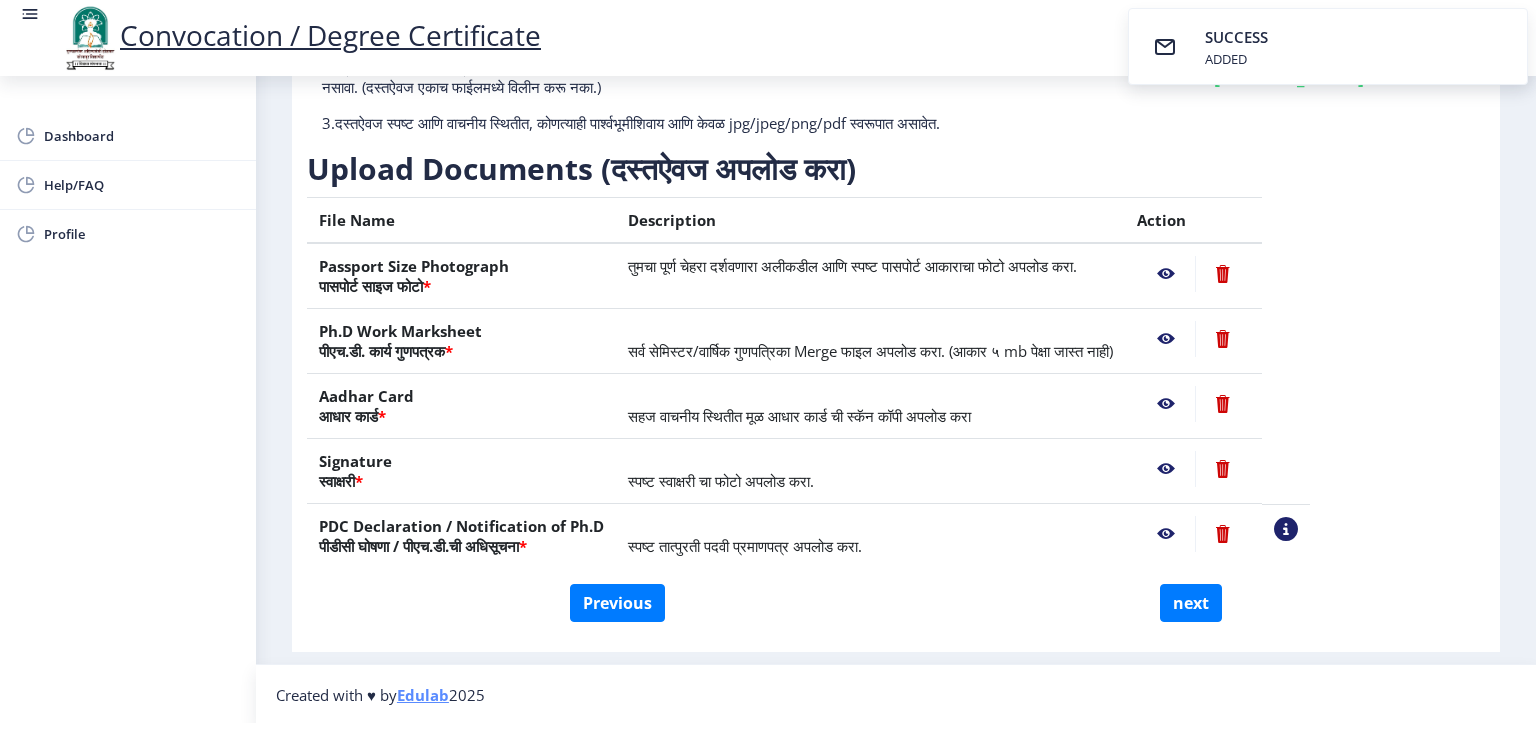 click 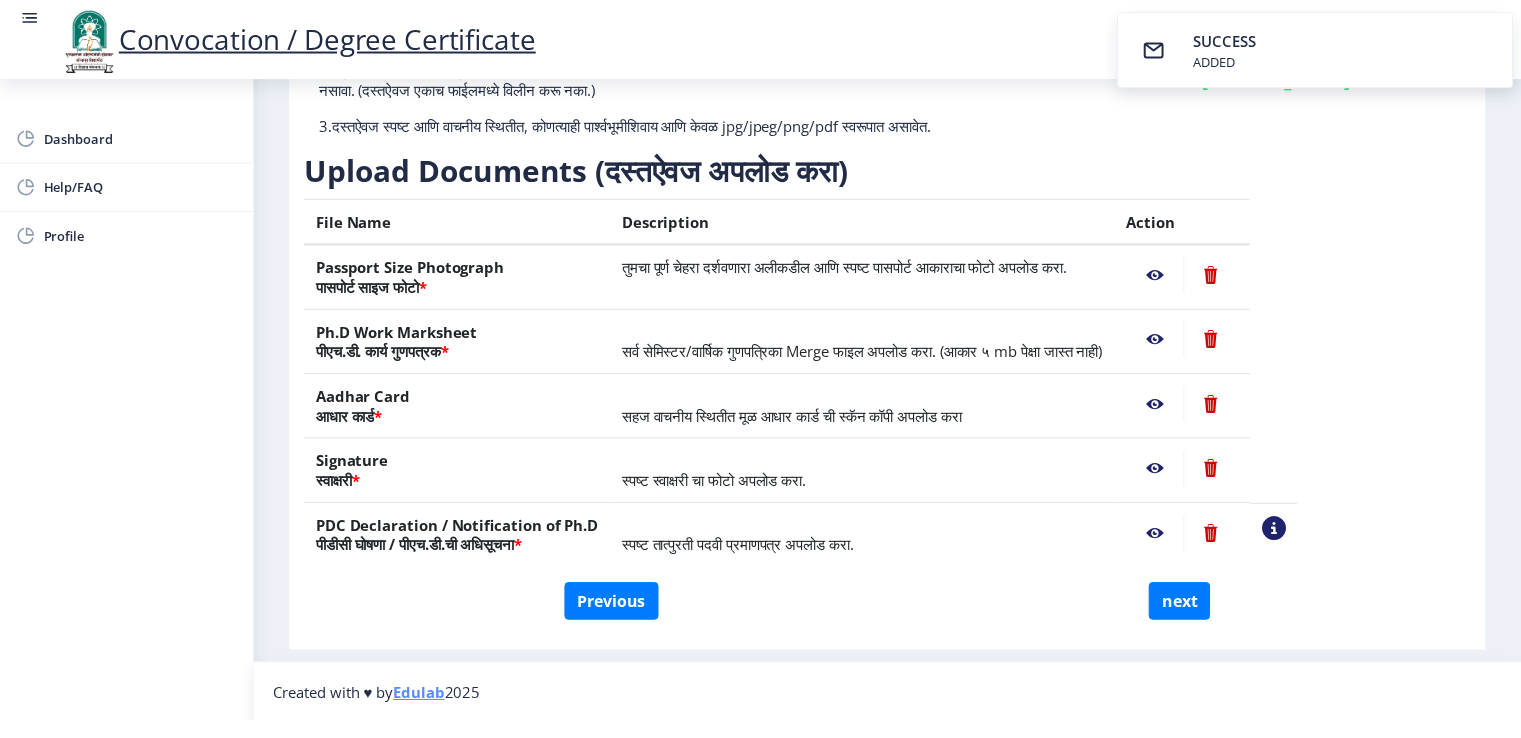 scroll, scrollTop: 0, scrollLeft: 0, axis: both 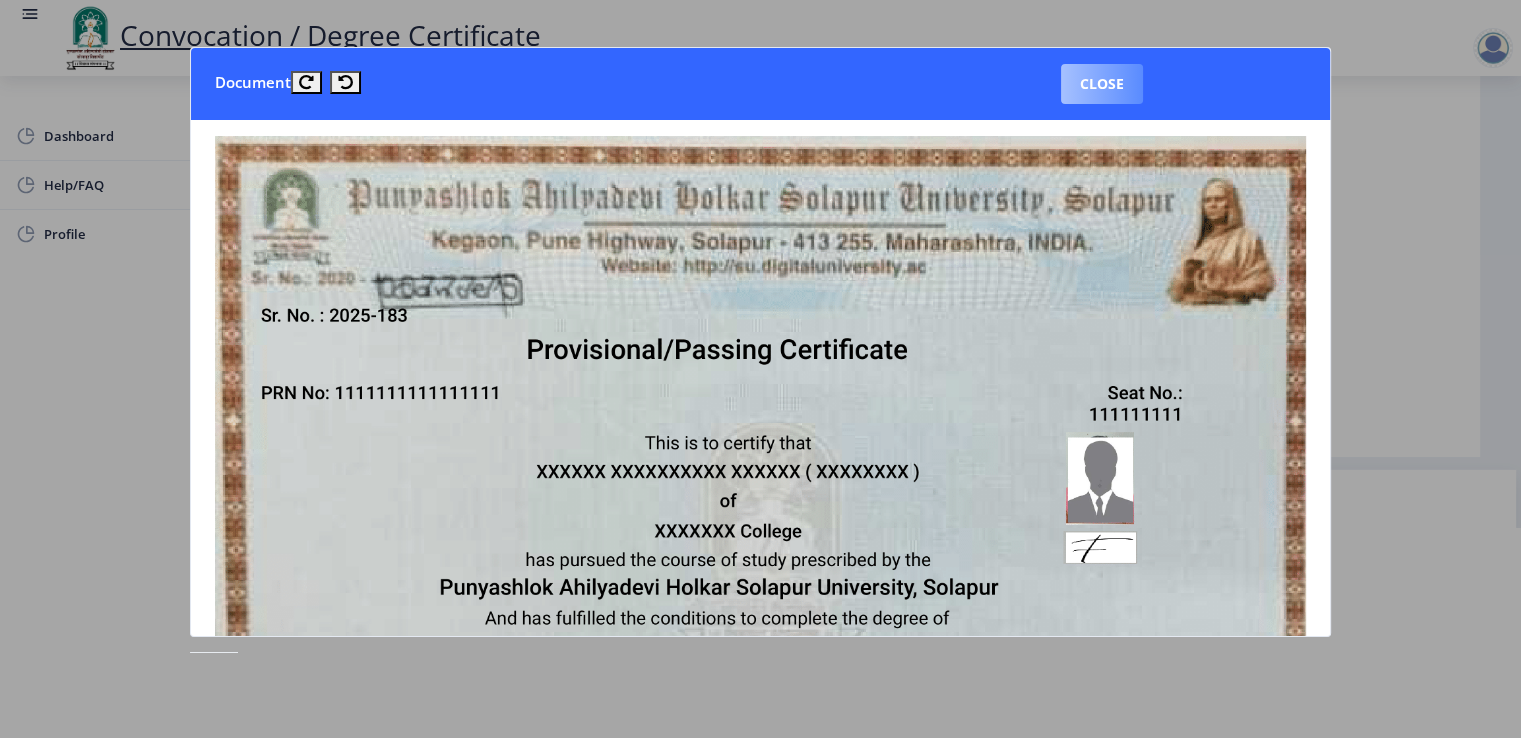 click on "Close" at bounding box center [1102, 84] 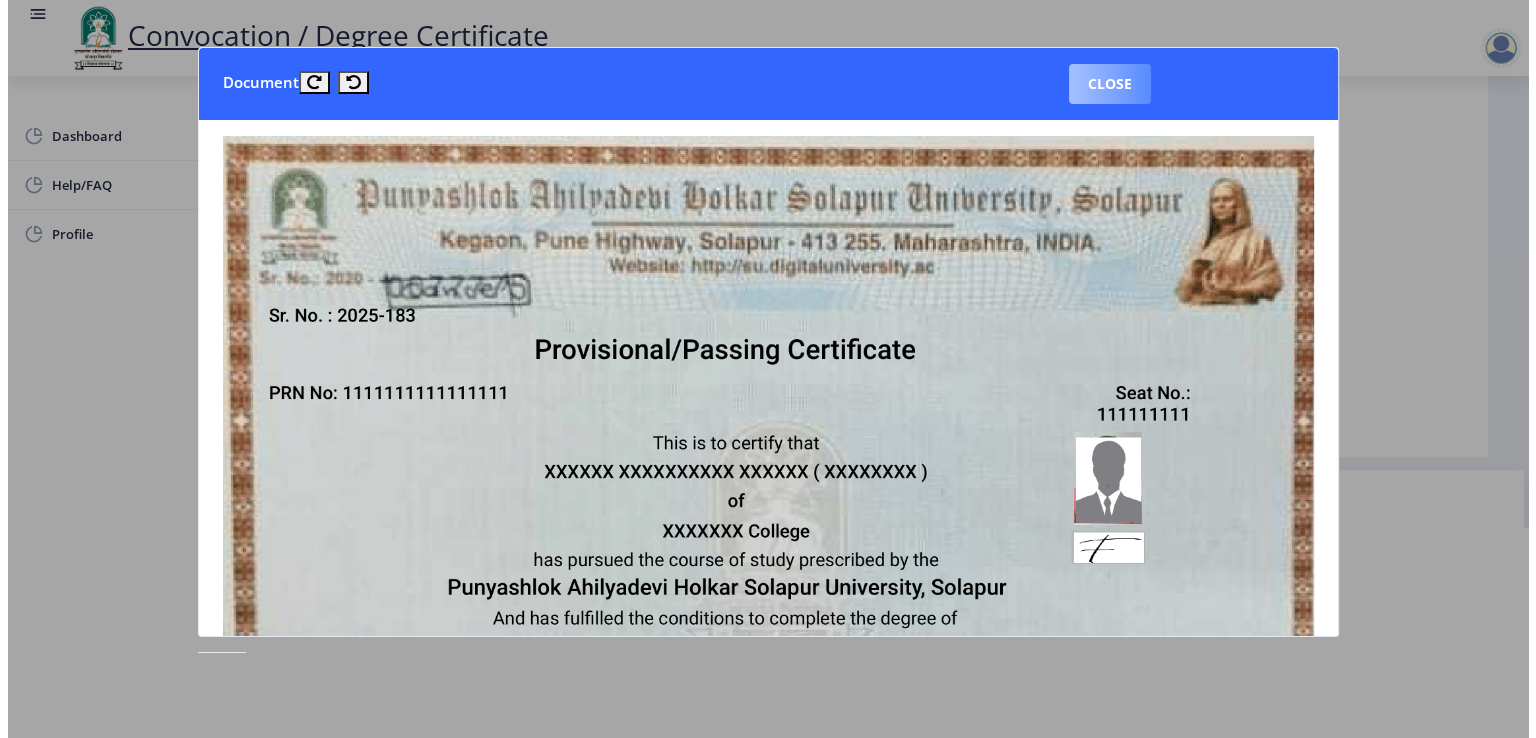 scroll, scrollTop: 15, scrollLeft: 0, axis: vertical 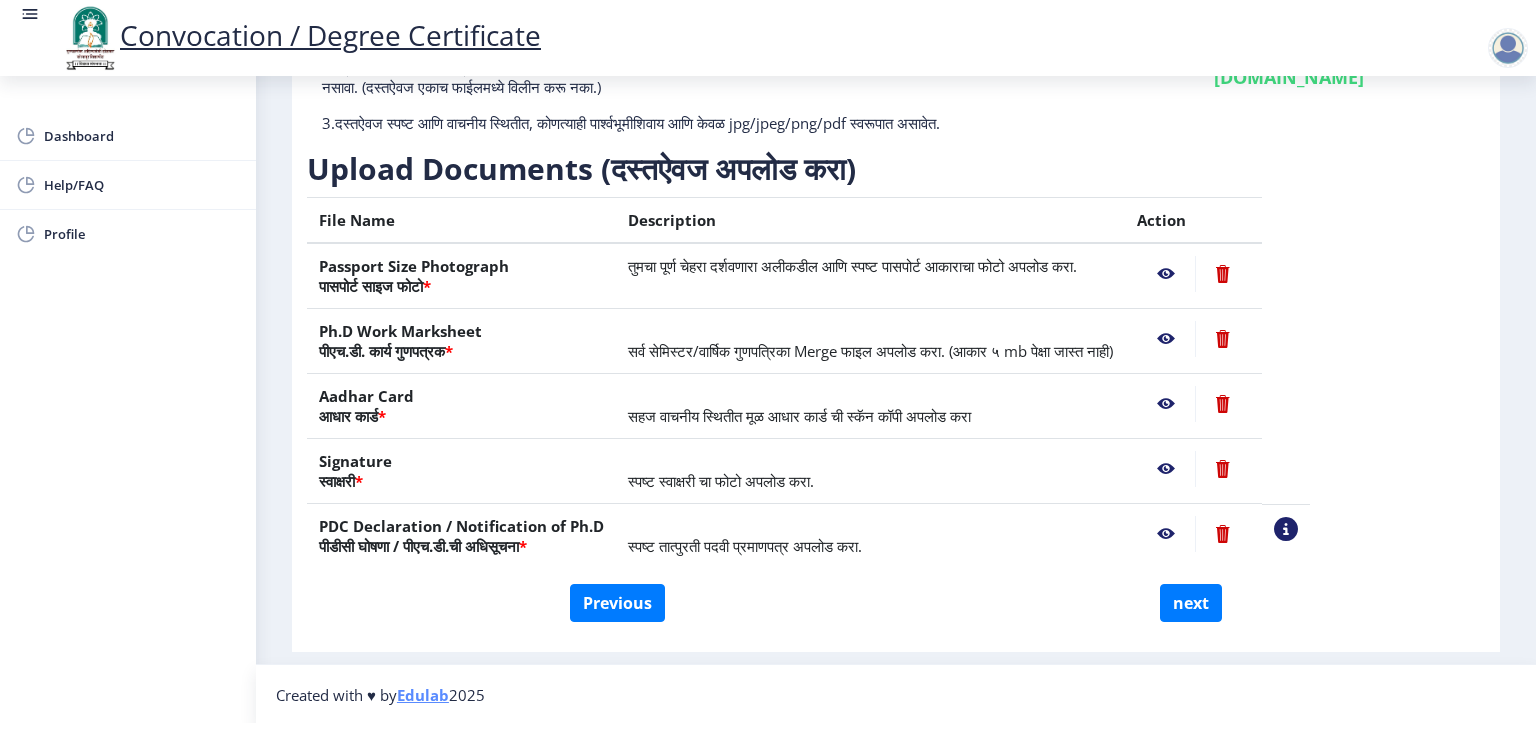 click 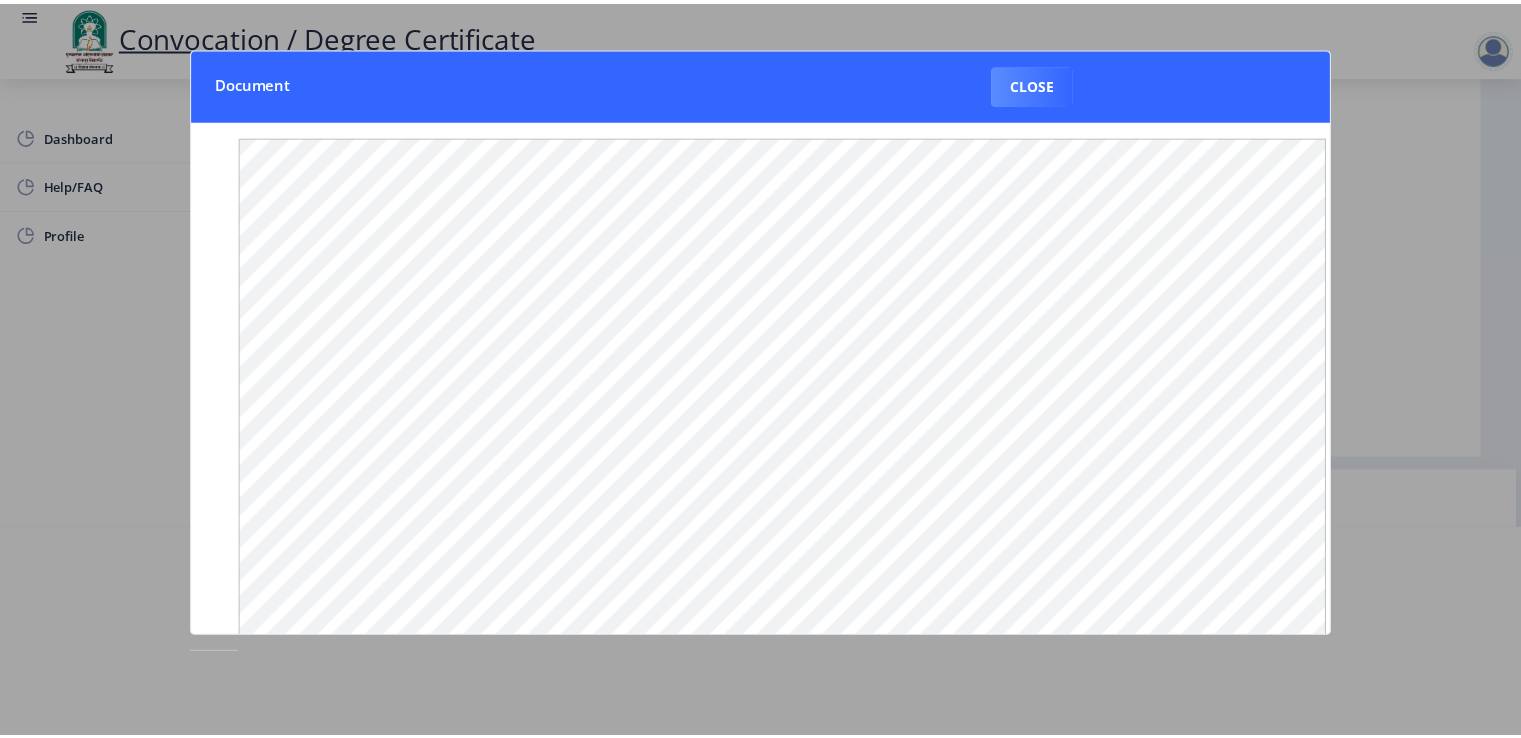 scroll, scrollTop: 0, scrollLeft: 0, axis: both 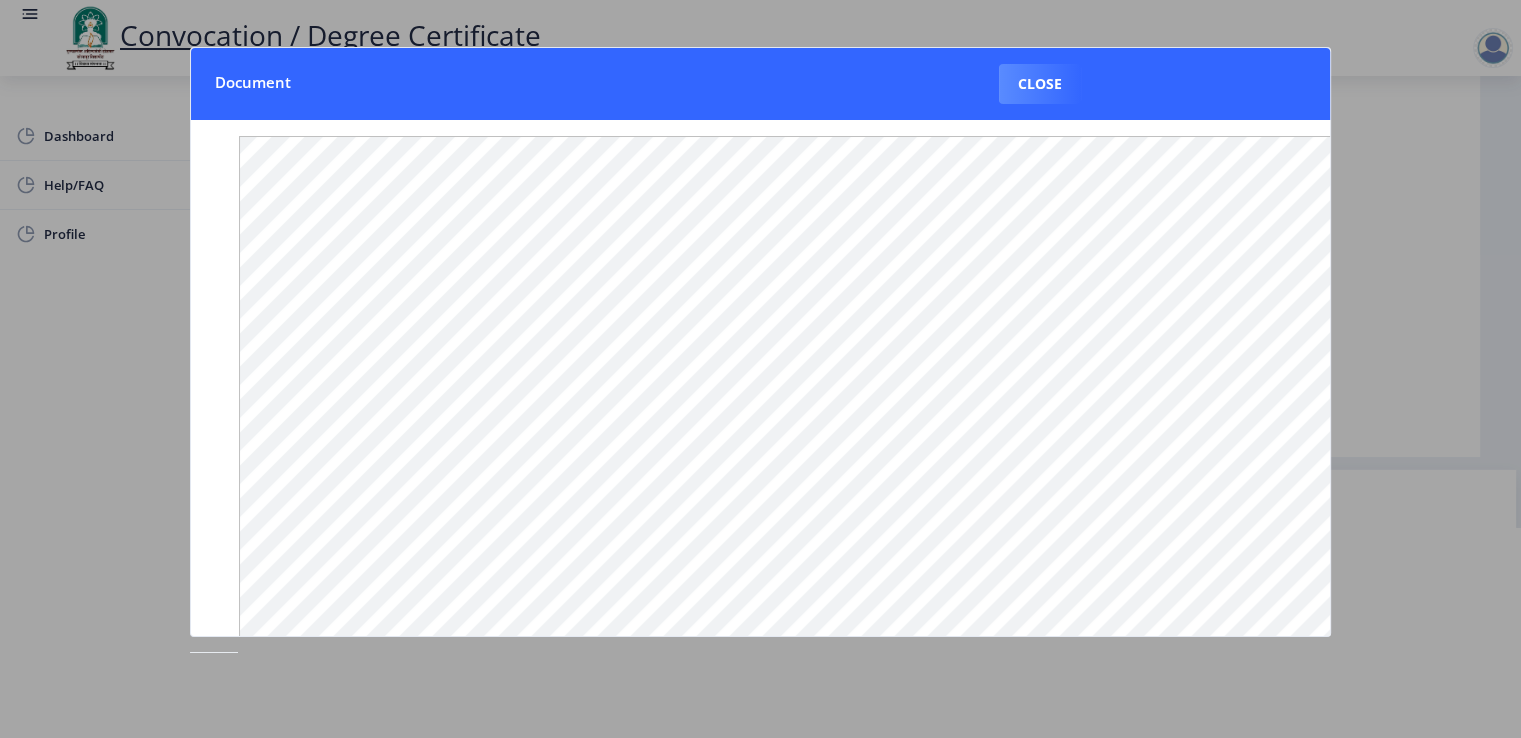 click 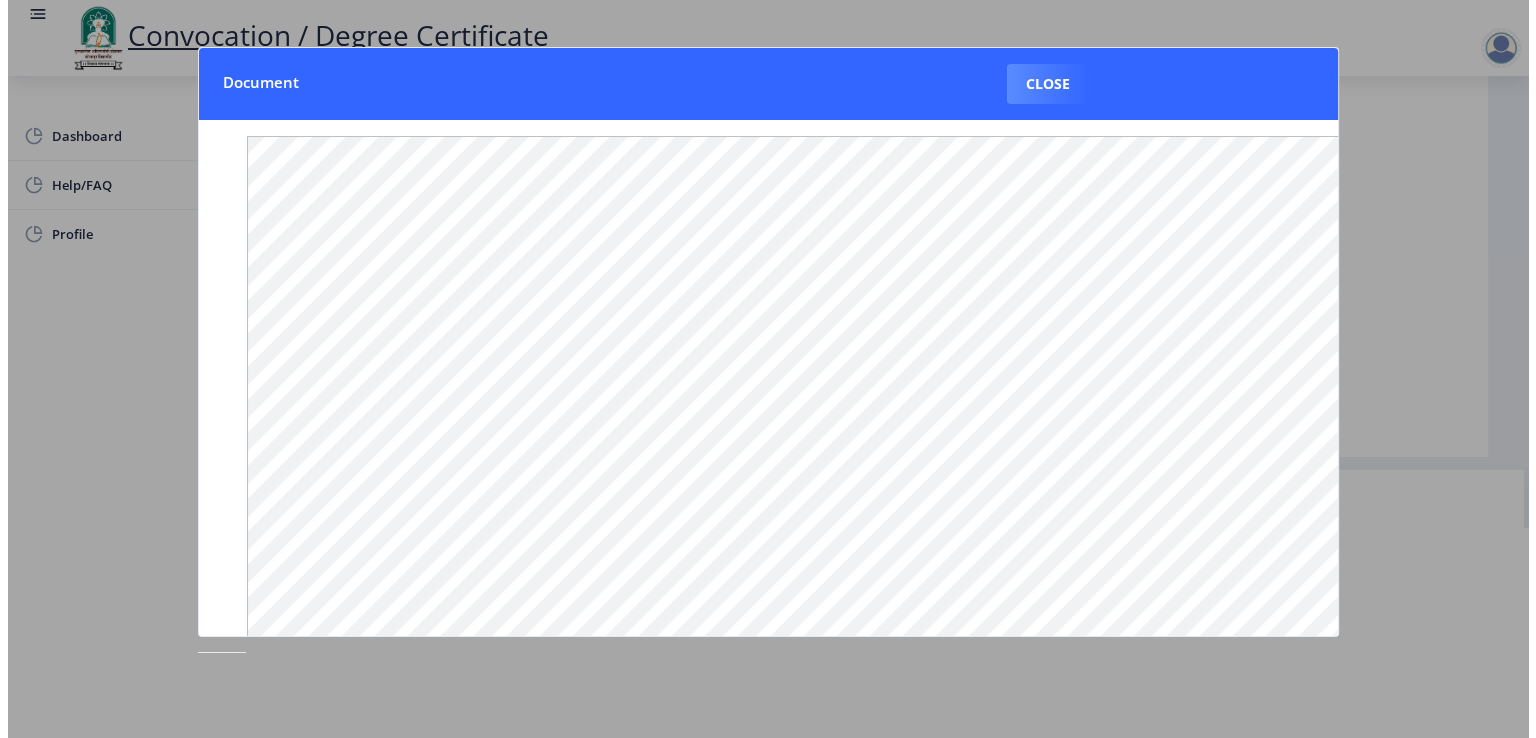 scroll, scrollTop: 15, scrollLeft: 0, axis: vertical 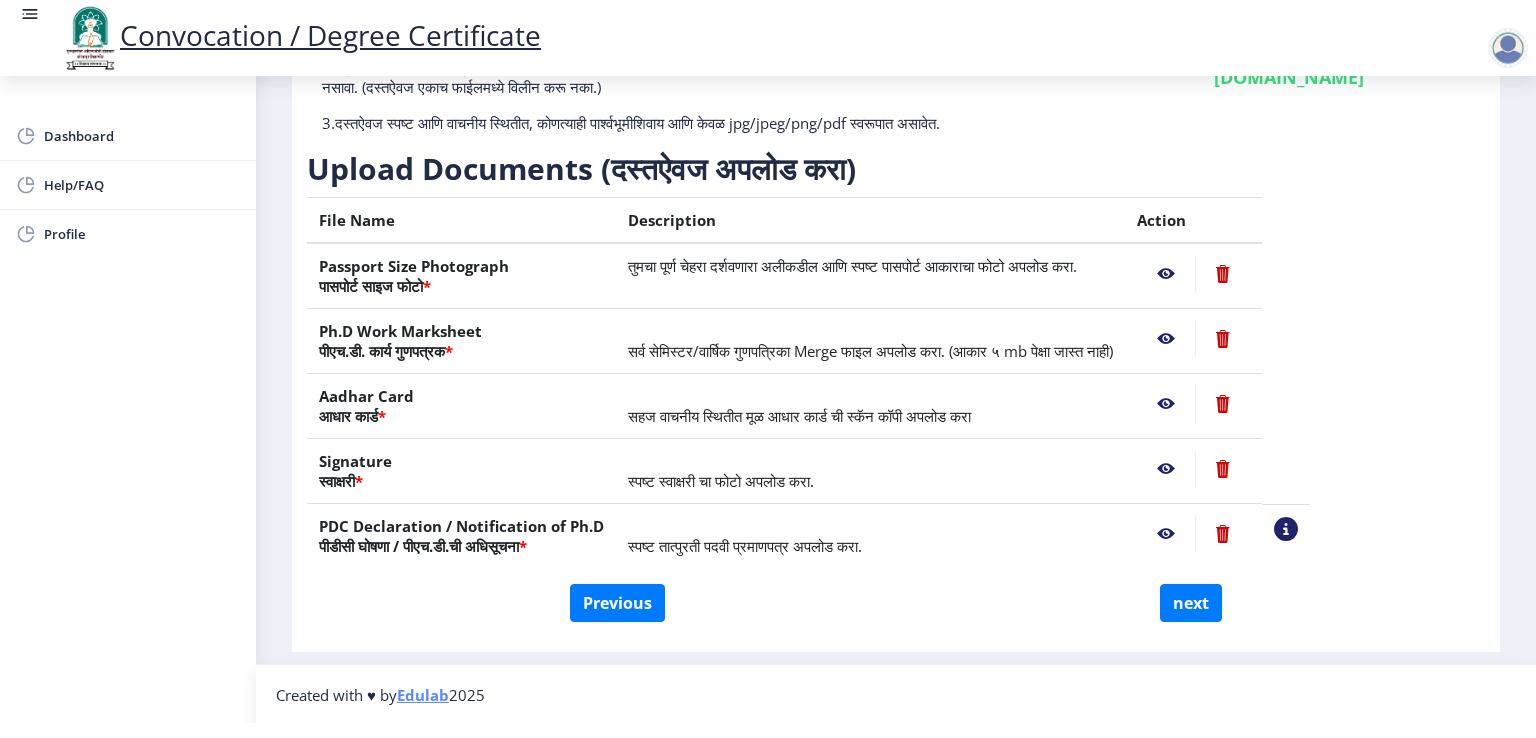 click 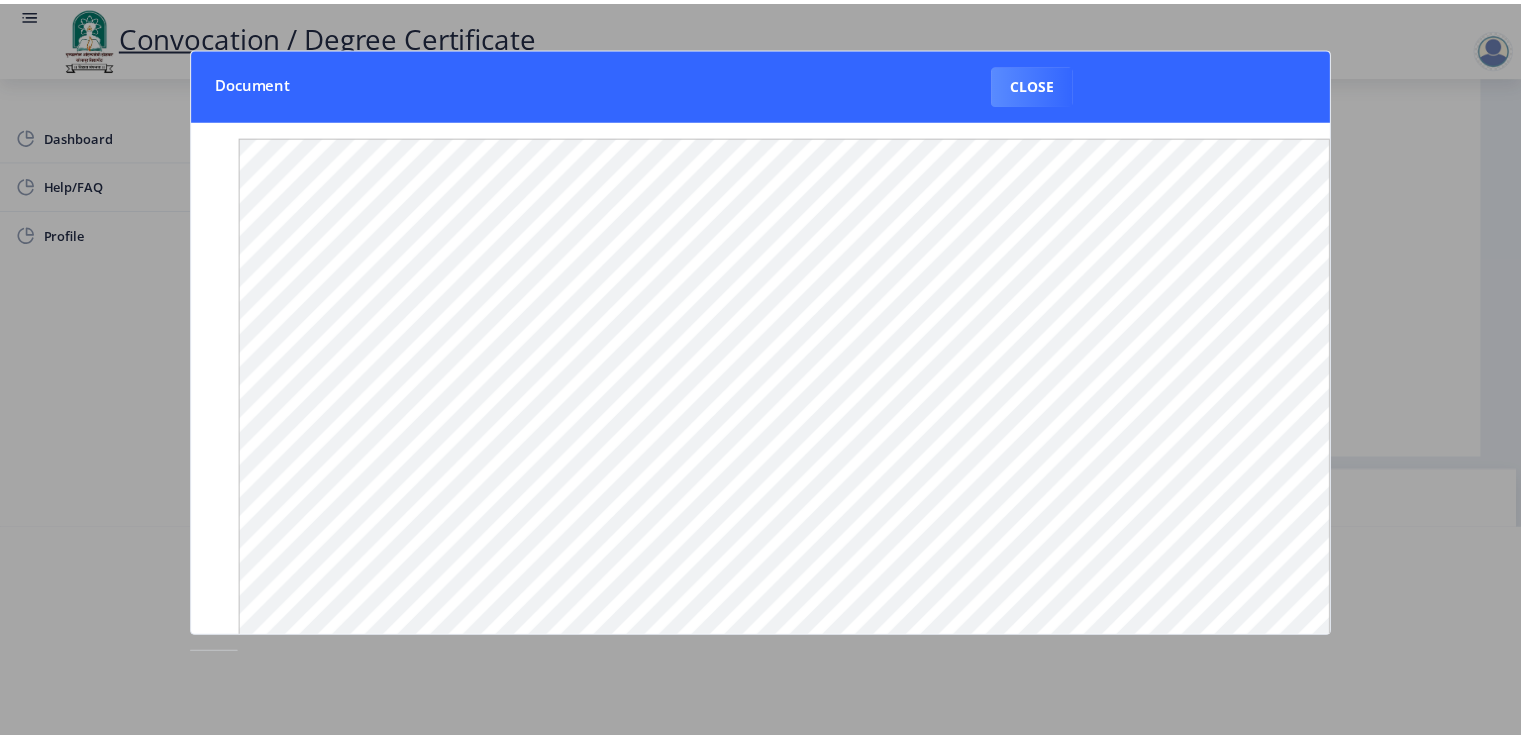 scroll, scrollTop: 0, scrollLeft: 0, axis: both 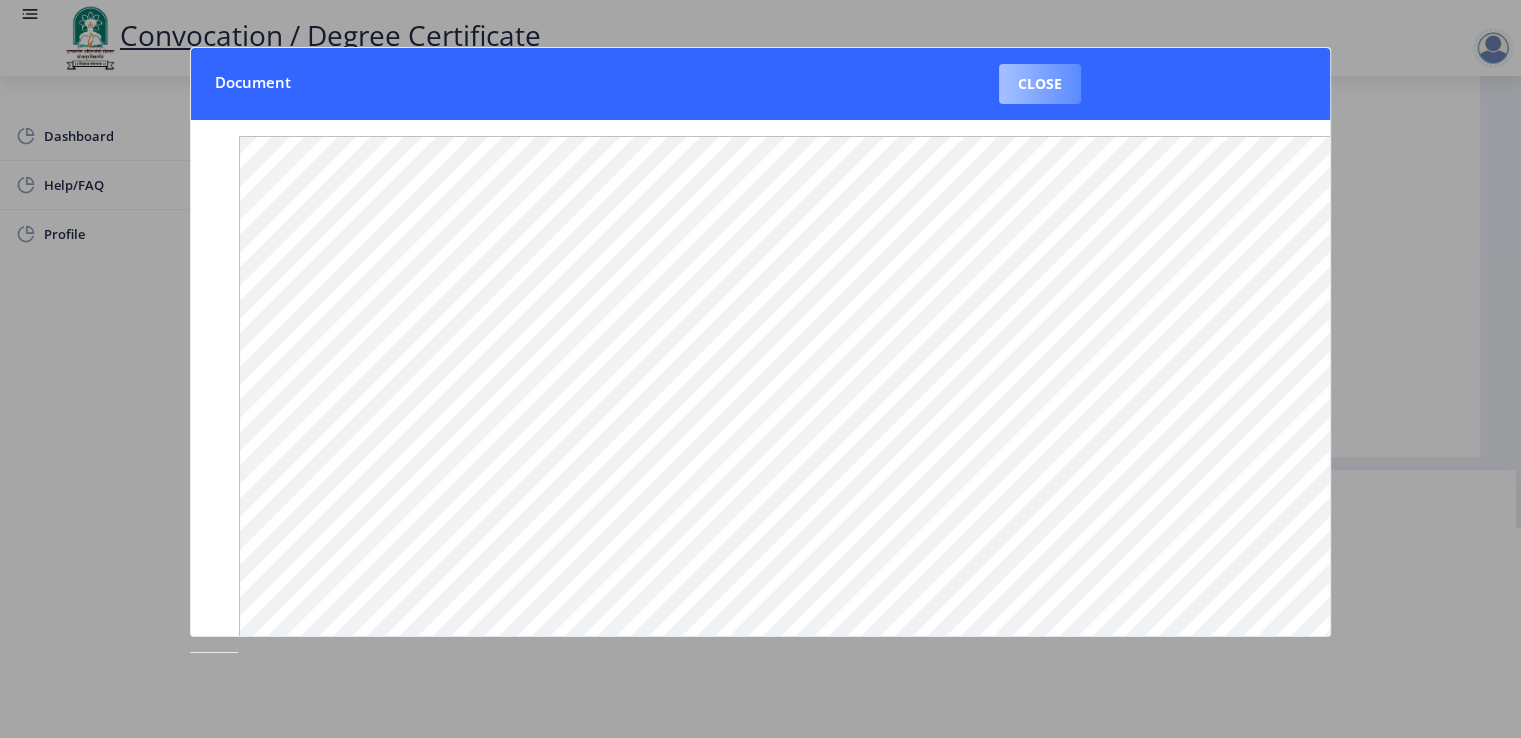 click on "Close" at bounding box center (1040, 84) 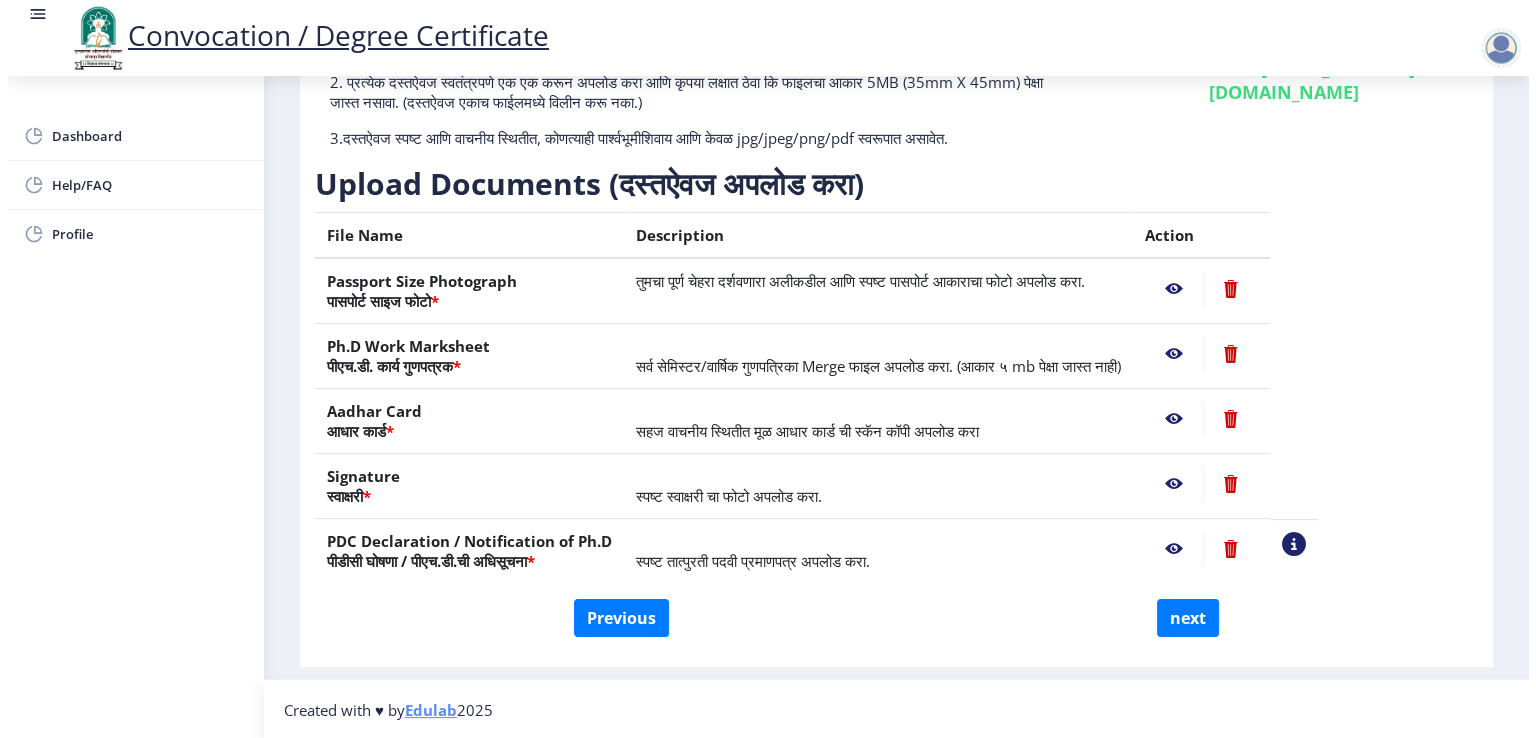 scroll, scrollTop: 15, scrollLeft: 0, axis: vertical 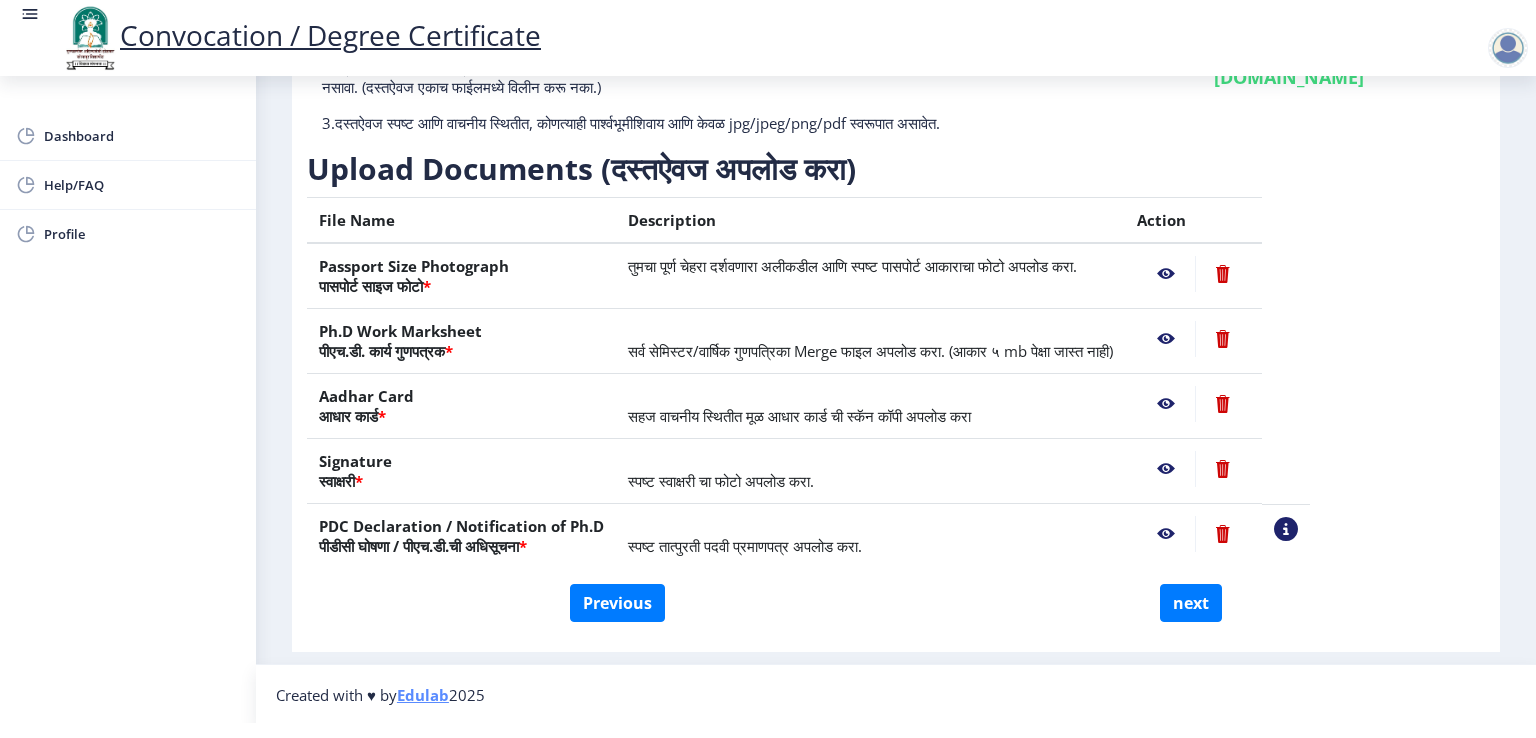 click 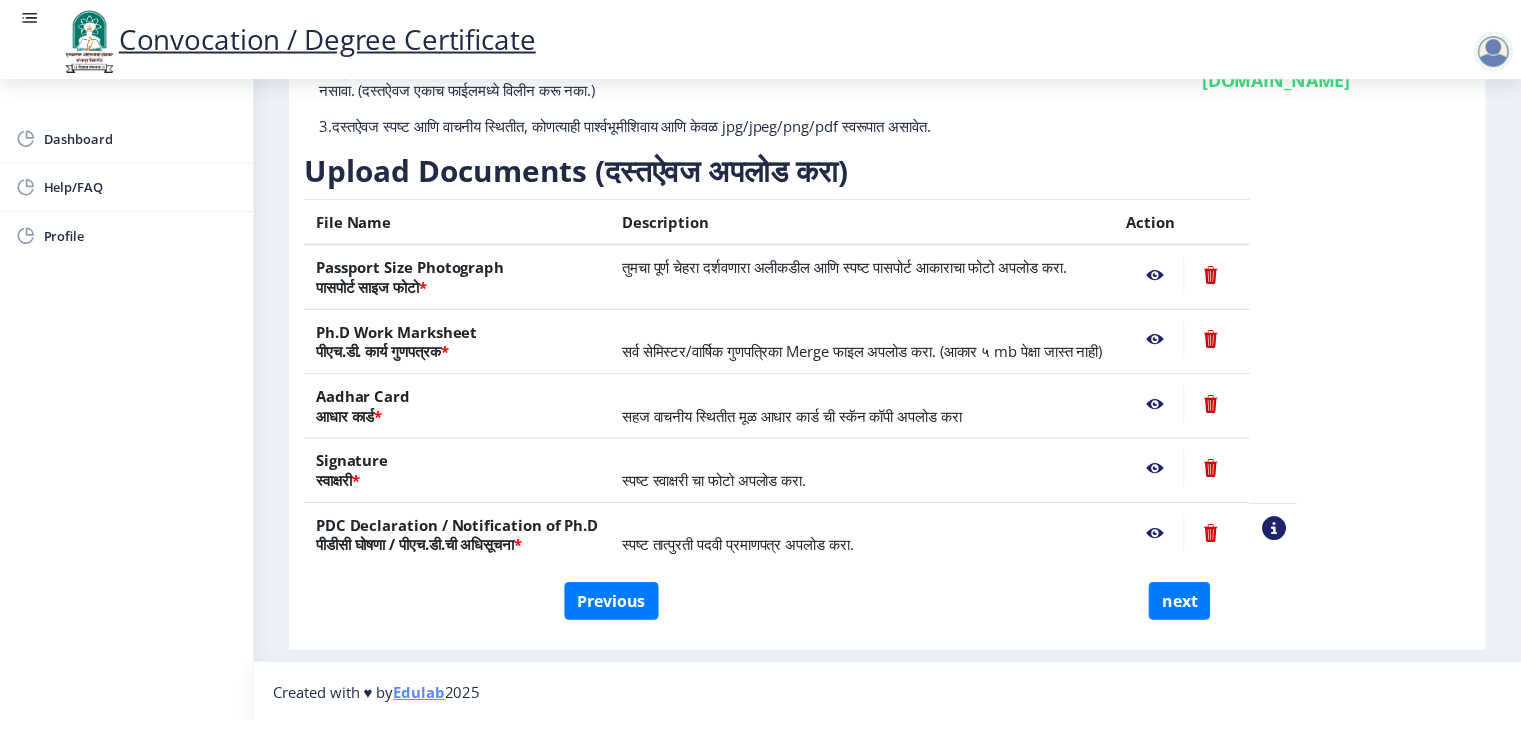 scroll, scrollTop: 0, scrollLeft: 0, axis: both 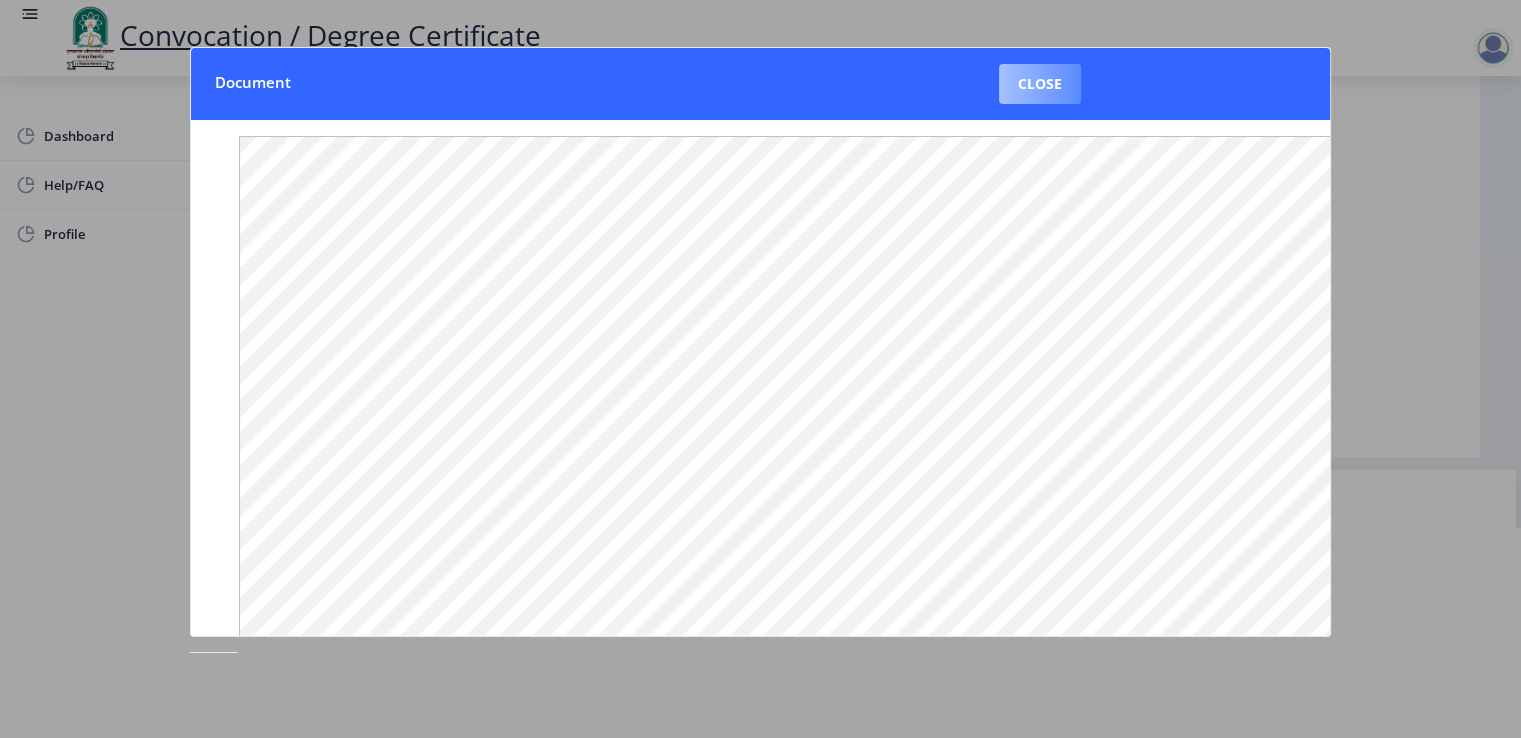 click on "Close" at bounding box center (1040, 84) 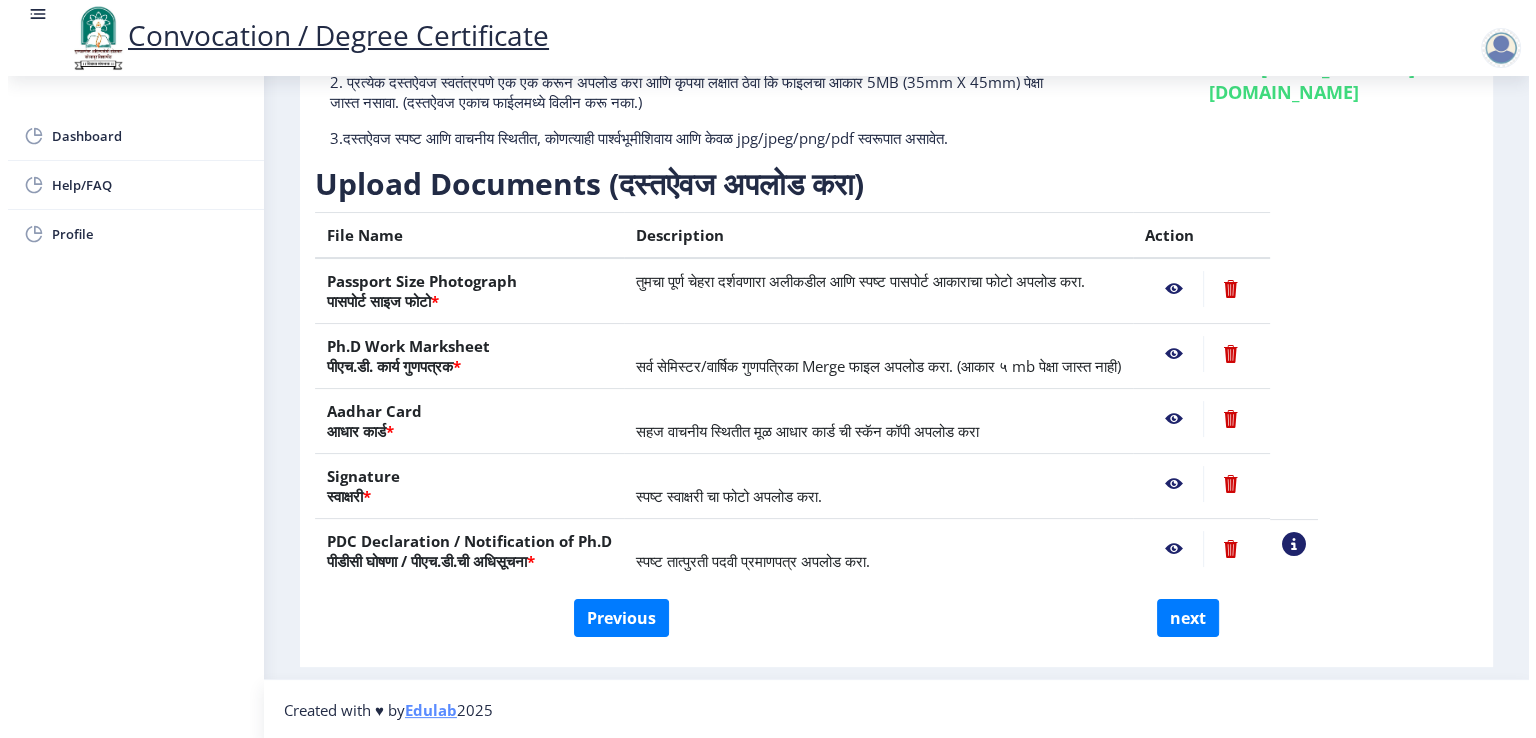 scroll, scrollTop: 15, scrollLeft: 0, axis: vertical 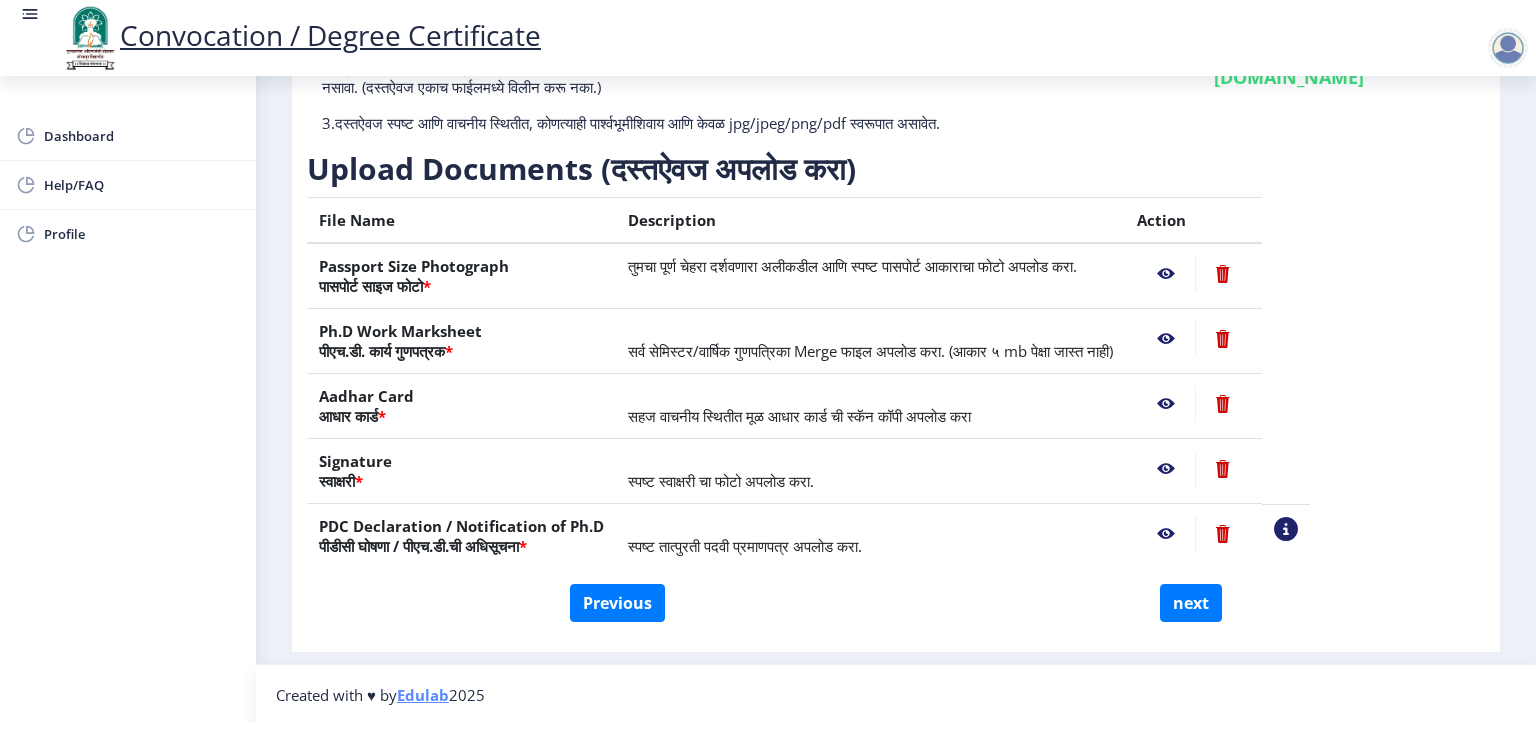click 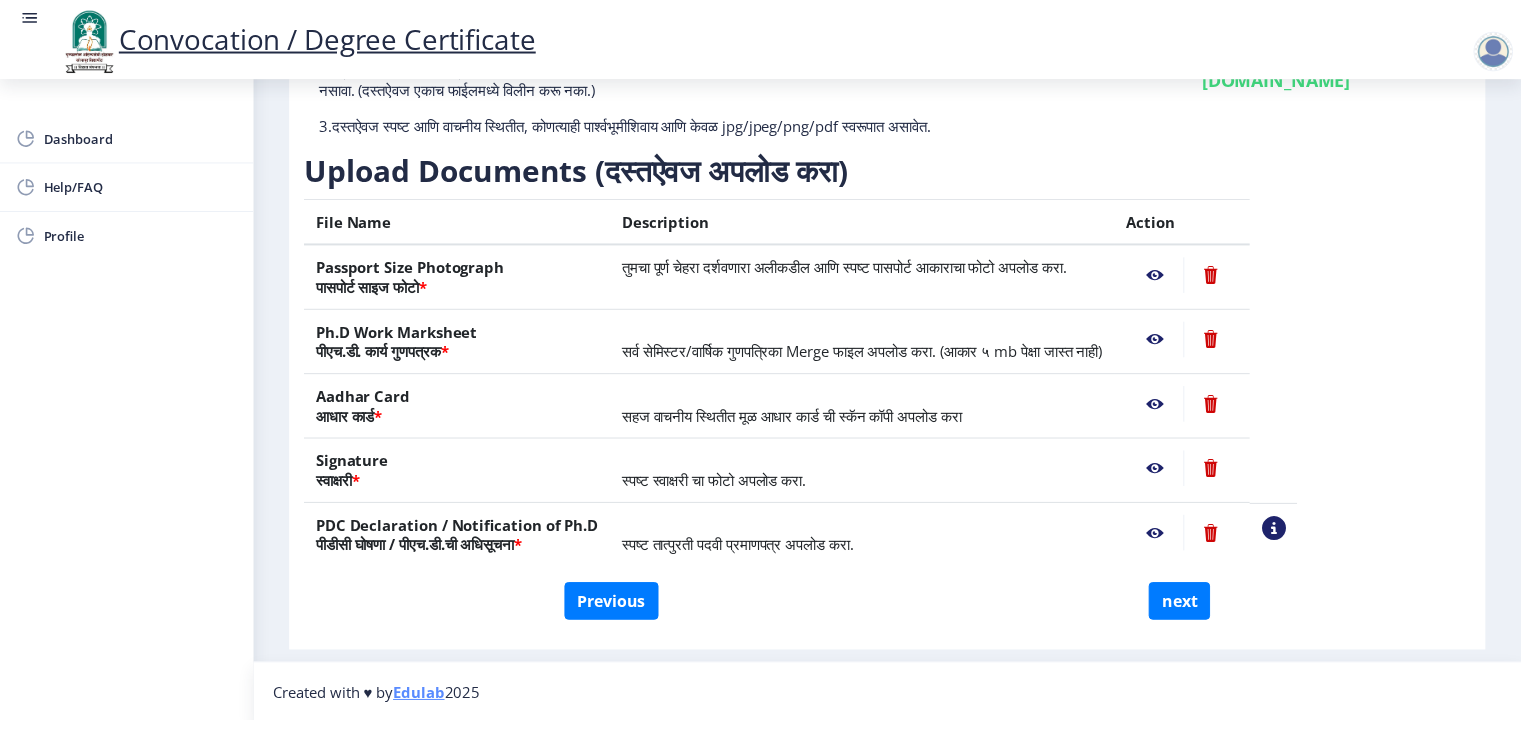 scroll, scrollTop: 0, scrollLeft: 0, axis: both 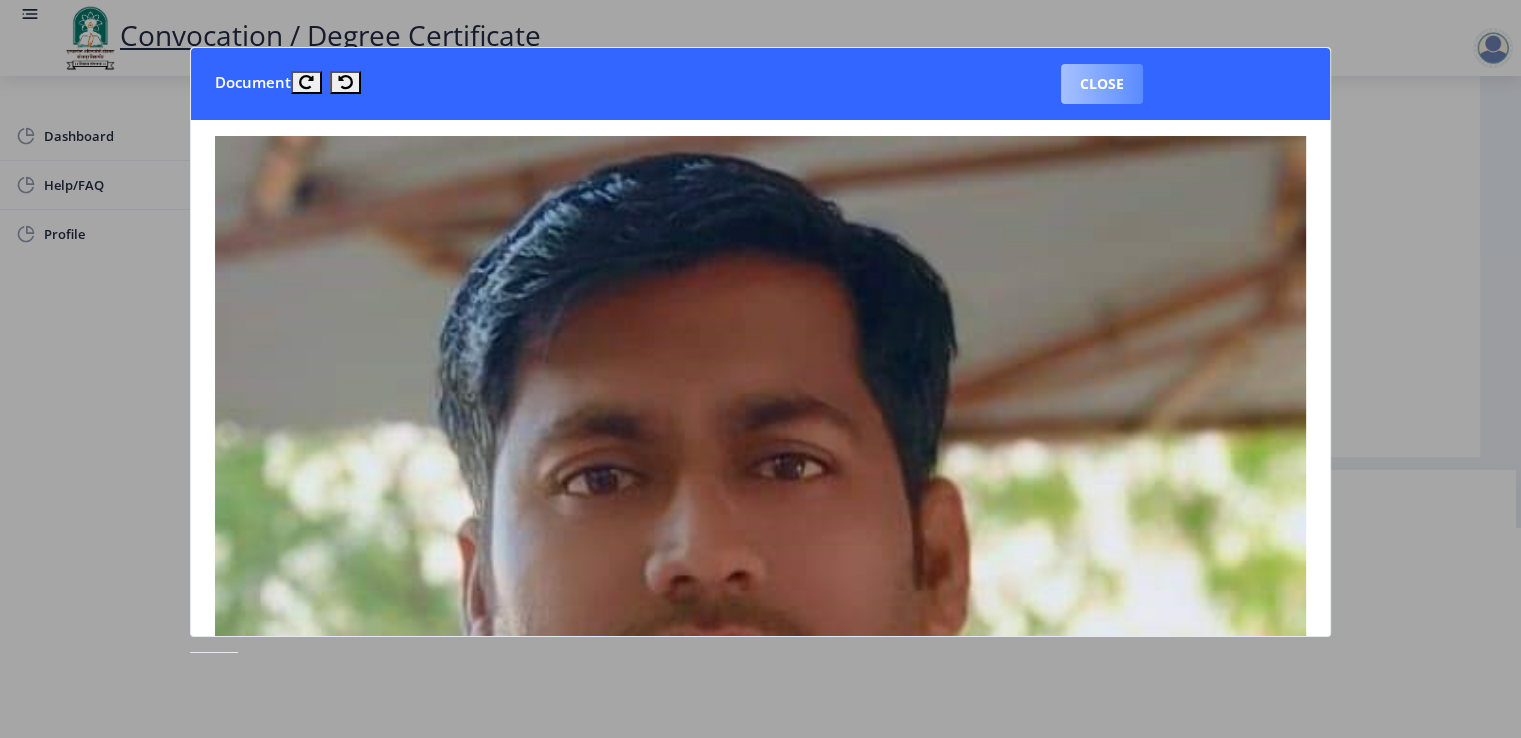 click on "Close" at bounding box center (1102, 84) 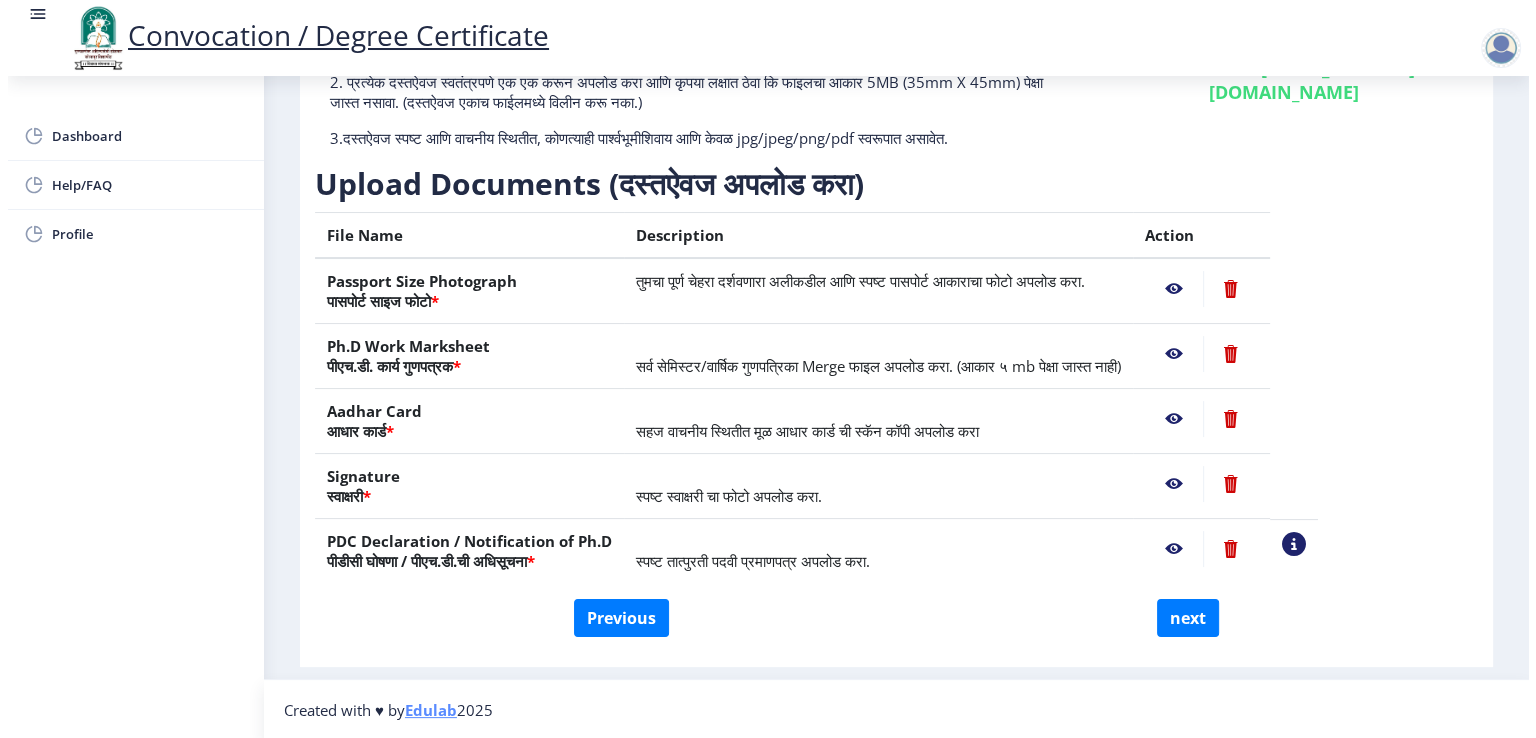 scroll, scrollTop: 15, scrollLeft: 0, axis: vertical 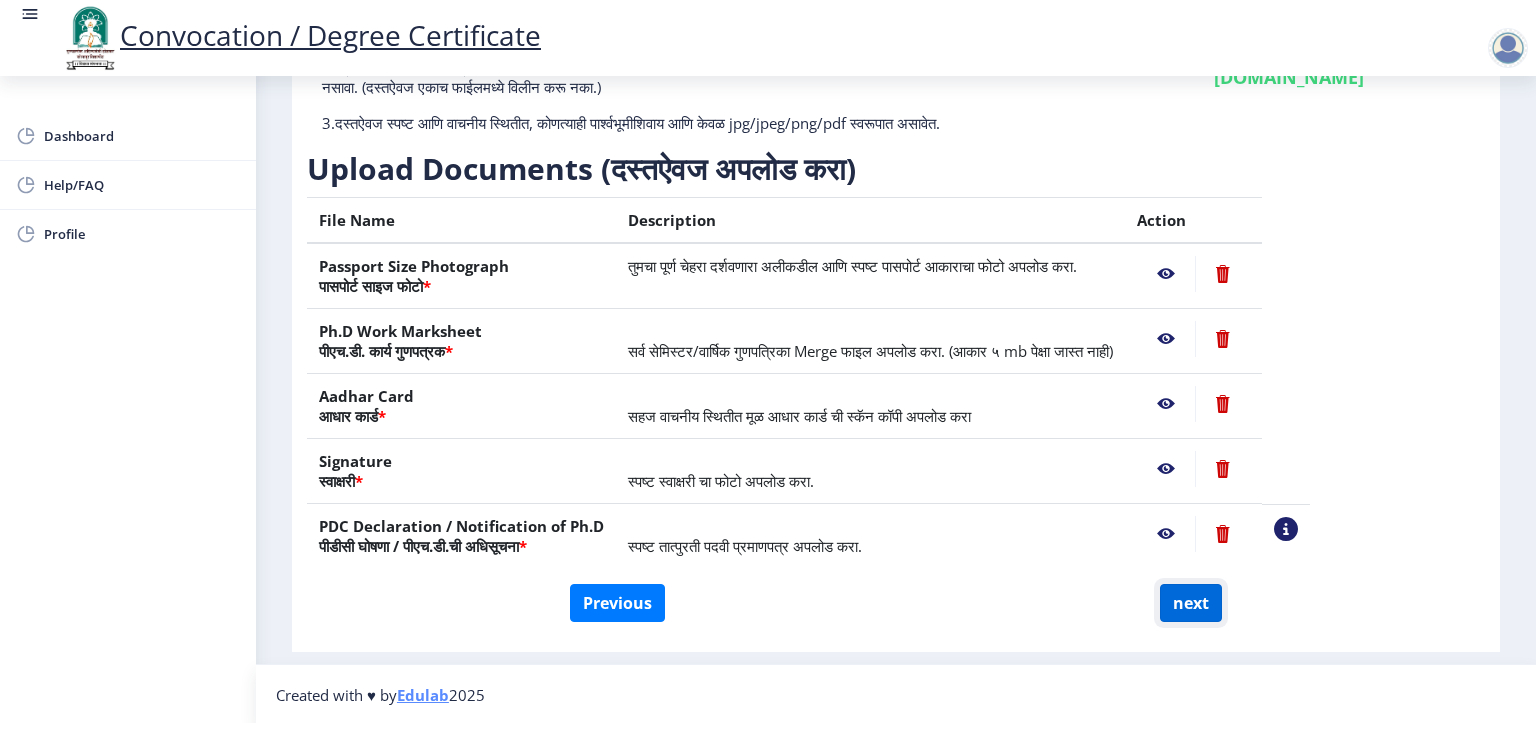 click on "next" 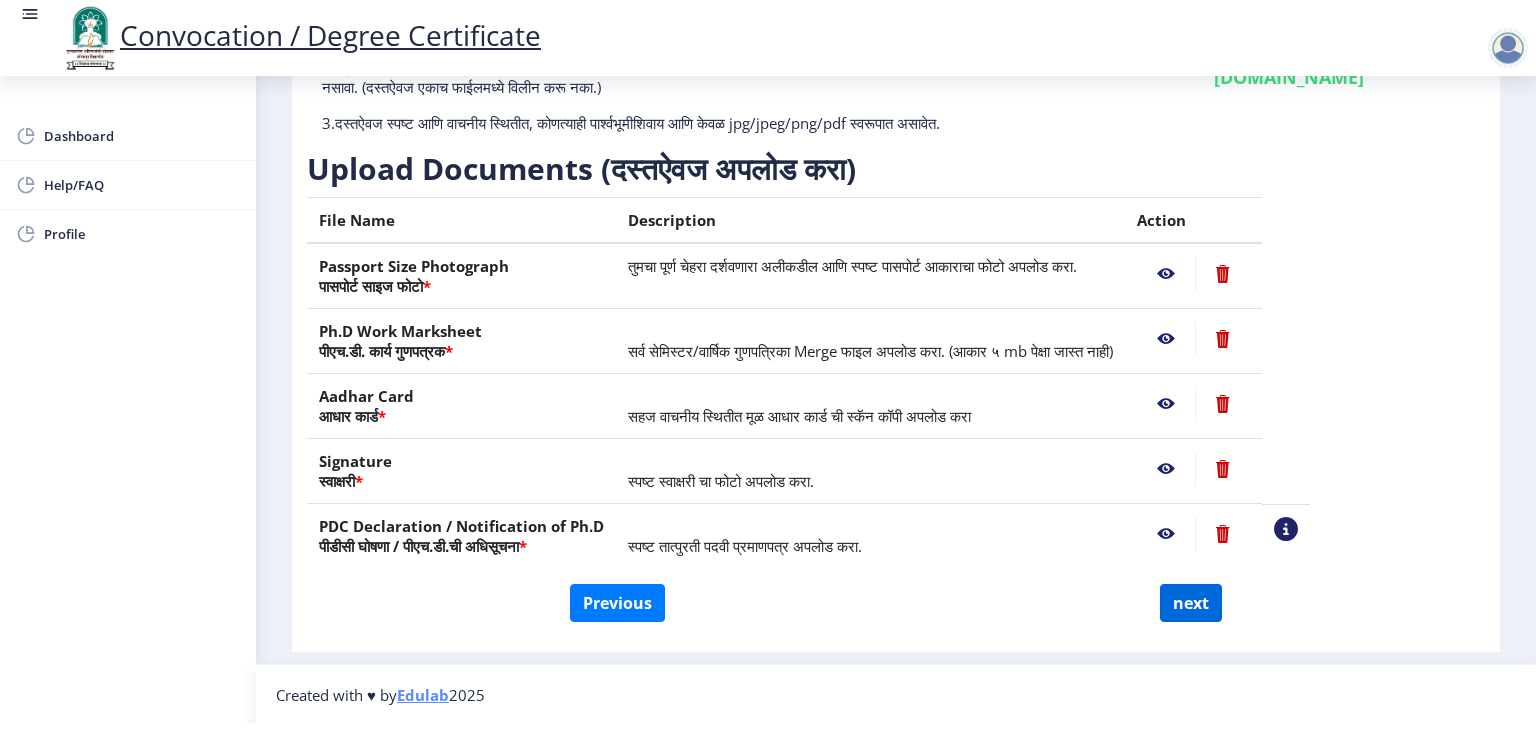 select 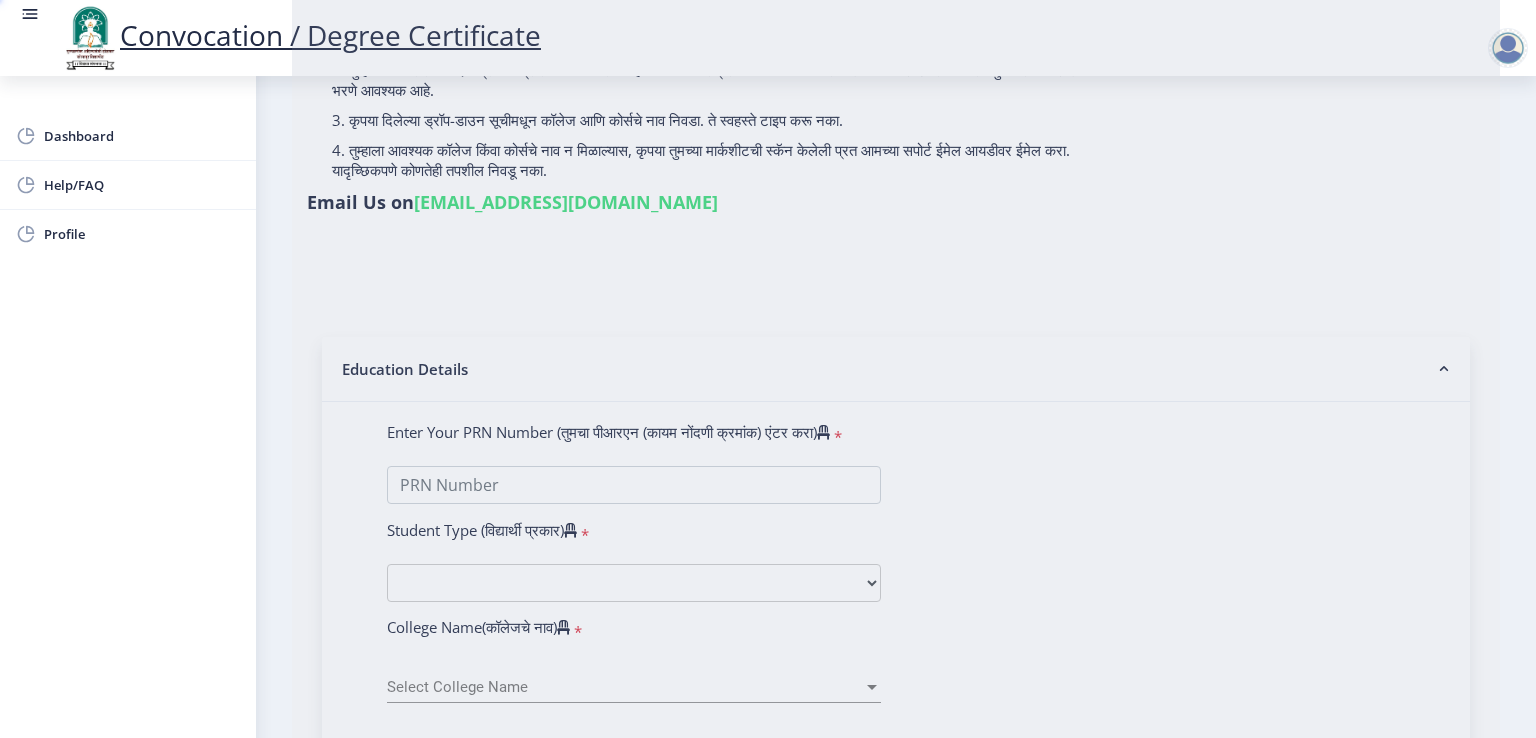 scroll, scrollTop: 0, scrollLeft: 0, axis: both 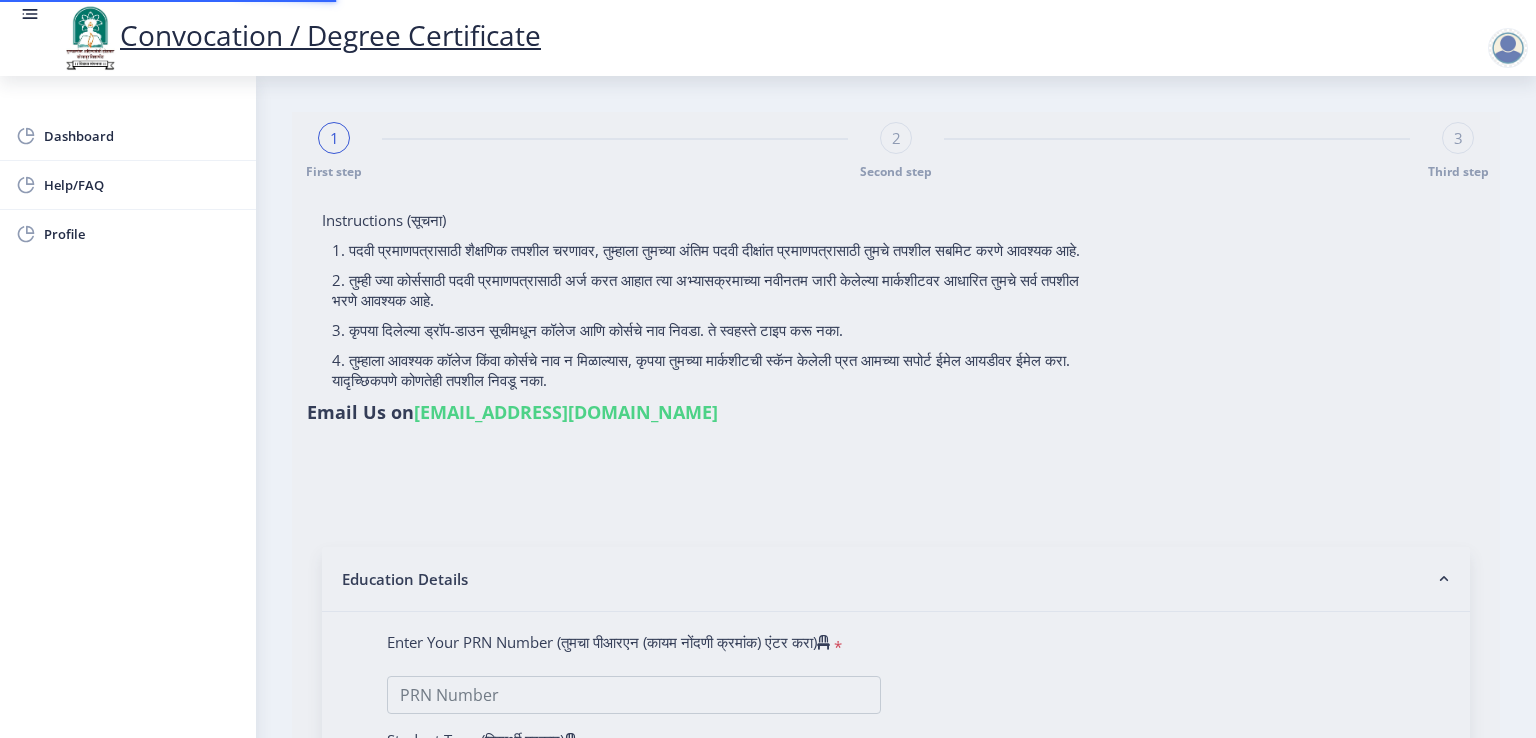select 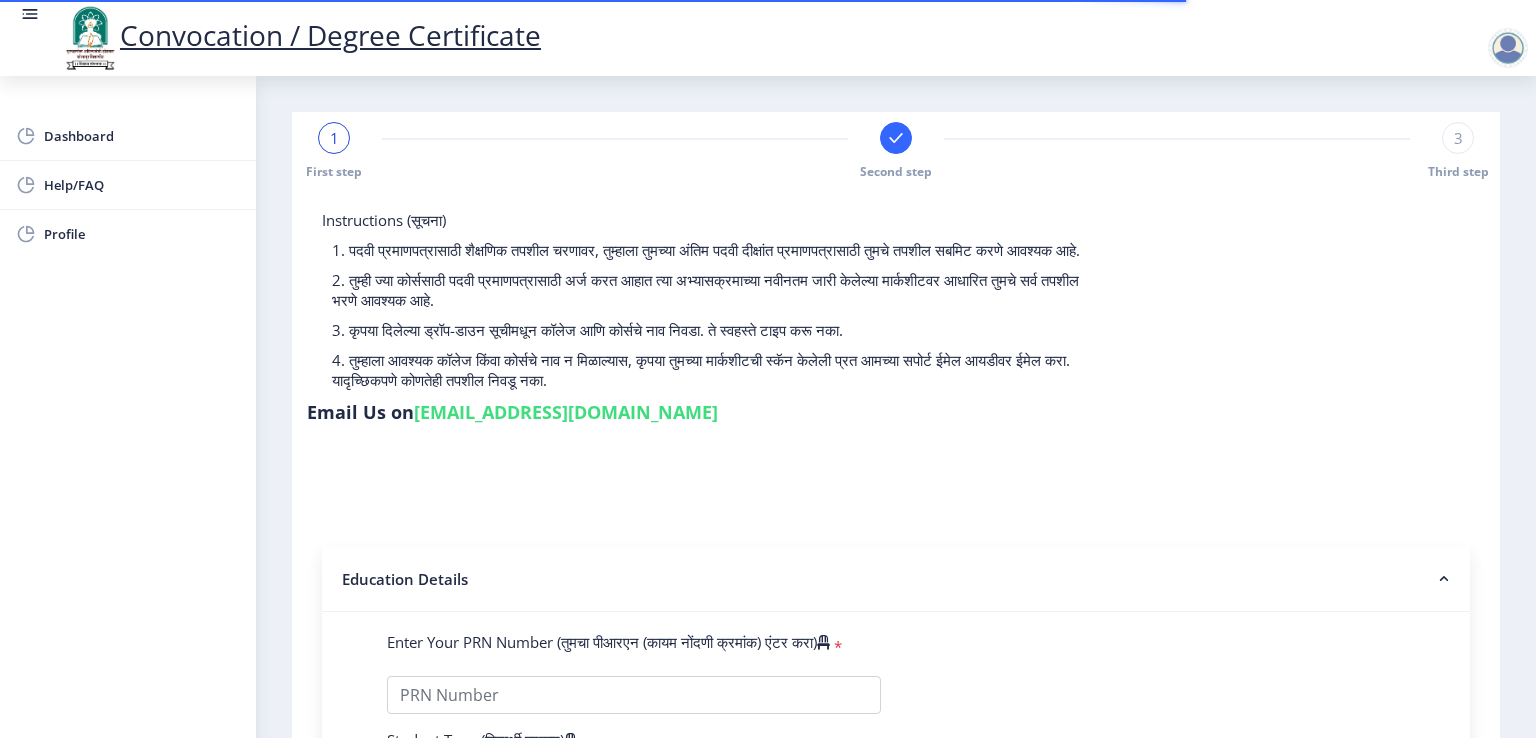 type on "[PERSON_NAME] SIDDHAPPA" 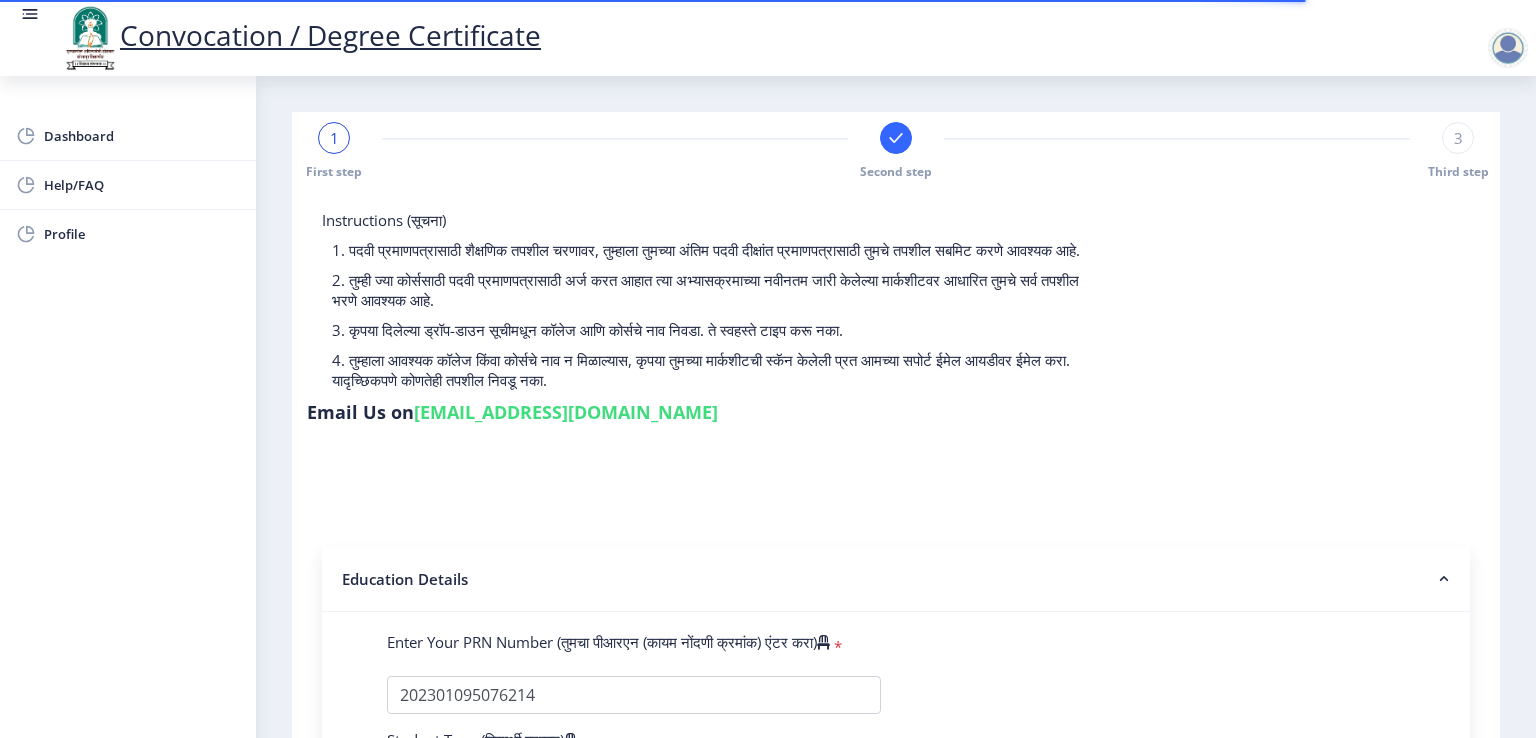 select 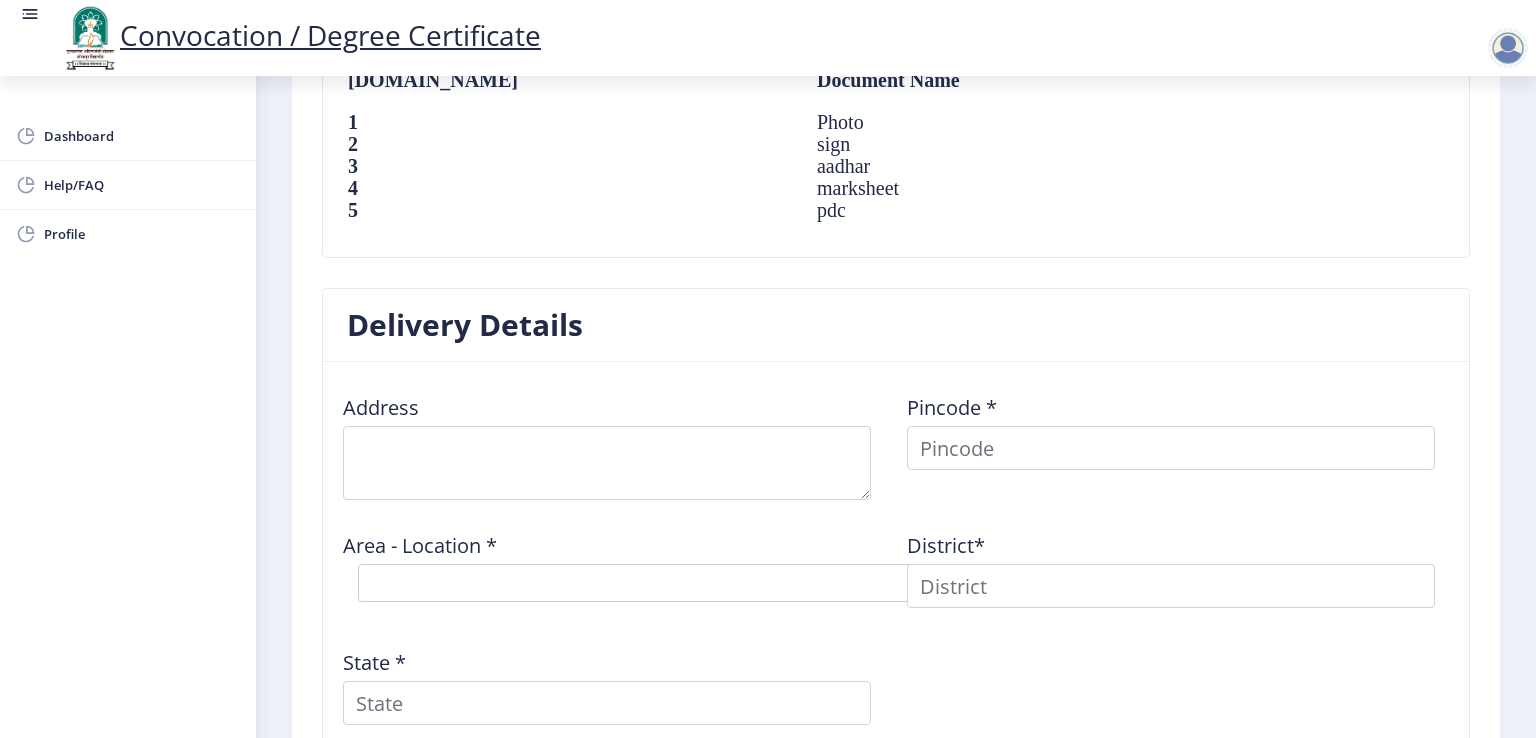scroll, scrollTop: 1635, scrollLeft: 0, axis: vertical 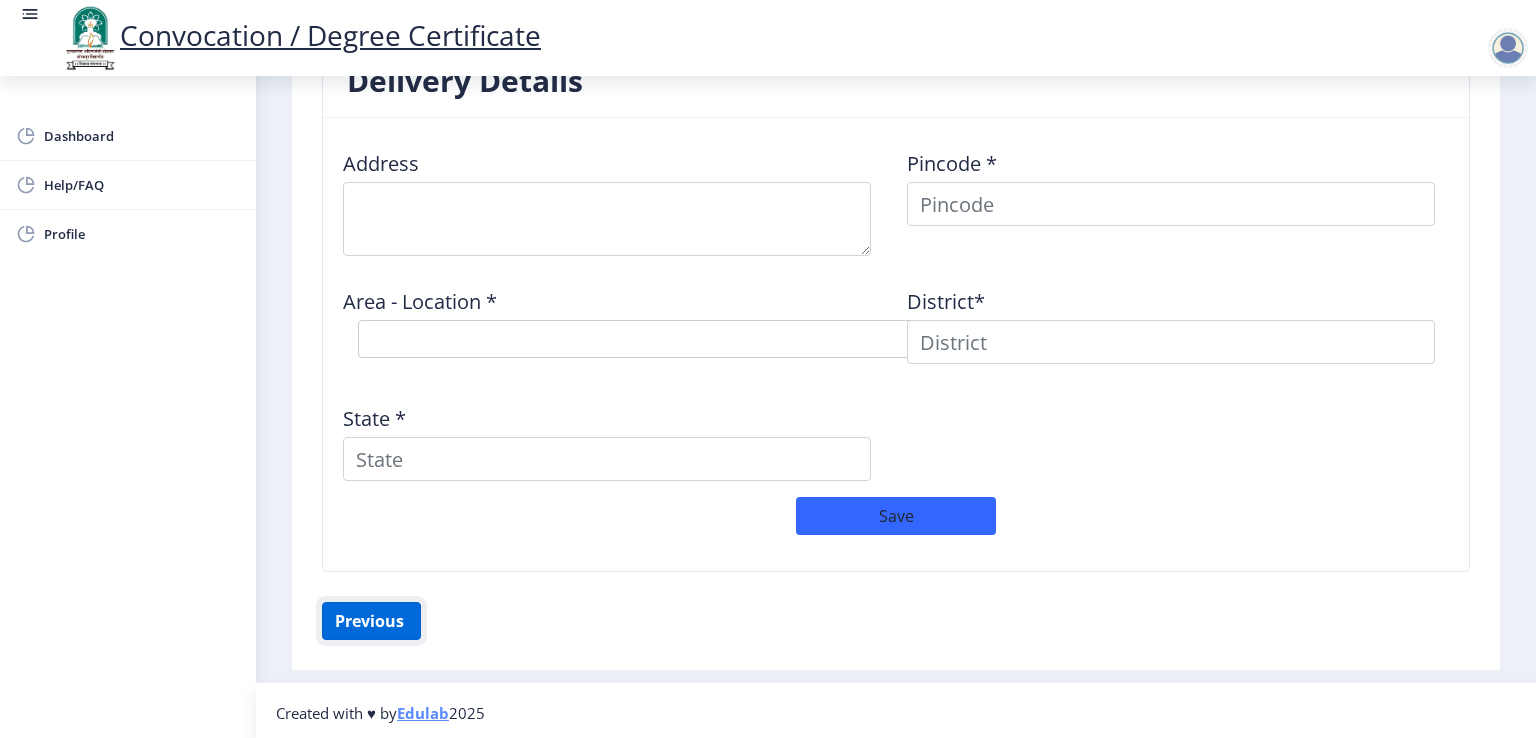 click on "Previous ‍" 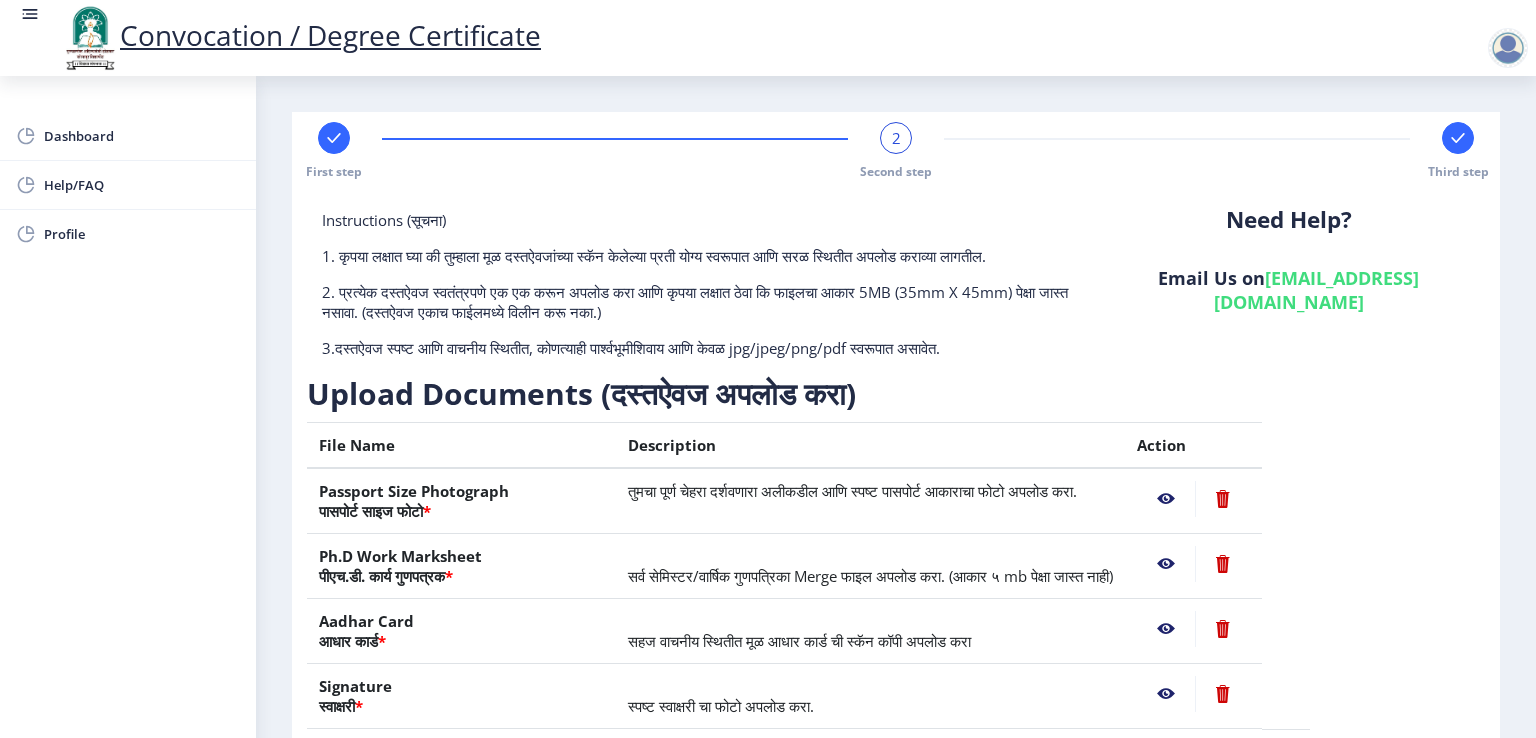 scroll, scrollTop: 210, scrollLeft: 0, axis: vertical 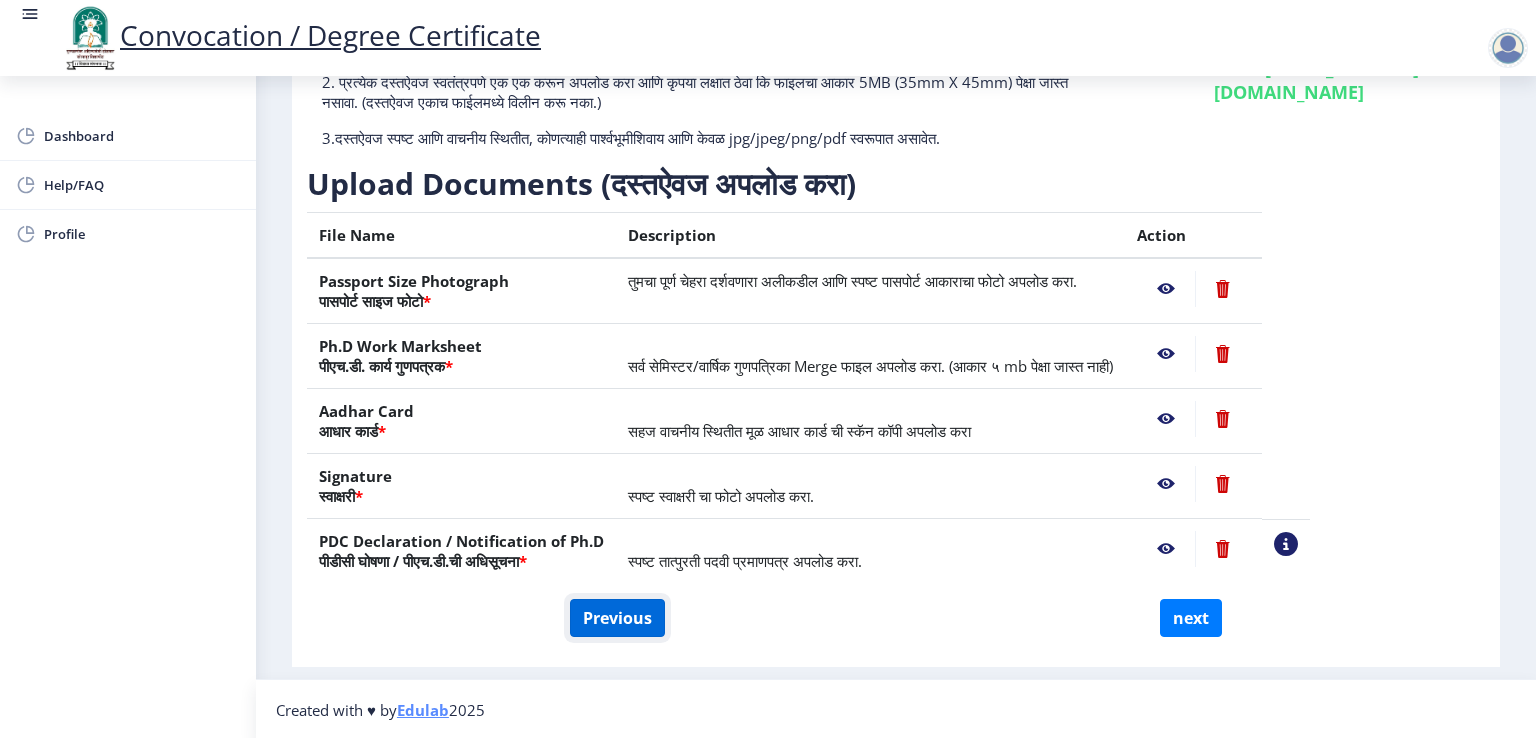 click on "Previous" 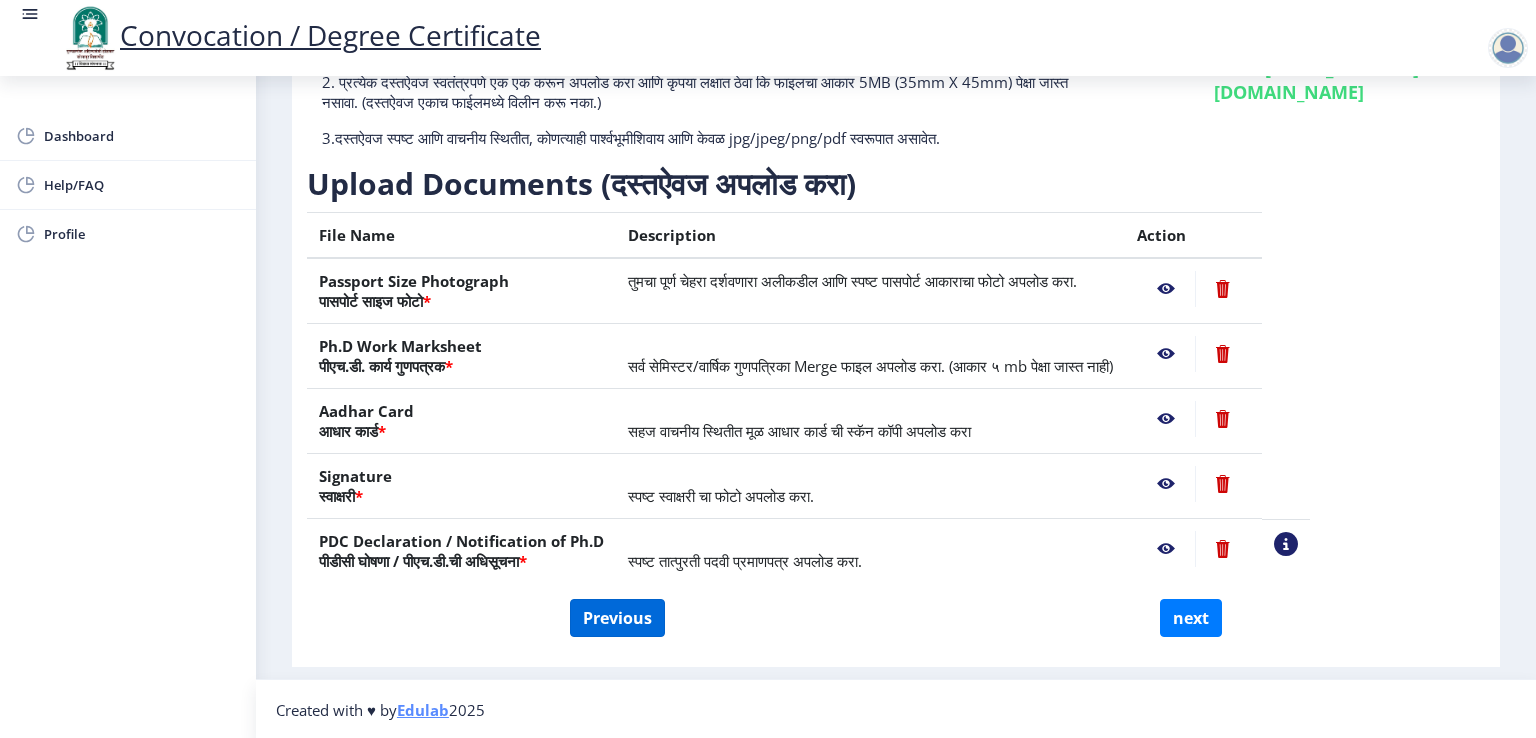 select on "Regular" 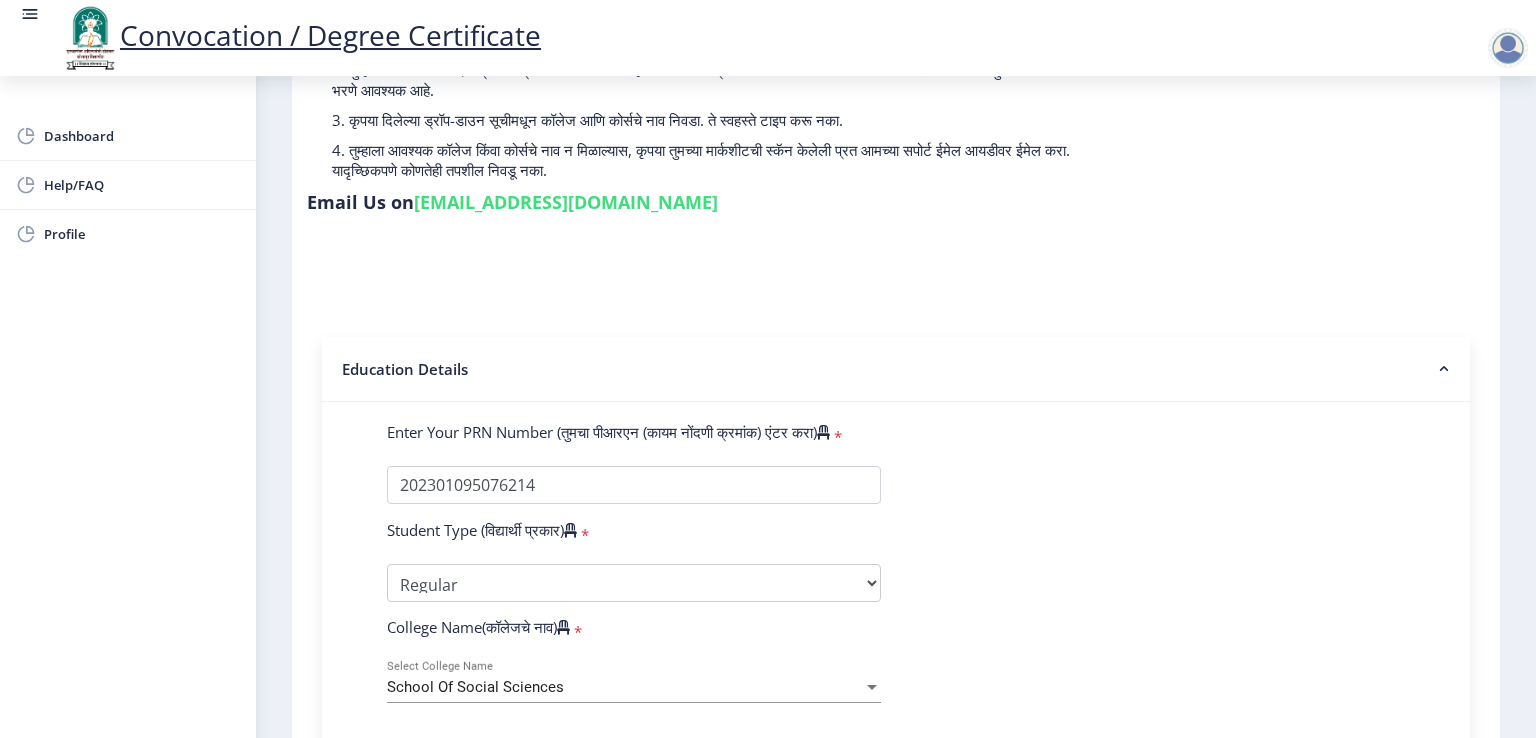 click on "College Name(कॉलेजचे नाव)   *" 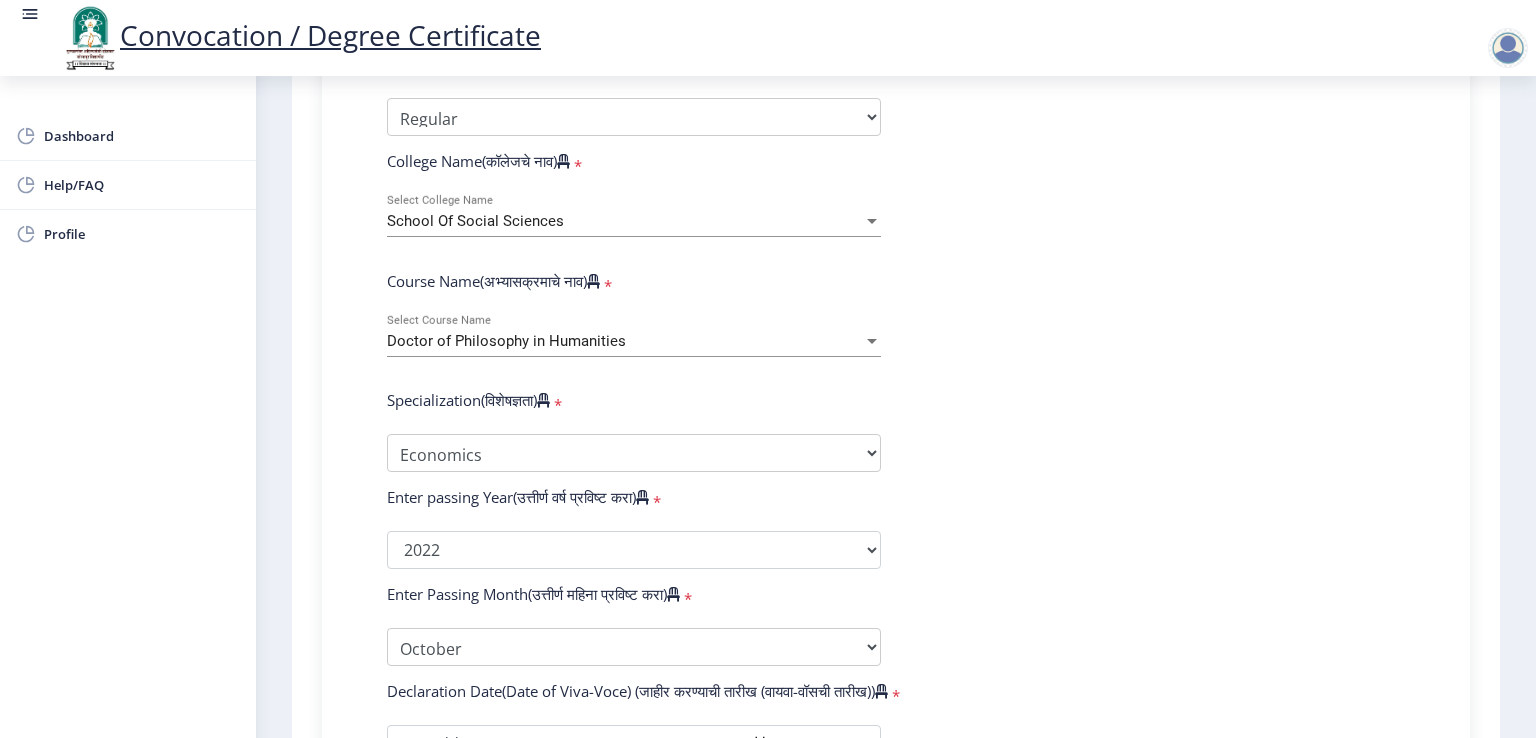 scroll, scrollTop: 702, scrollLeft: 0, axis: vertical 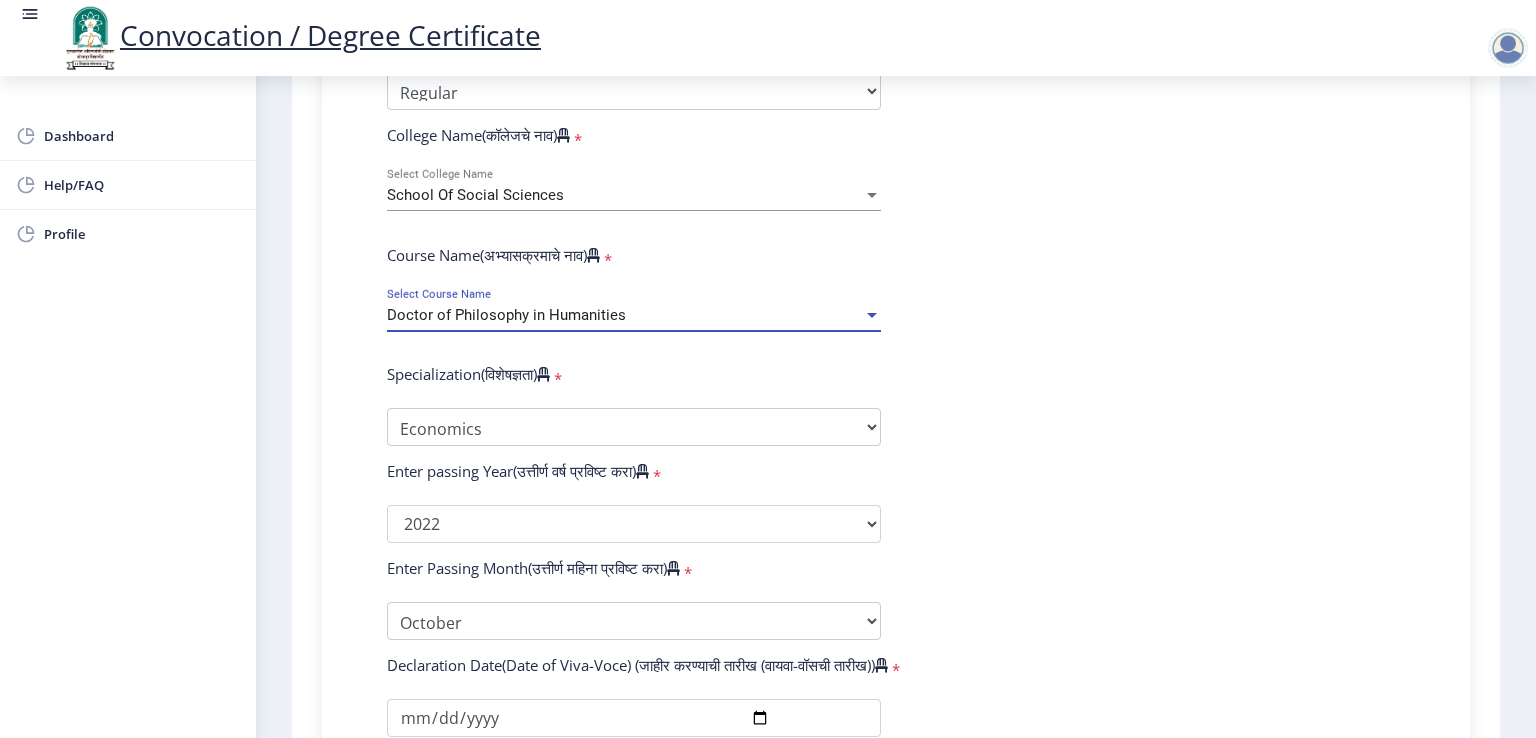 click at bounding box center [872, 315] 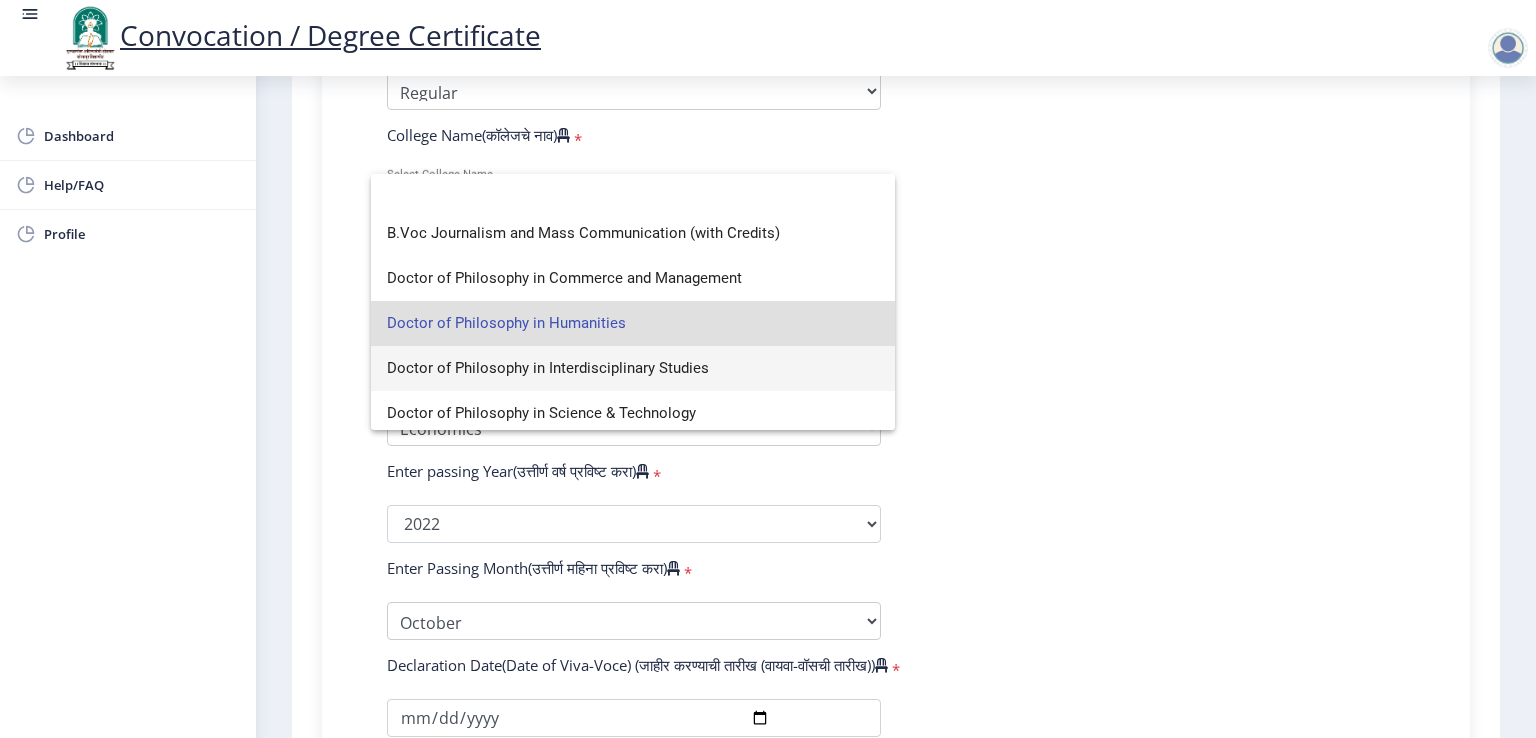 scroll, scrollTop: 0, scrollLeft: 0, axis: both 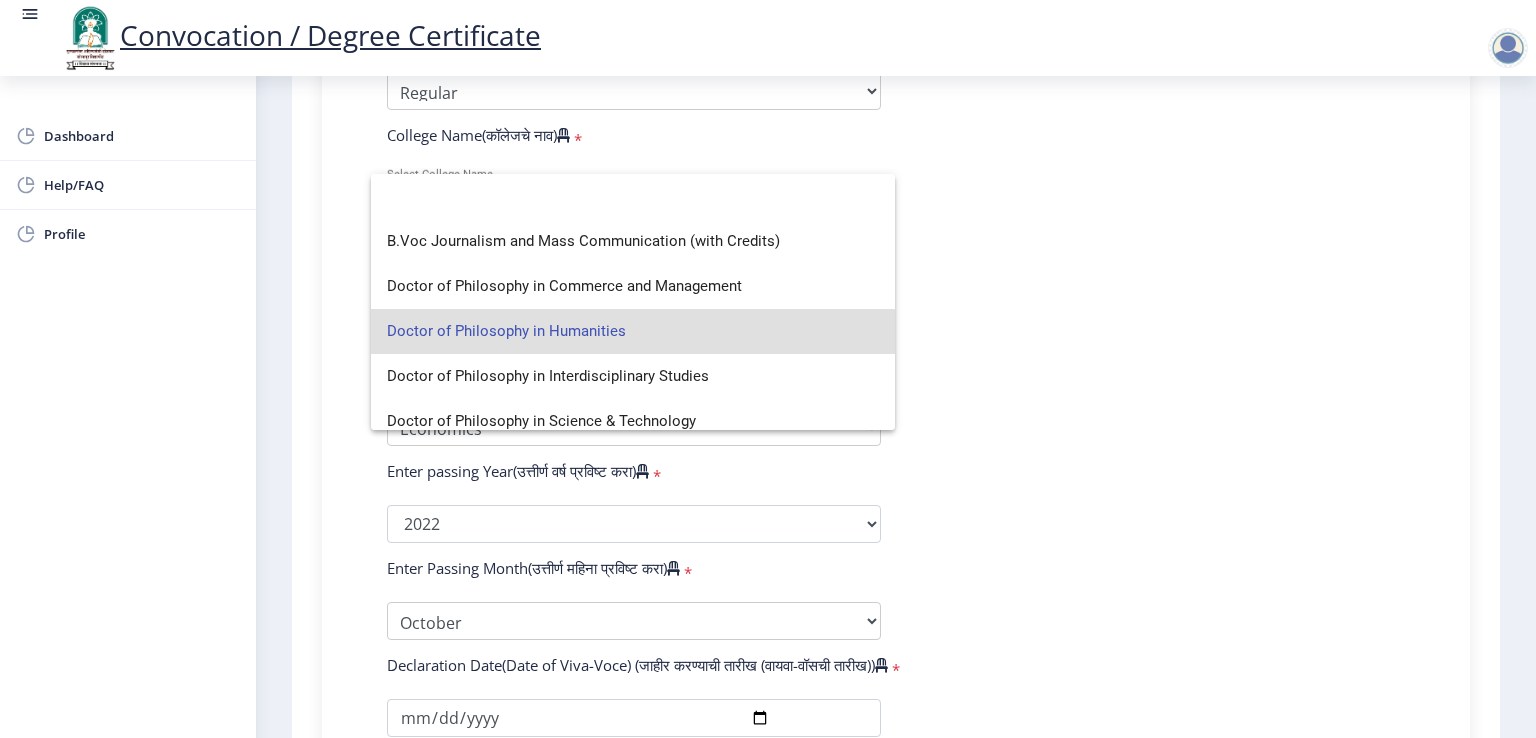 click 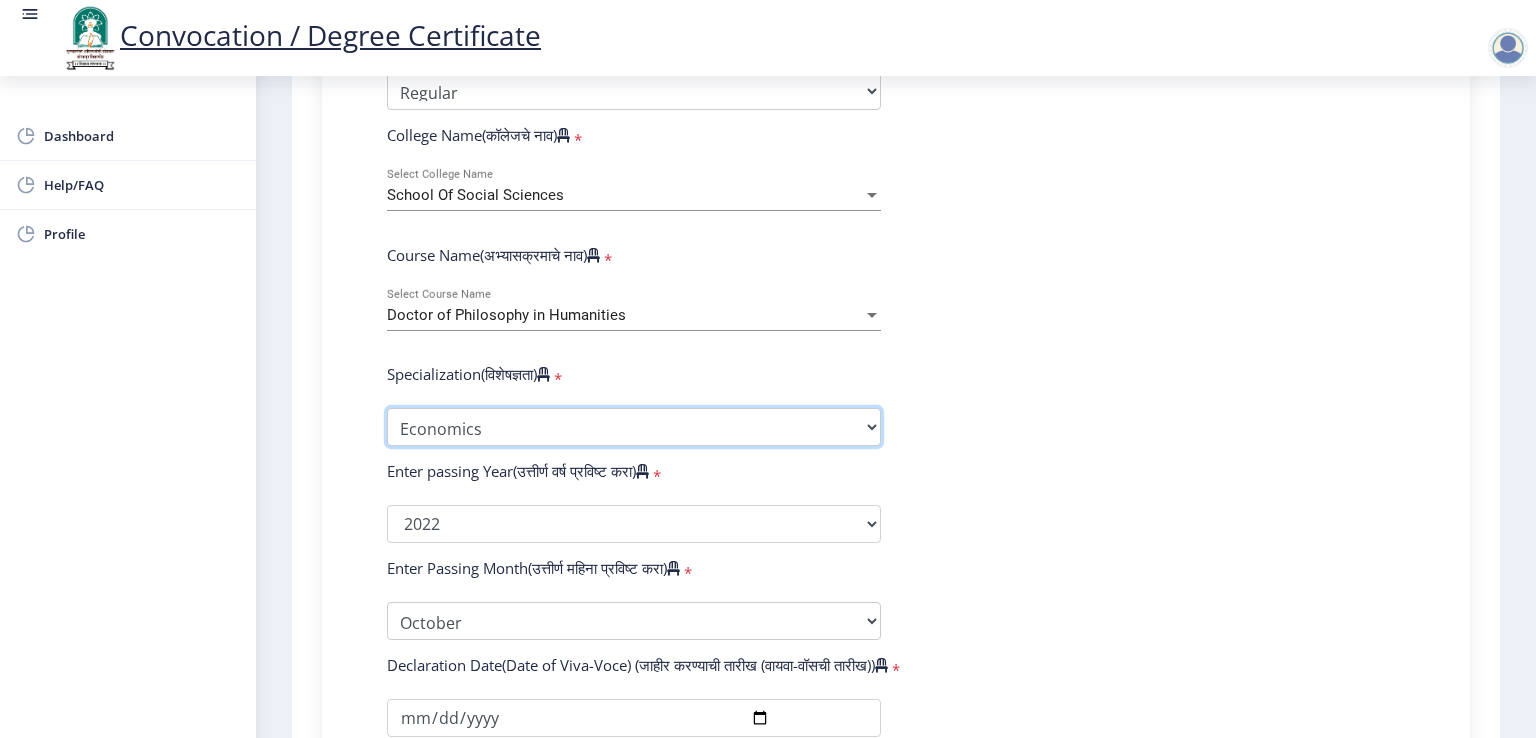 click on "Specialization AIHC&A Economics English Hindi History Kannada Law Marathi Political Science Psychology Rural Development Urdu Other" at bounding box center (634, 427) 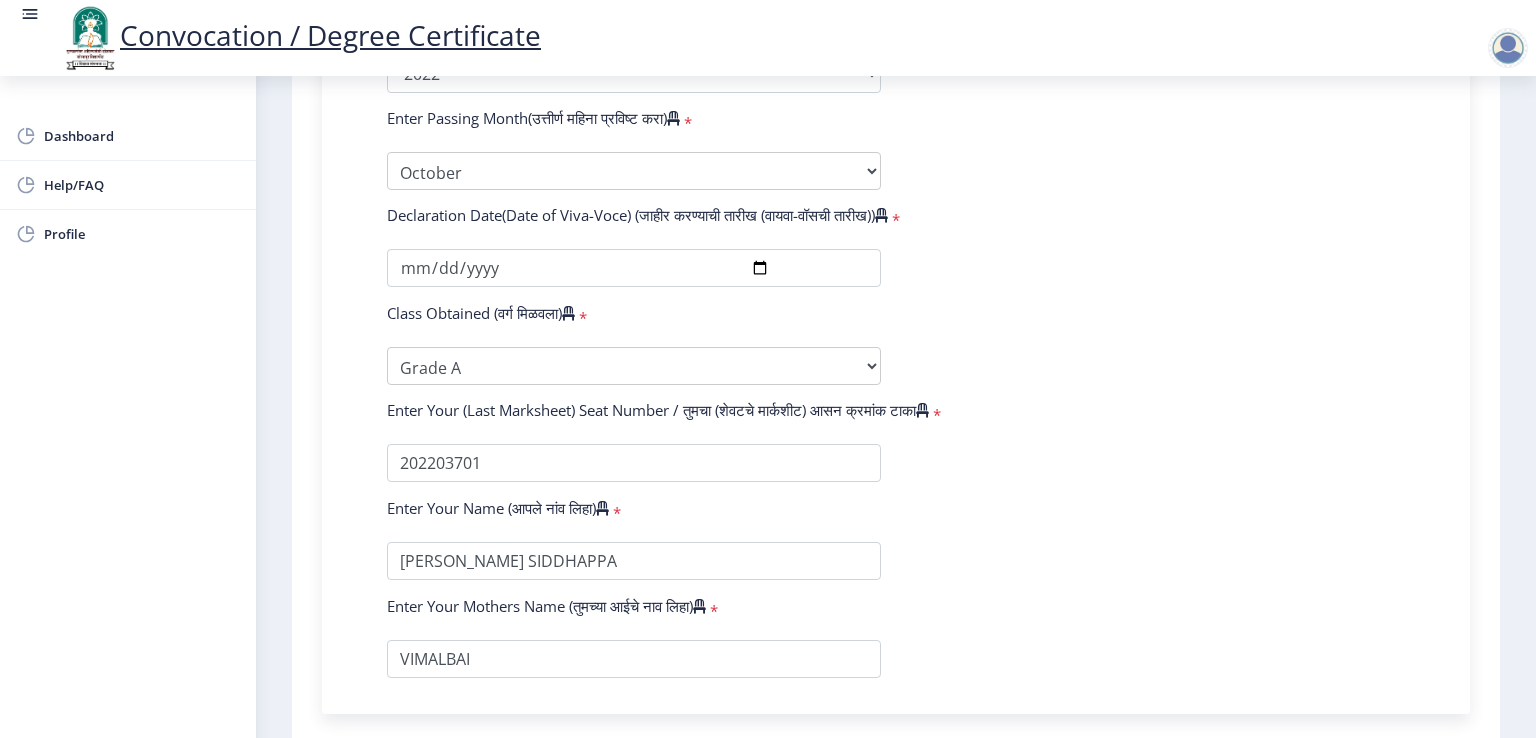 scroll, scrollTop: 1336, scrollLeft: 0, axis: vertical 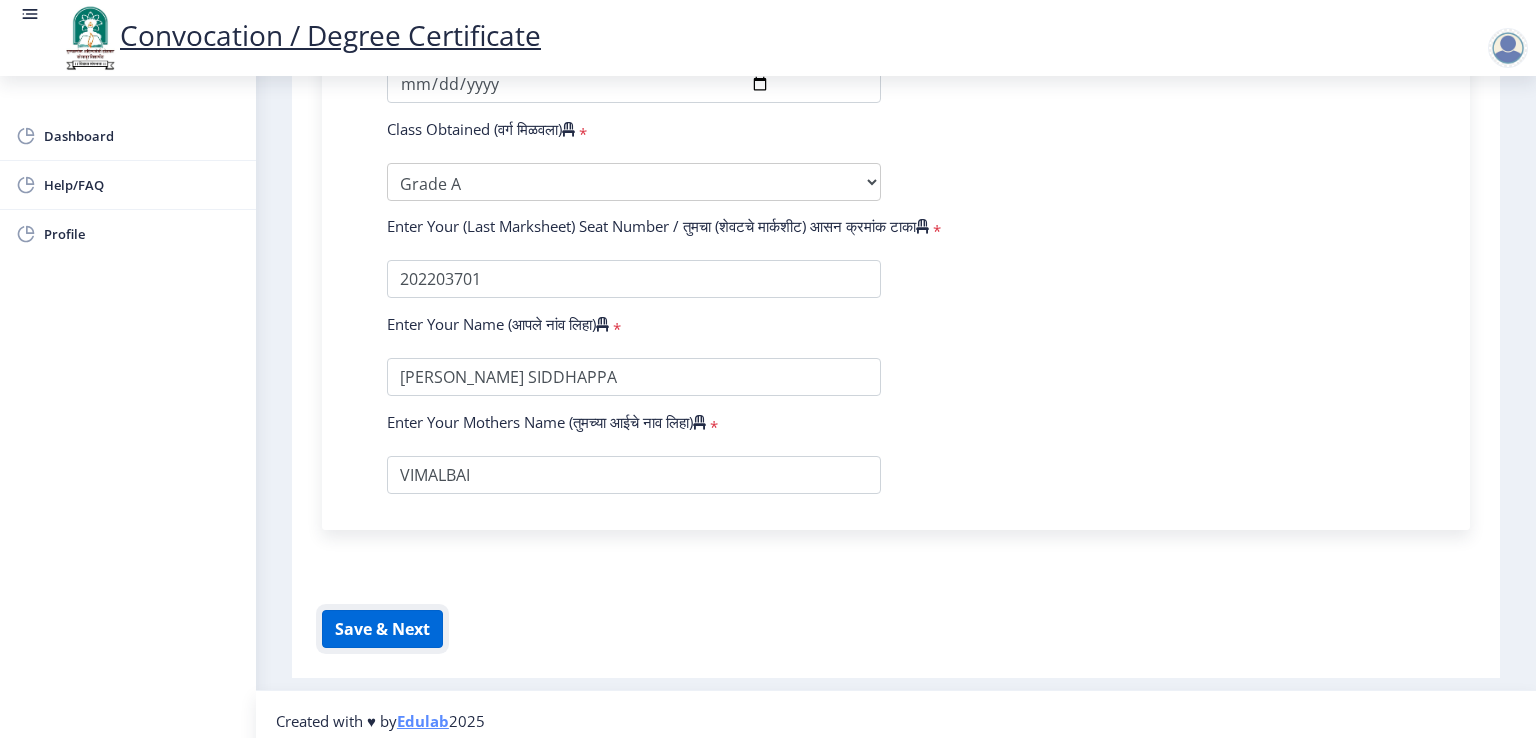 click on "Save & Next" 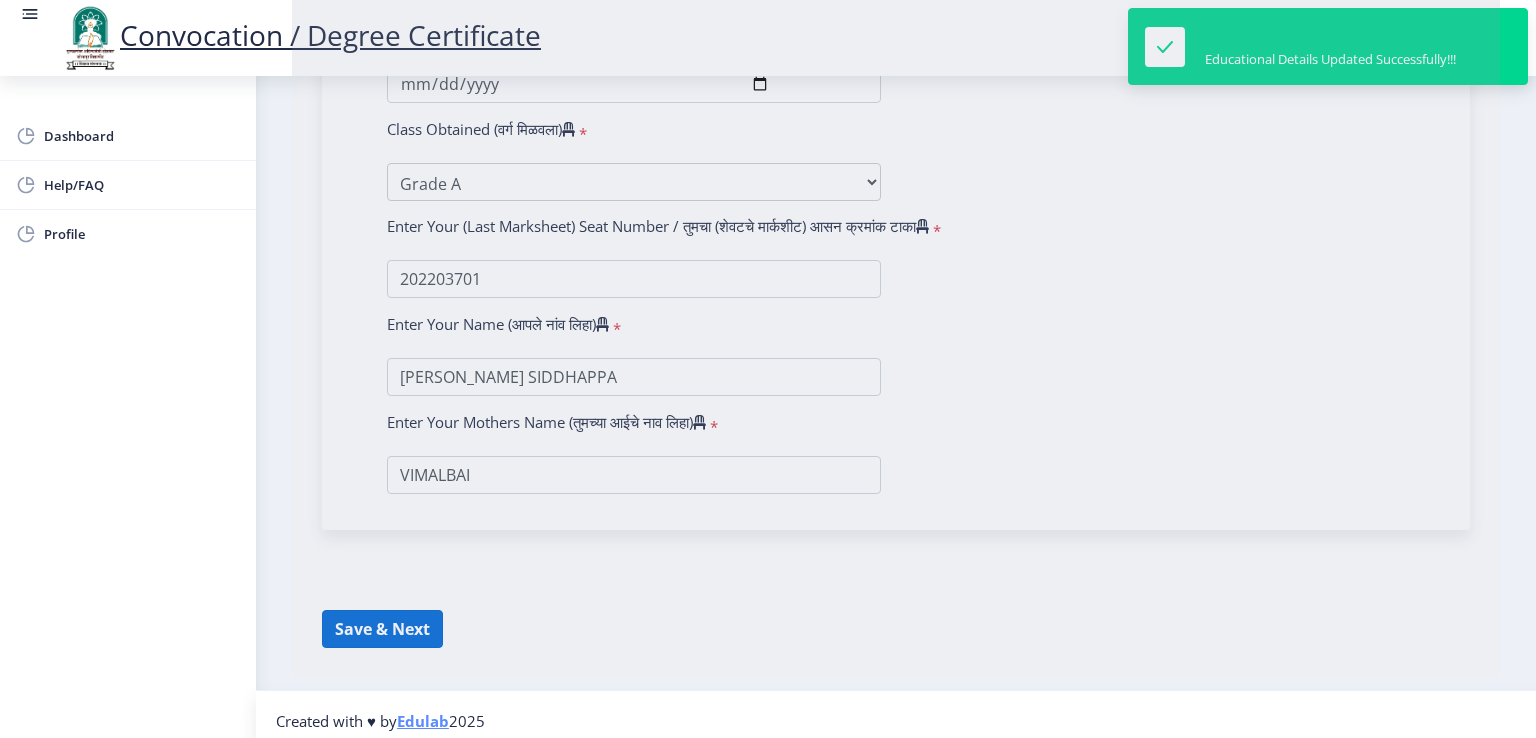 select 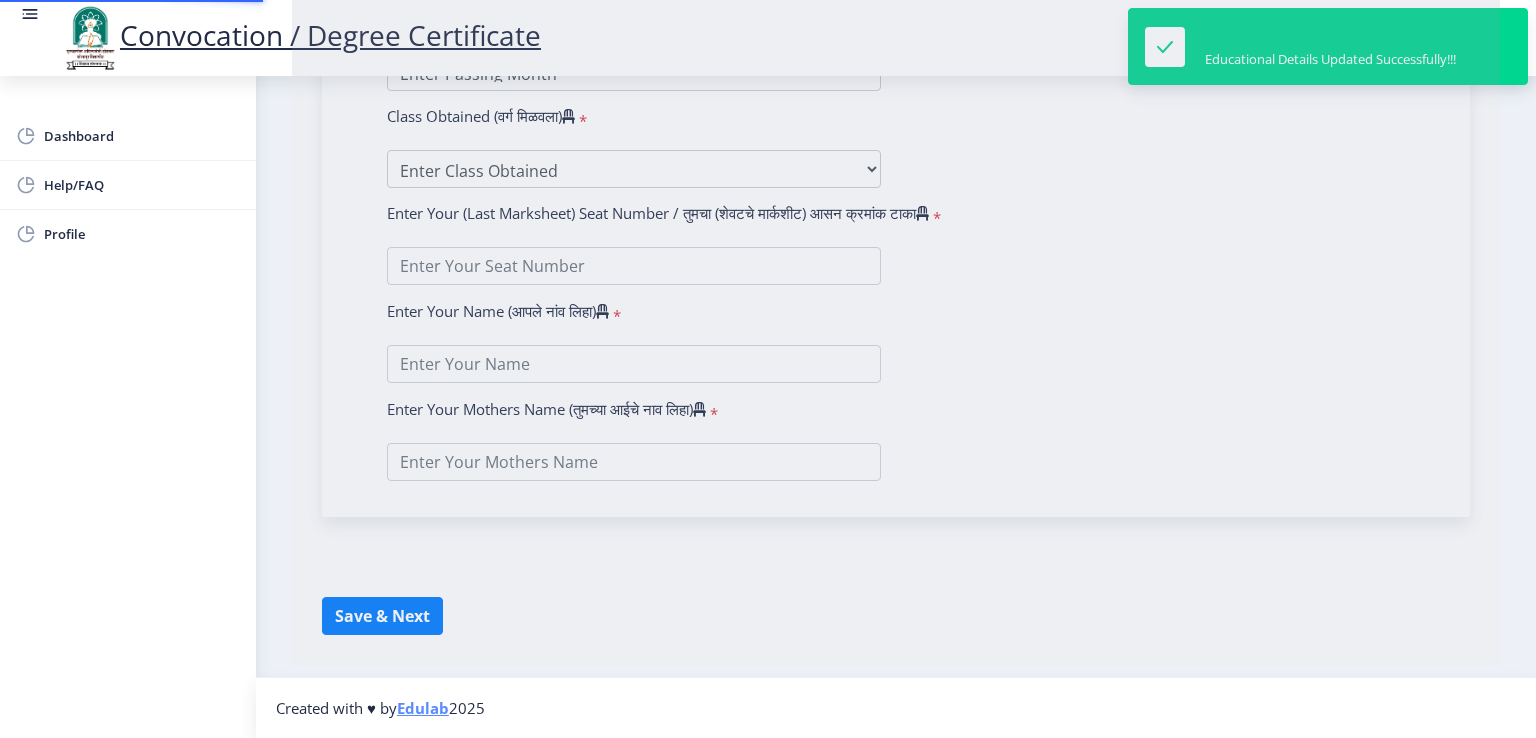 scroll, scrollTop: 0, scrollLeft: 0, axis: both 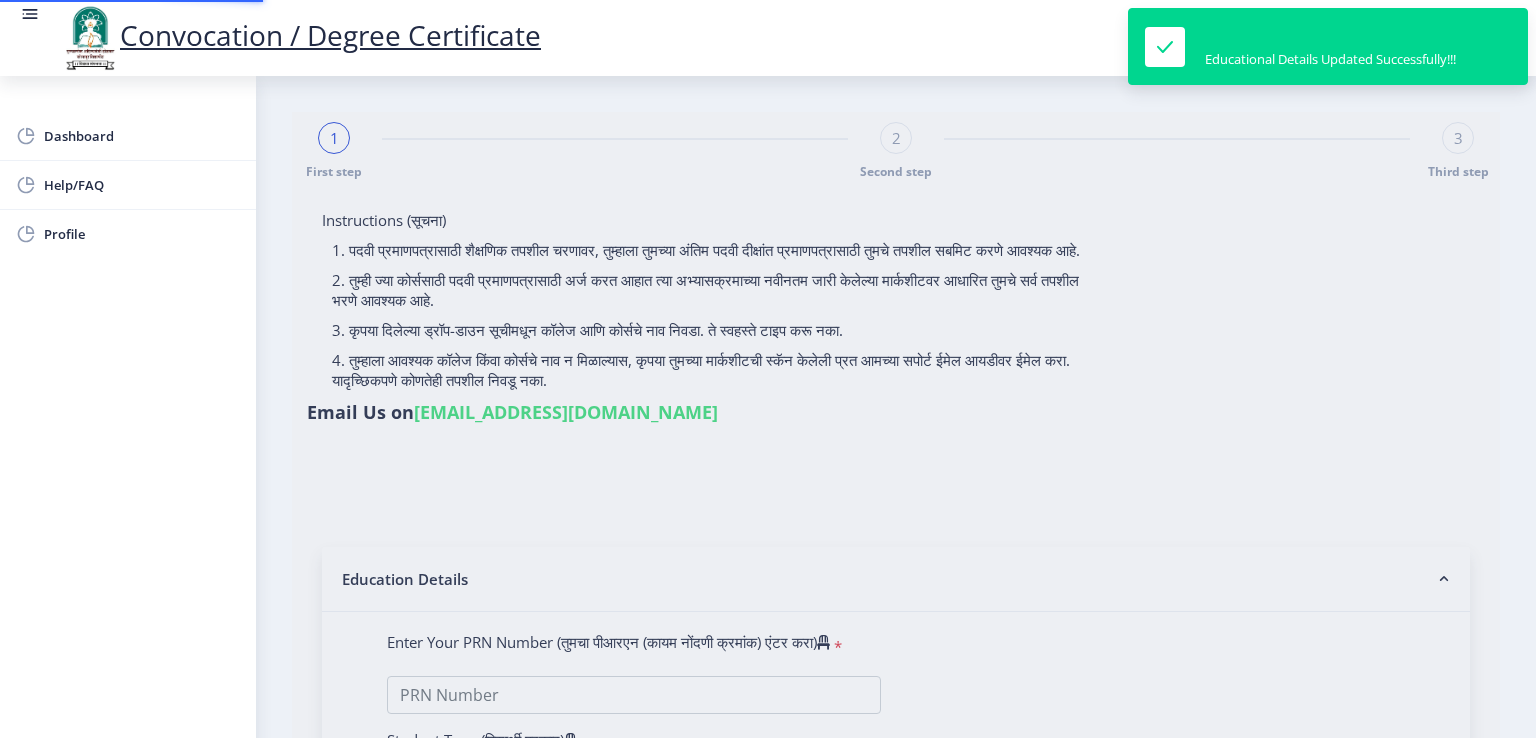 type on "[PERSON_NAME] SIDDHAPPA" 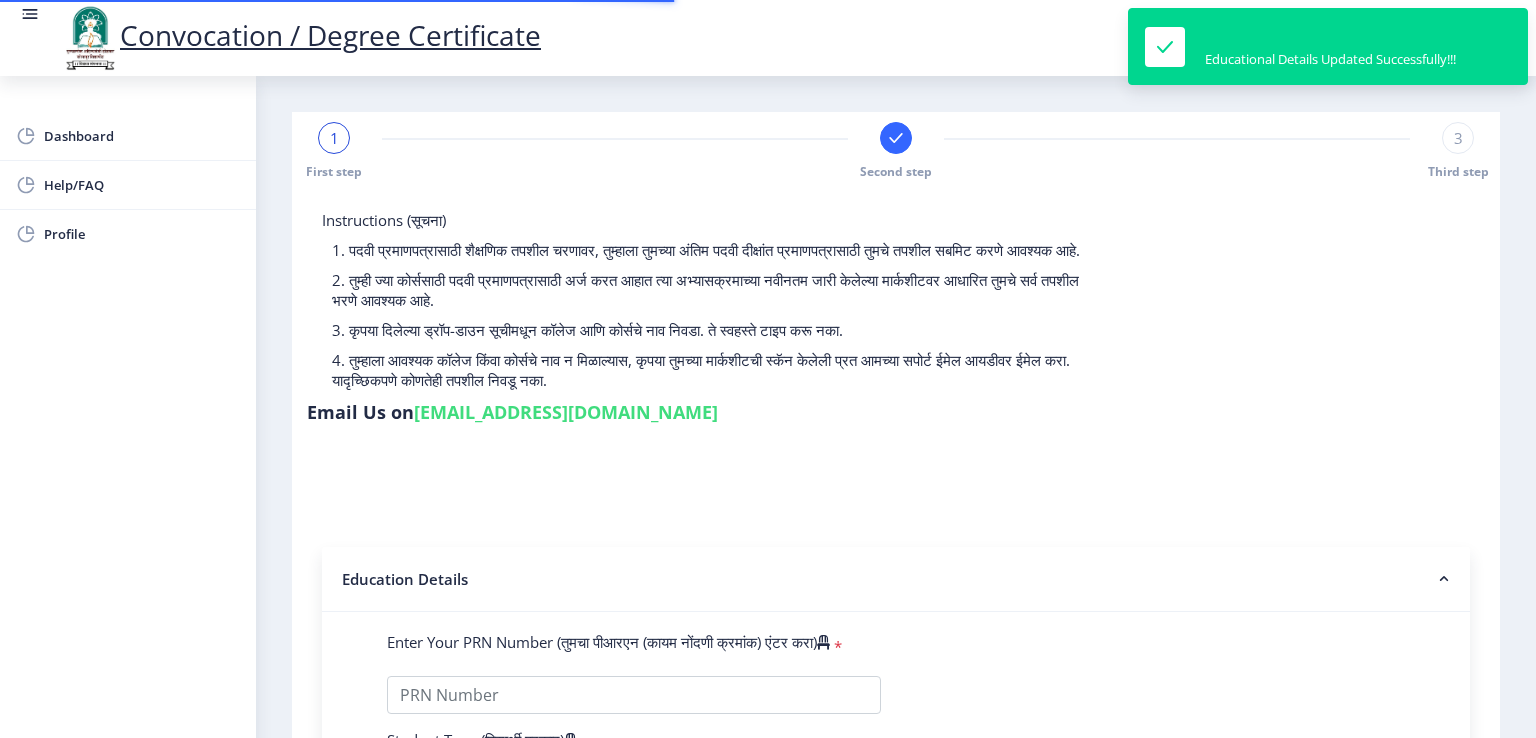 type on "202301095076214" 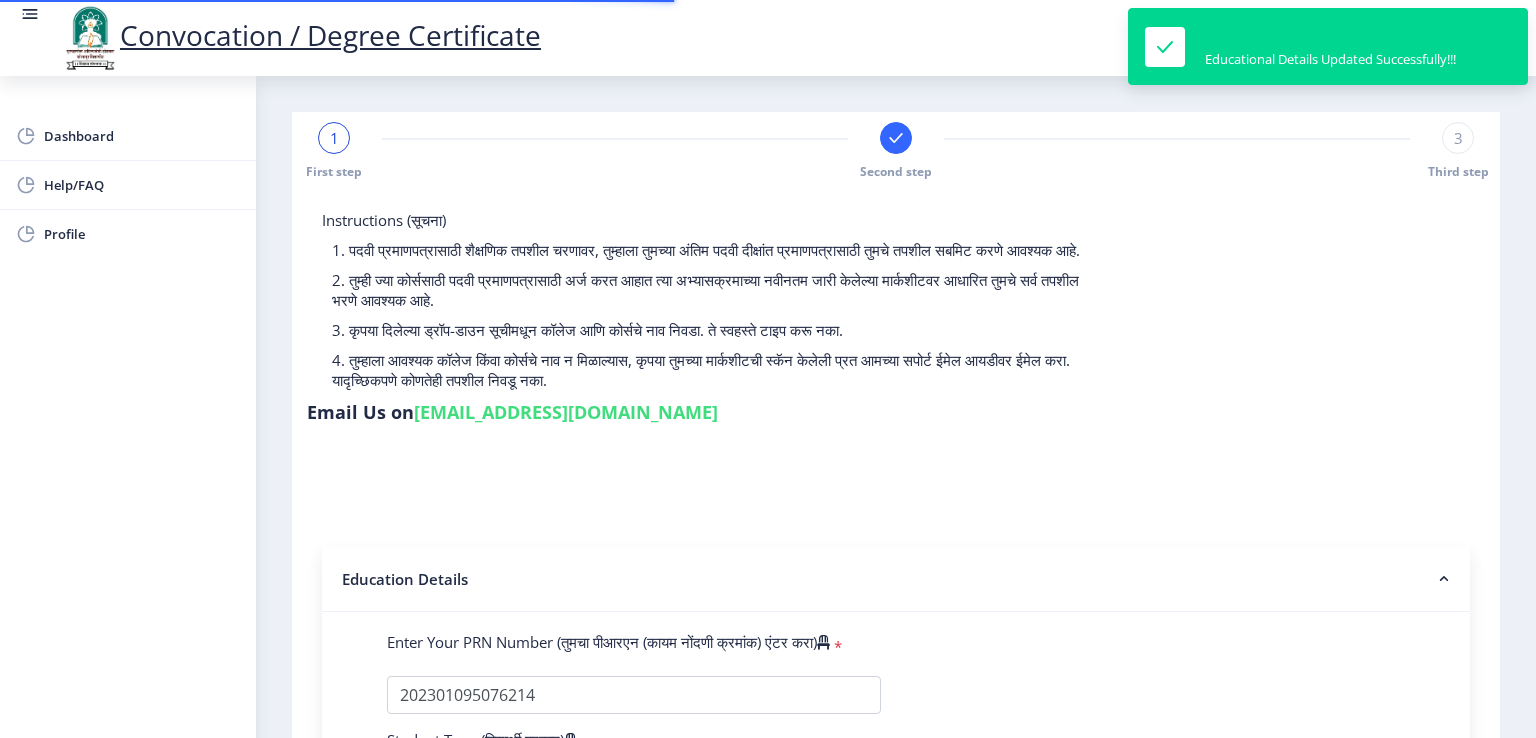 select 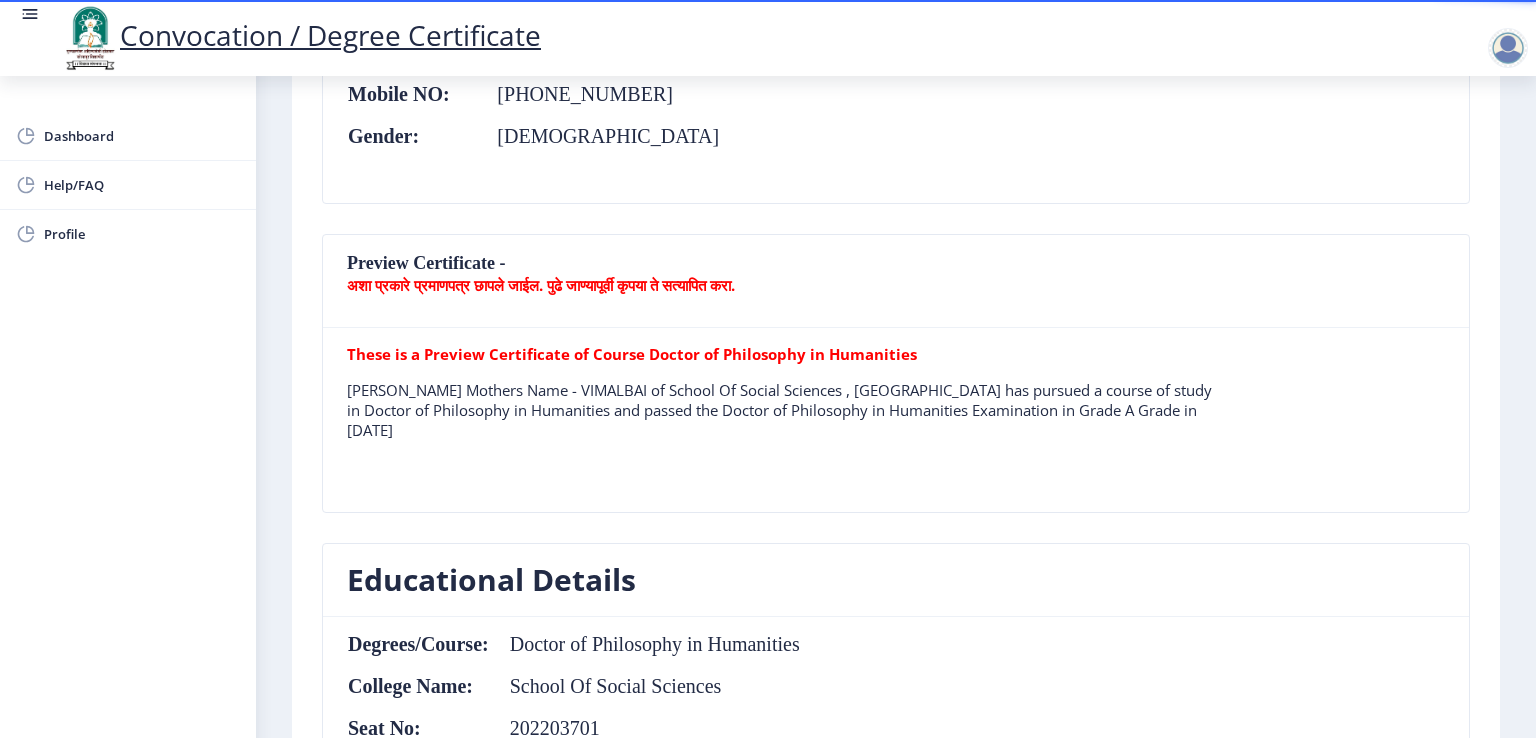 scroll, scrollTop: 455, scrollLeft: 0, axis: vertical 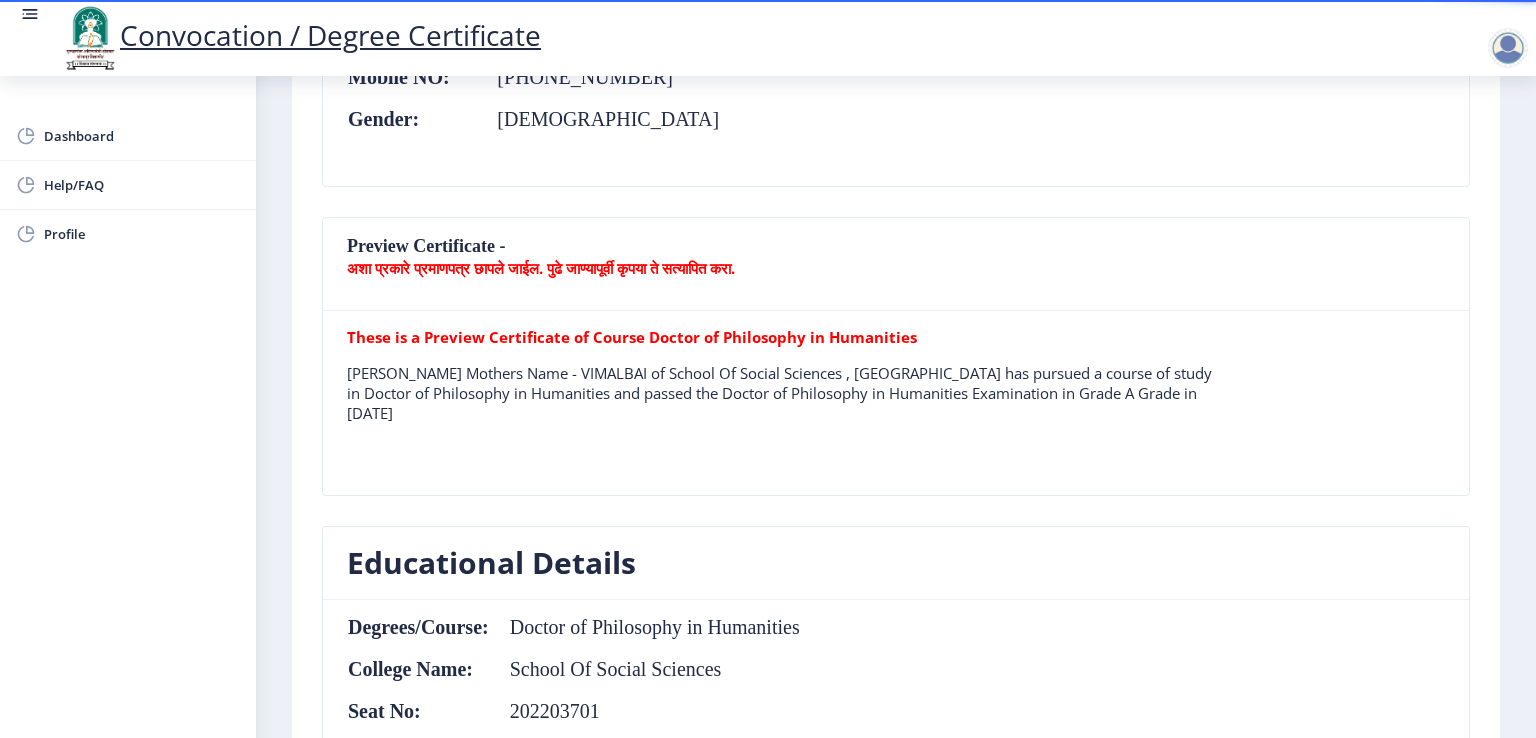 click on "अशा प्रकारे प्रमाणपत्र छापले जाईल. पुढे जाण्यापूर्वी कृपया ते सत्यापित करा." 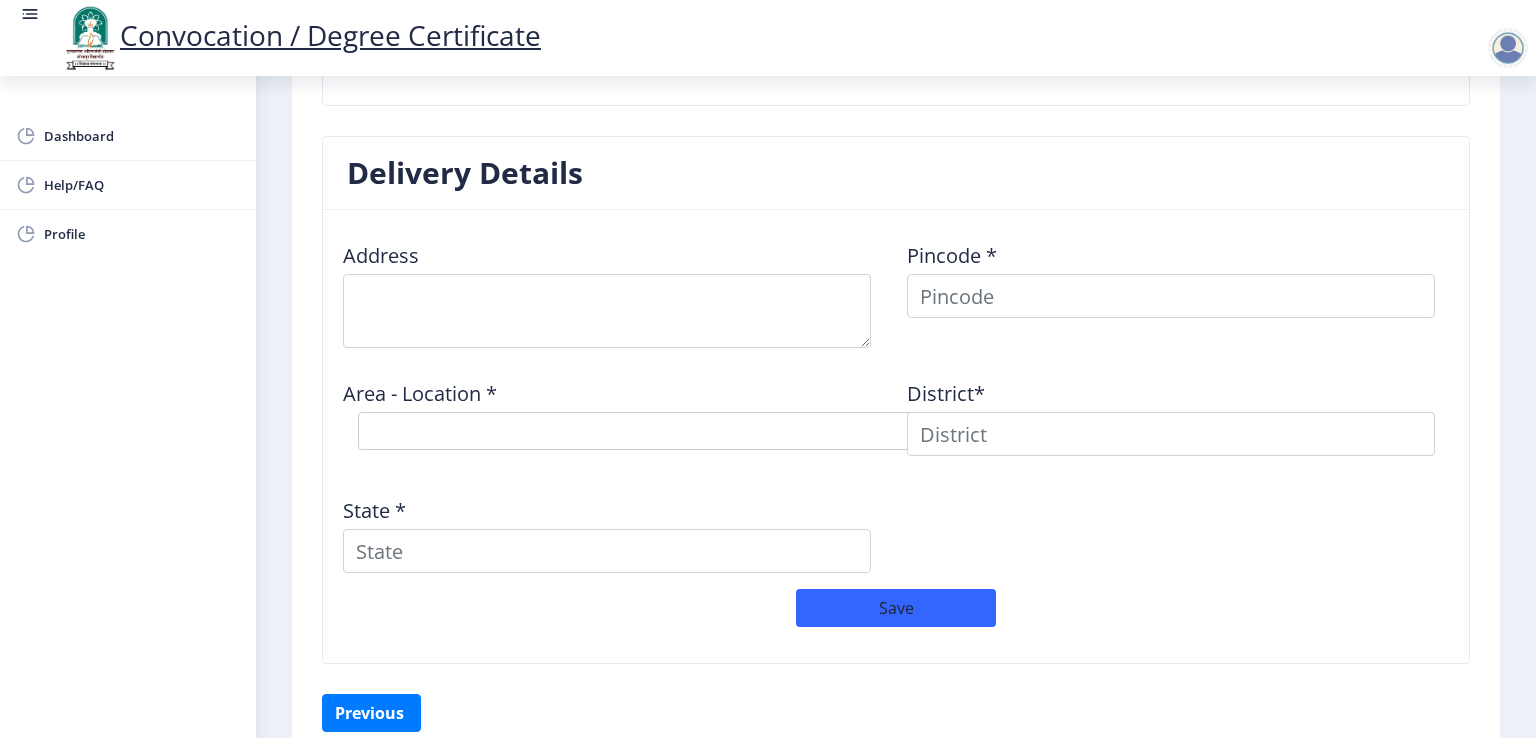 scroll, scrollTop: 1544, scrollLeft: 0, axis: vertical 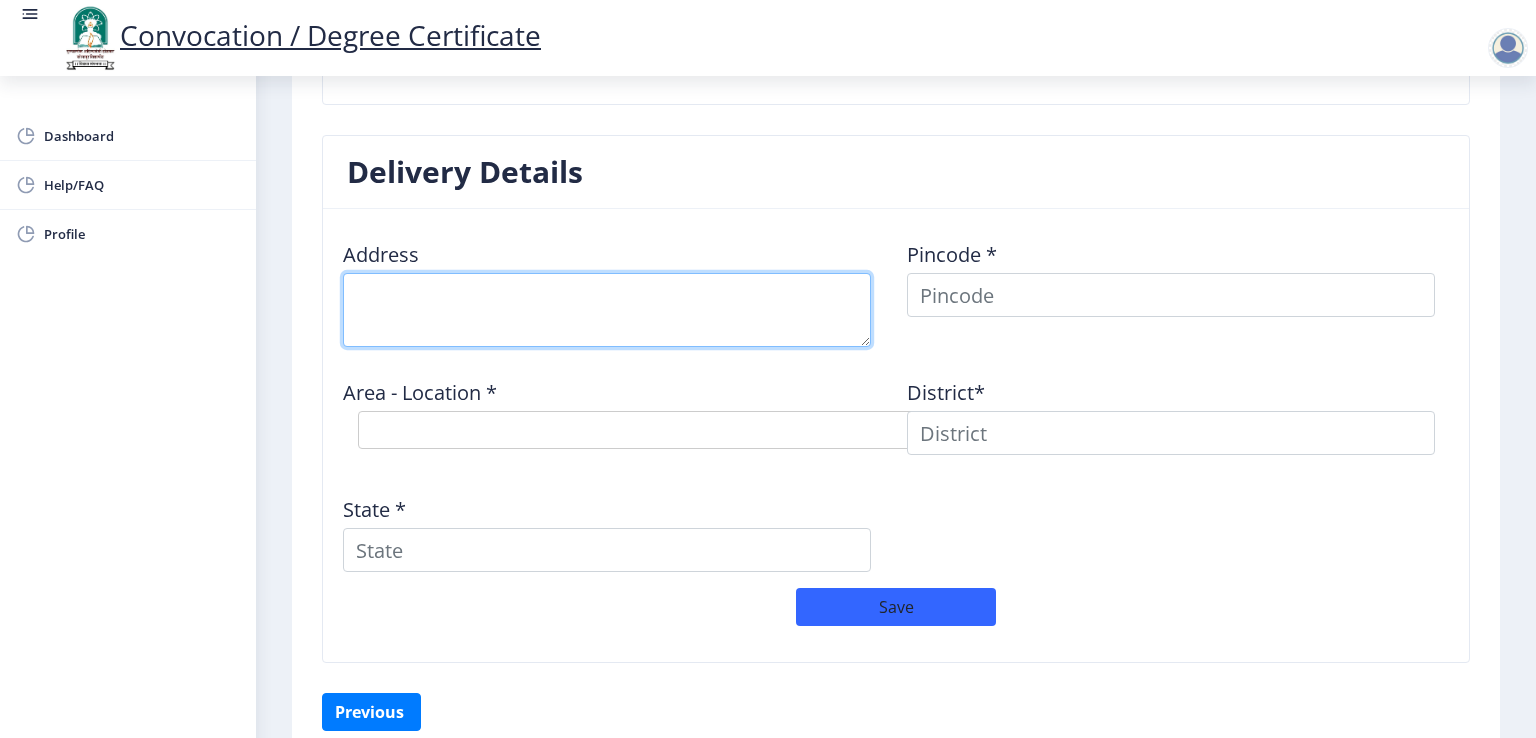 click at bounding box center (607, 310) 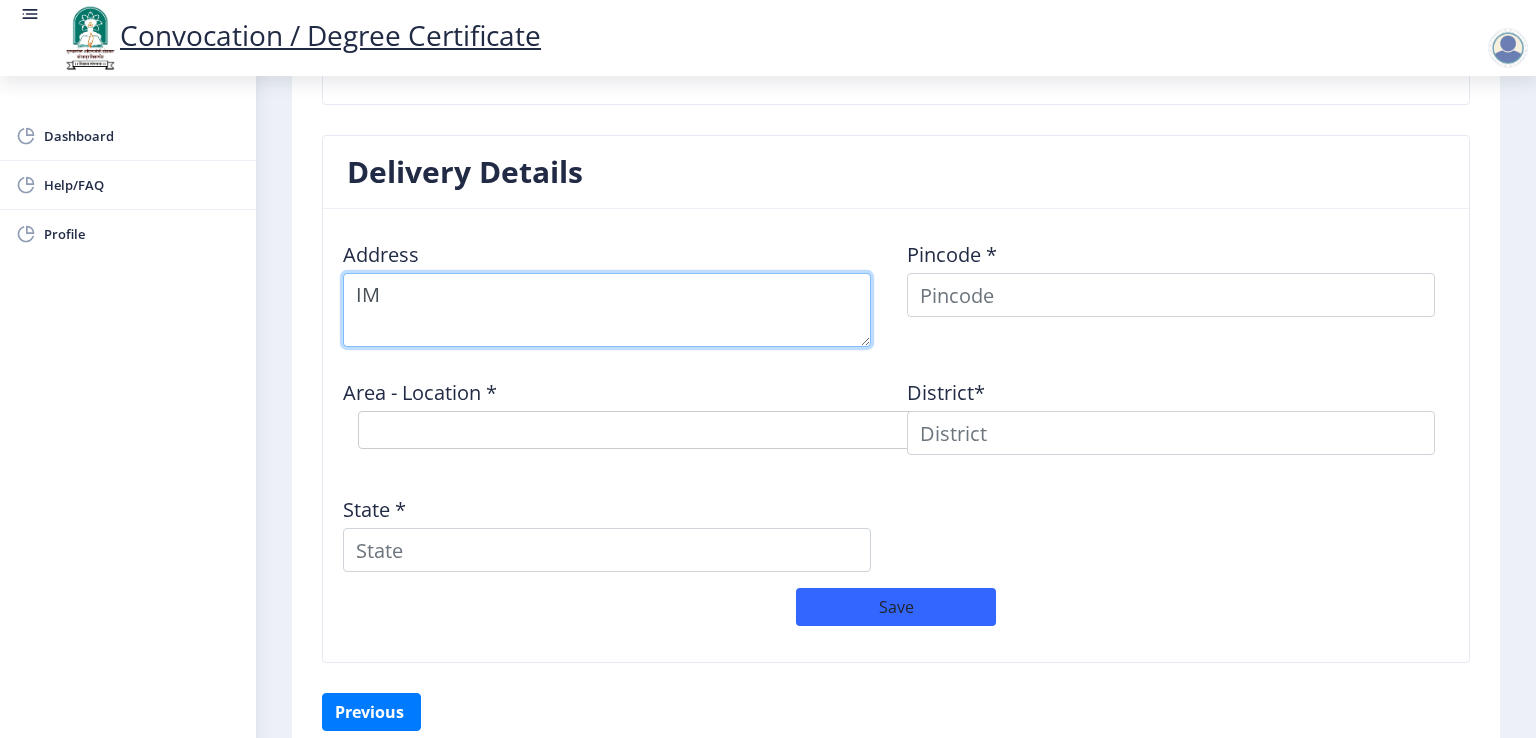 type on "I" 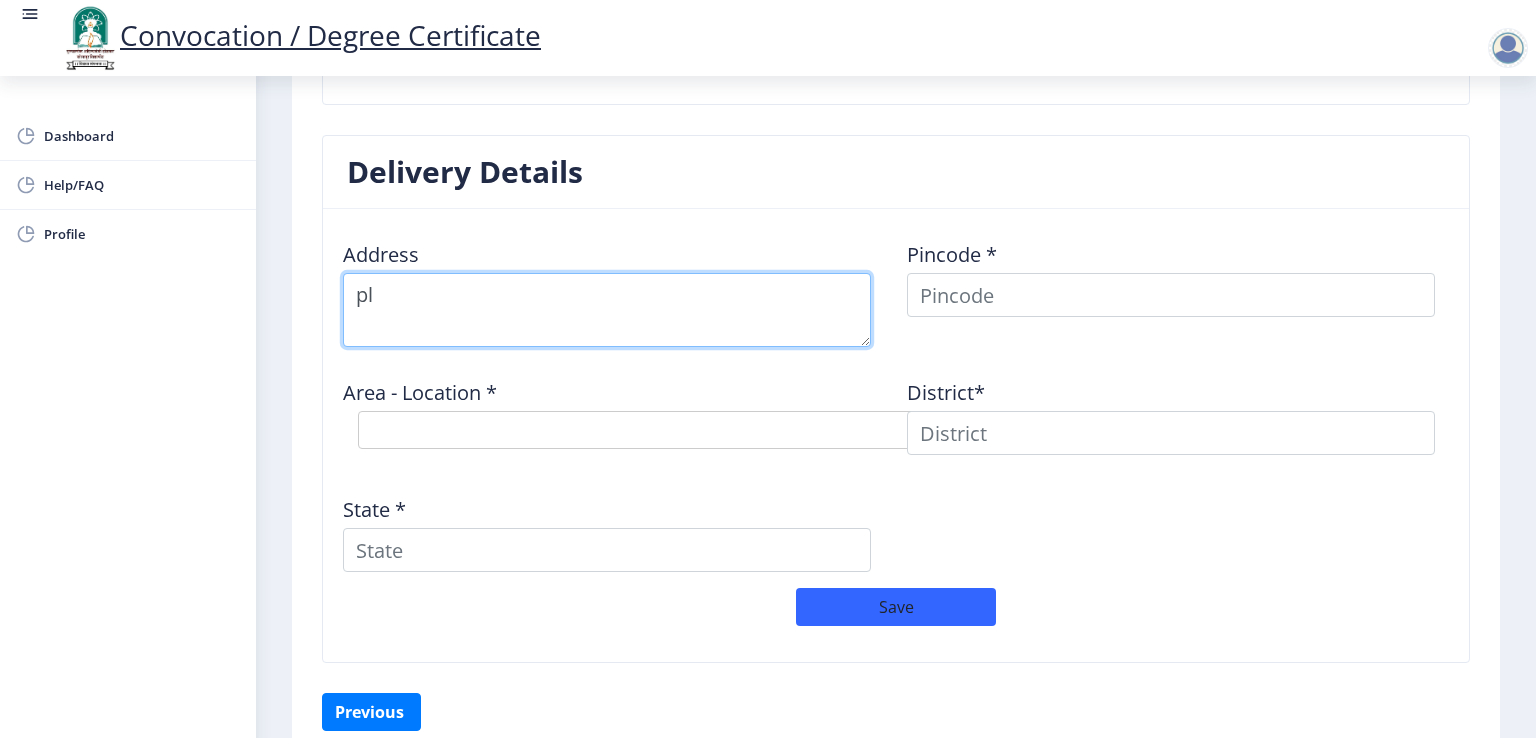 type on "p" 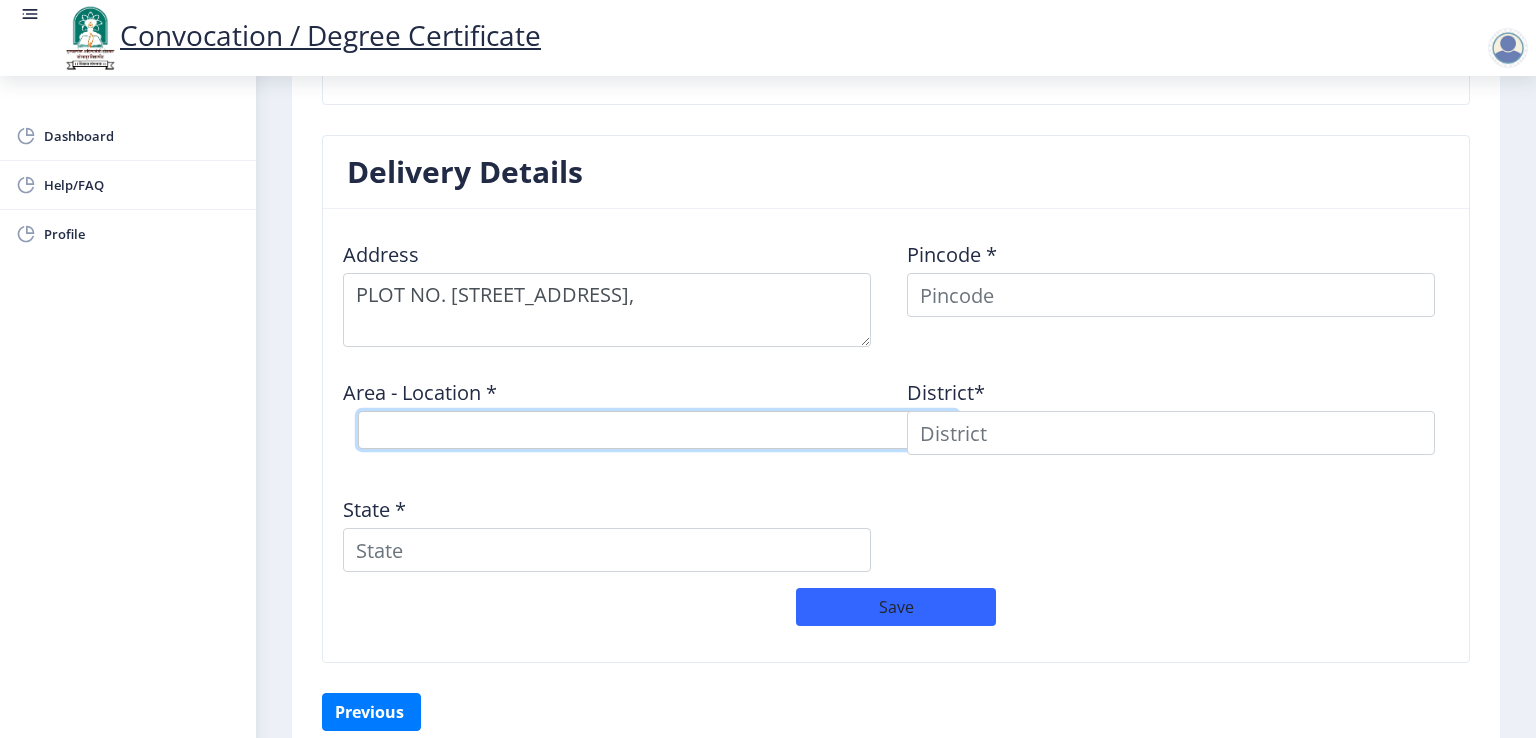 click on "Select Area Location" at bounding box center [658, 430] 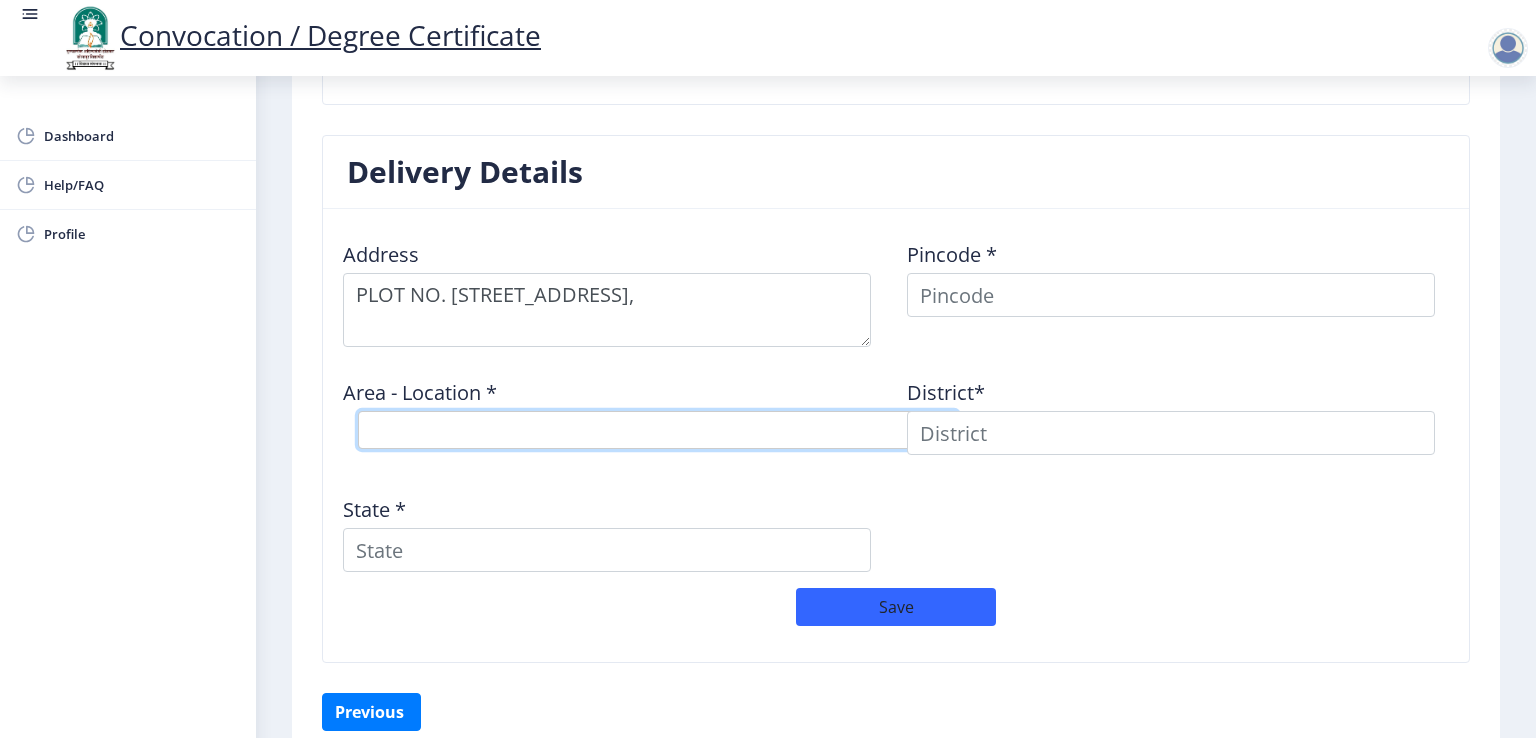 click on "Select Area Location" at bounding box center [658, 430] 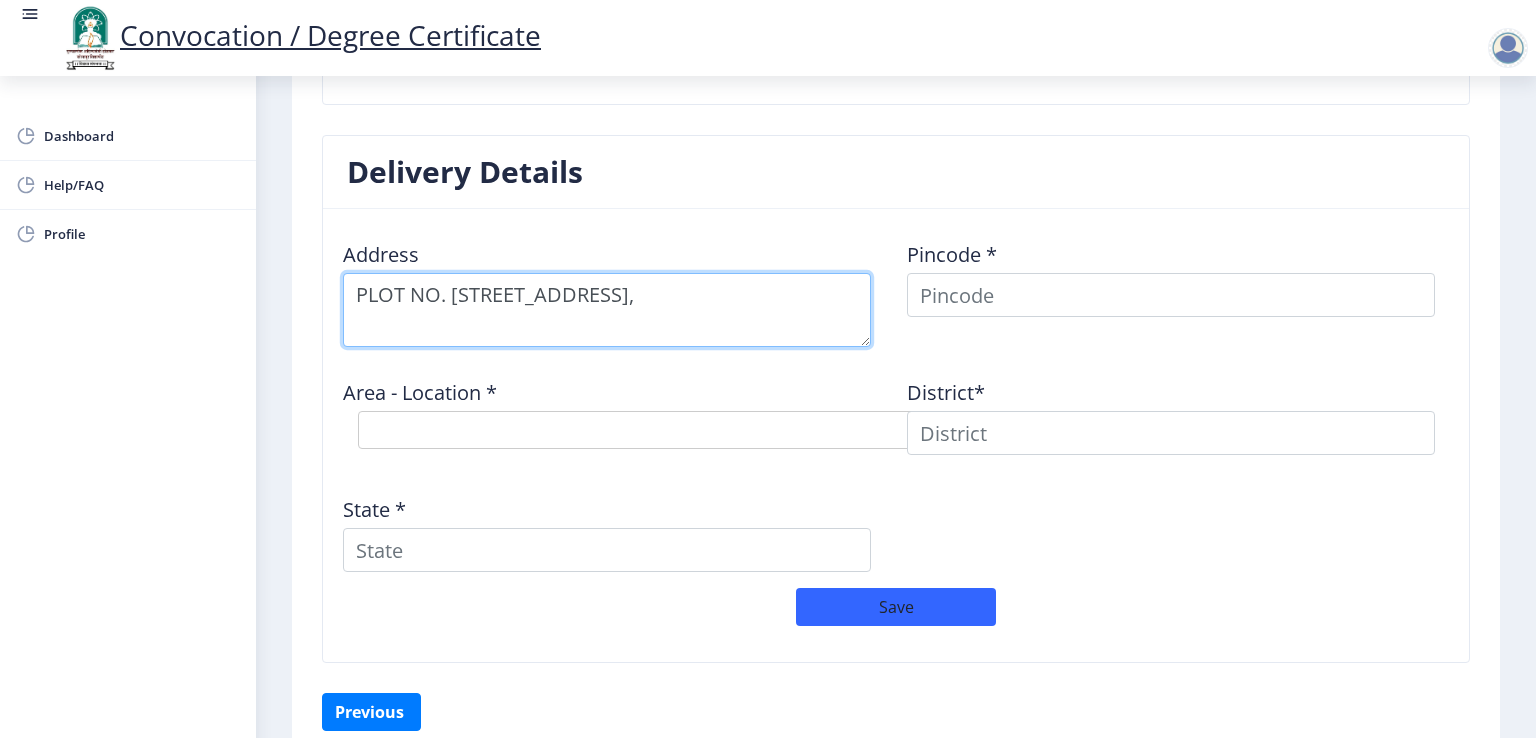 click at bounding box center [607, 310] 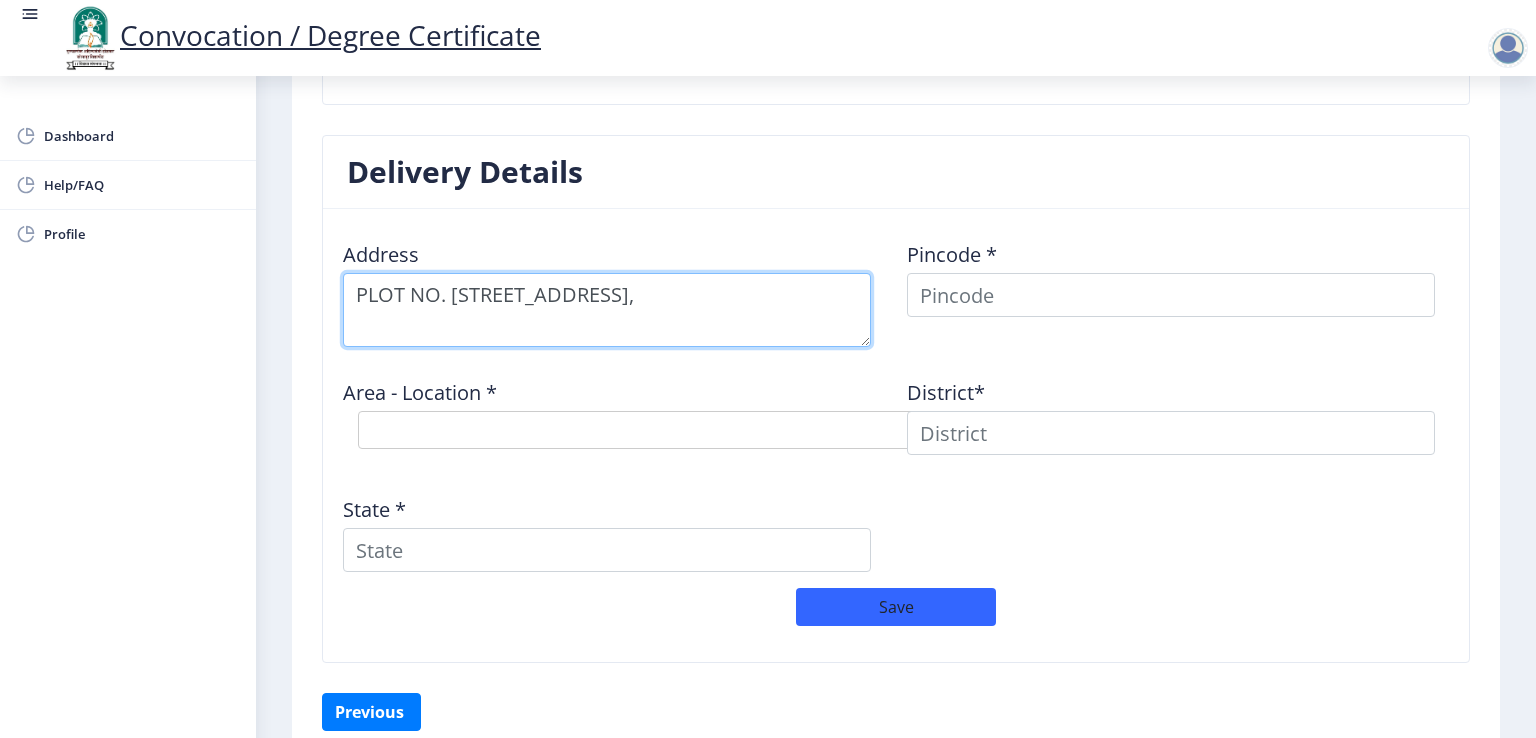 paste on "NEAR IMS SCCHOOL" 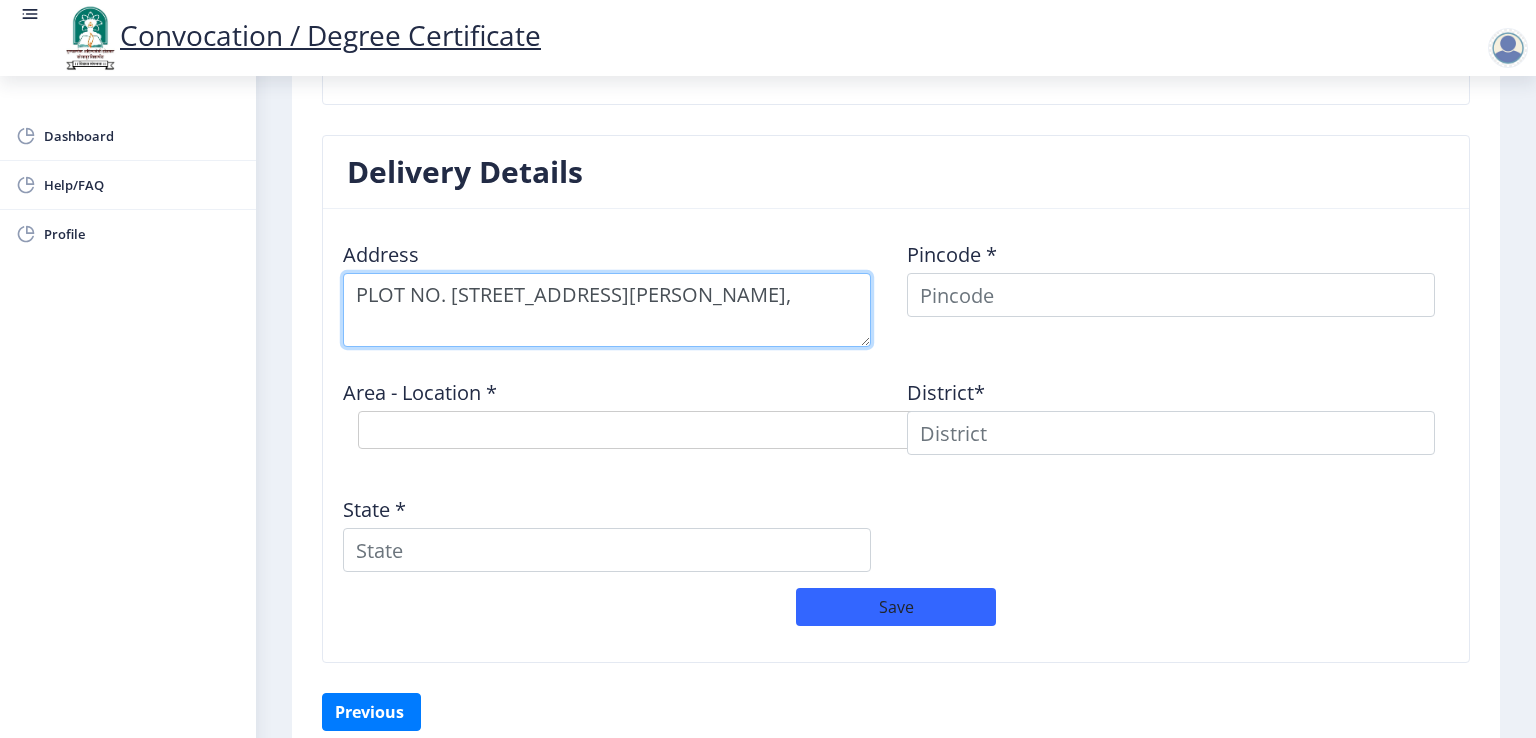 type on "PLOT NO. [STREET_ADDRESS][PERSON_NAME]," 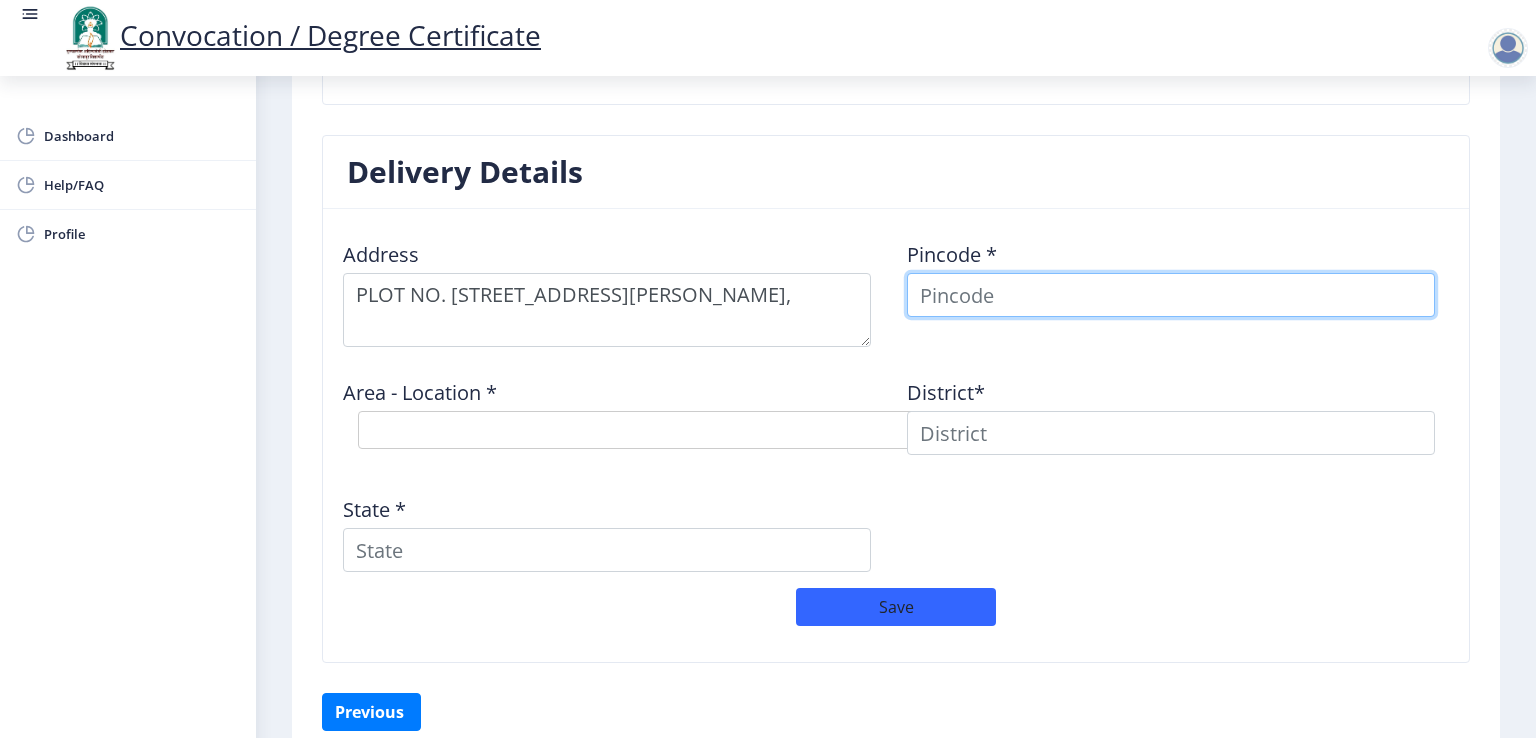 click at bounding box center (1171, 295) 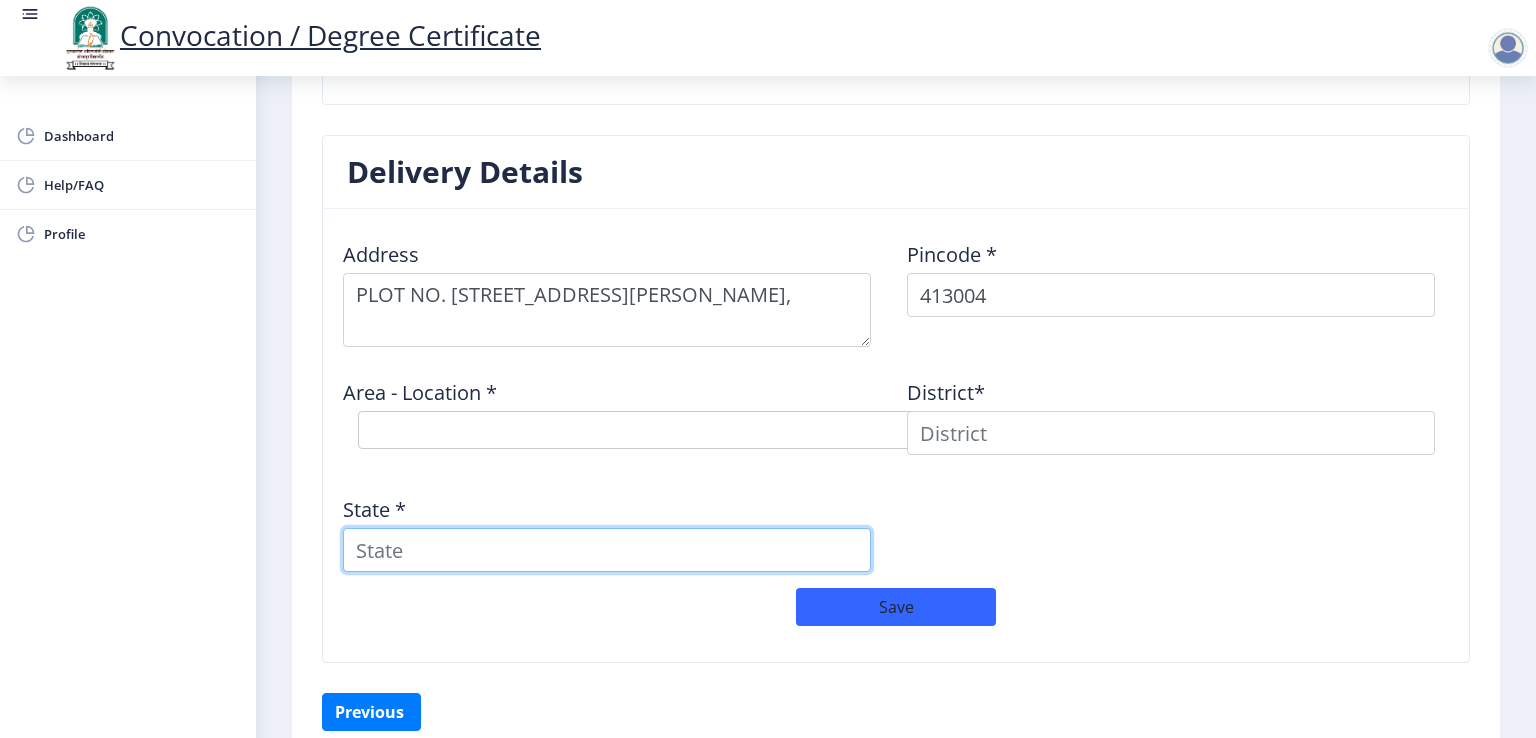 type on "[GEOGRAPHIC_DATA]" 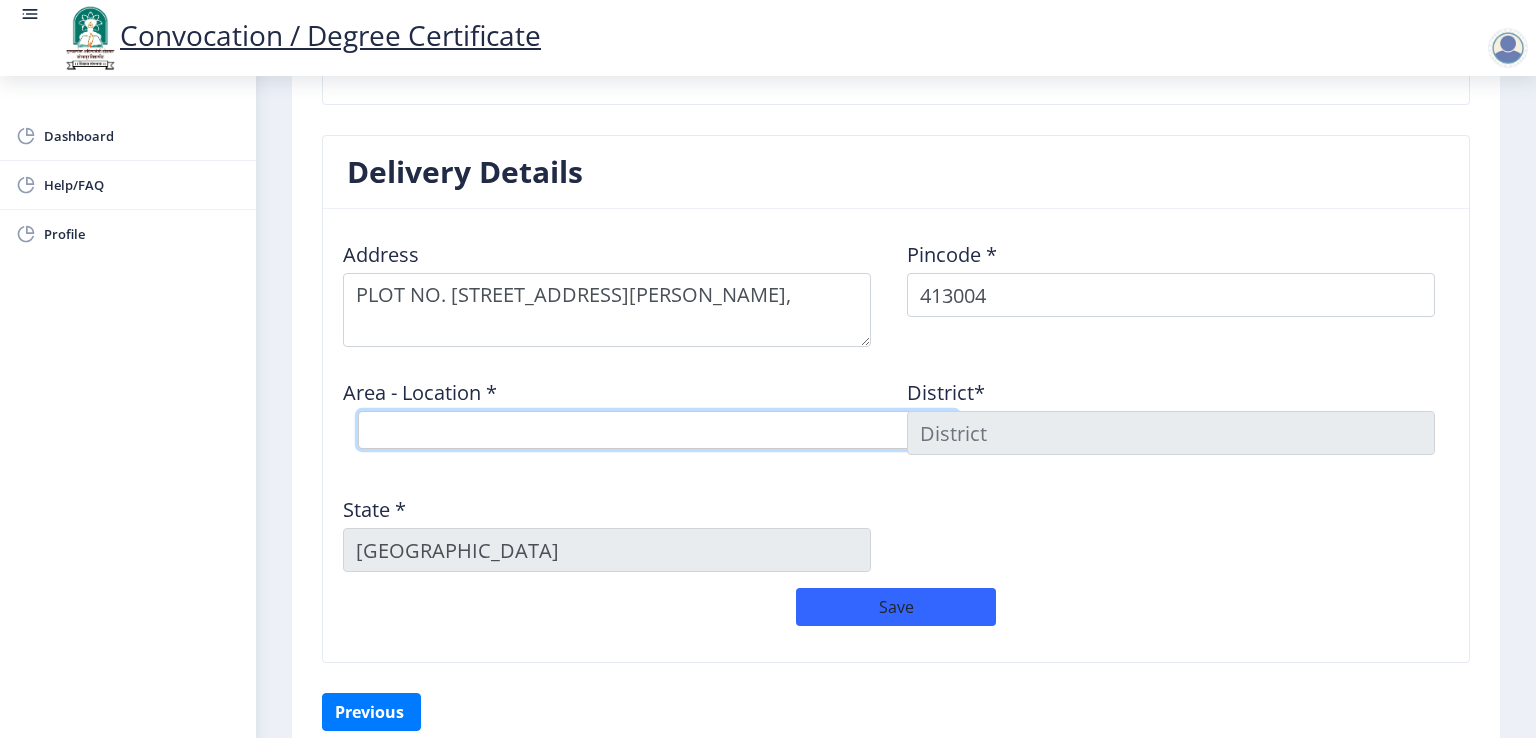 click on "Select Area Location [GEOGRAPHIC_DATA] S.O ([GEOGRAPHIC_DATA]) [PERSON_NAME] [GEOGRAPHIC_DATA] S.O" at bounding box center (658, 430) 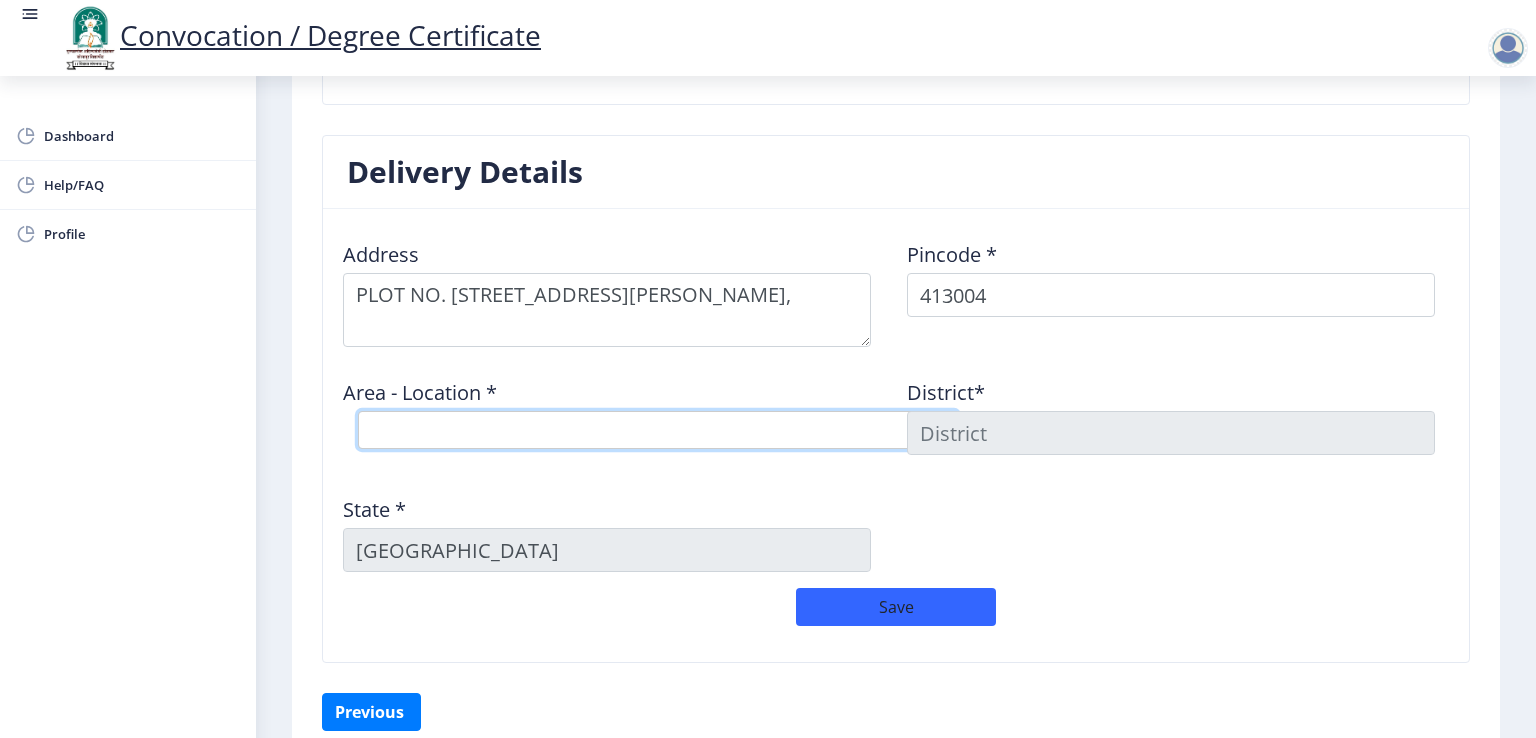 select on "2: Object" 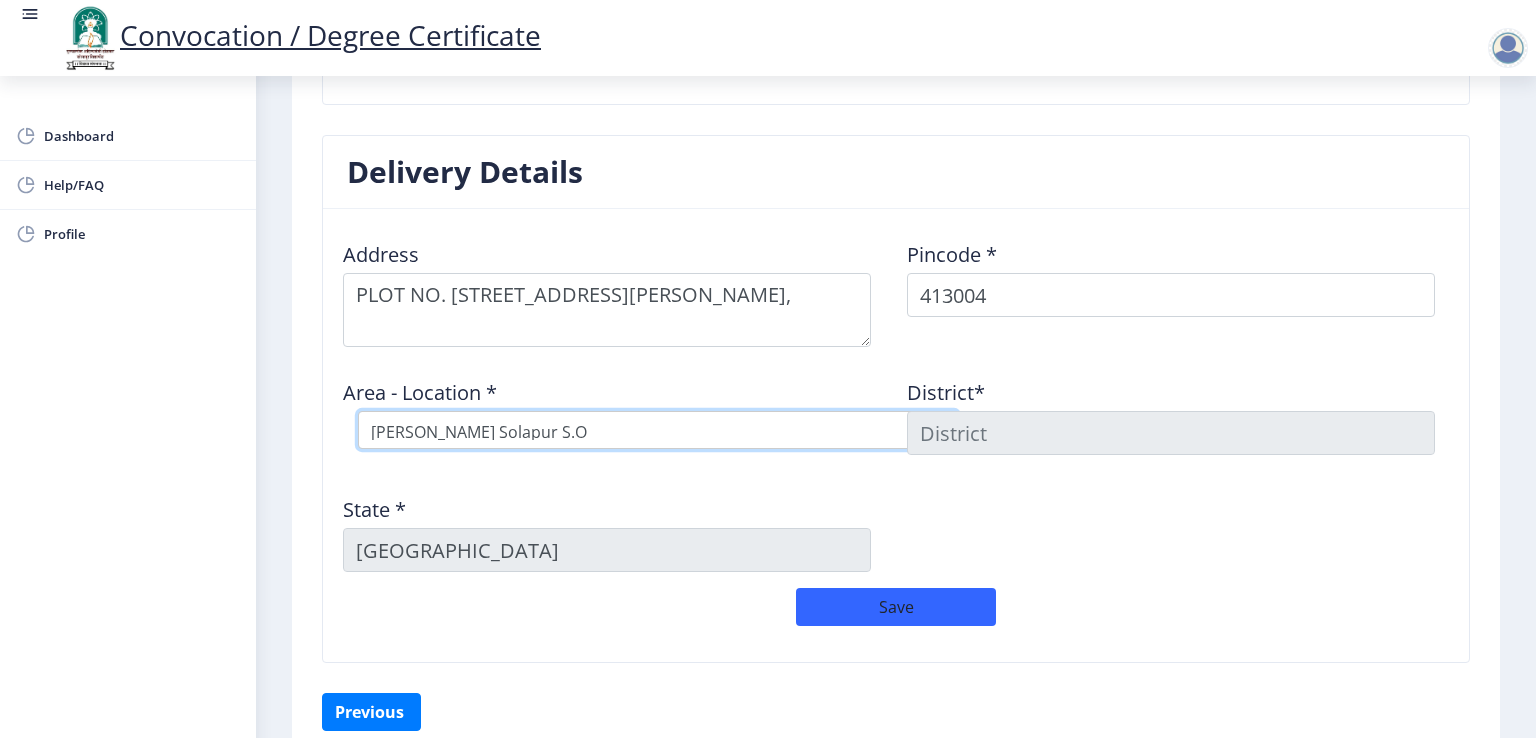 click on "Select Area Location [GEOGRAPHIC_DATA] S.O ([GEOGRAPHIC_DATA]) [PERSON_NAME] [GEOGRAPHIC_DATA] S.O" at bounding box center (658, 430) 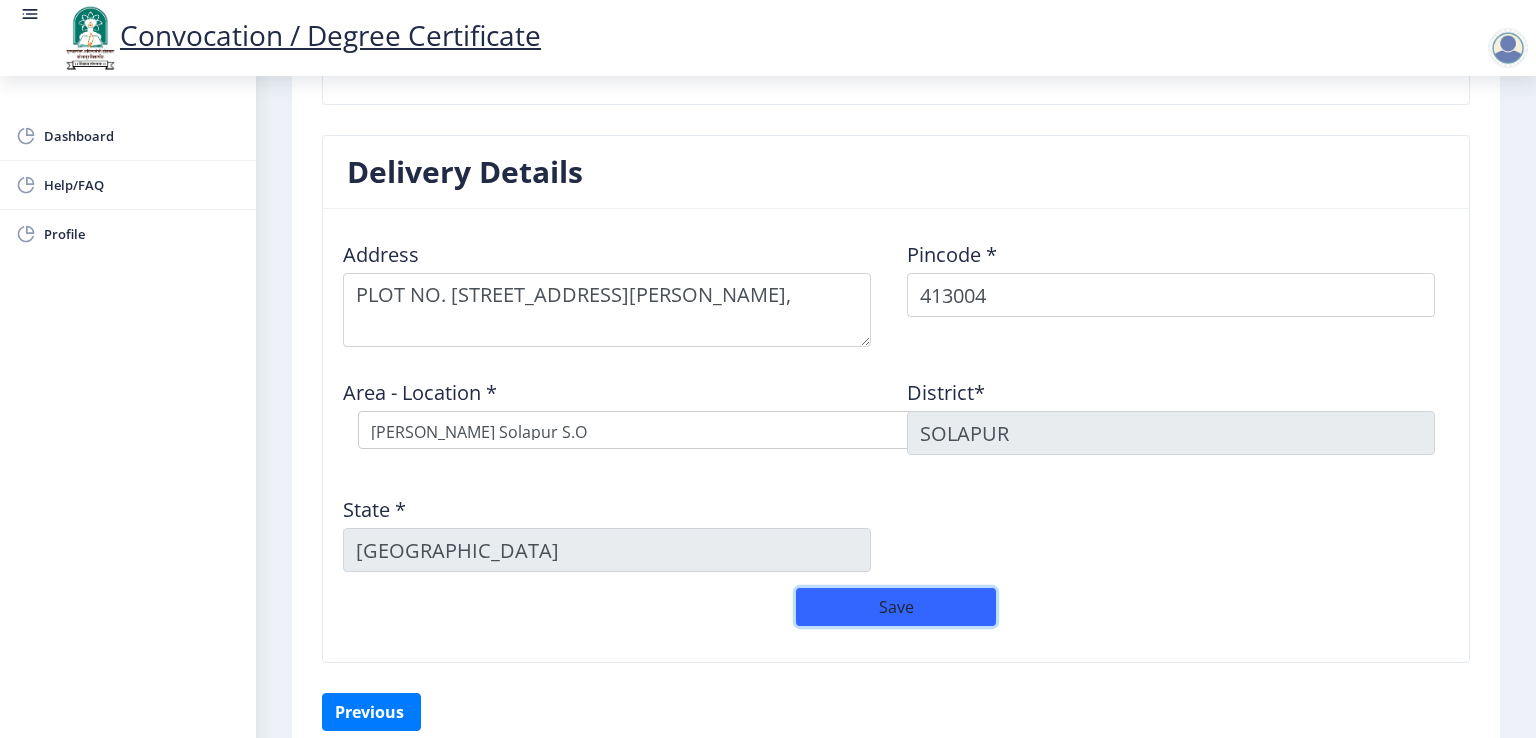 click on "Save" 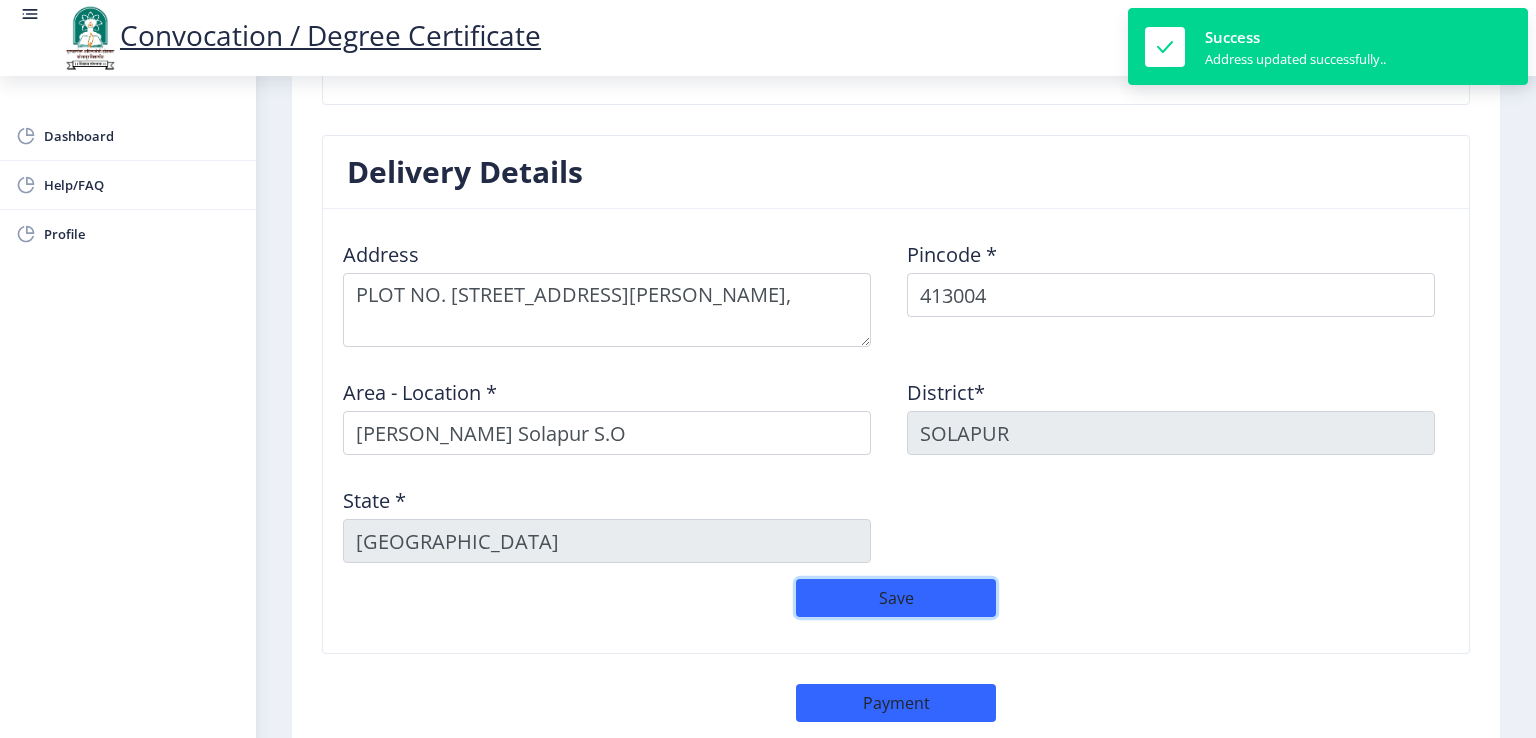 click on "Address    Pincode *  413004 Area - Location * [PERSON_NAME] [GEOGRAPHIC_DATA] [GEOGRAPHIC_DATA]*  [GEOGRAPHIC_DATA] *  [GEOGRAPHIC_DATA]  Save" 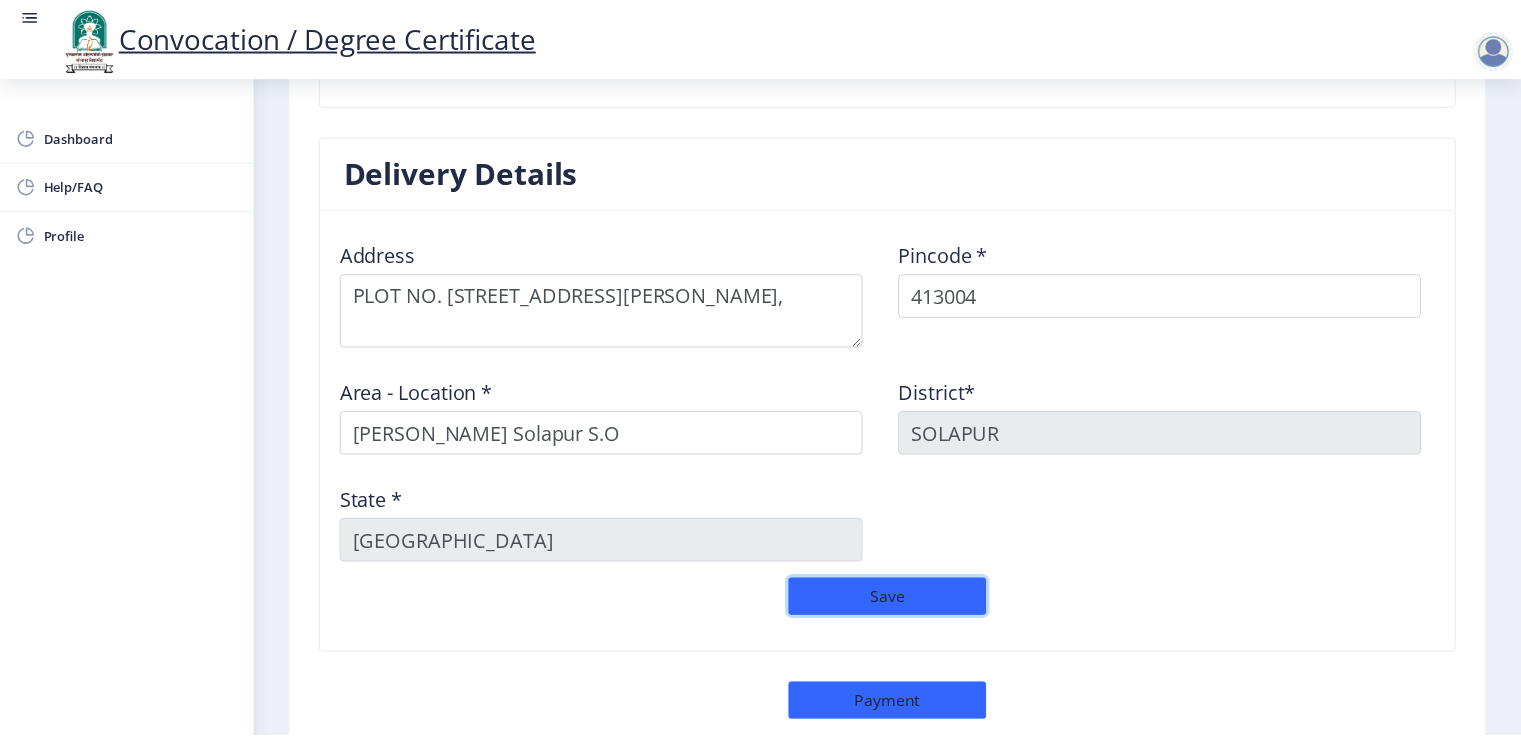 scroll, scrollTop: 1684, scrollLeft: 0, axis: vertical 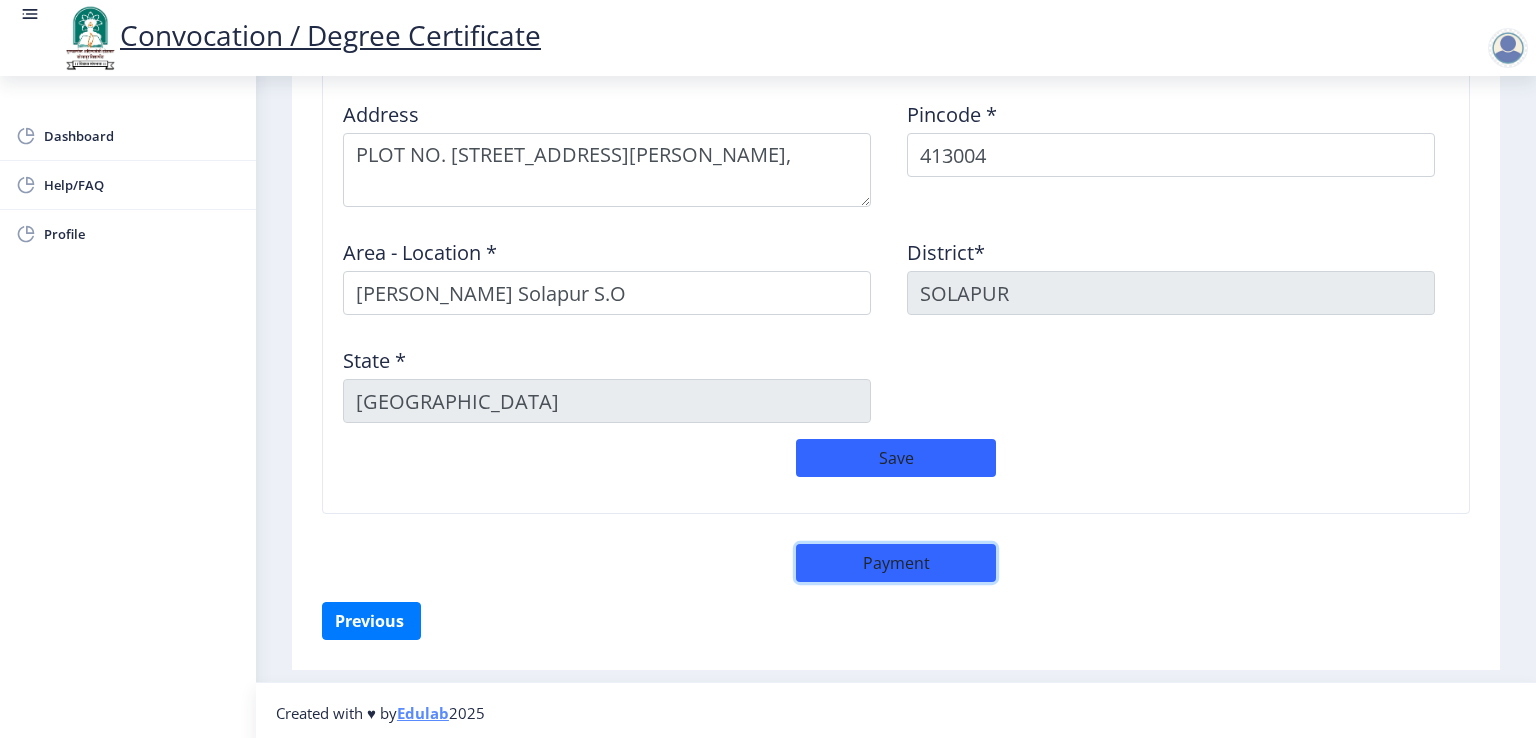 click on "Payment" 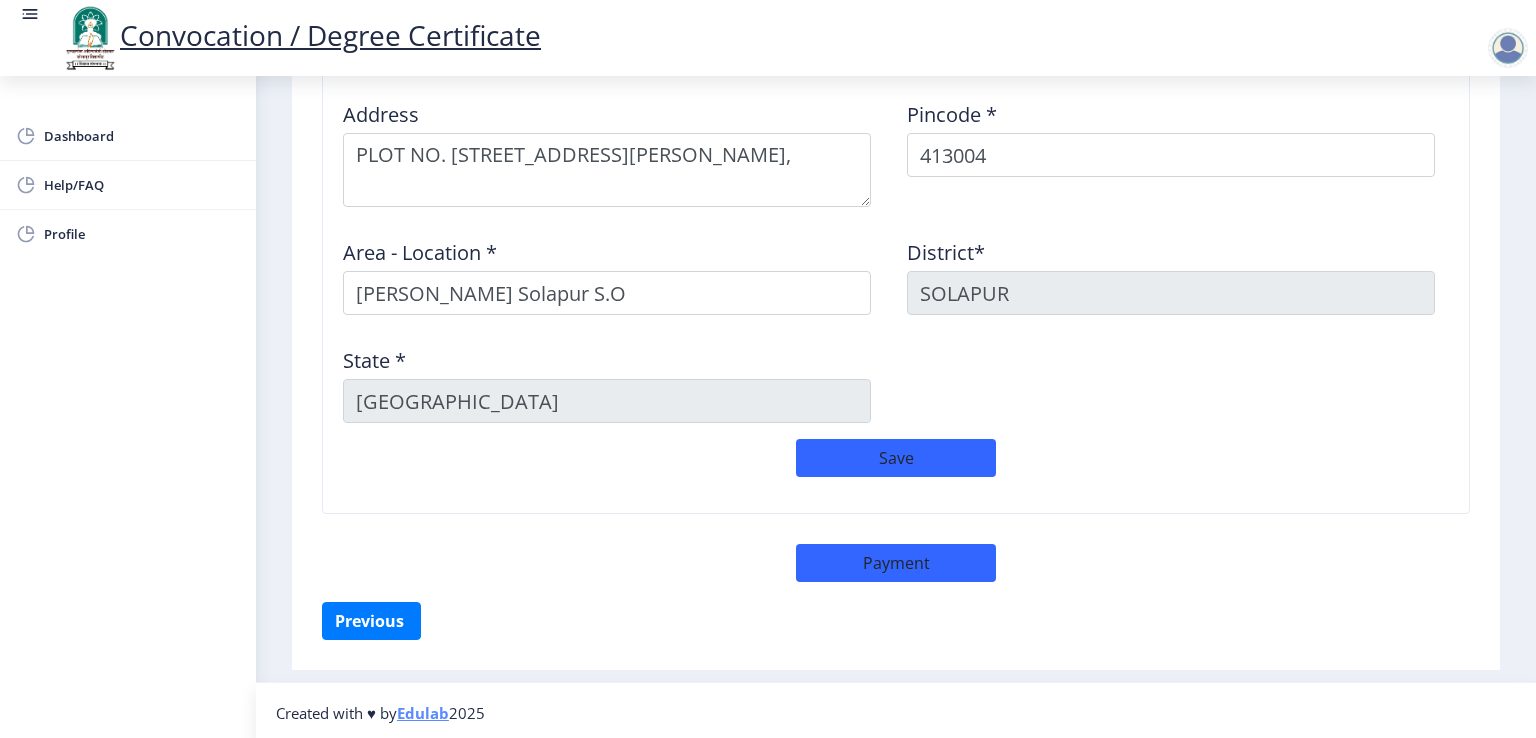 select on "sealed" 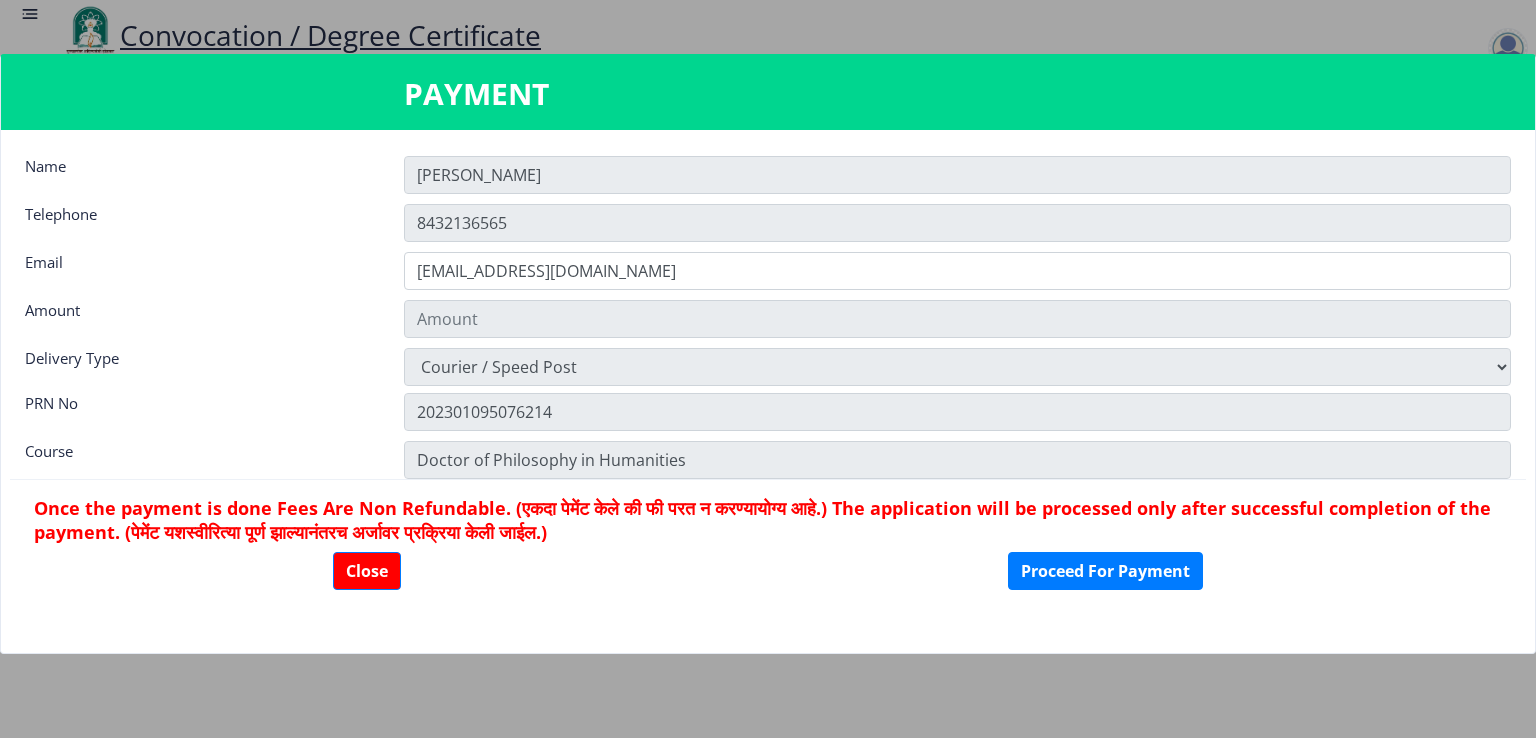 type on "600" 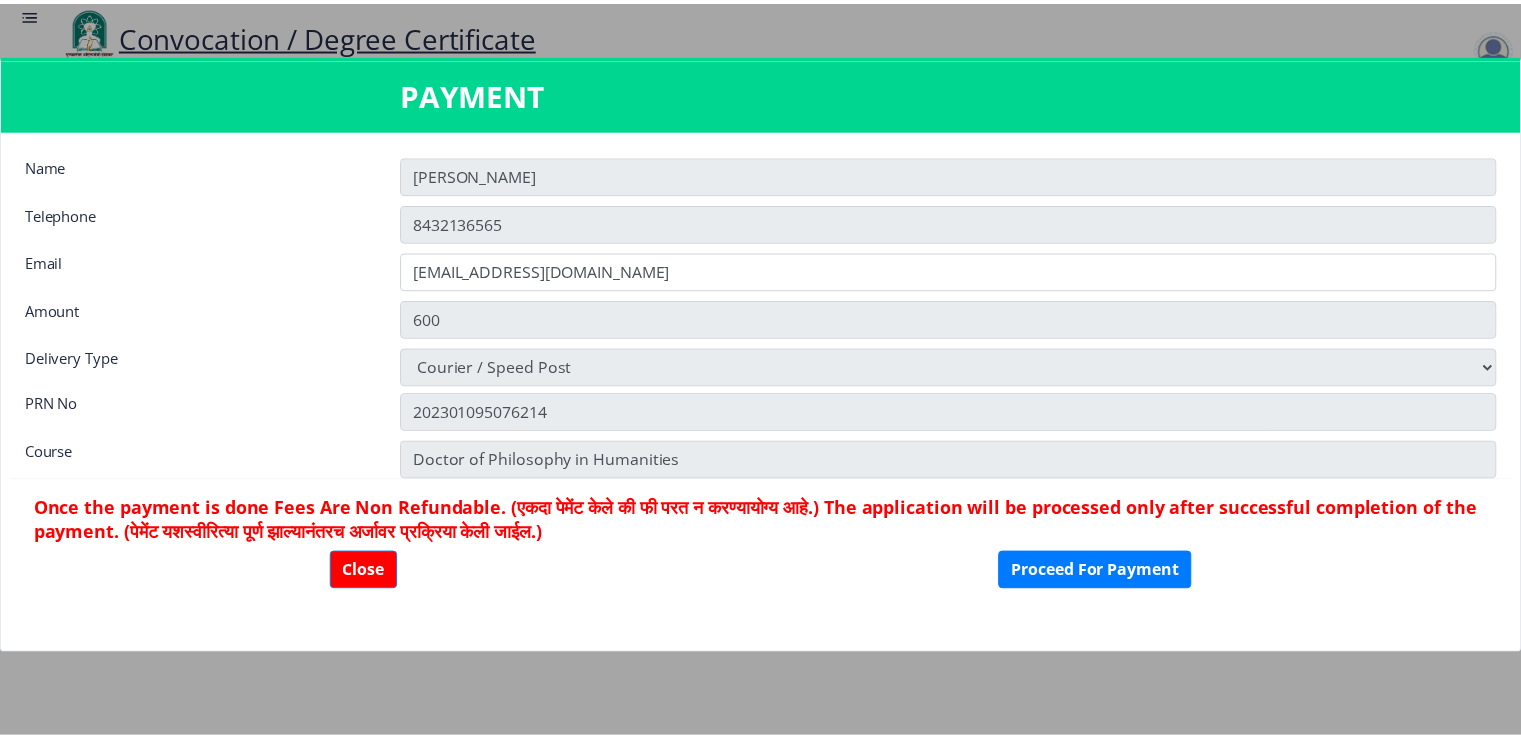 scroll, scrollTop: 1682, scrollLeft: 0, axis: vertical 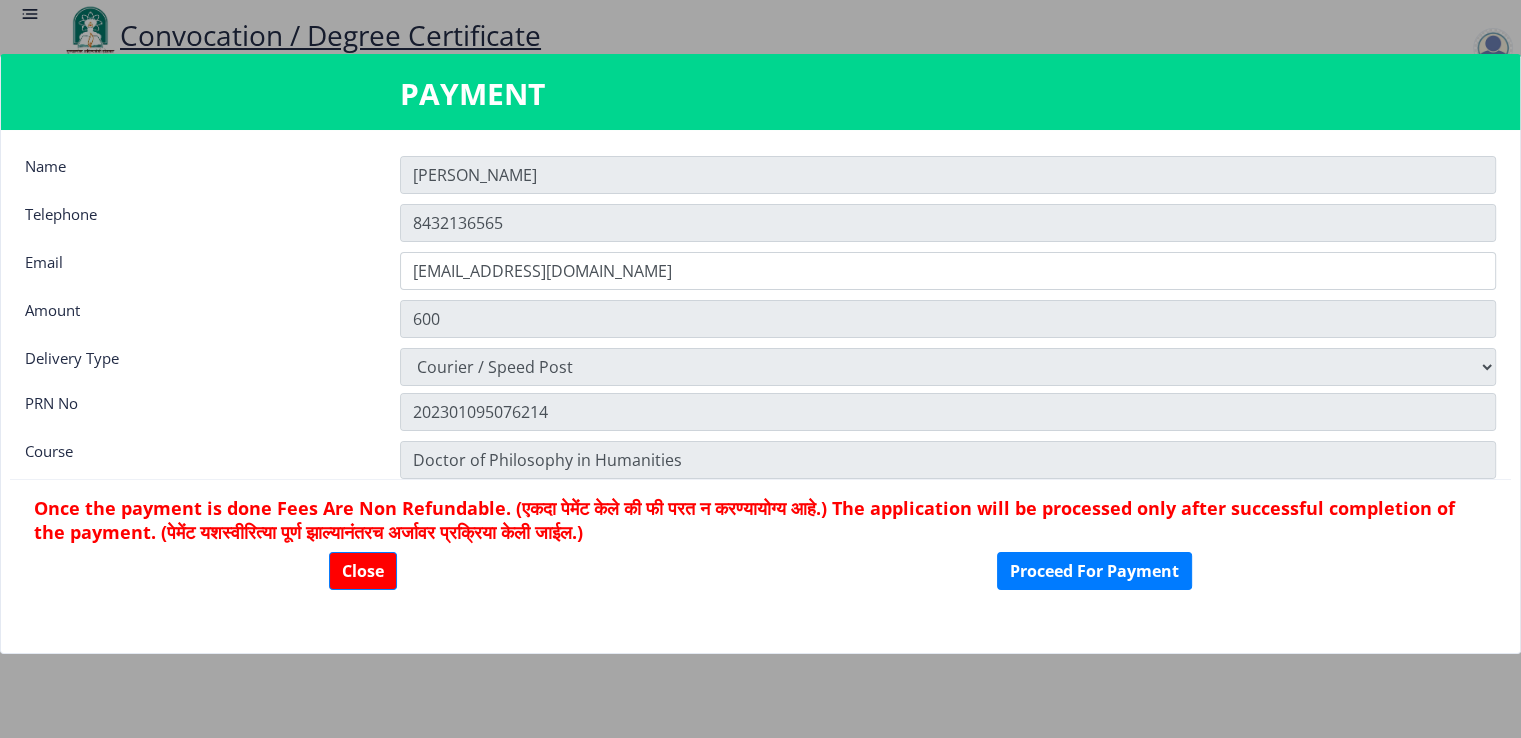 click on "[PERSON_NAME]" 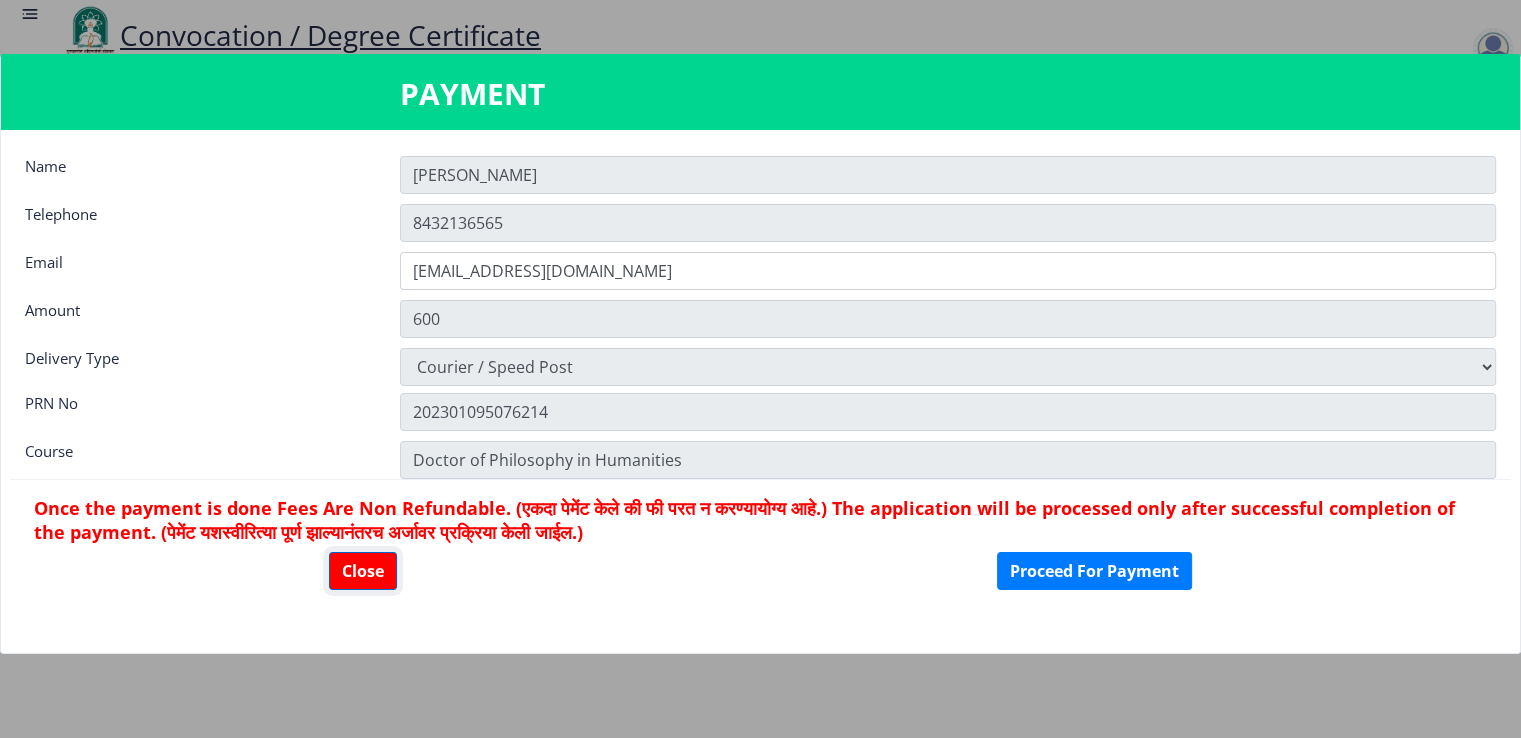 click on "Close" 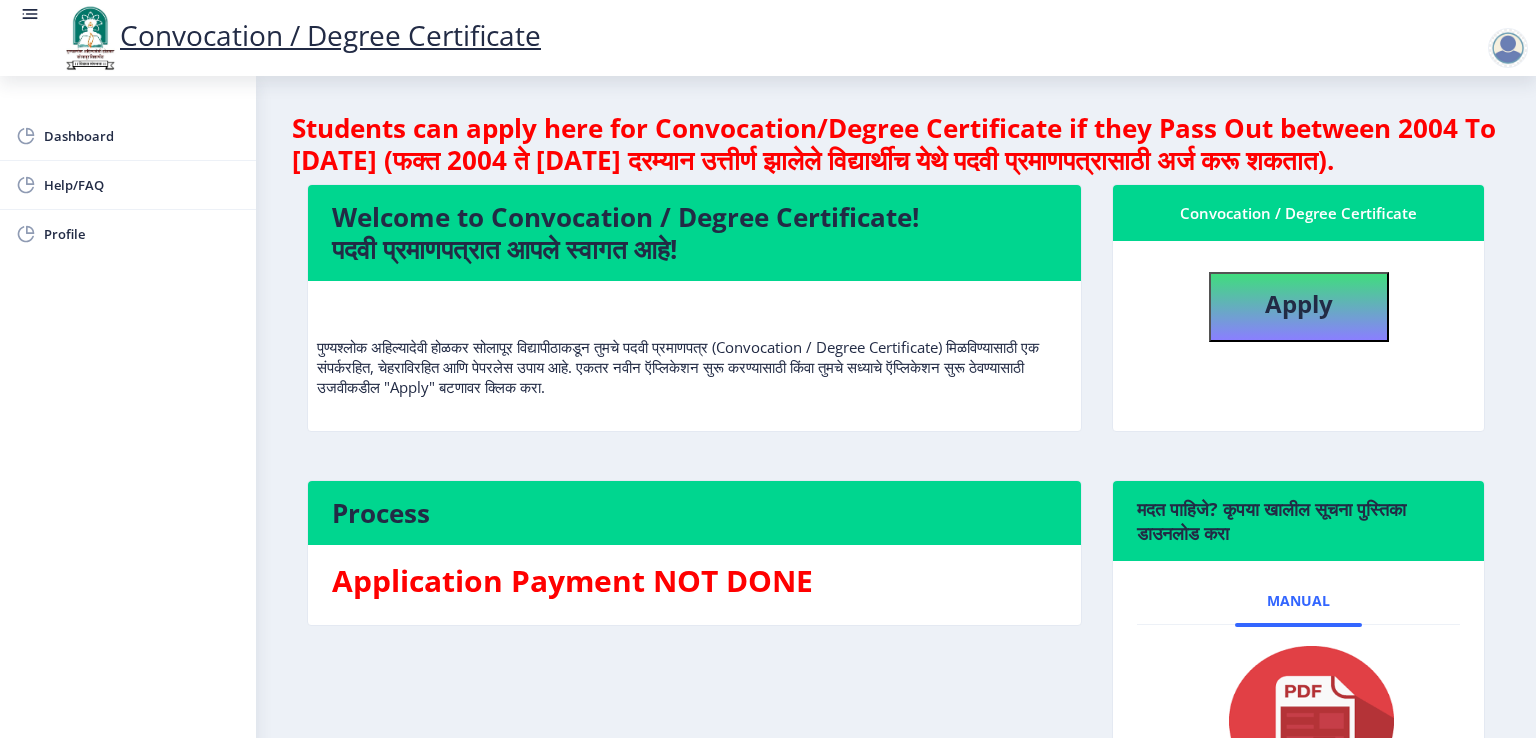 scroll, scrollTop: 0, scrollLeft: 0, axis: both 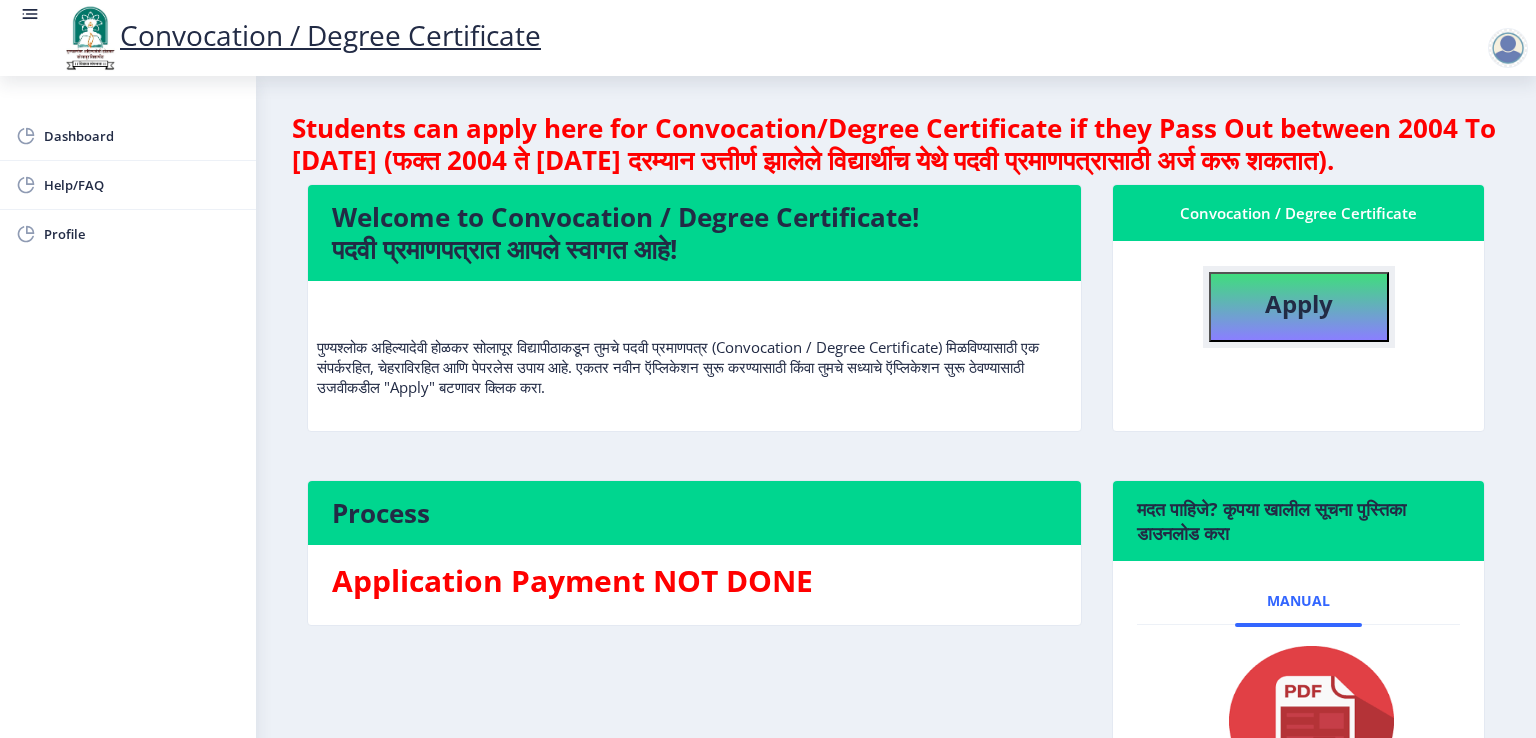 click on "Apply" 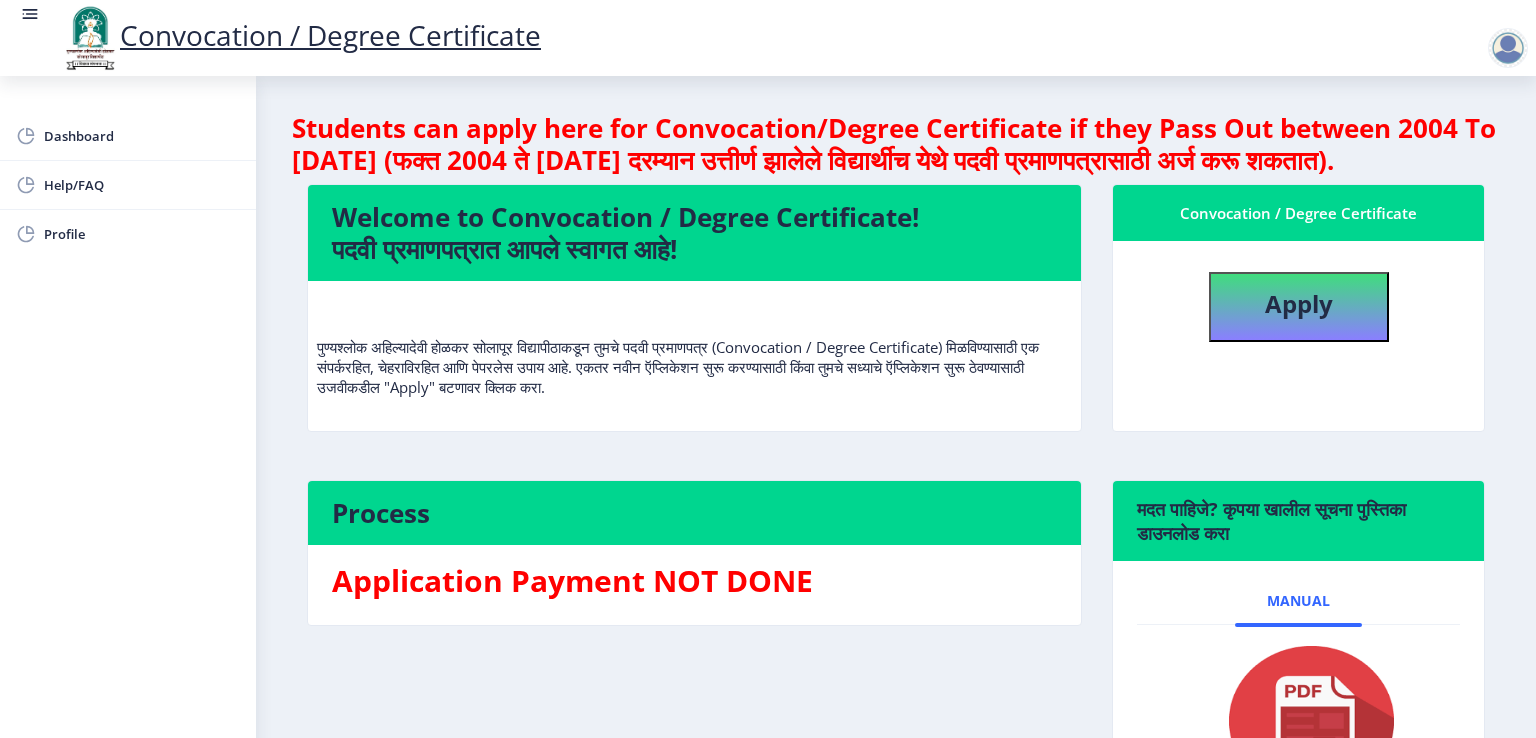 select 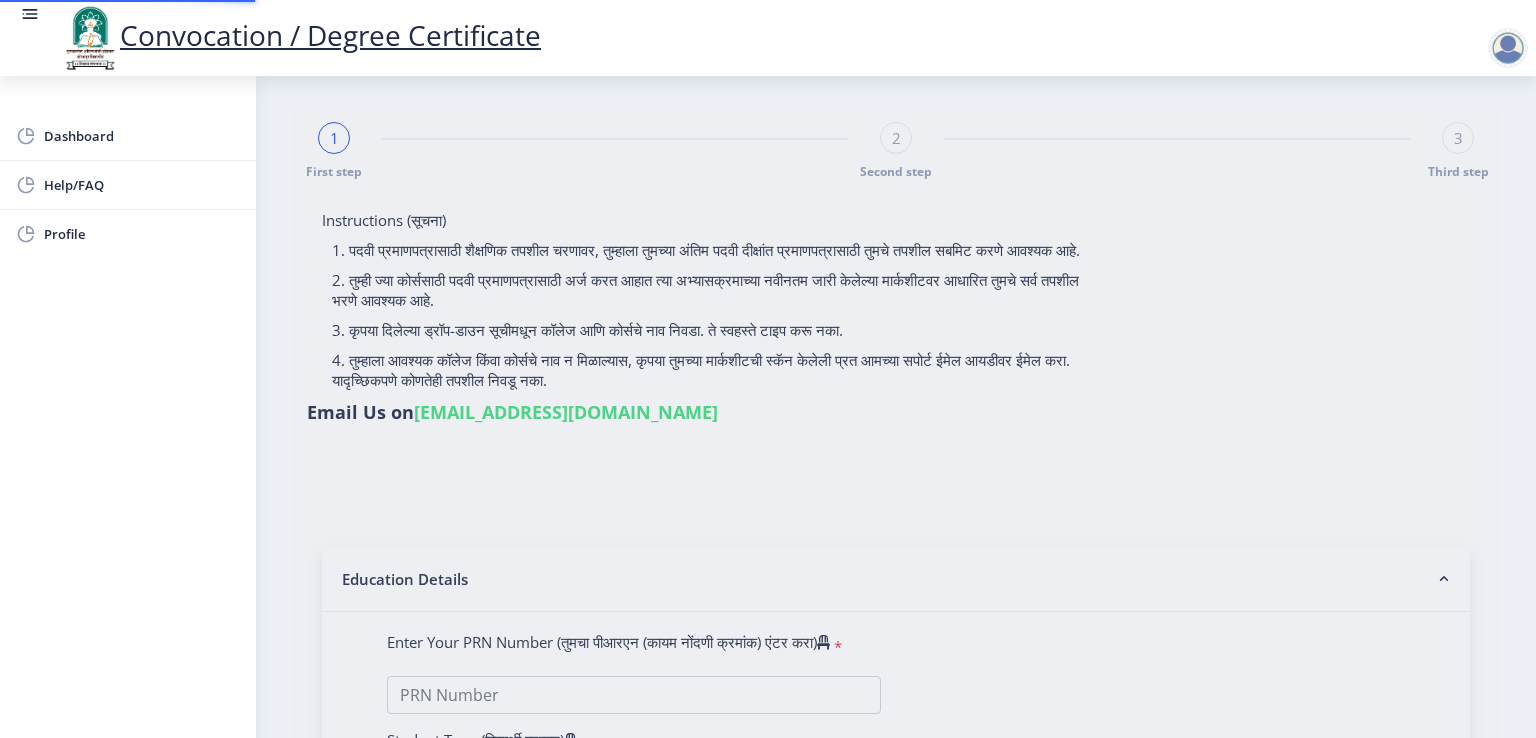type on "[PERSON_NAME] SIDDHAPPA" 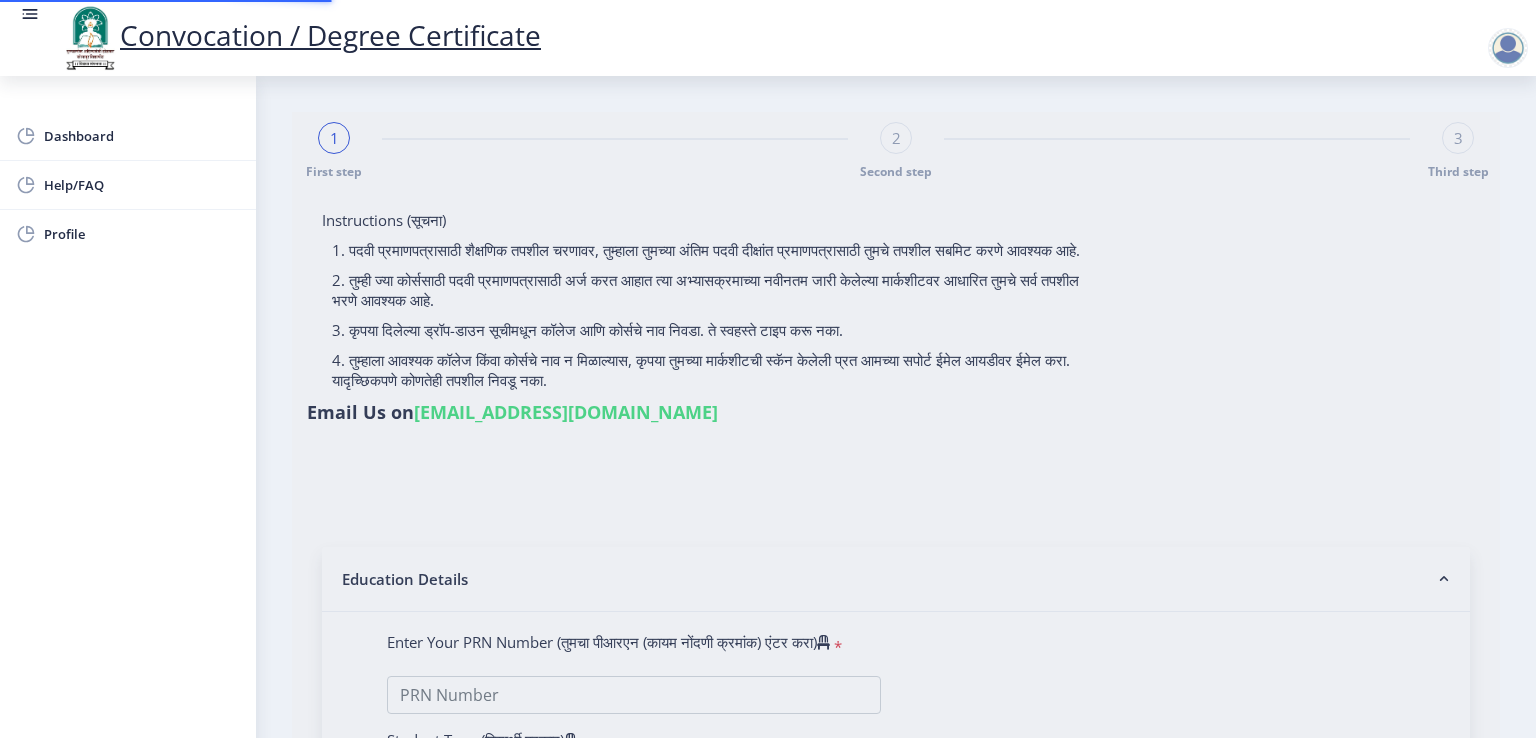 type on "202301095076214" 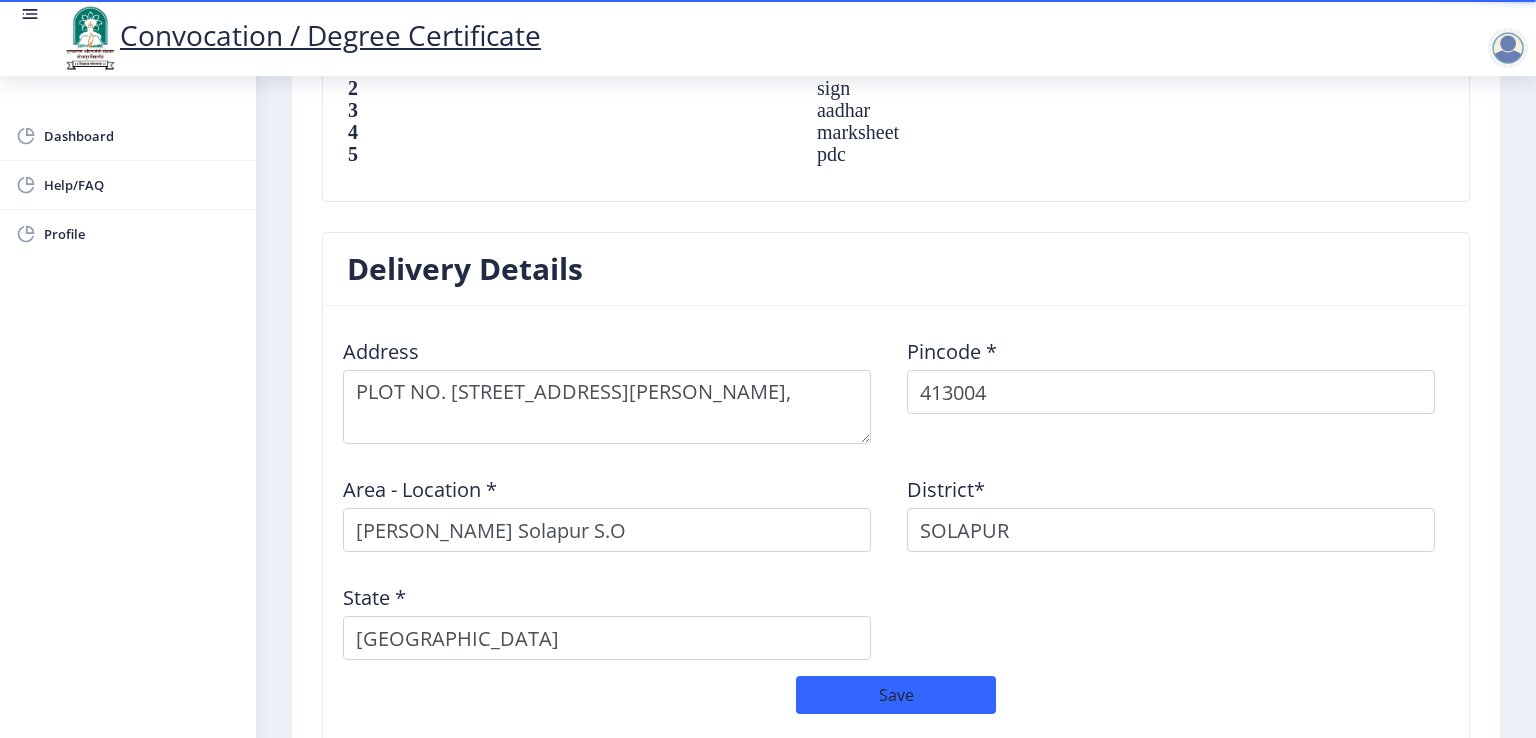 scroll, scrollTop: 1684, scrollLeft: 0, axis: vertical 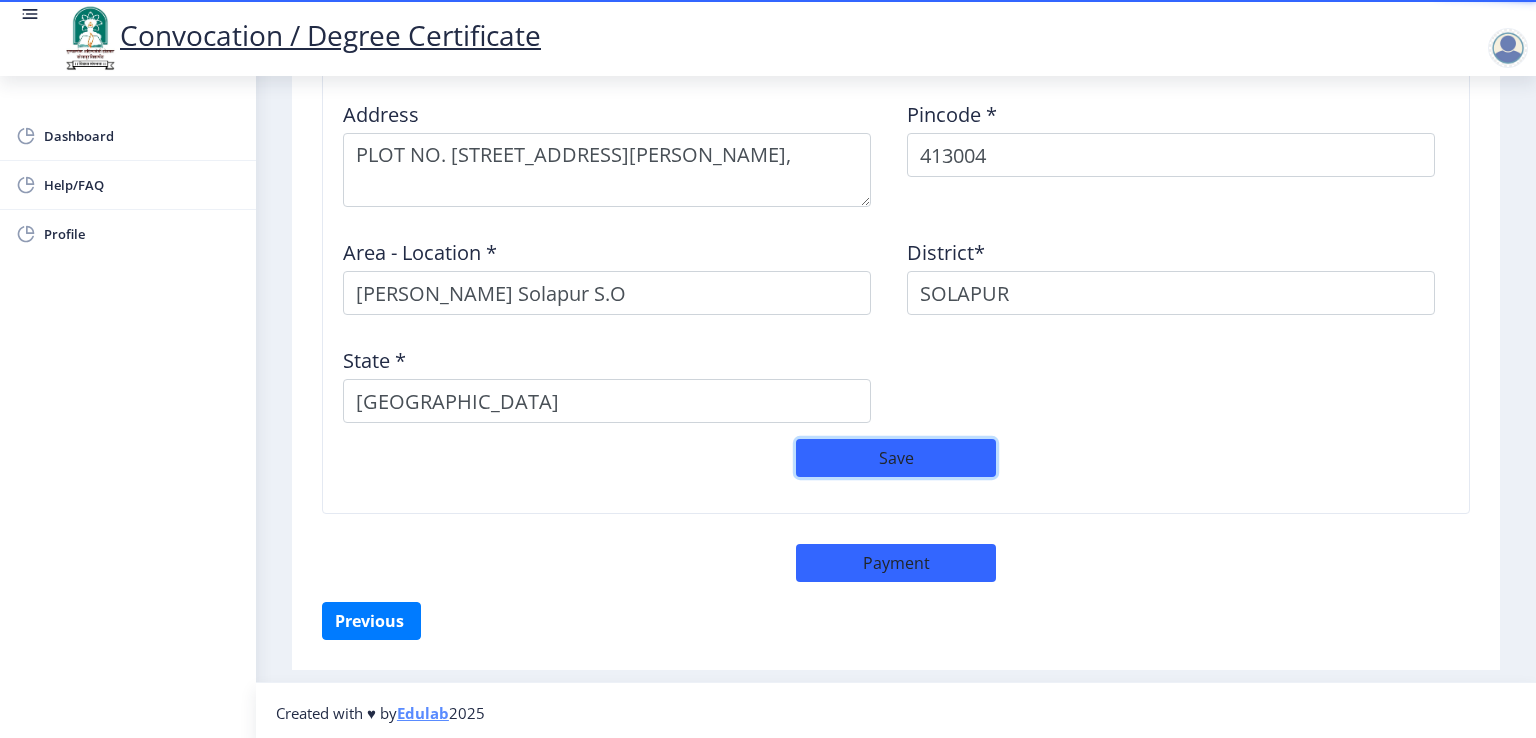 click on "Save" 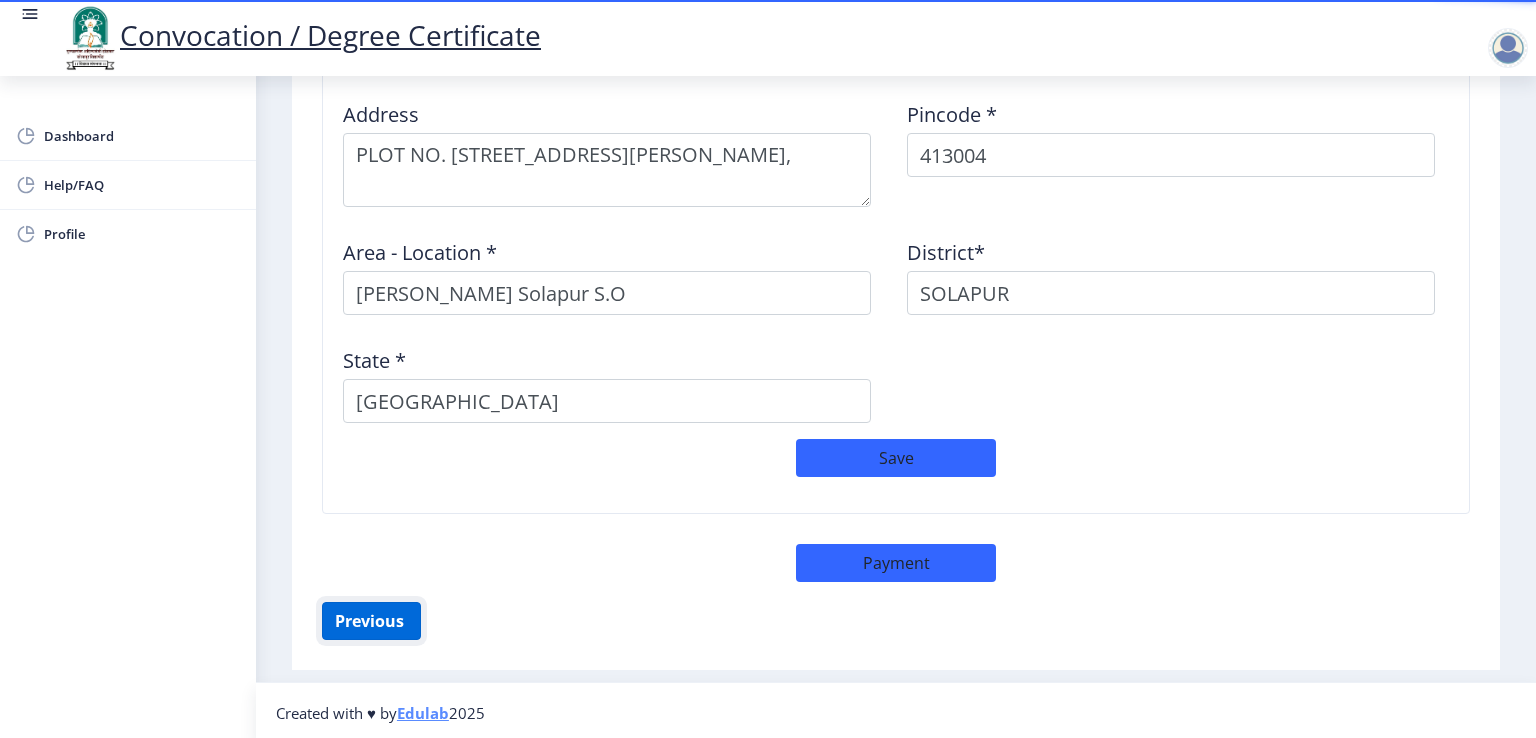 click on "Previous ‍" 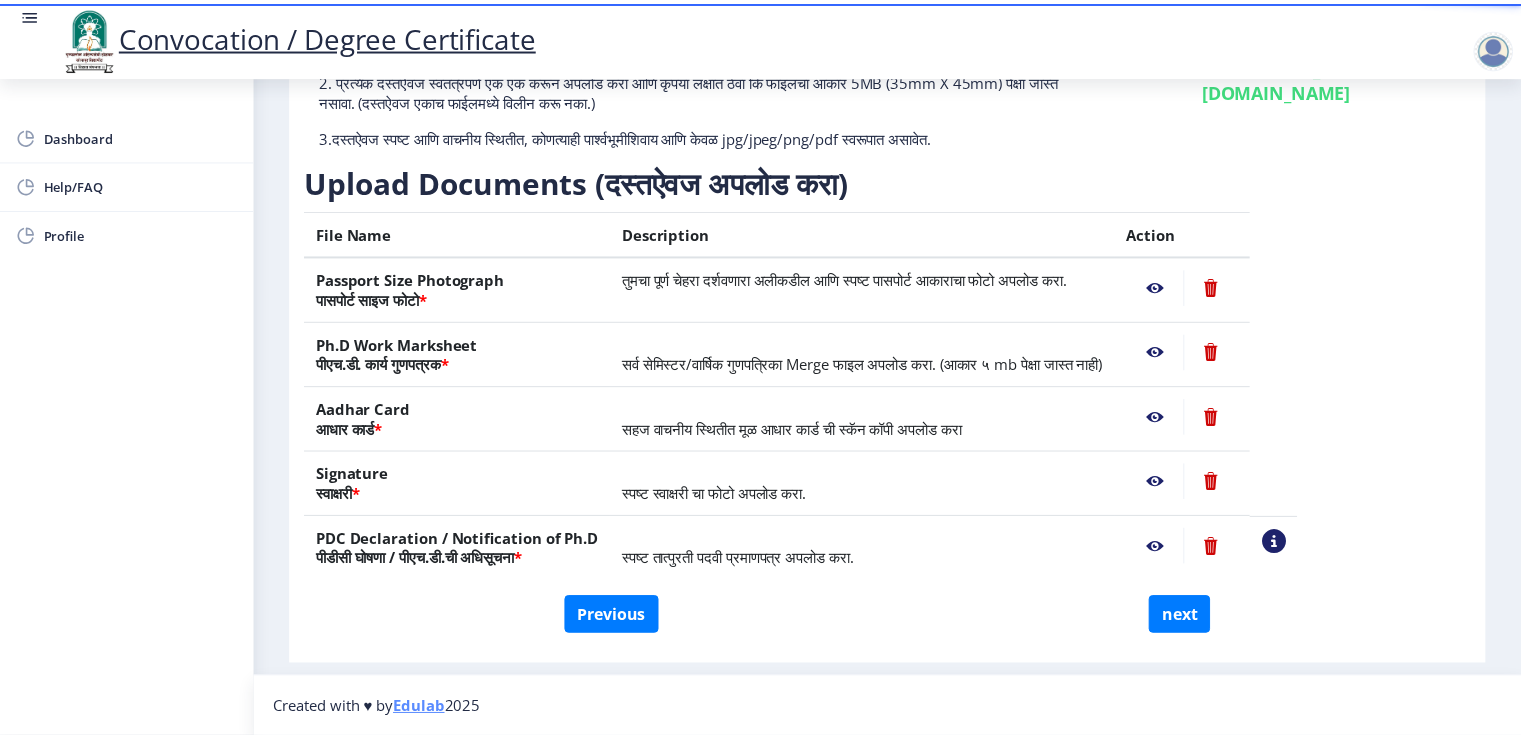 scroll, scrollTop: 210, scrollLeft: 0, axis: vertical 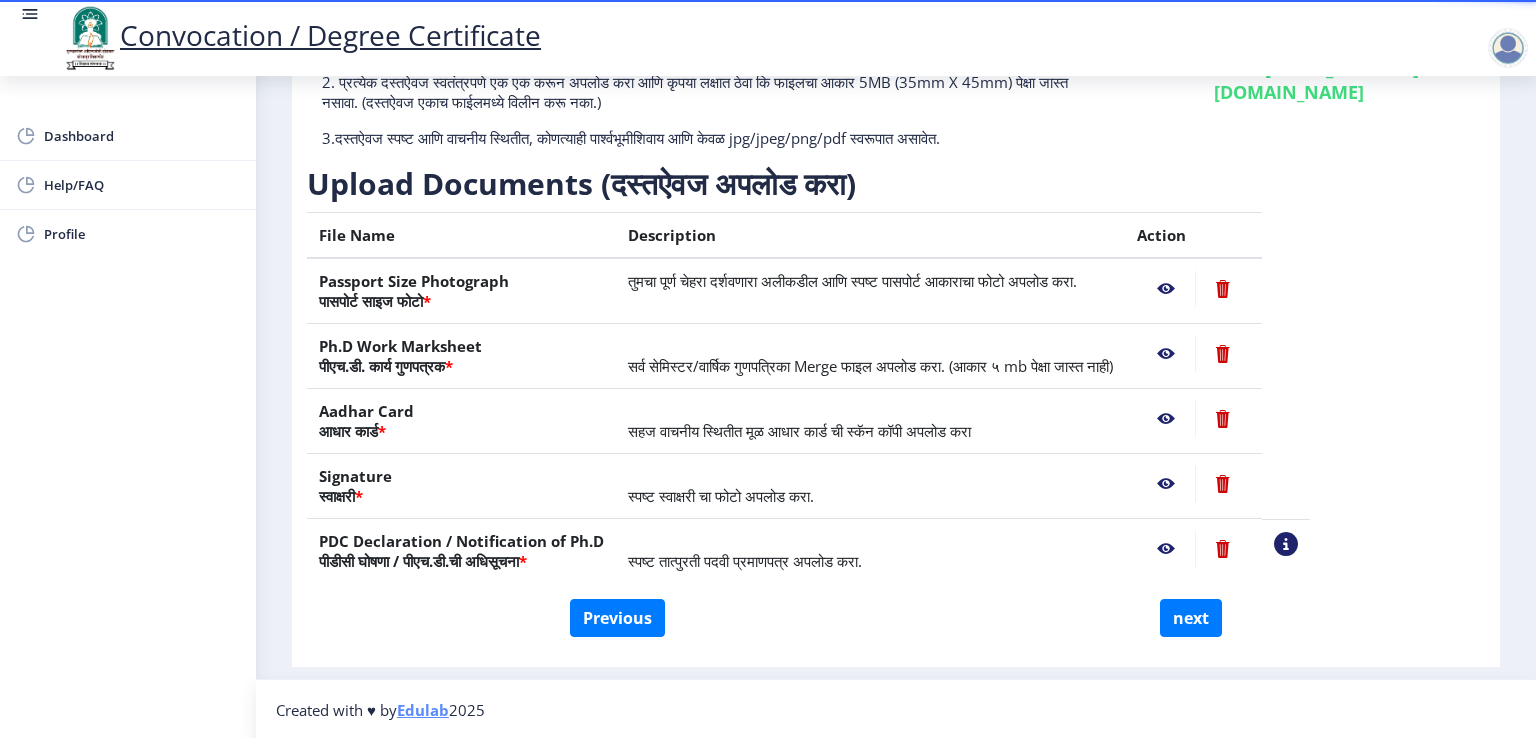 click 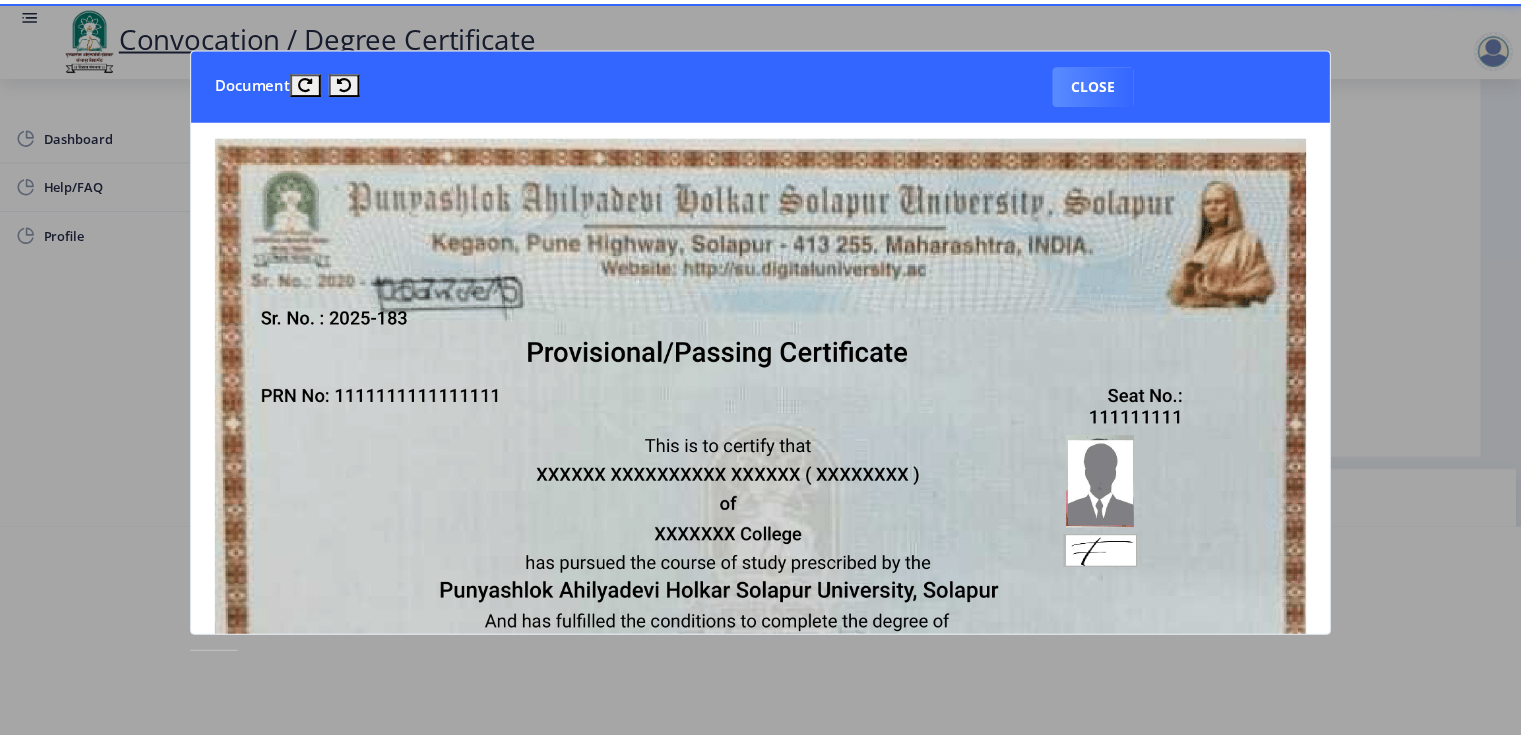 scroll, scrollTop: 230, scrollLeft: 0, axis: vertical 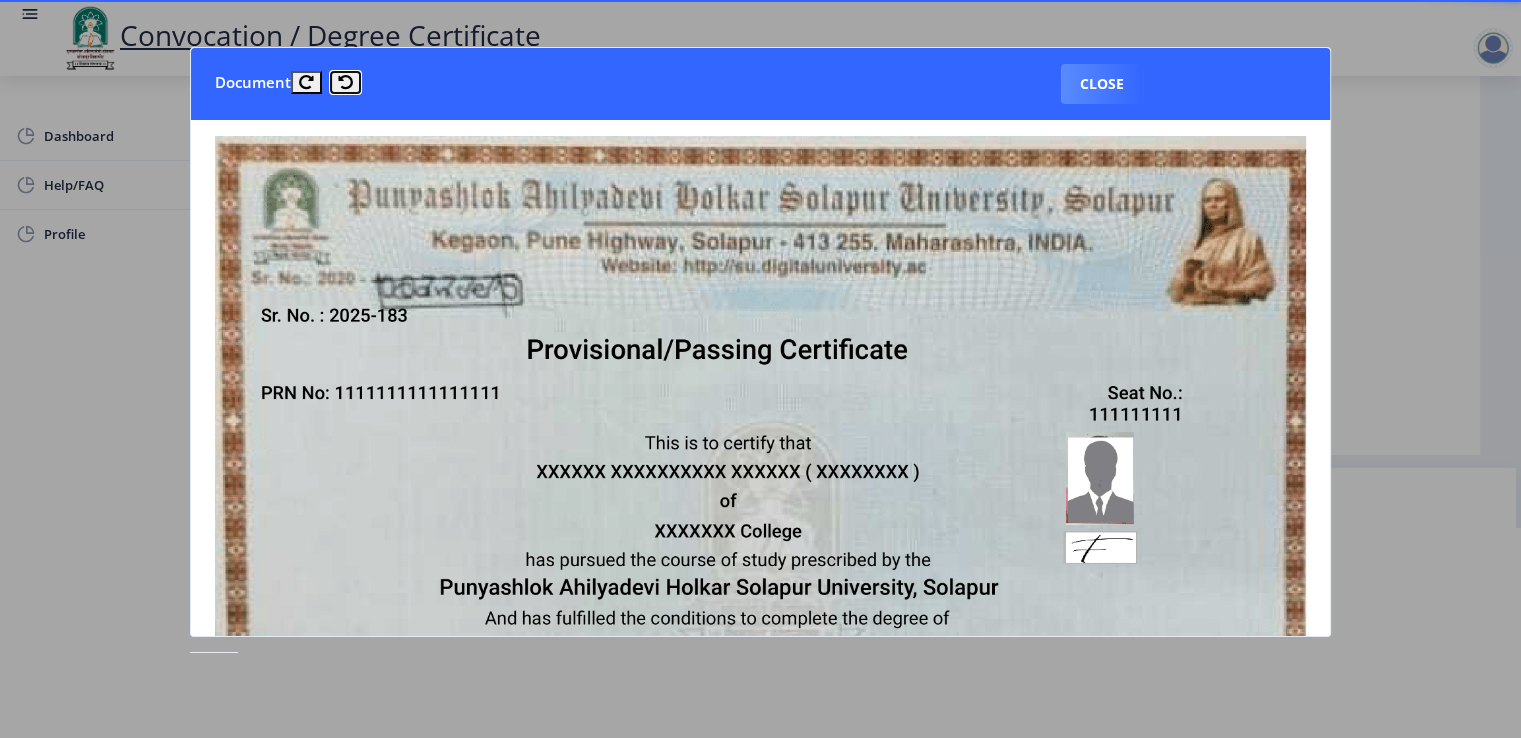 click at bounding box center [345, 82] 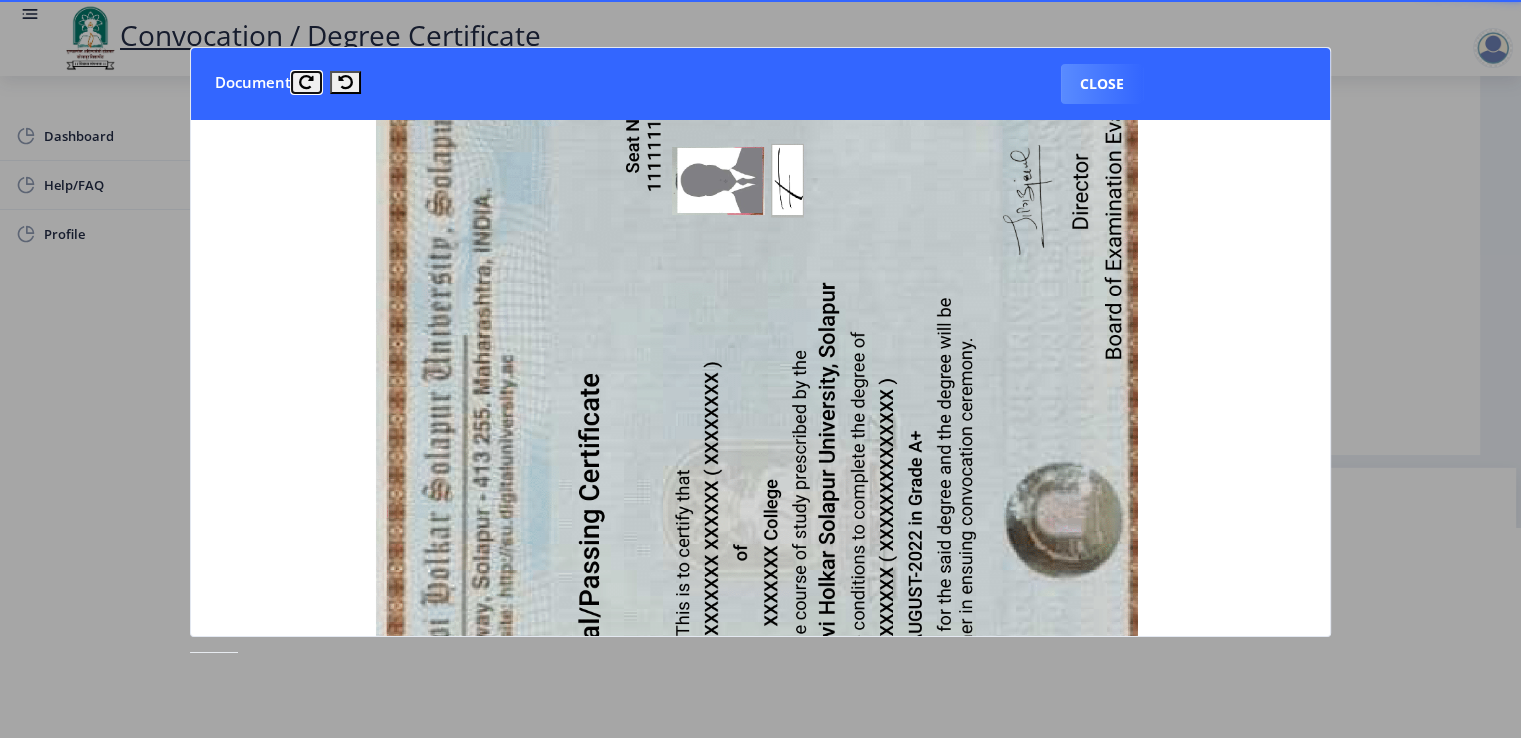 click at bounding box center (306, 82) 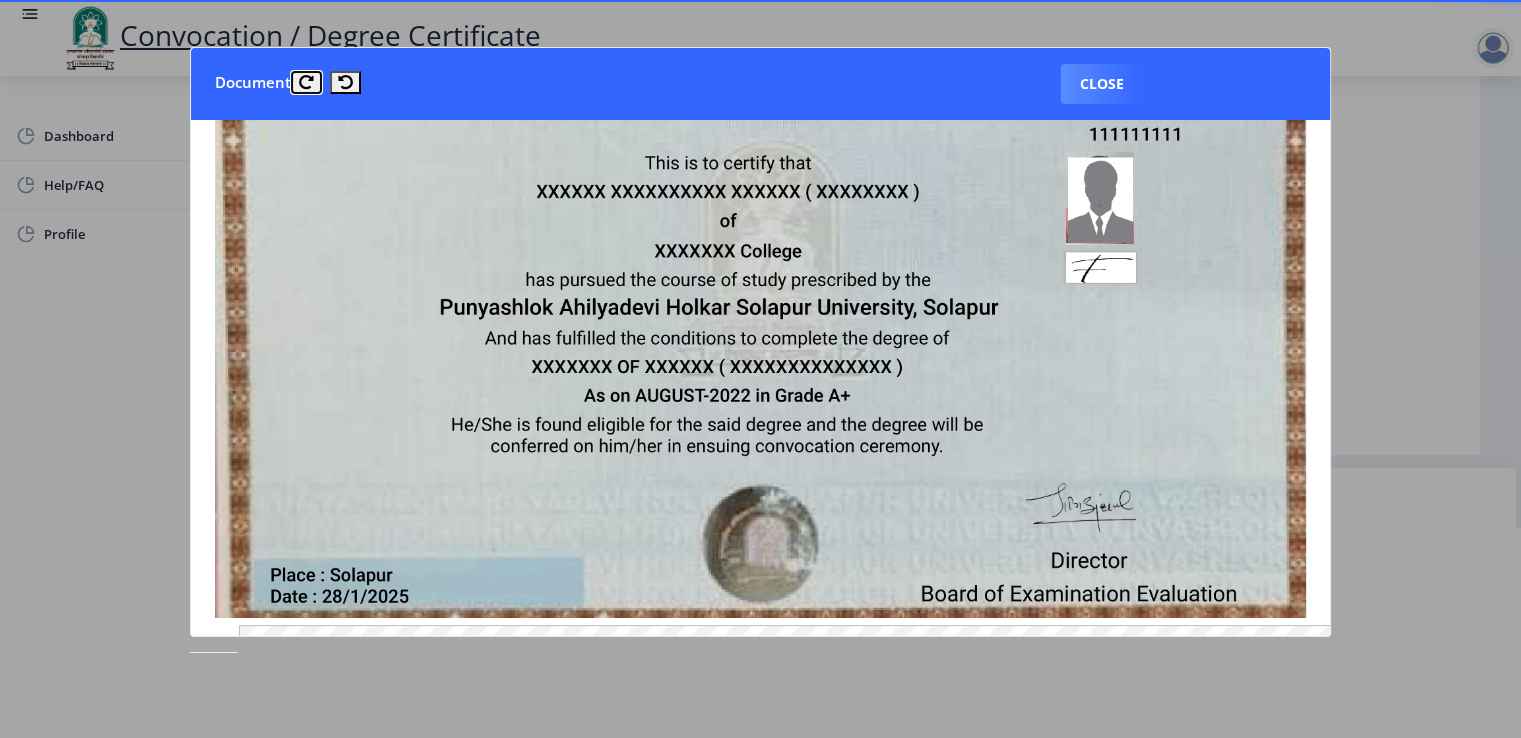 scroll, scrollTop: 247, scrollLeft: 0, axis: vertical 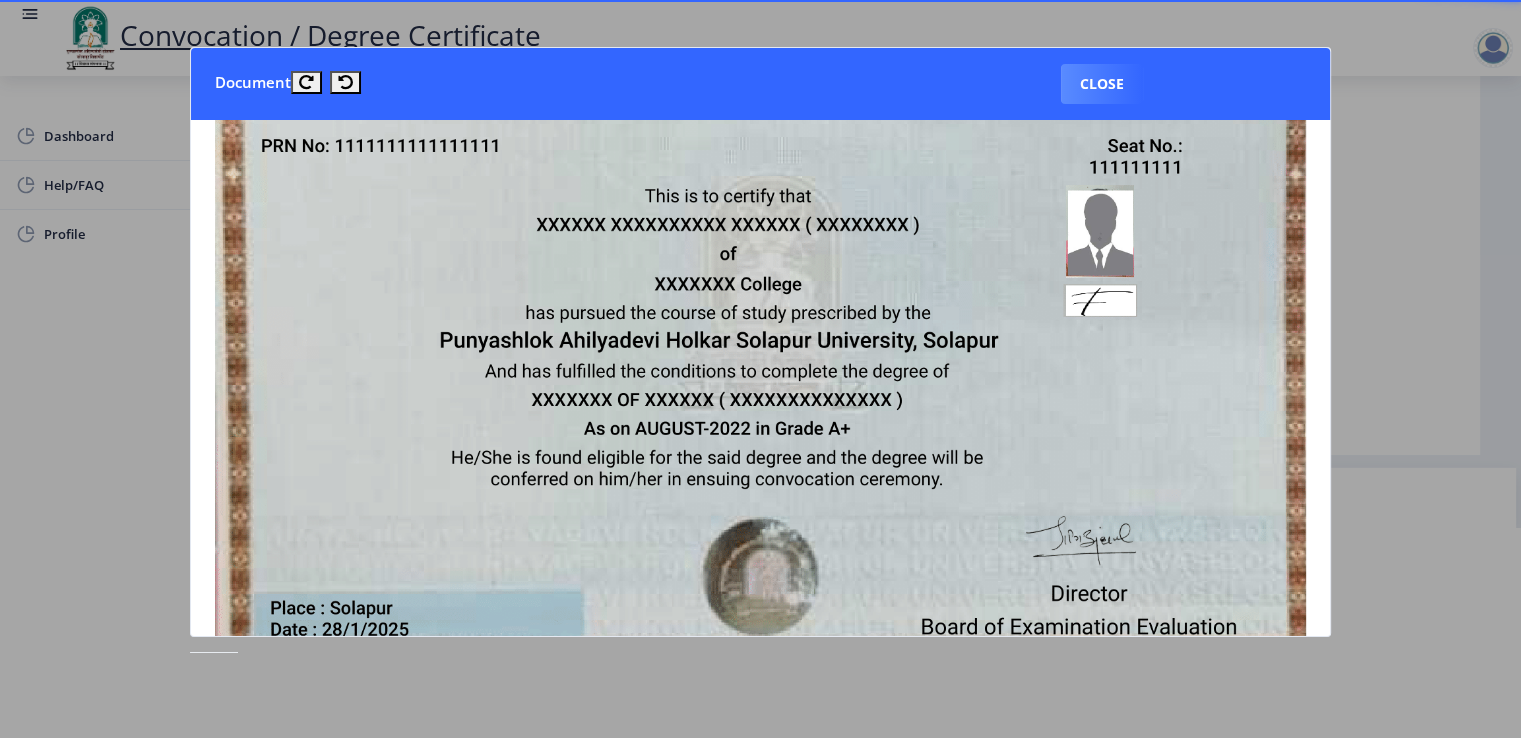click on "Document     Close" at bounding box center [760, 84] 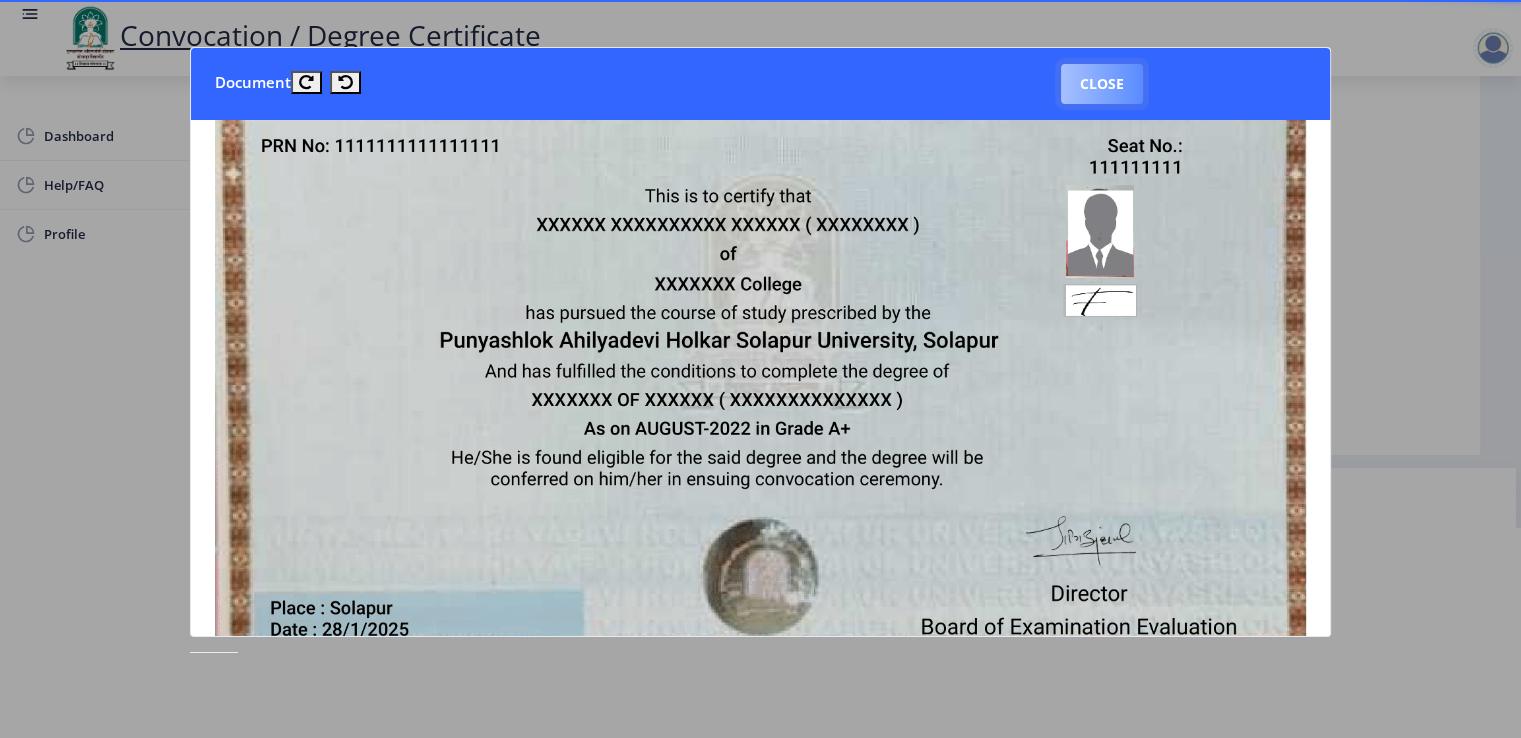 click on "Close" at bounding box center (1102, 84) 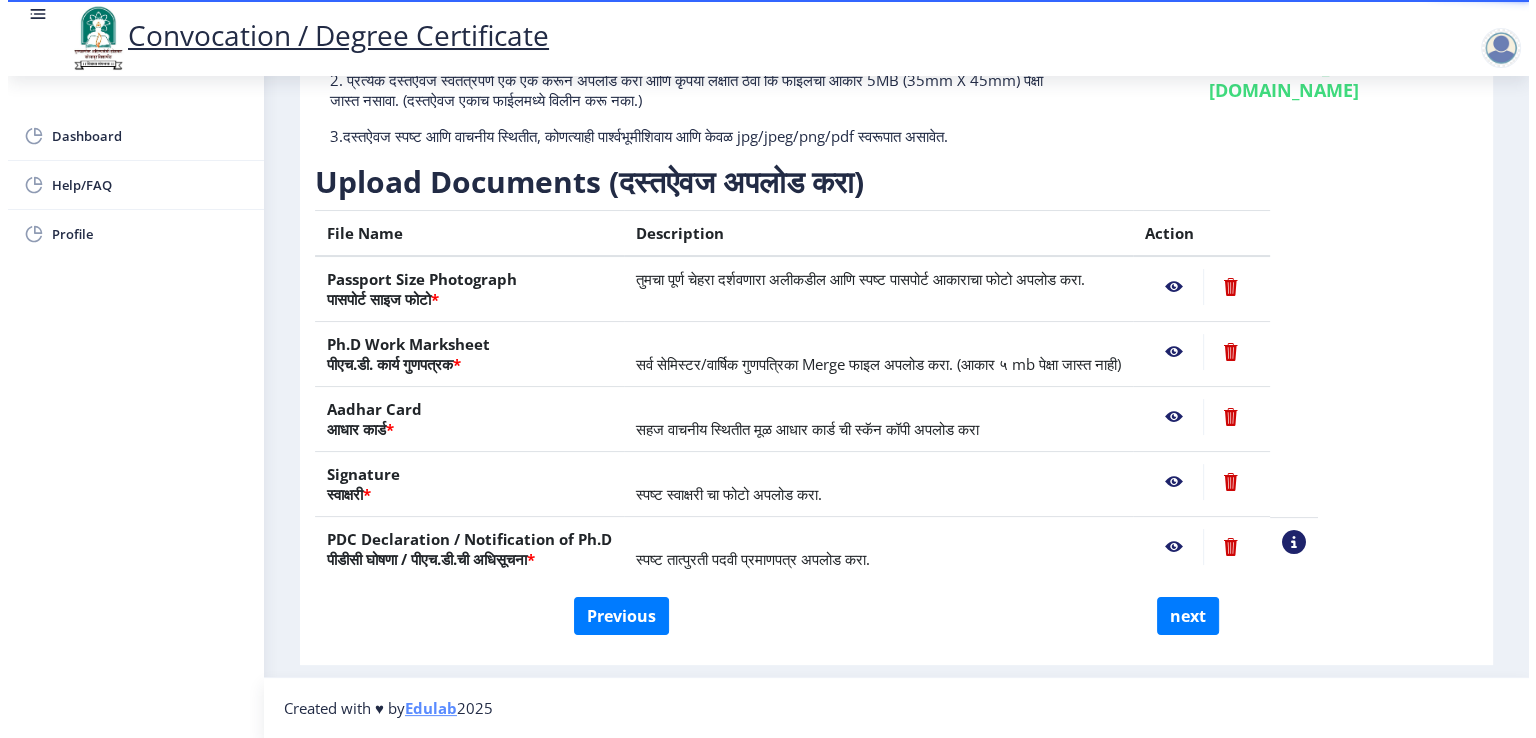 scroll, scrollTop: 15, scrollLeft: 0, axis: vertical 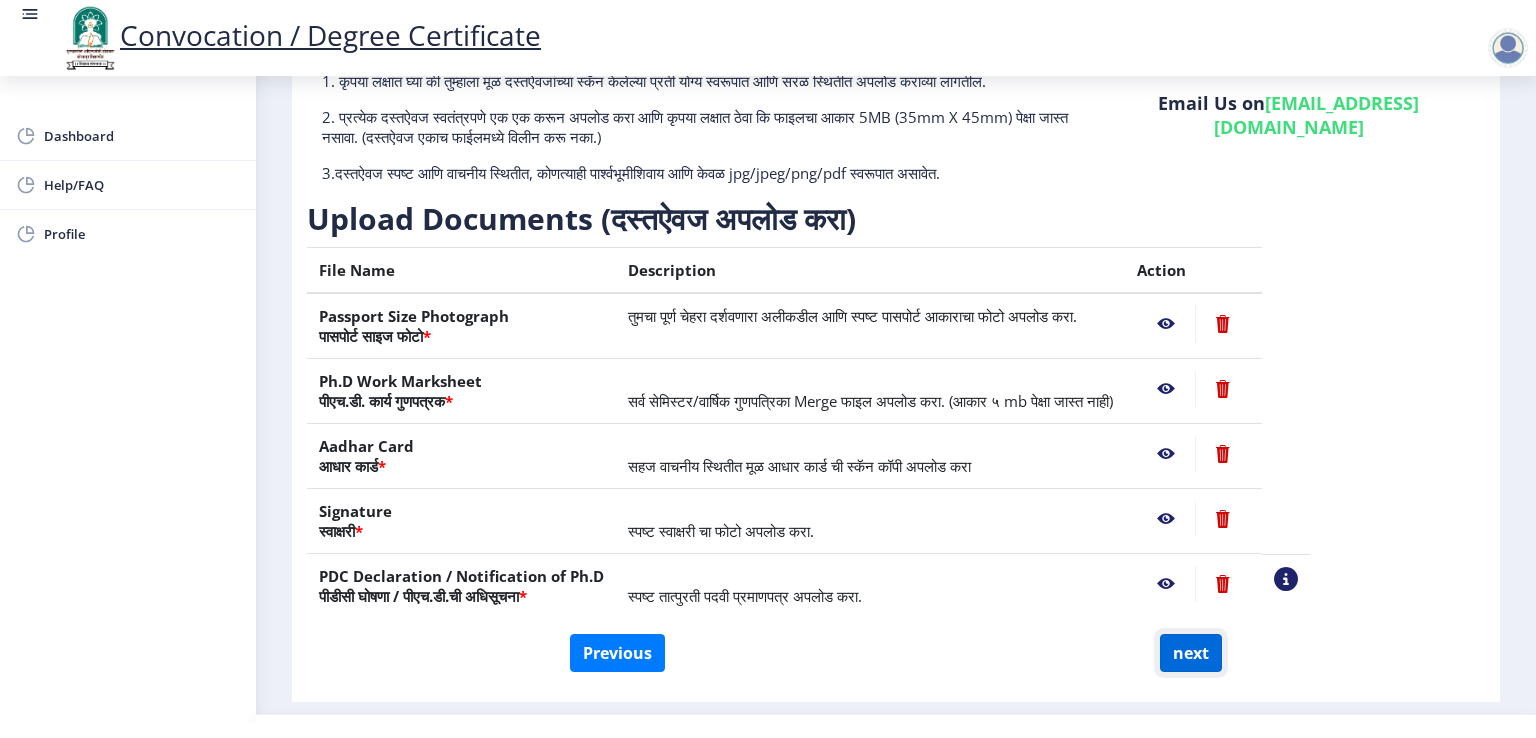 click on "next" 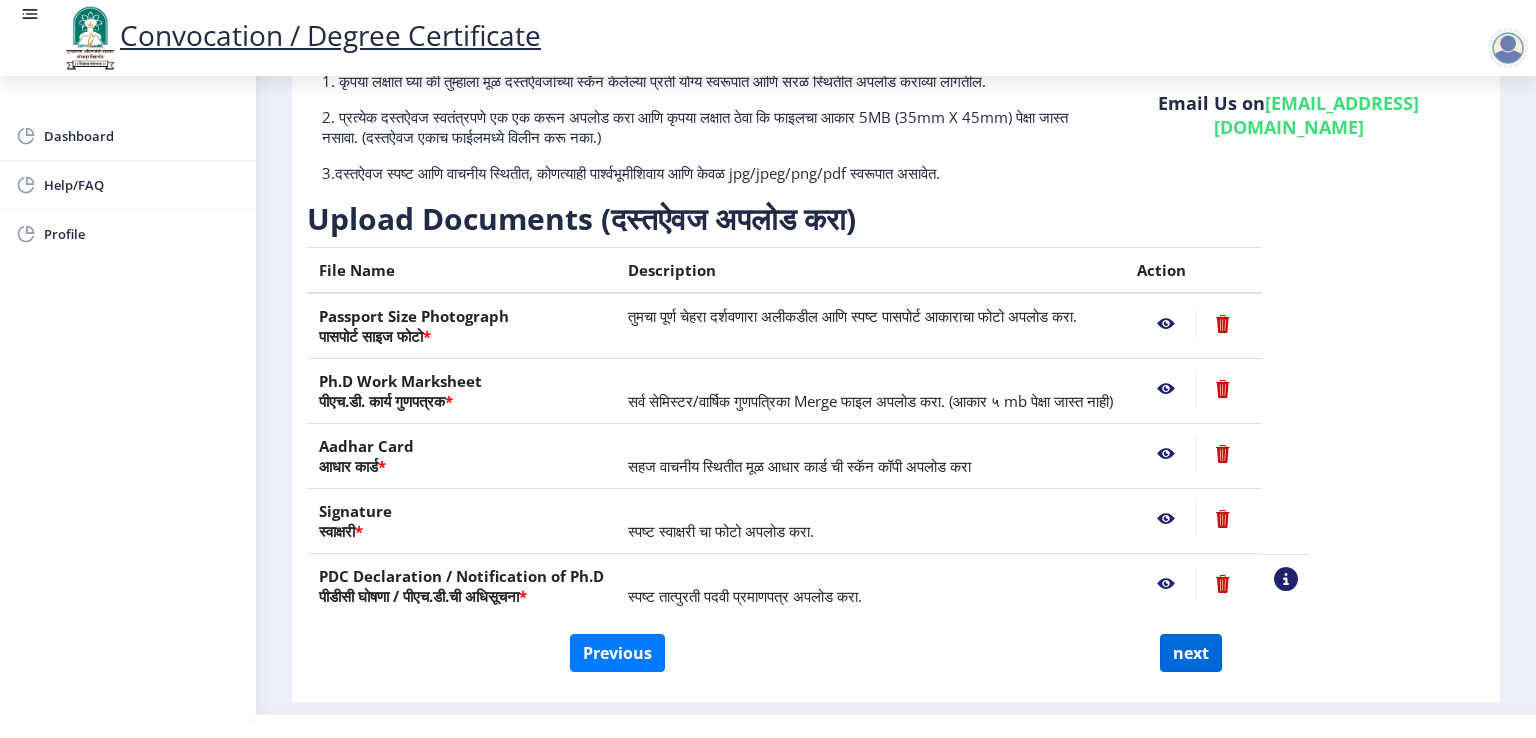 select 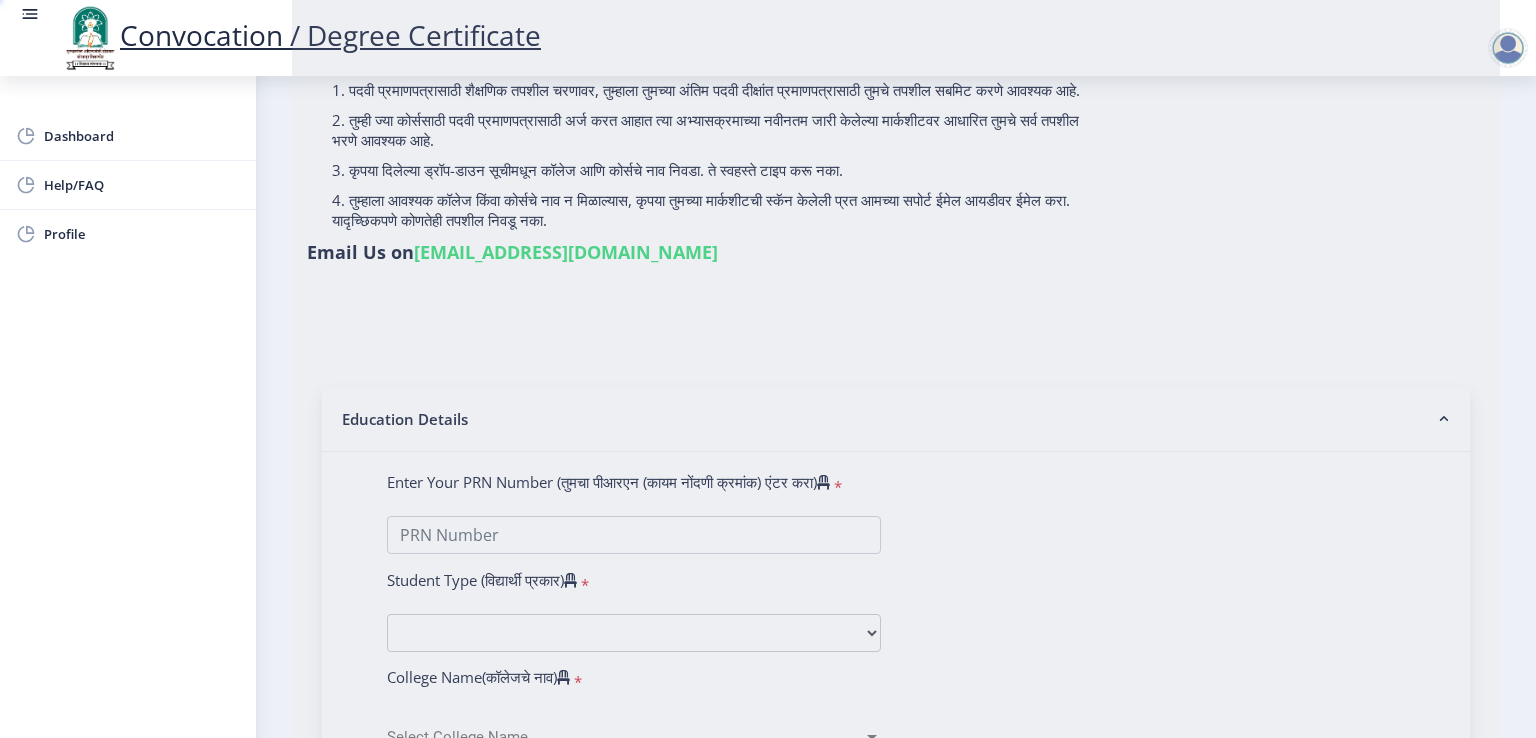 scroll, scrollTop: 0, scrollLeft: 0, axis: both 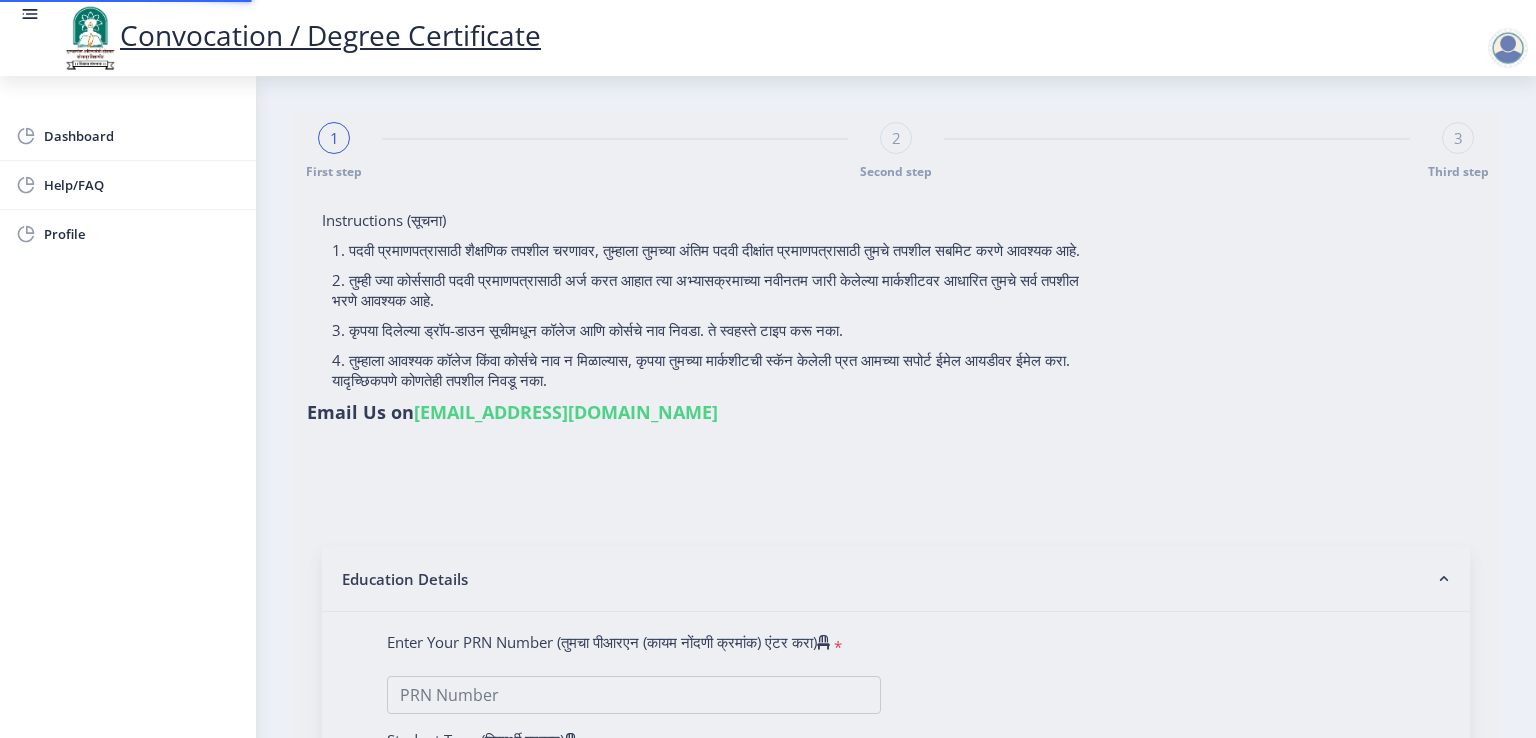 type on "[PERSON_NAME] SIDDHAPPA" 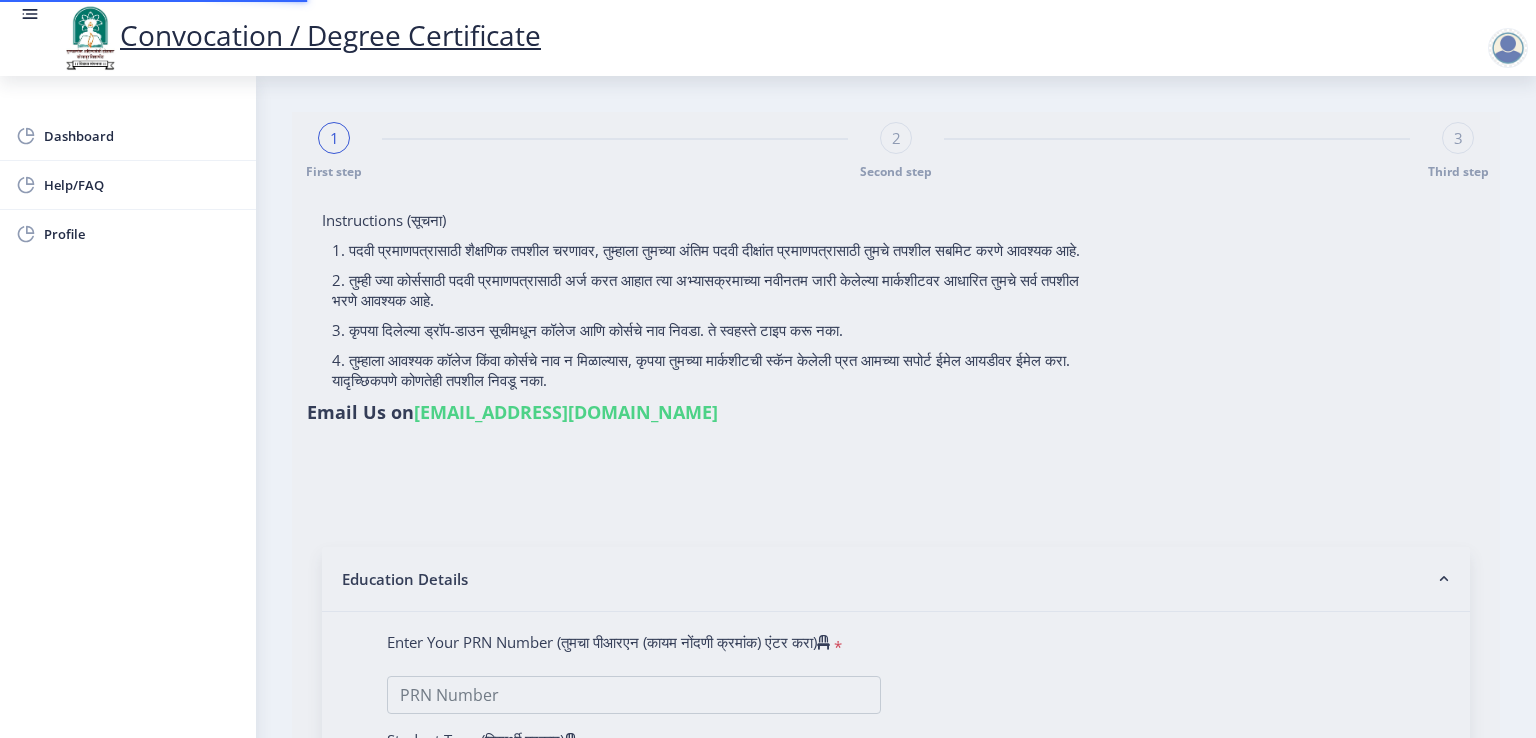 type on "[PERSON_NAME] SIDDHAPPA" 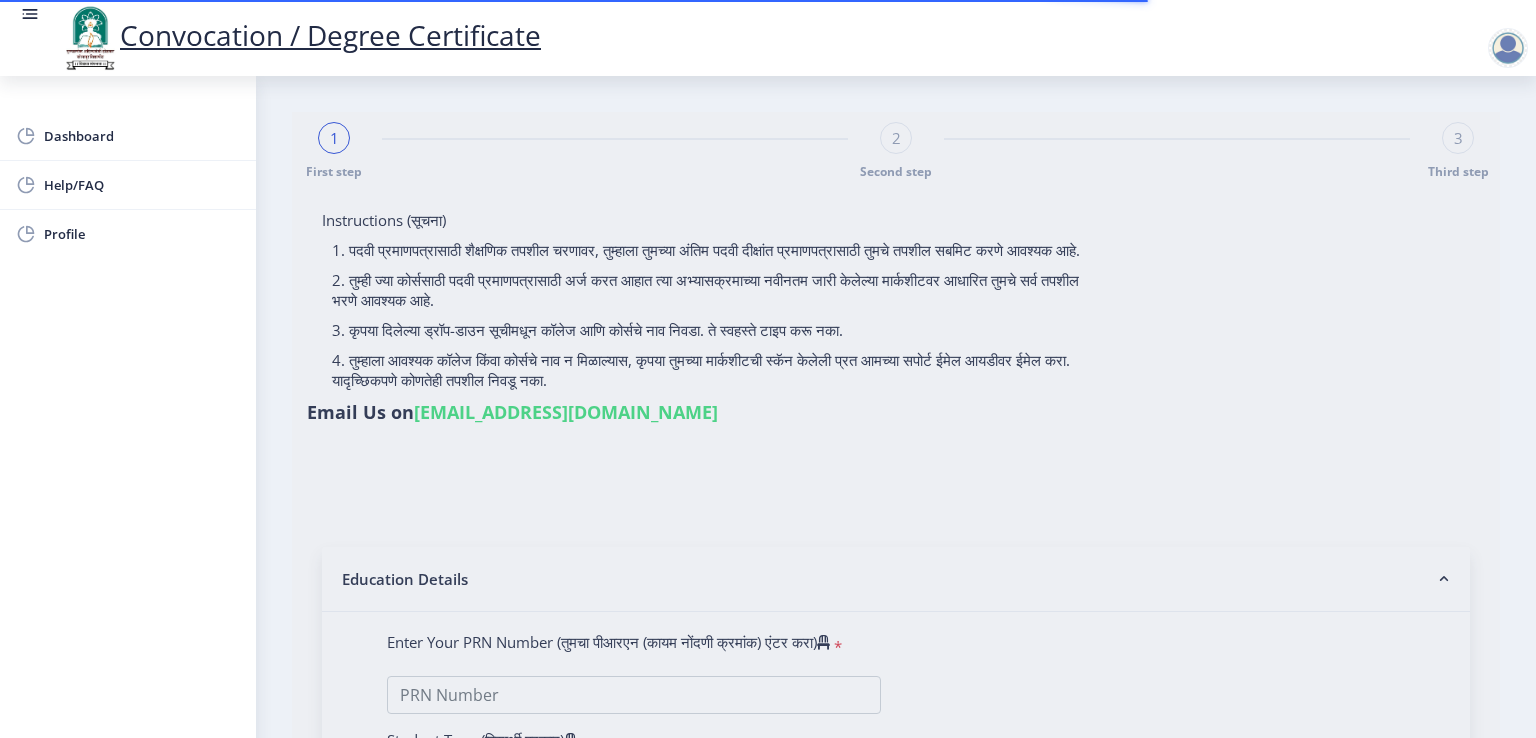 scroll, scrollTop: 0, scrollLeft: 0, axis: both 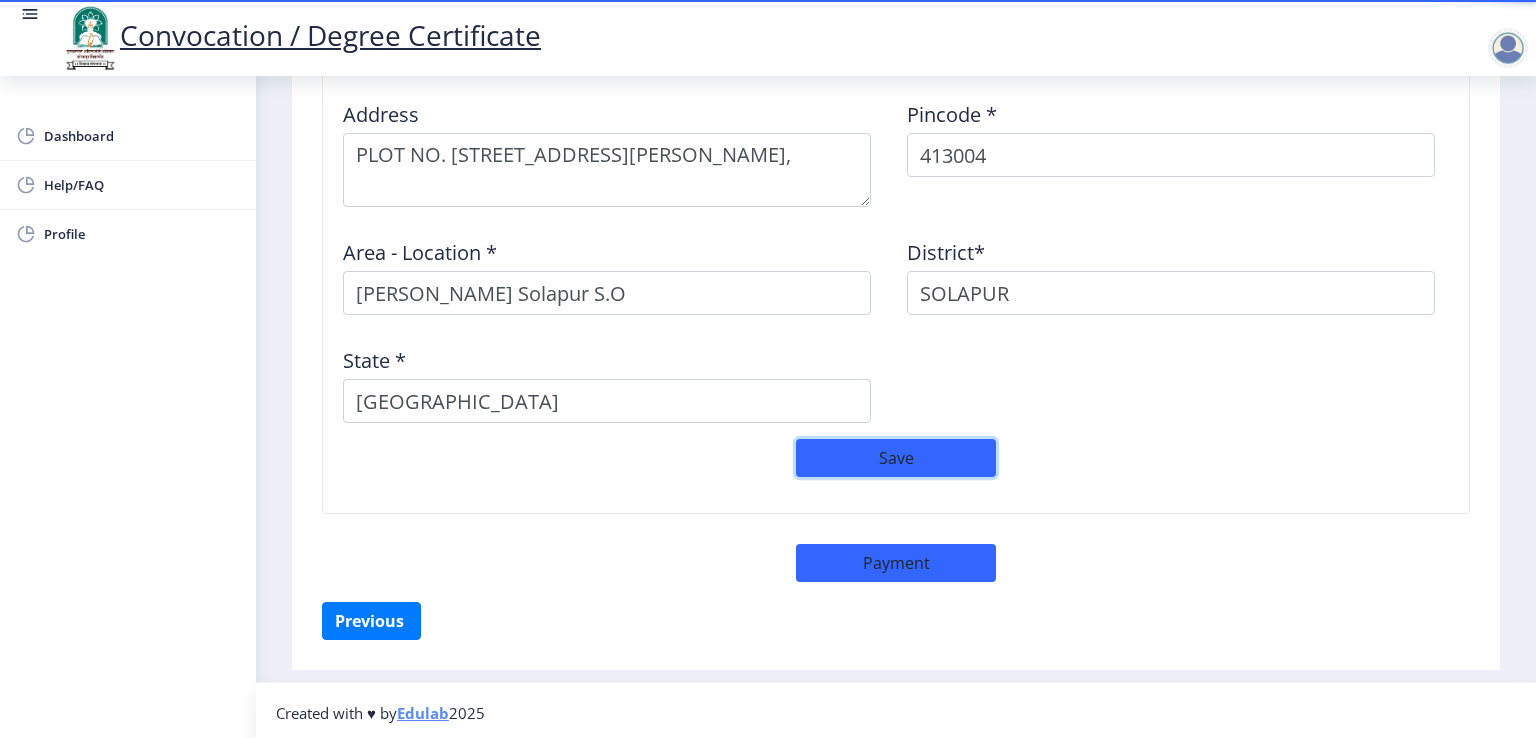click on "Save" 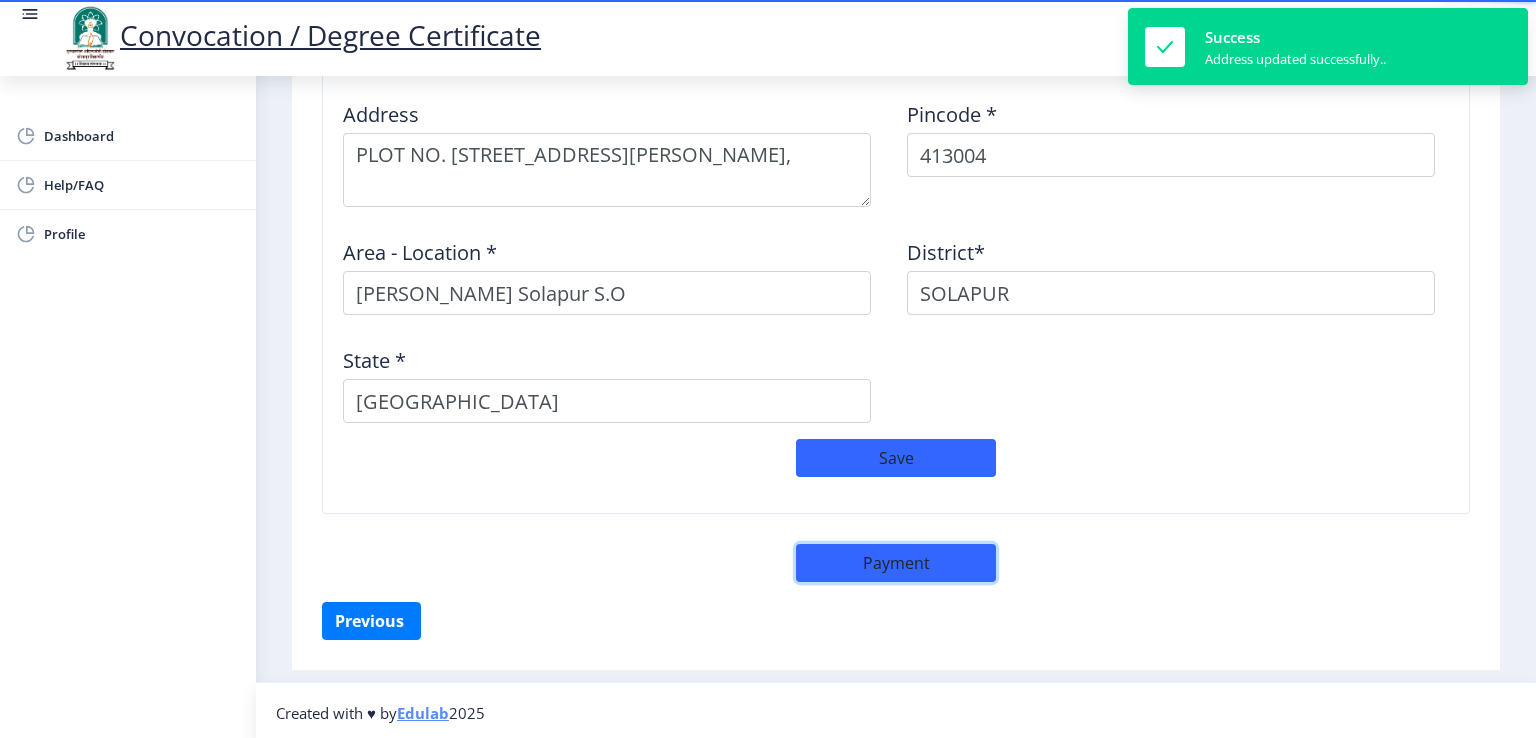 click on "Payment" 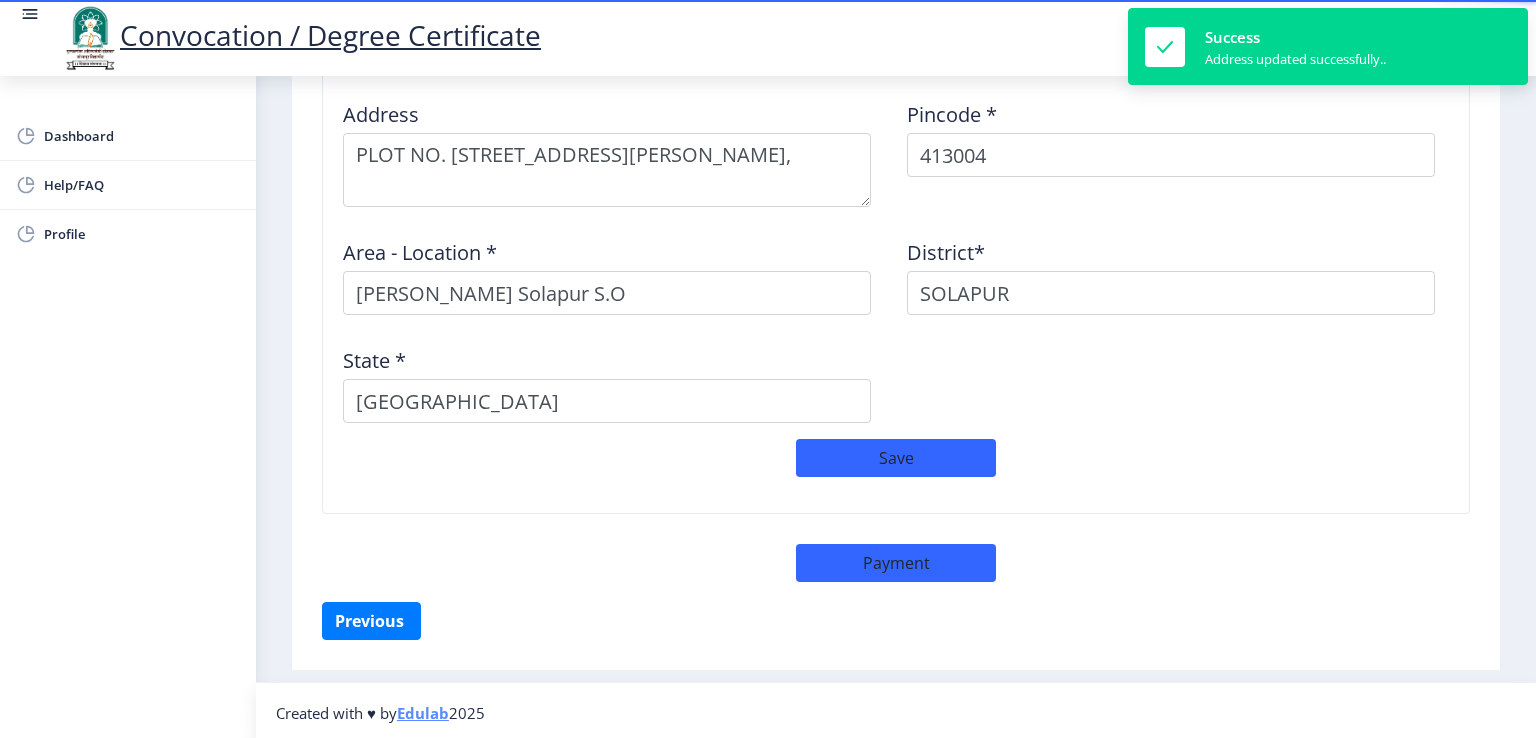 select on "sealed" 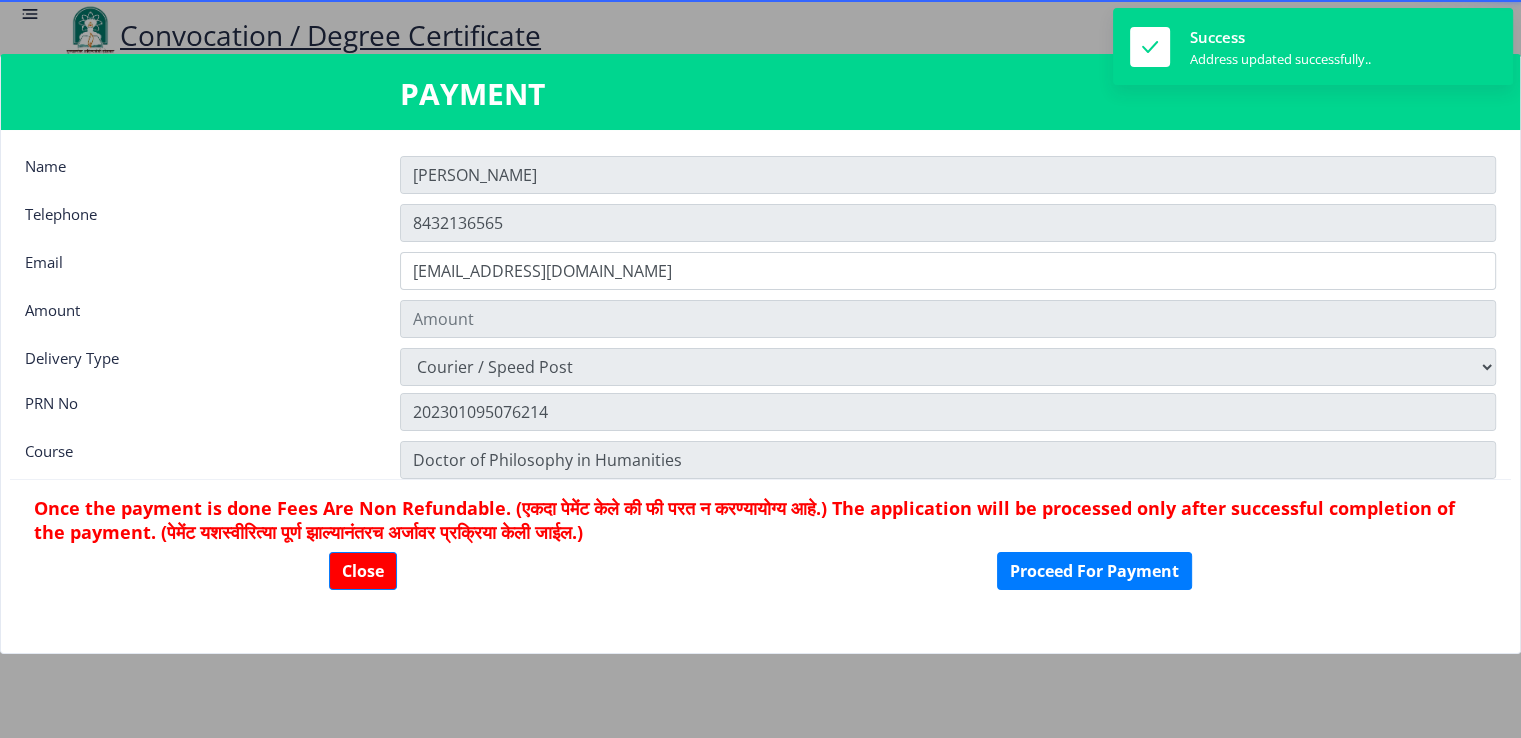 type on "600" 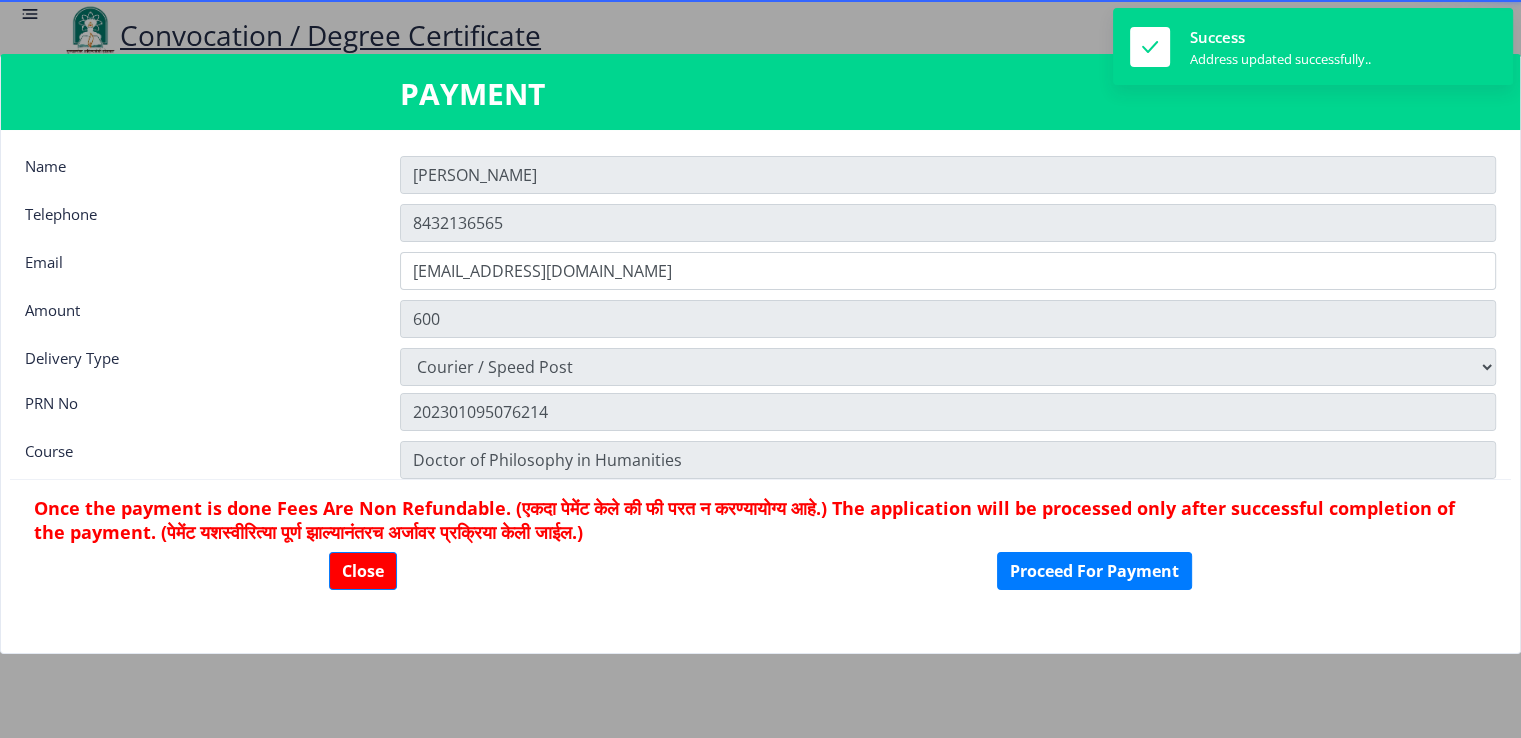 scroll, scrollTop: 1682, scrollLeft: 0, axis: vertical 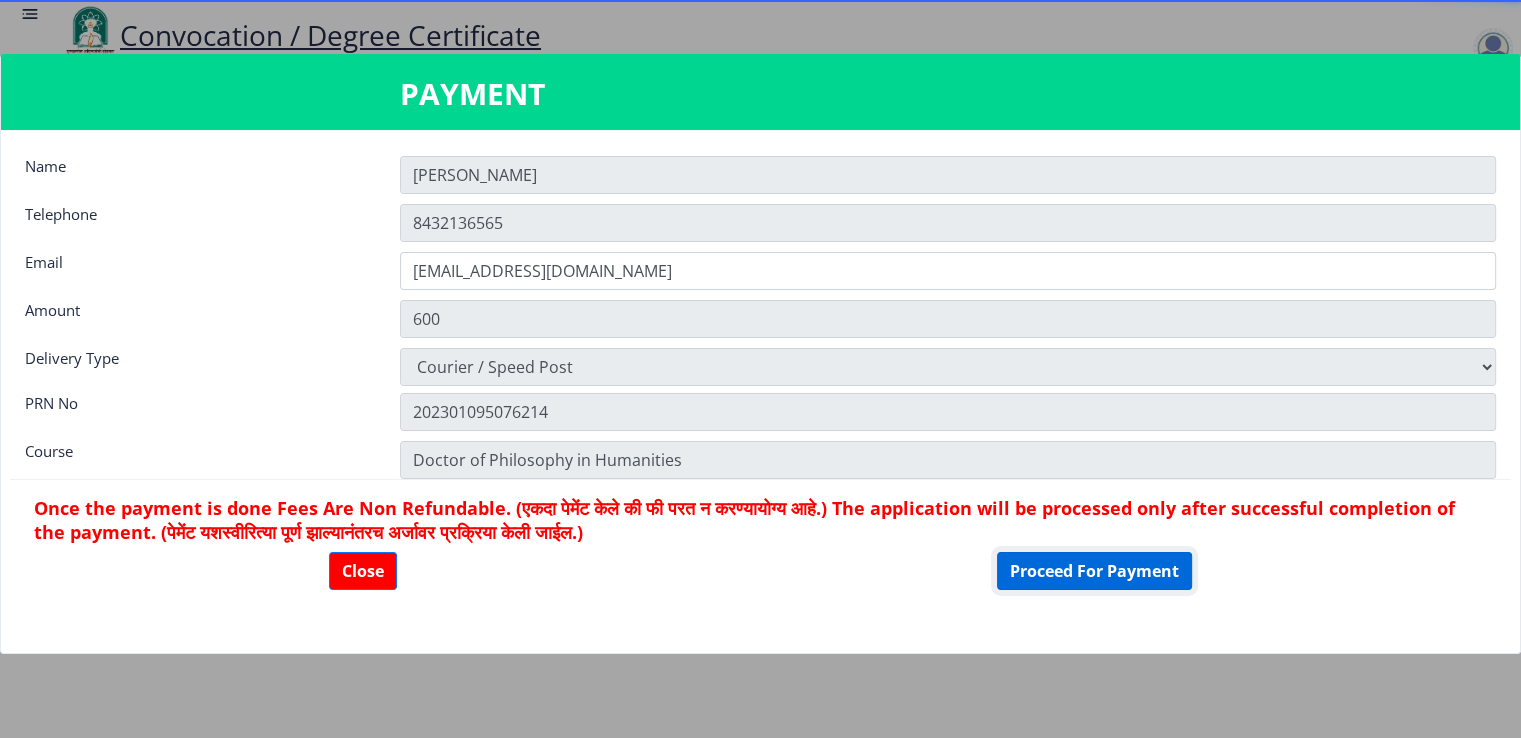 click on "Proceed For Payment" 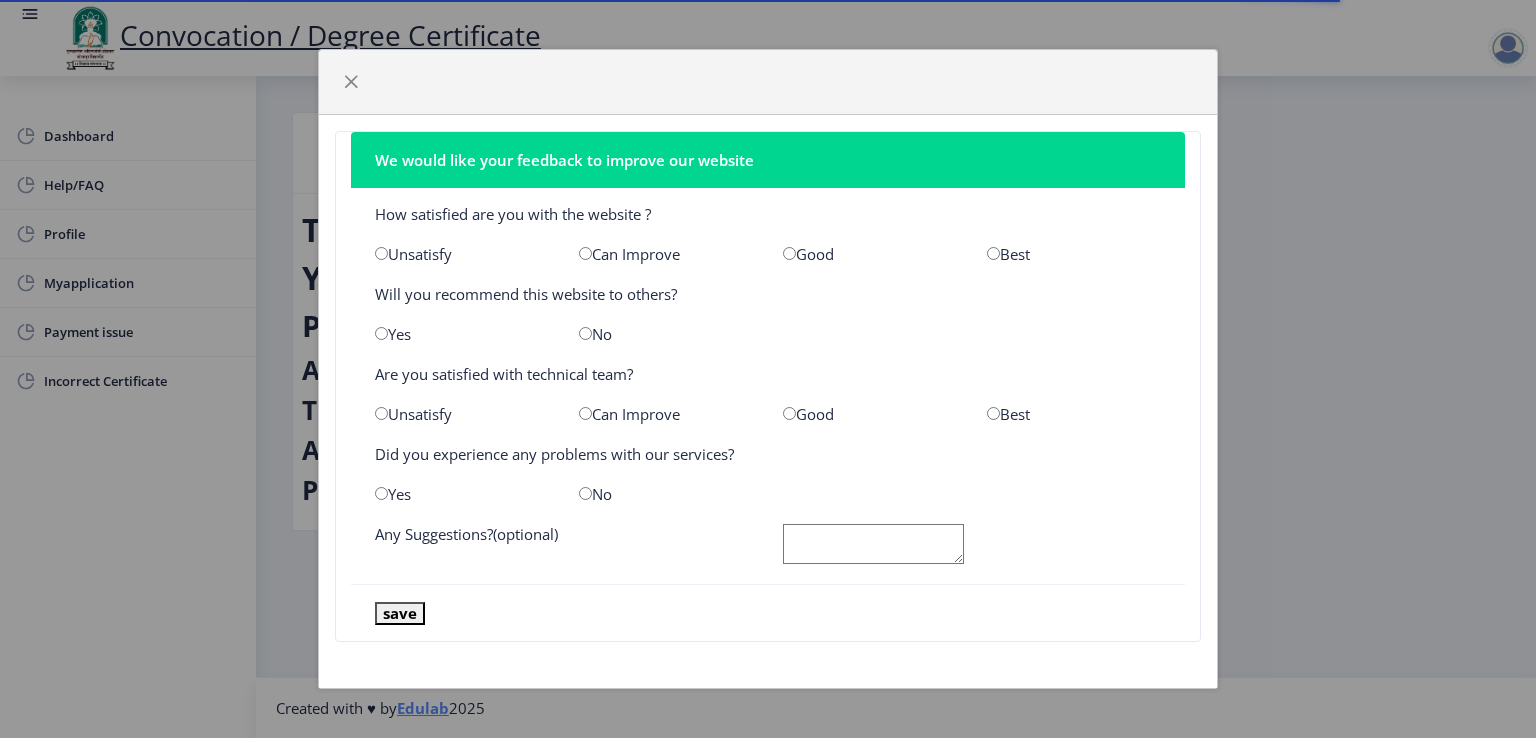 scroll, scrollTop: 0, scrollLeft: 0, axis: both 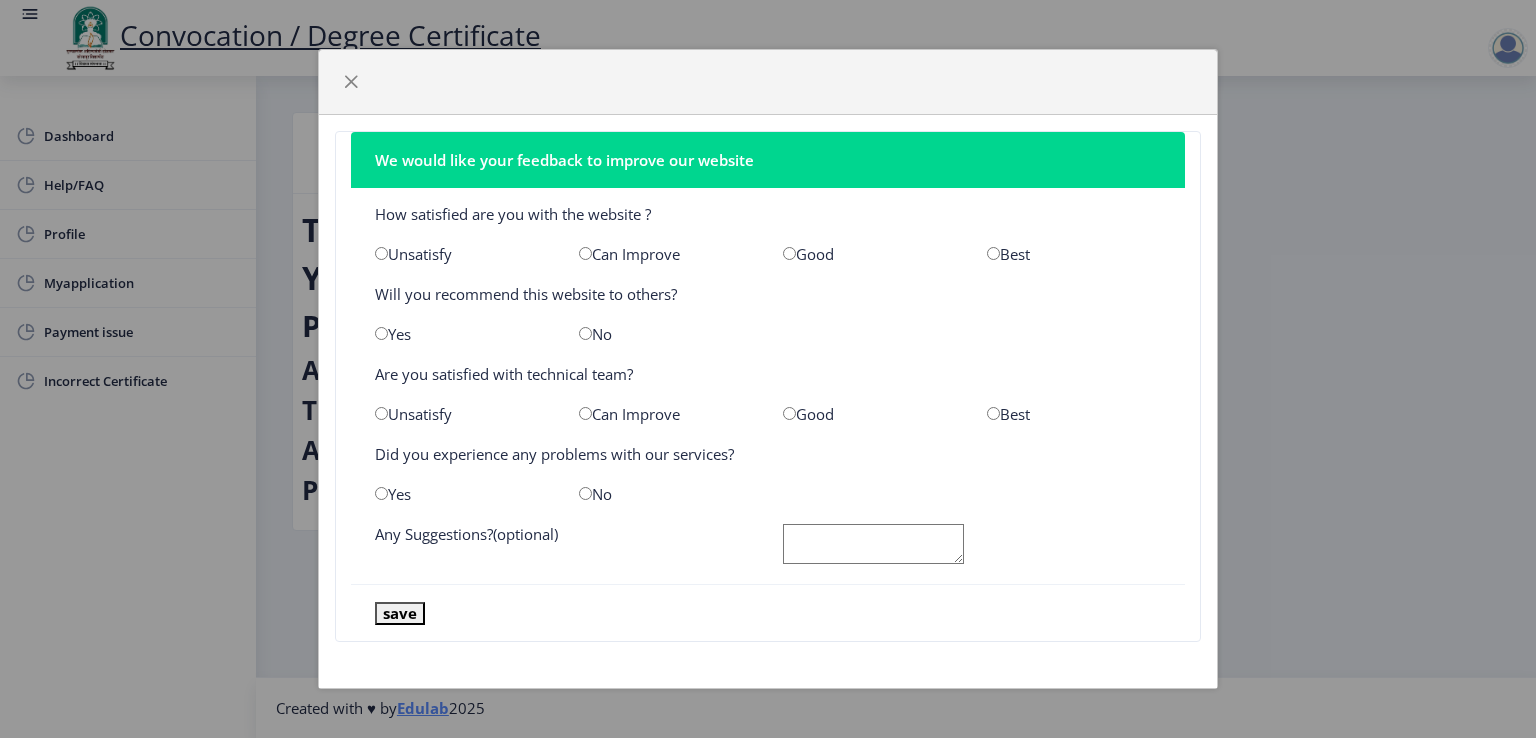 click at bounding box center (585, 253) 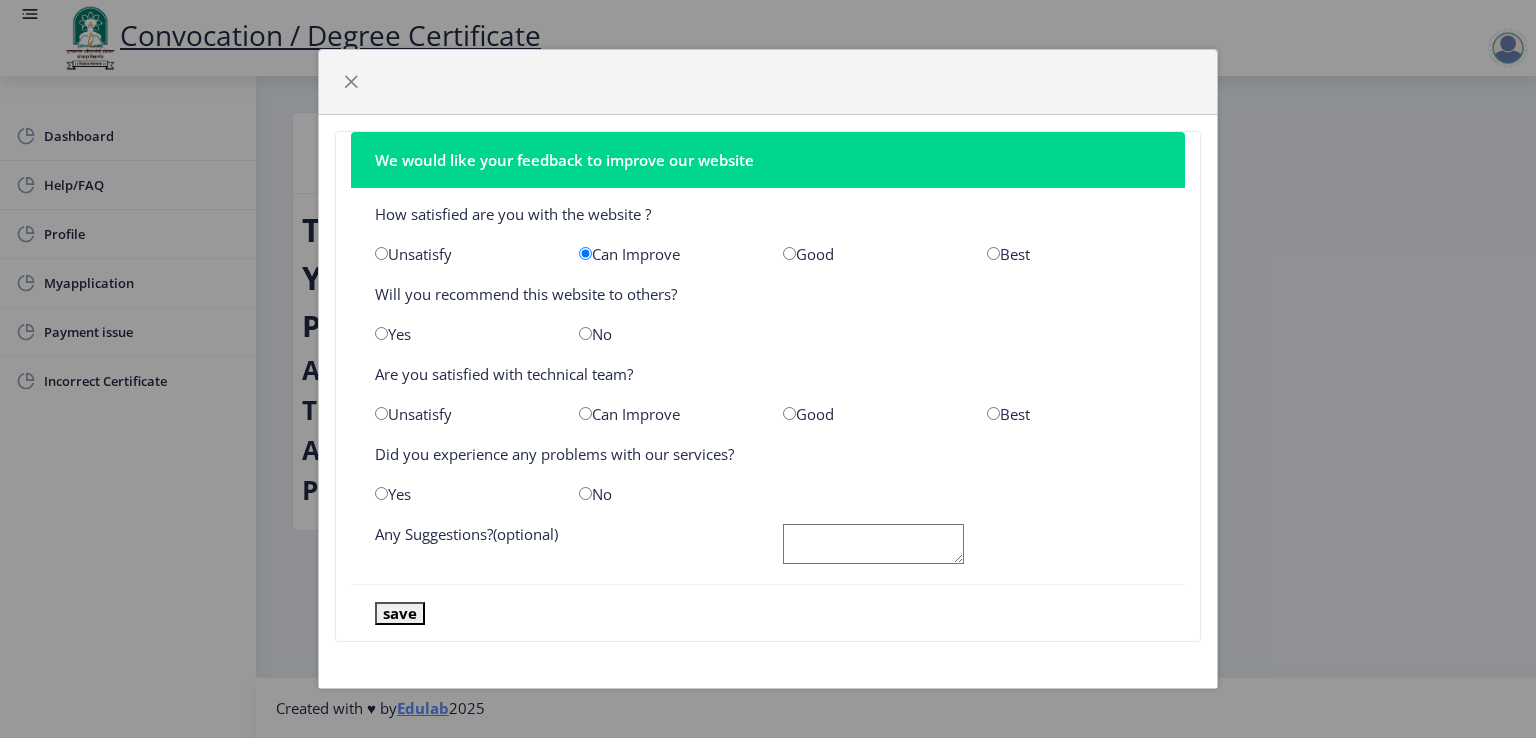 click at bounding box center [381, 333] 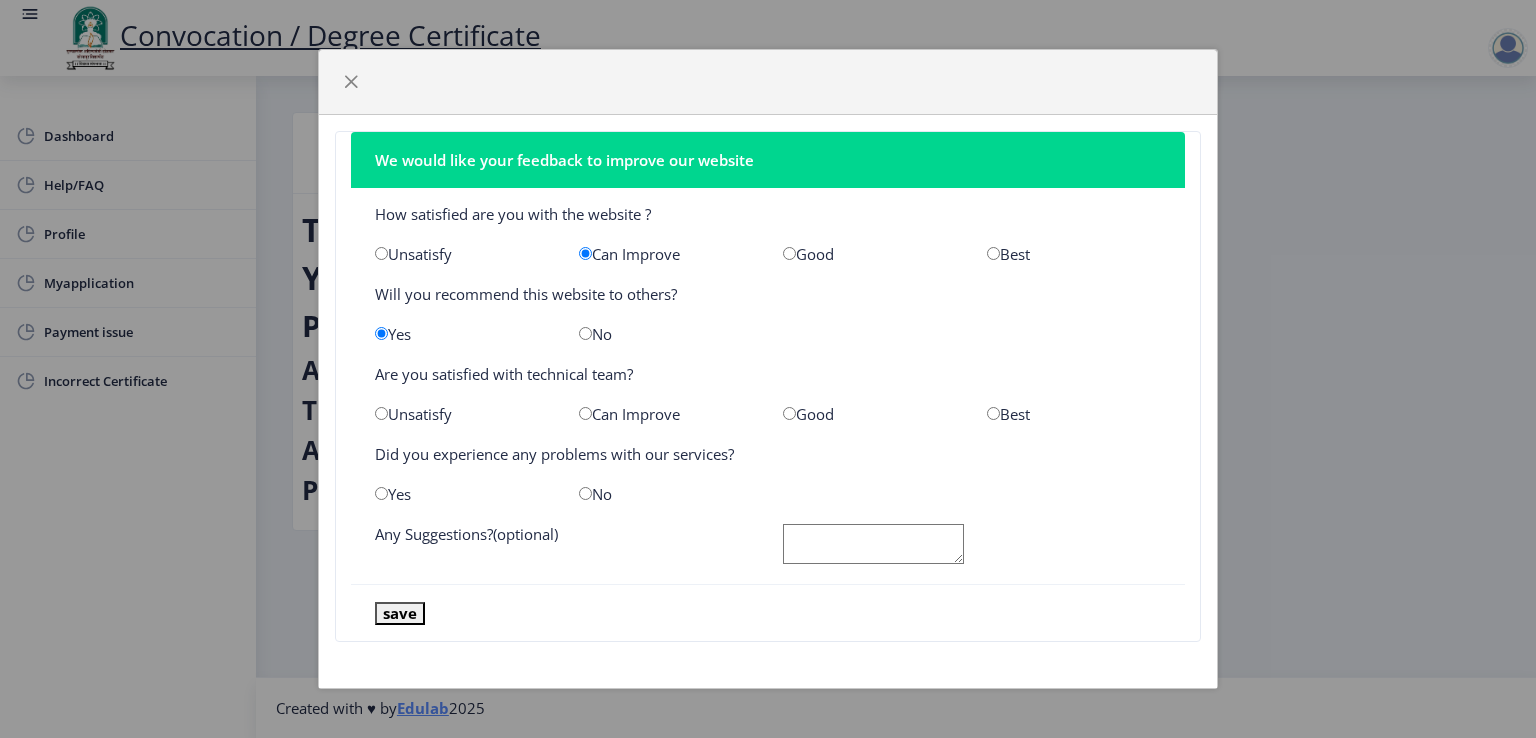 click at bounding box center (381, 413) 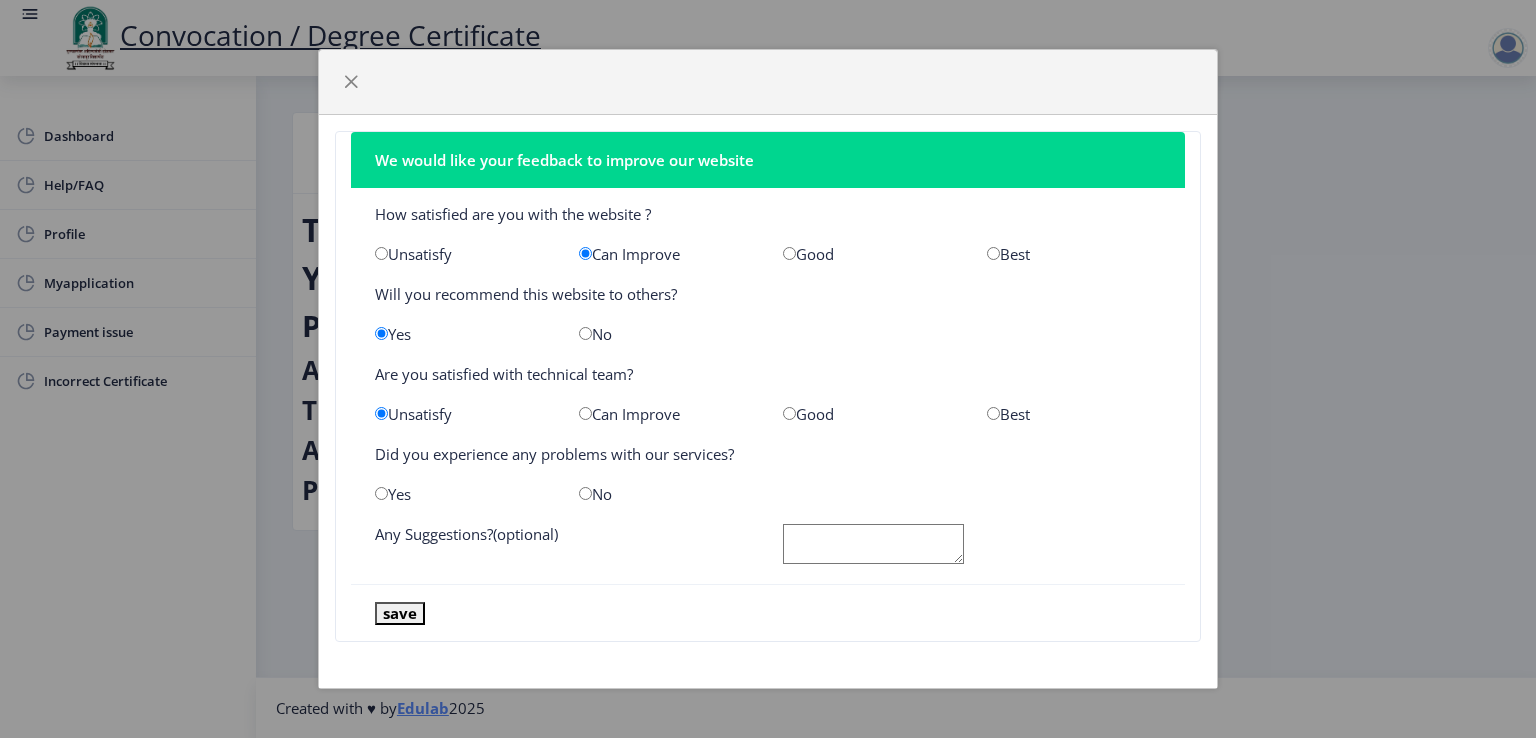 click at bounding box center (381, 493) 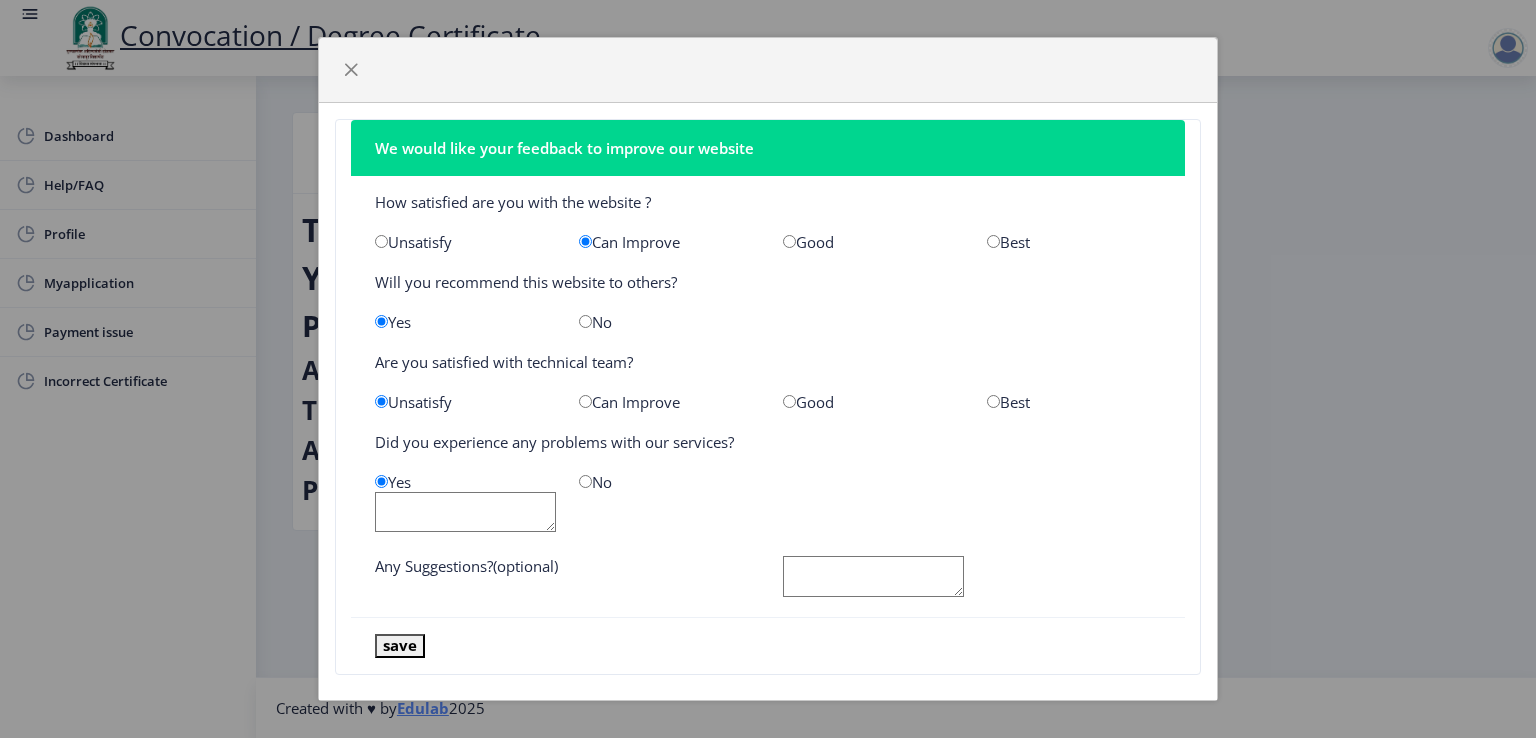 click 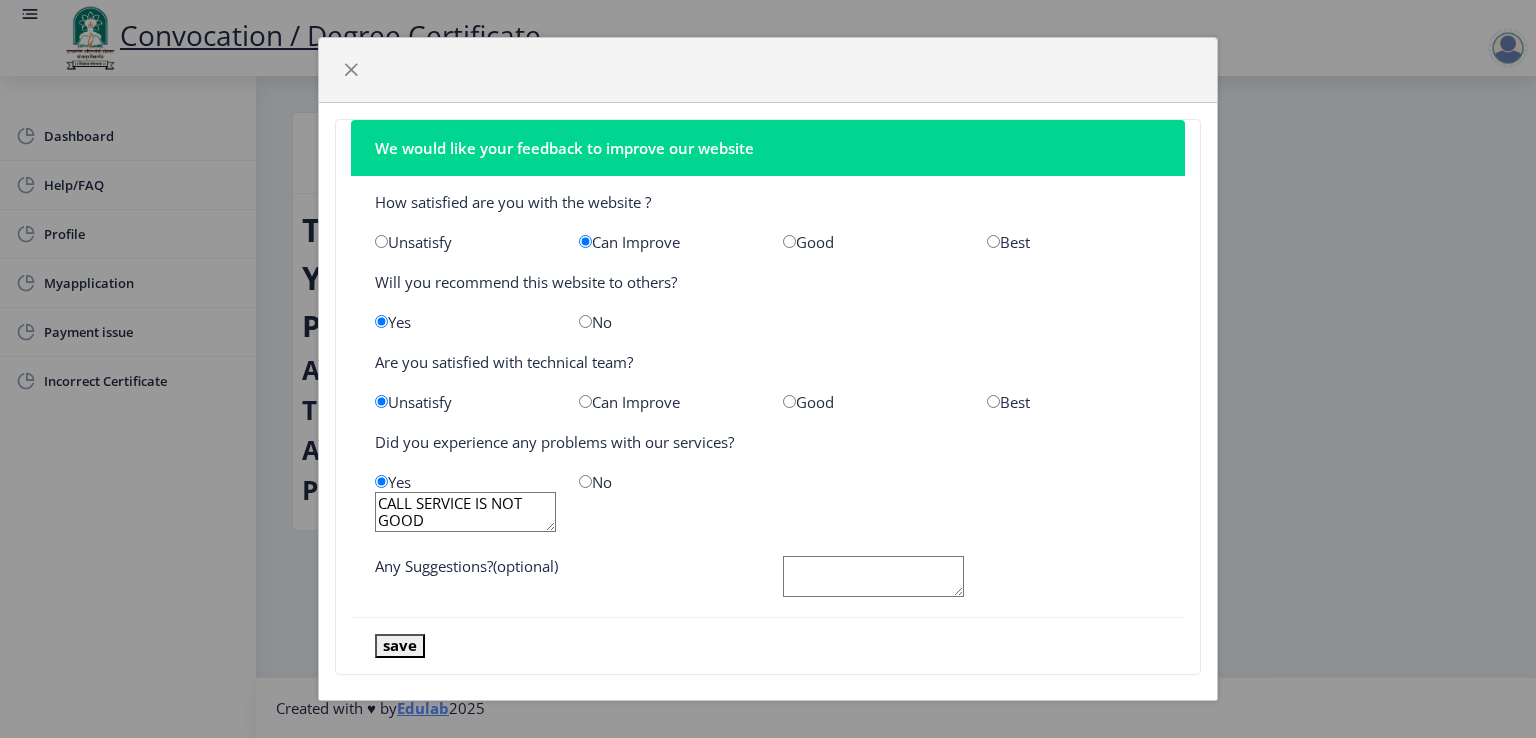 type on "CALL SERVICE IS NOT GOOD" 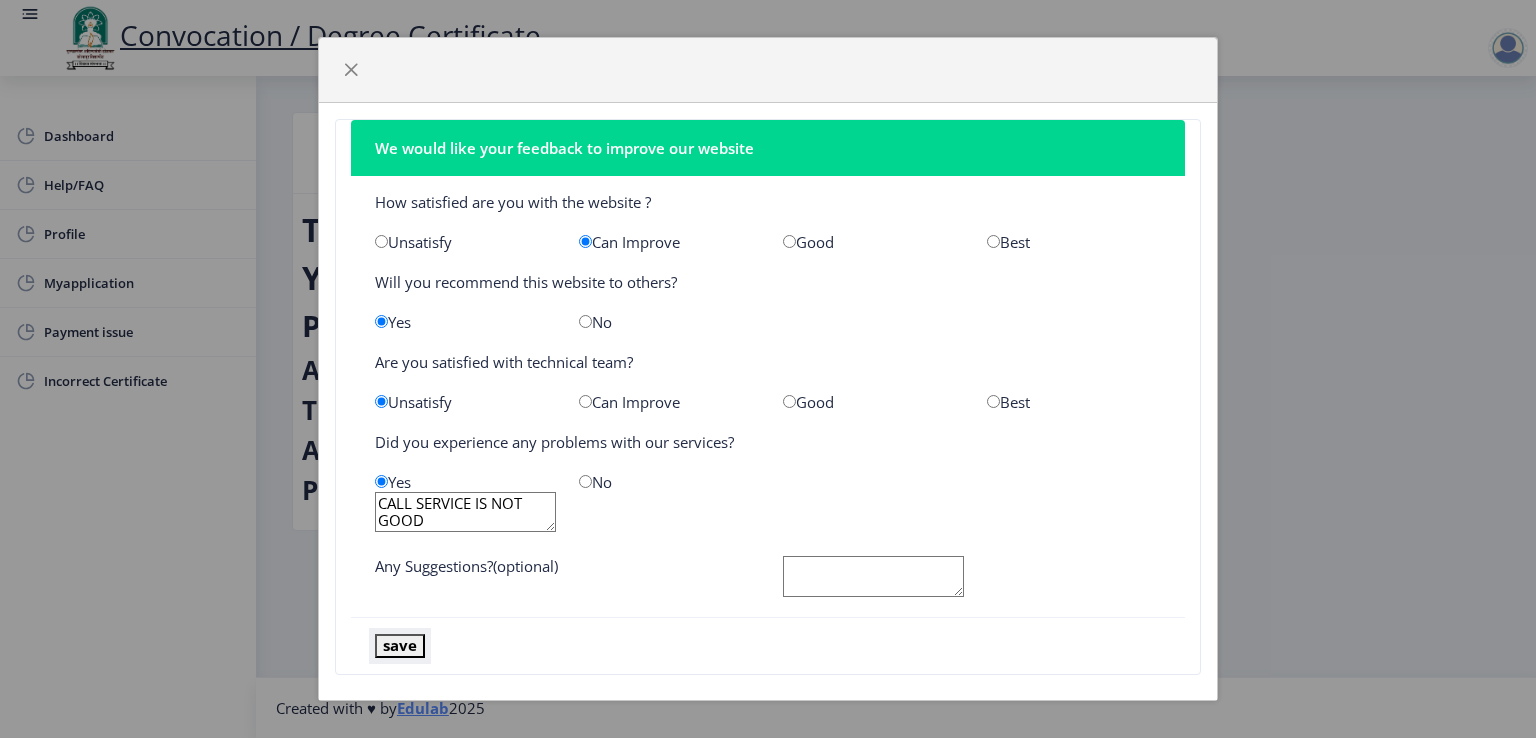 click on "save" 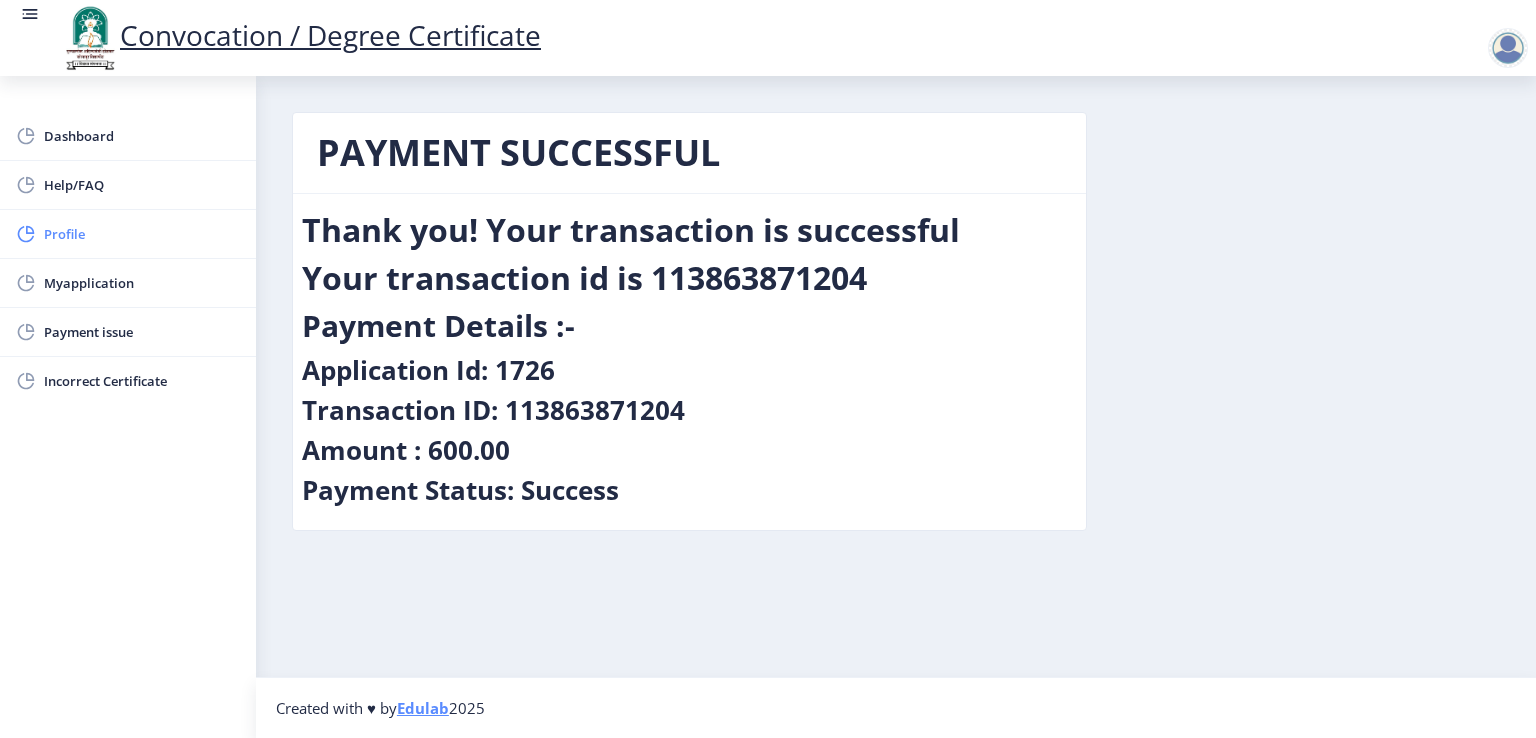 click on "Profile" 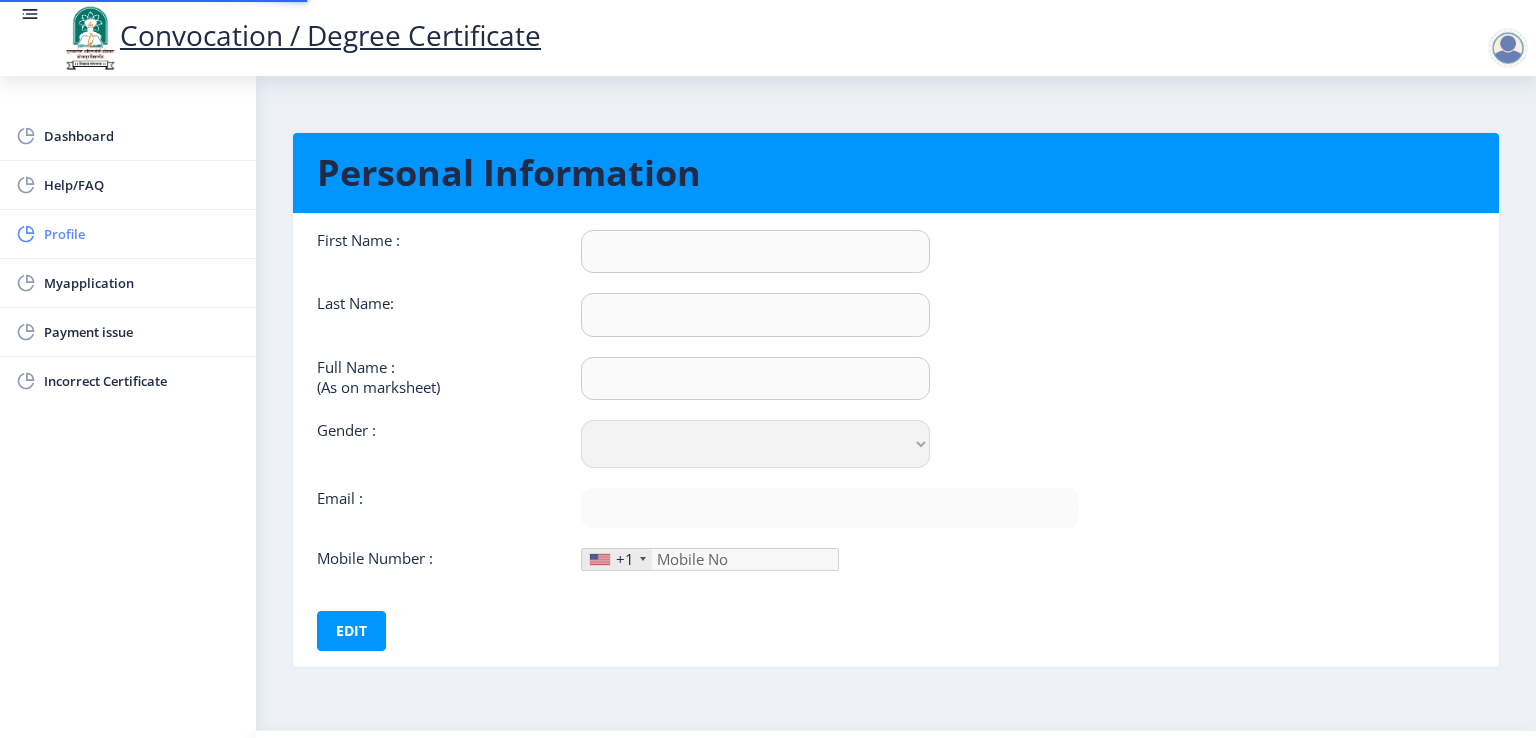 type on "[PERSON_NAME]" 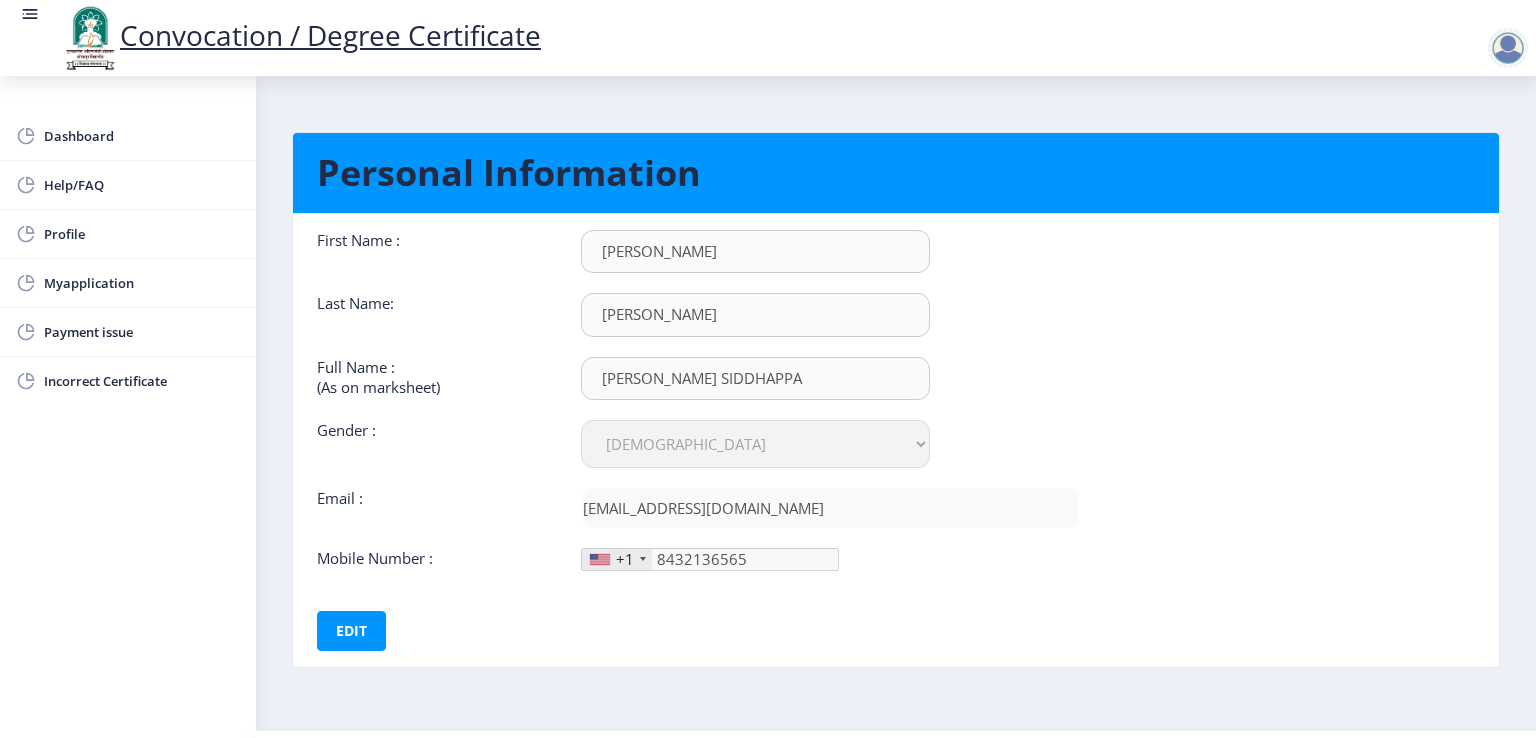 scroll, scrollTop: 49, scrollLeft: 0, axis: vertical 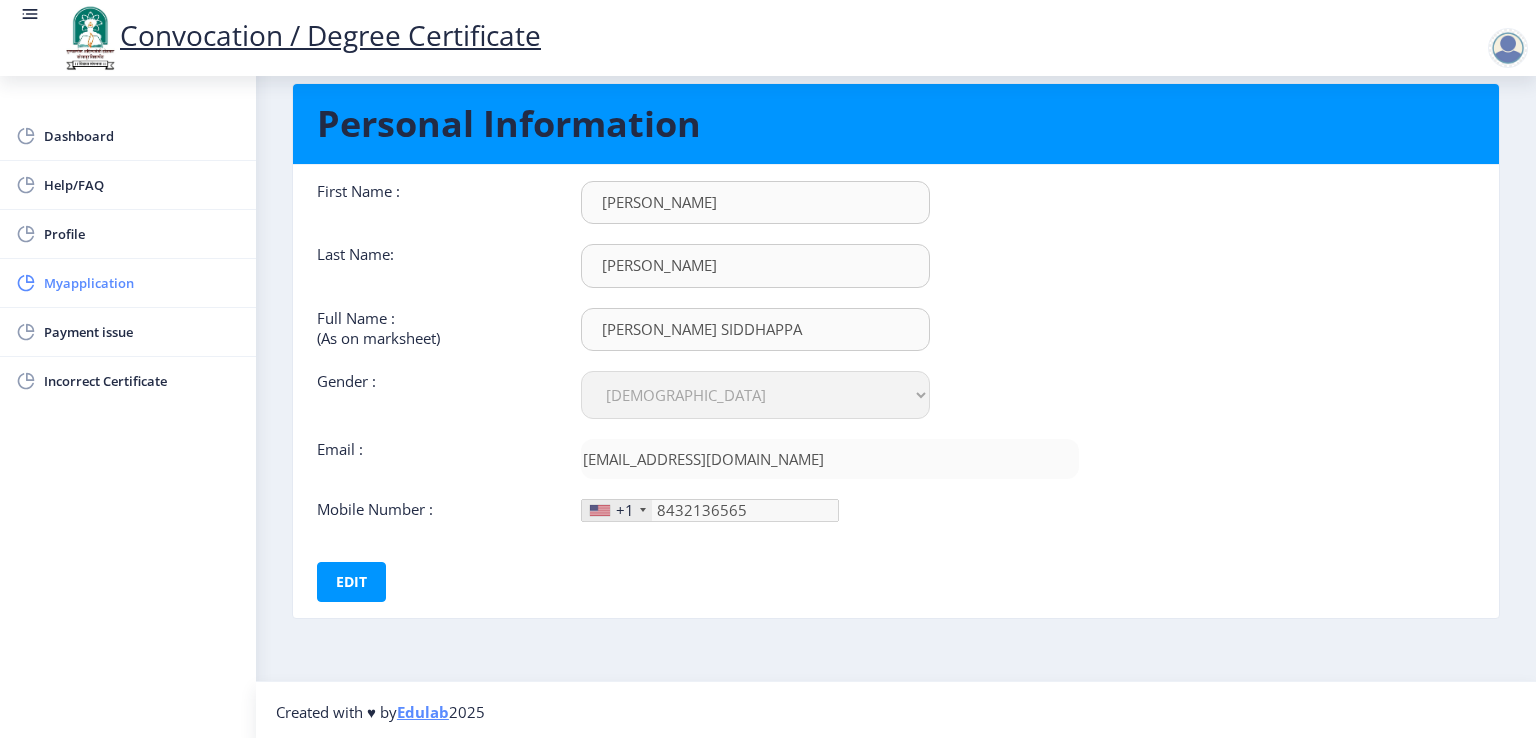 click on "Myapplication" 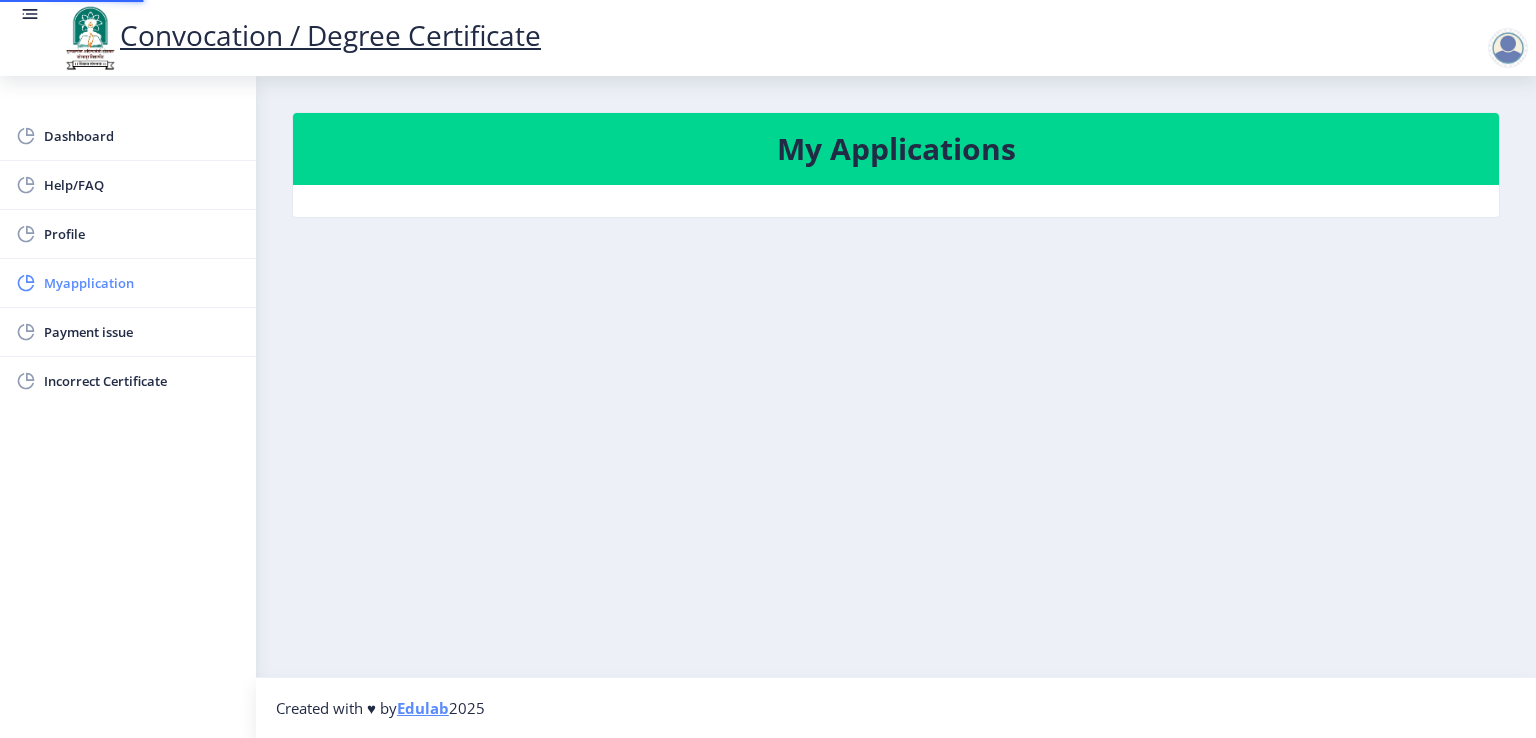 scroll, scrollTop: 0, scrollLeft: 0, axis: both 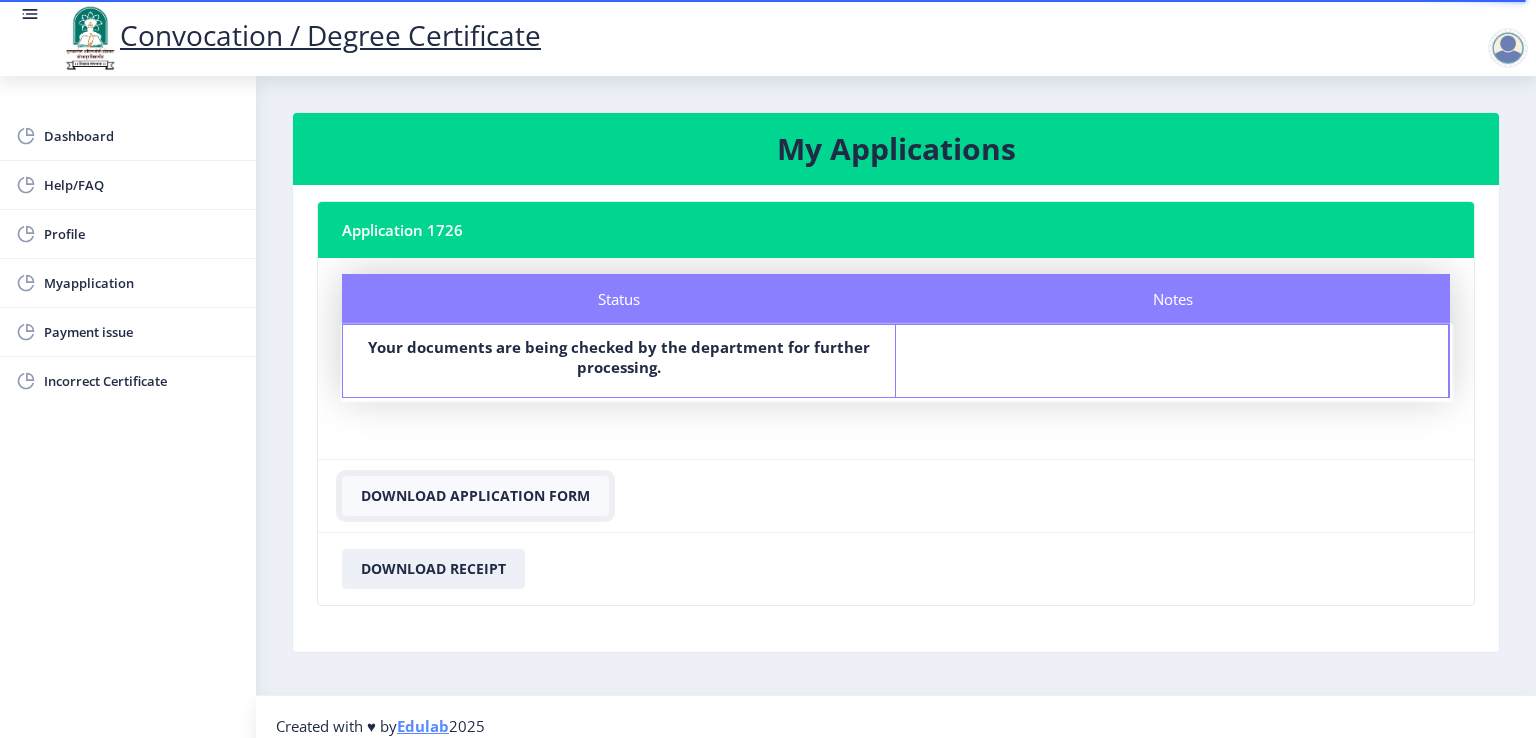 click on "Download Application Form" 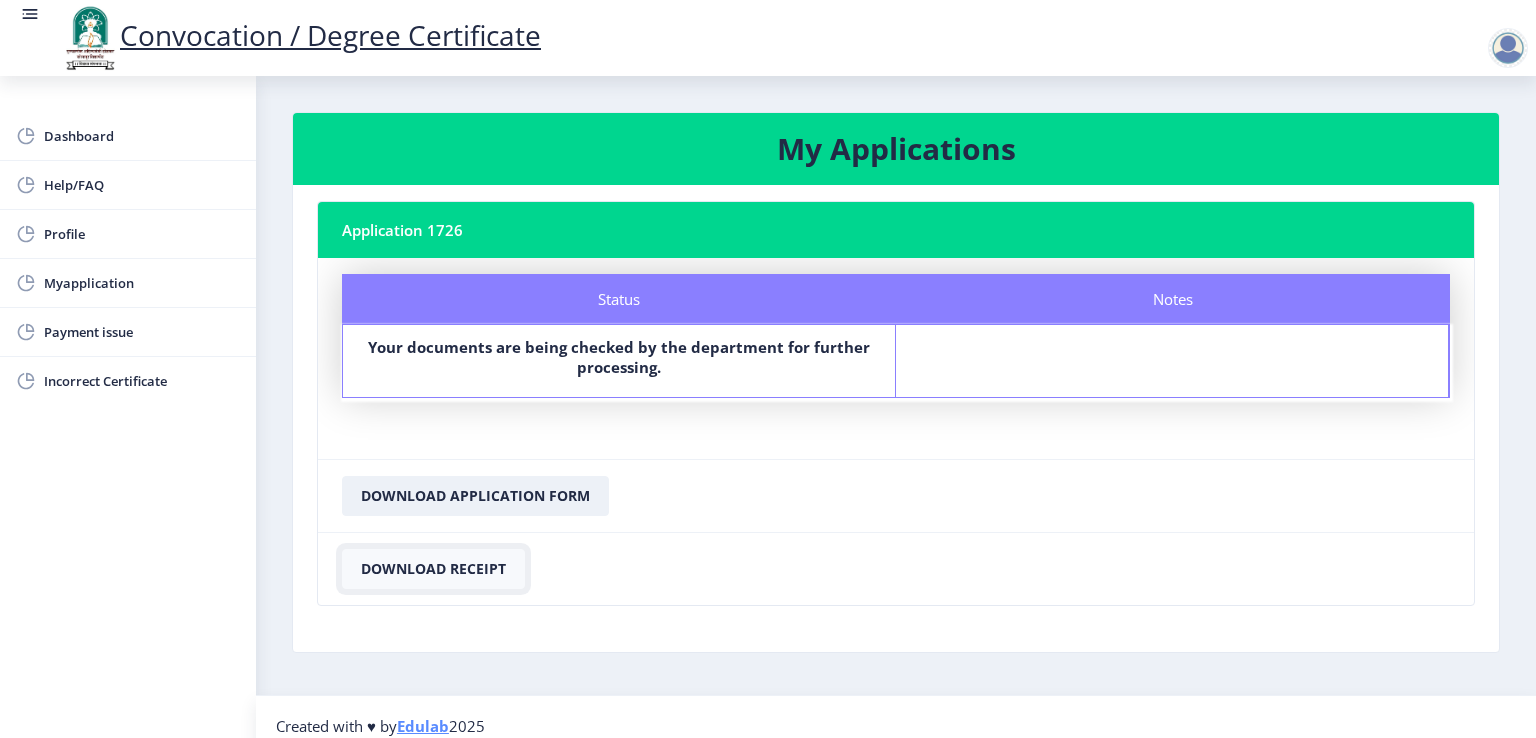 click on "Download Receipt" 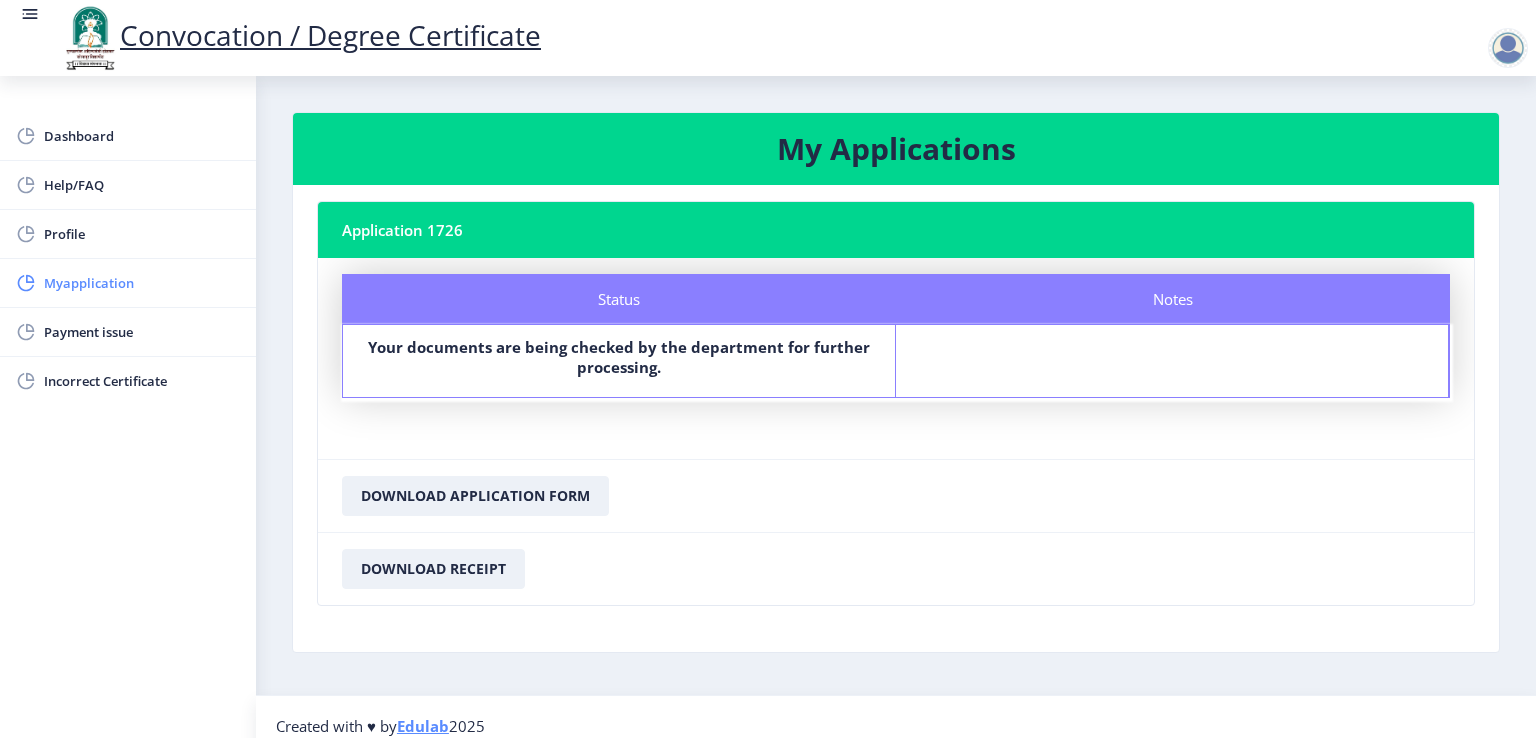click on "Myapplication" 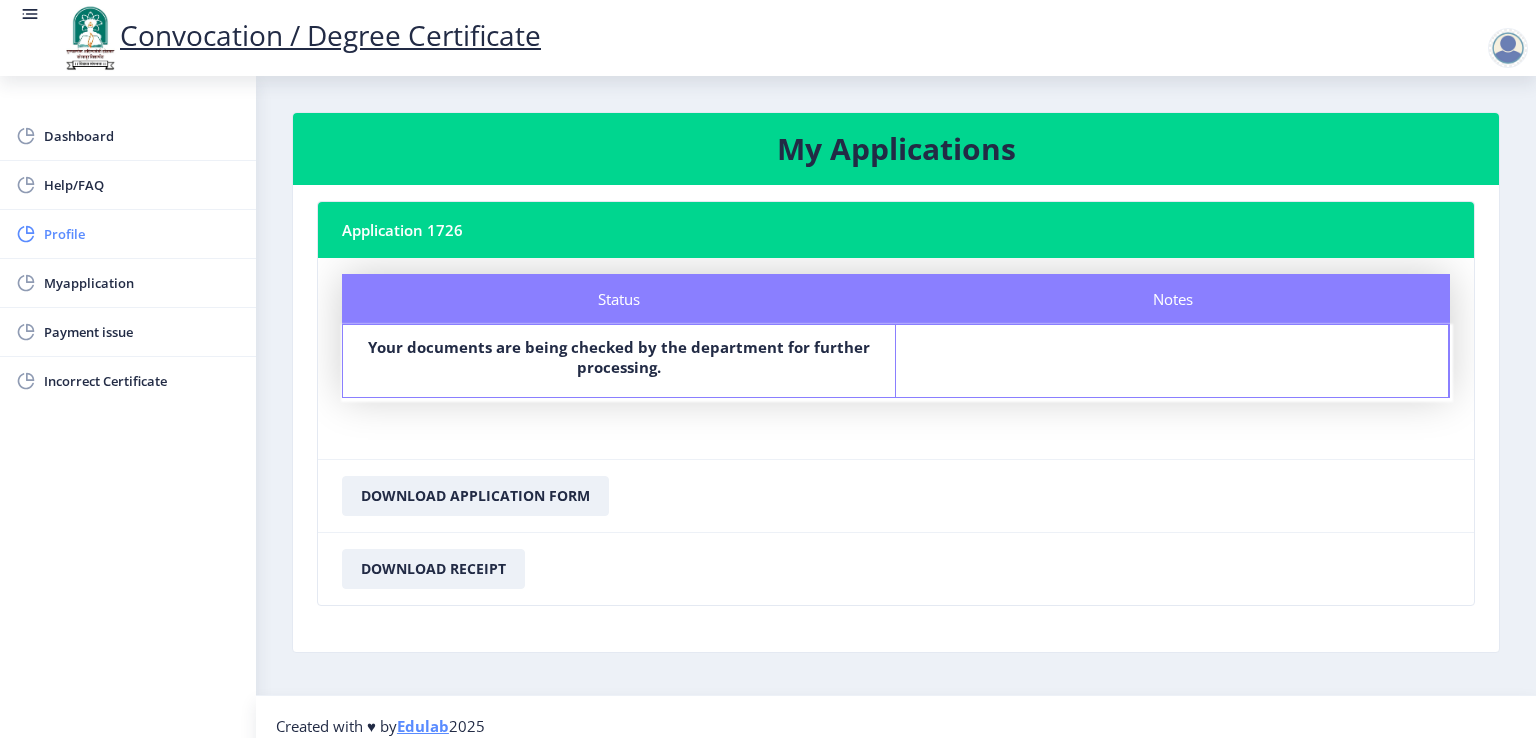 click on "Profile" 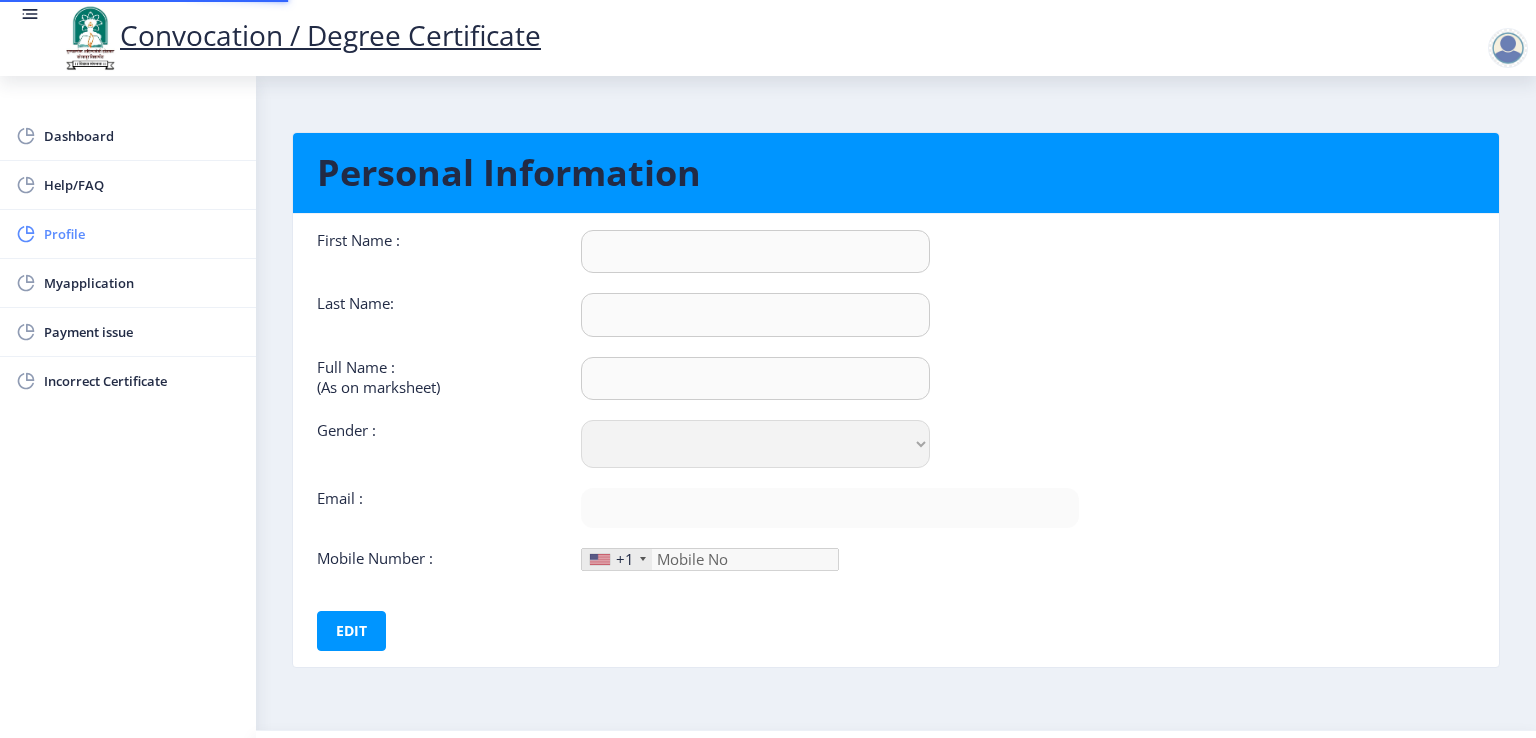 type on "[PERSON_NAME]" 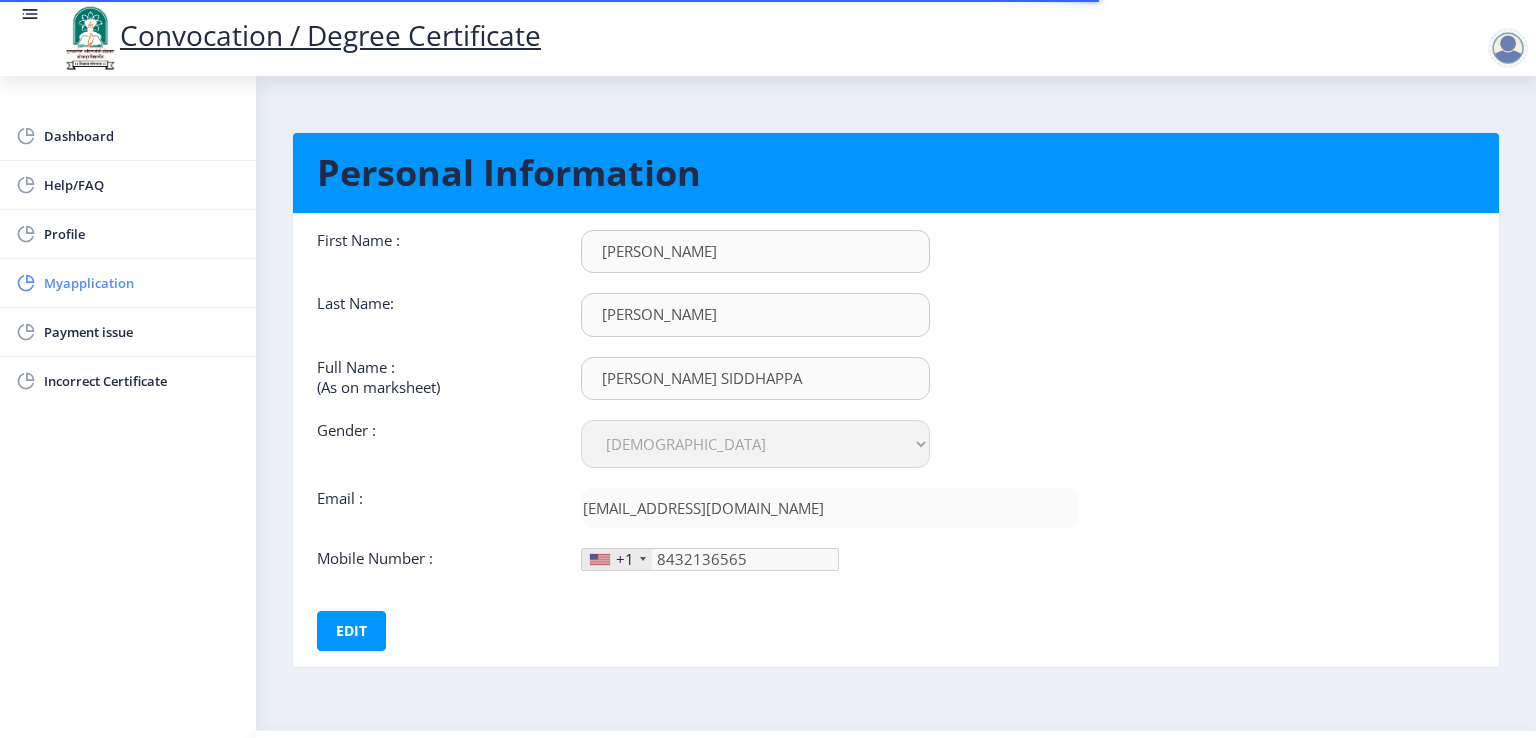 click on "Myapplication" 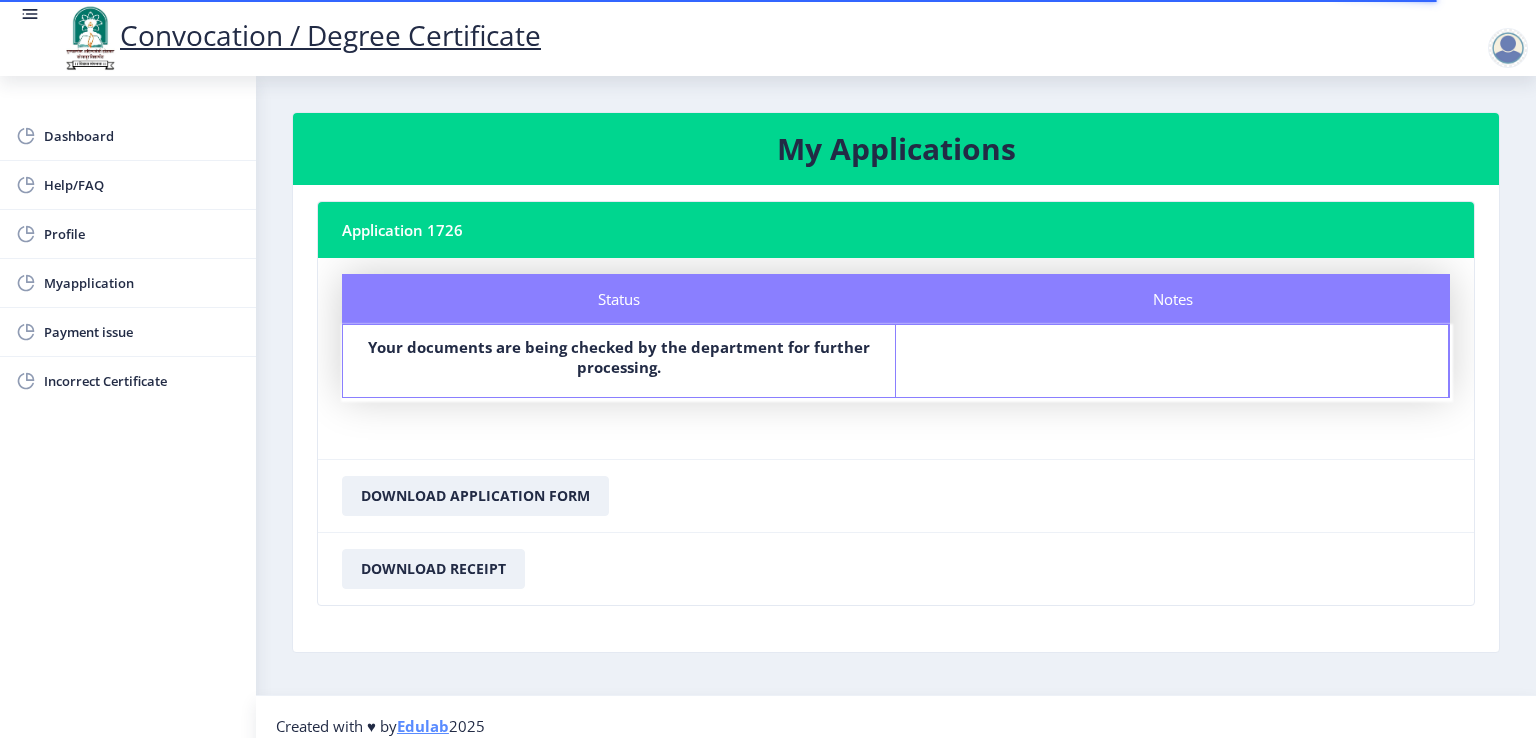 click on "Notes" 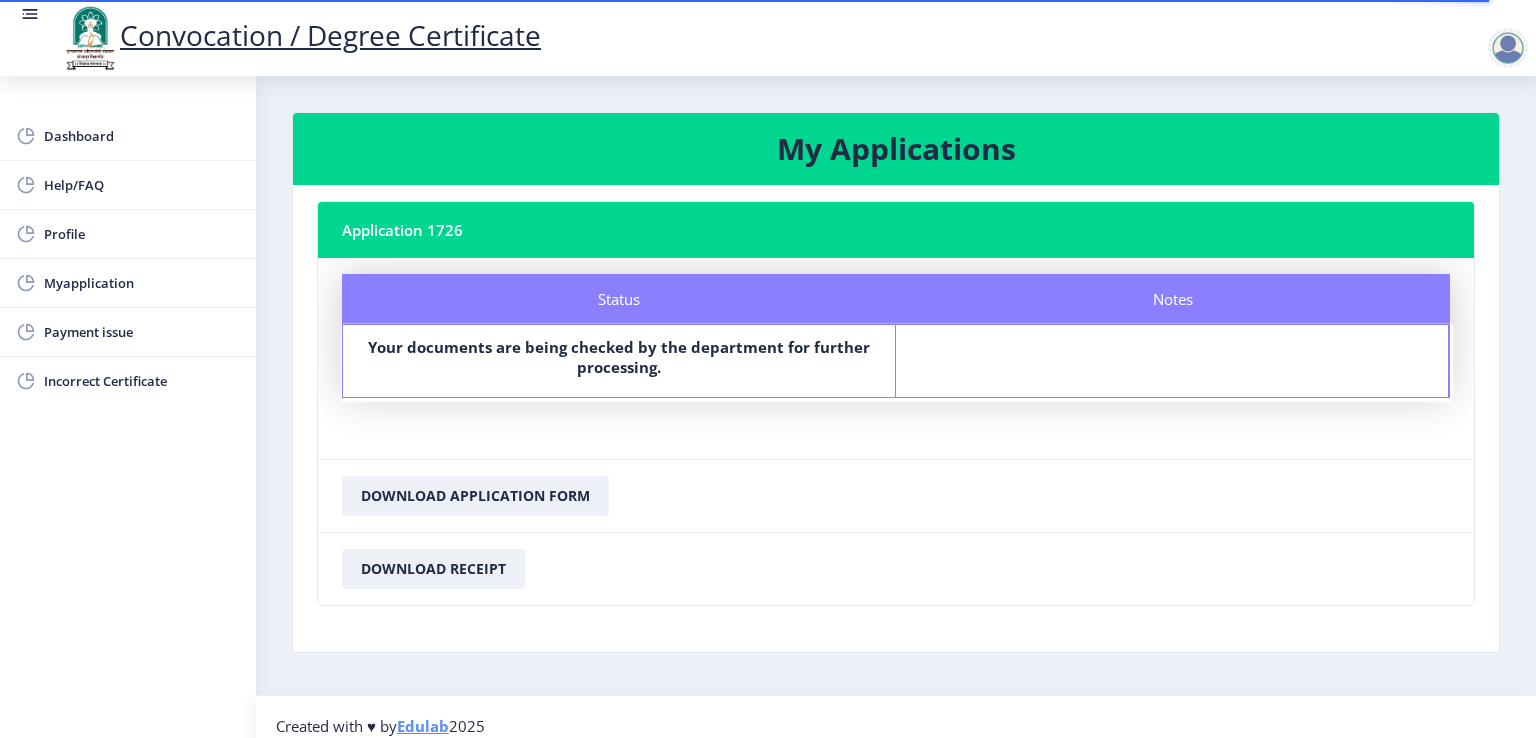 scroll, scrollTop: 16, scrollLeft: 0, axis: vertical 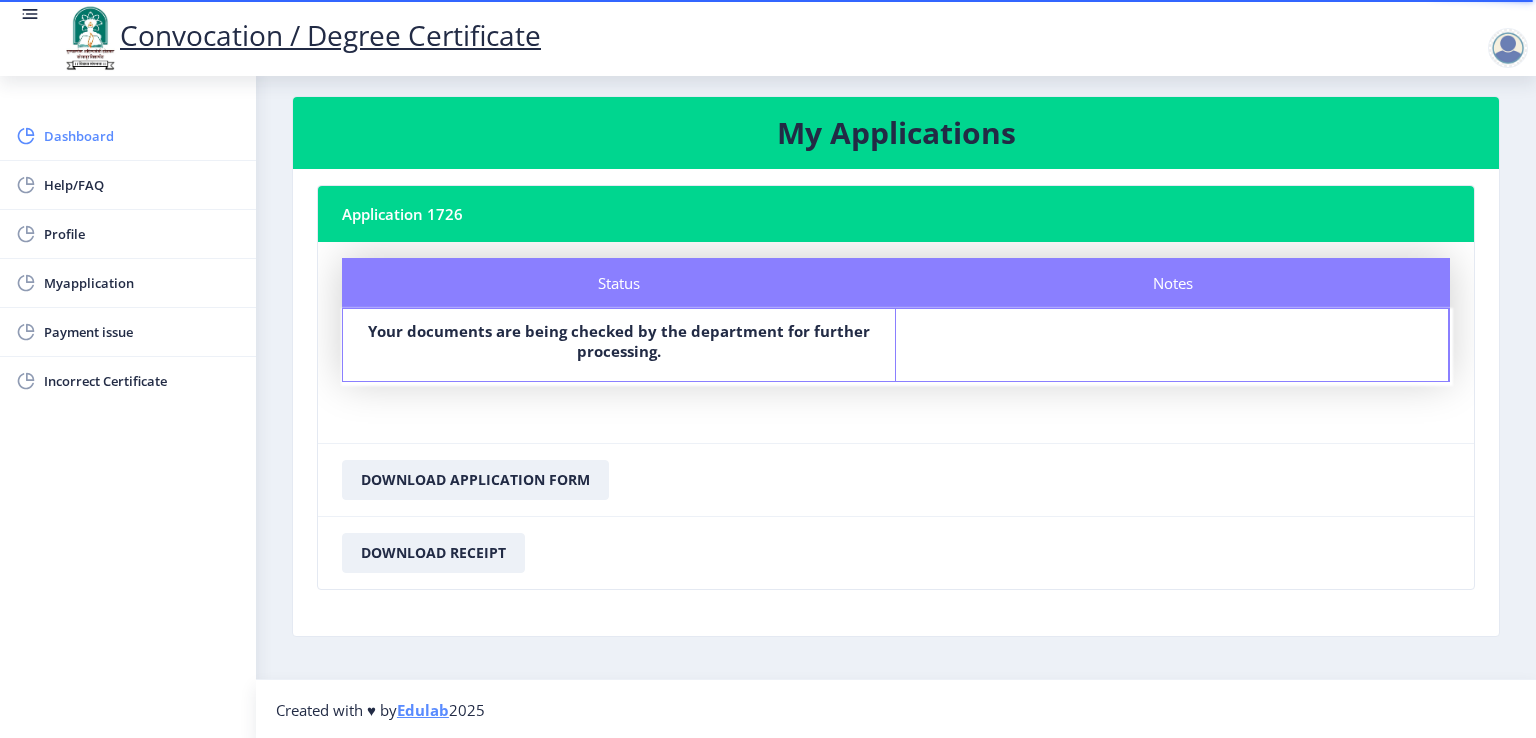 click on "Dashboard" 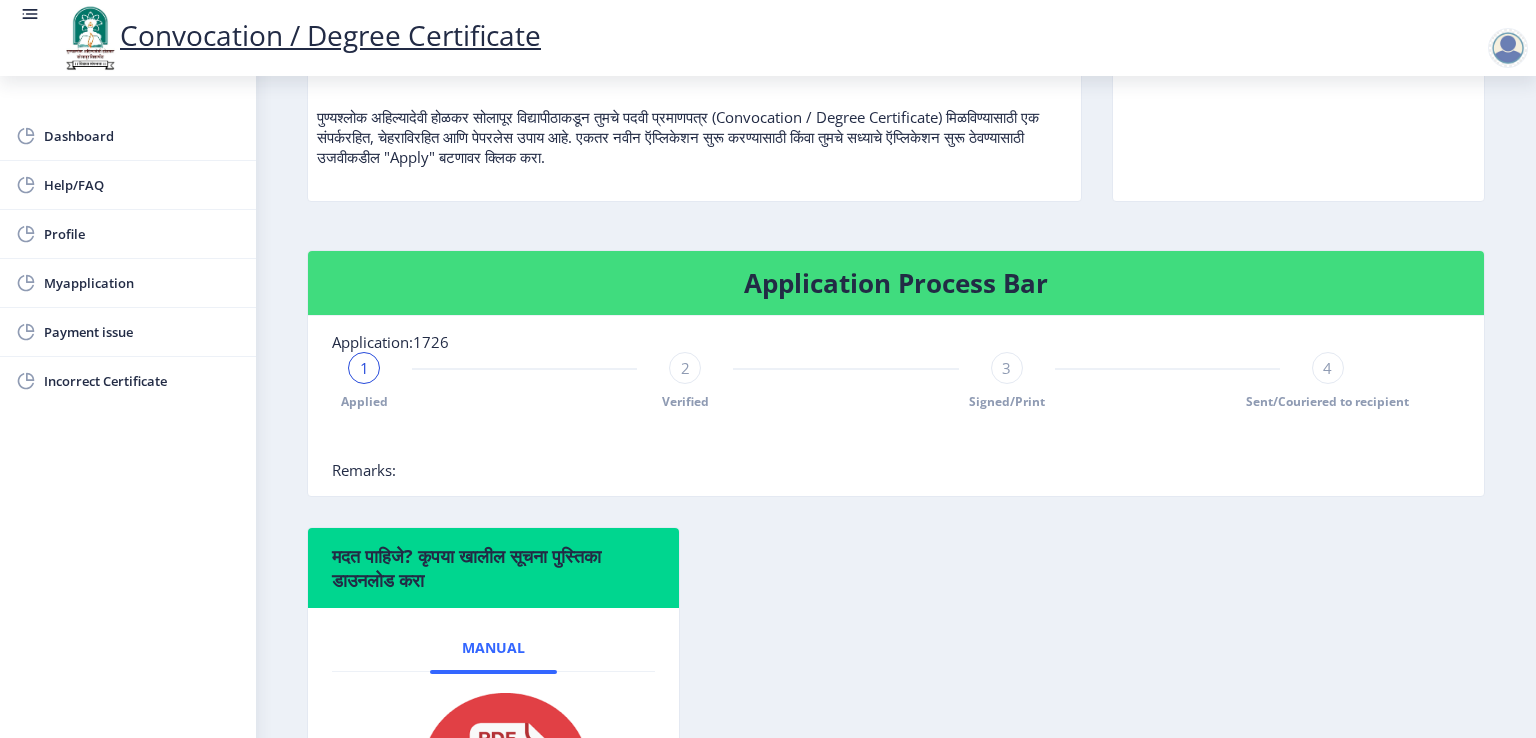 scroll, scrollTop: 232, scrollLeft: 0, axis: vertical 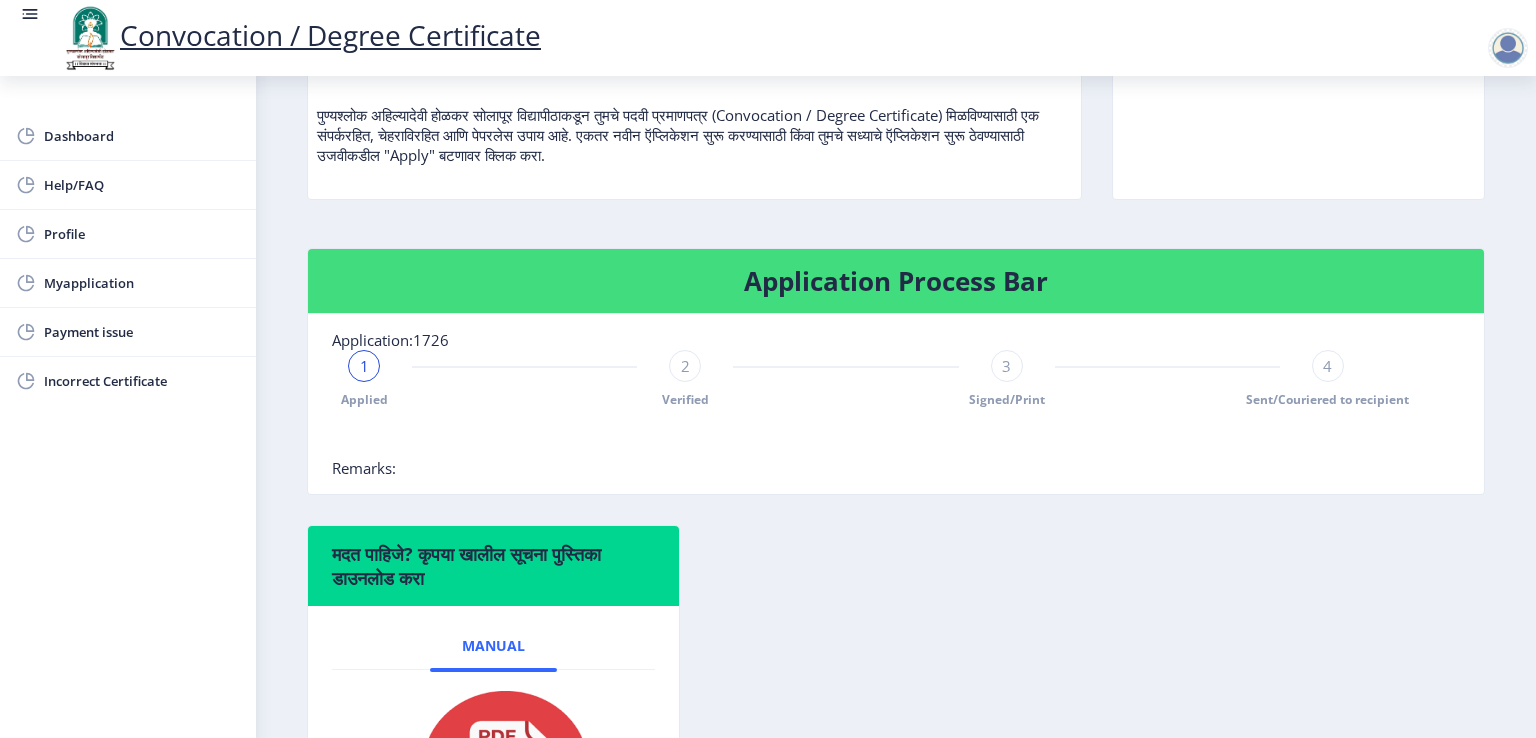 click on "4" 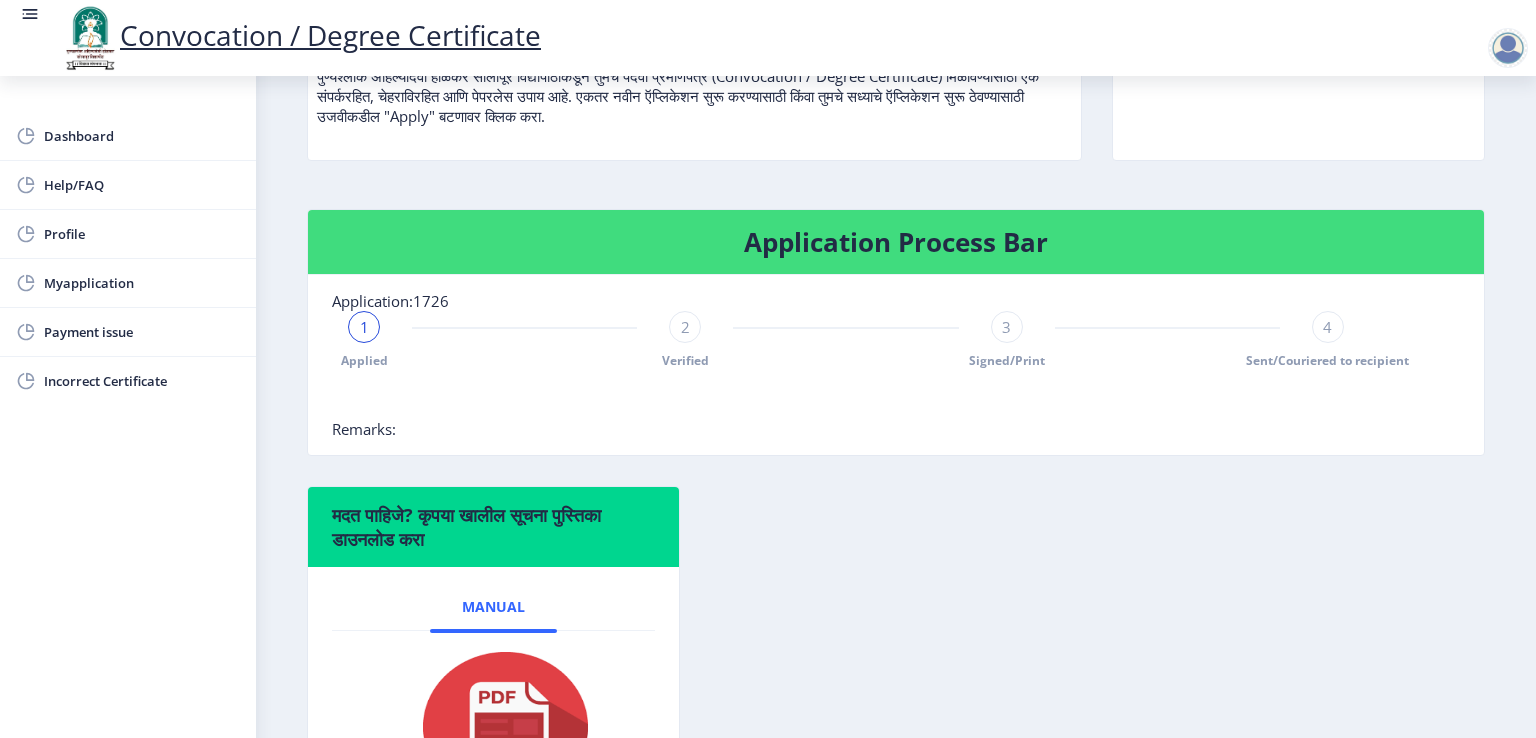 scroll, scrollTop: 270, scrollLeft: 0, axis: vertical 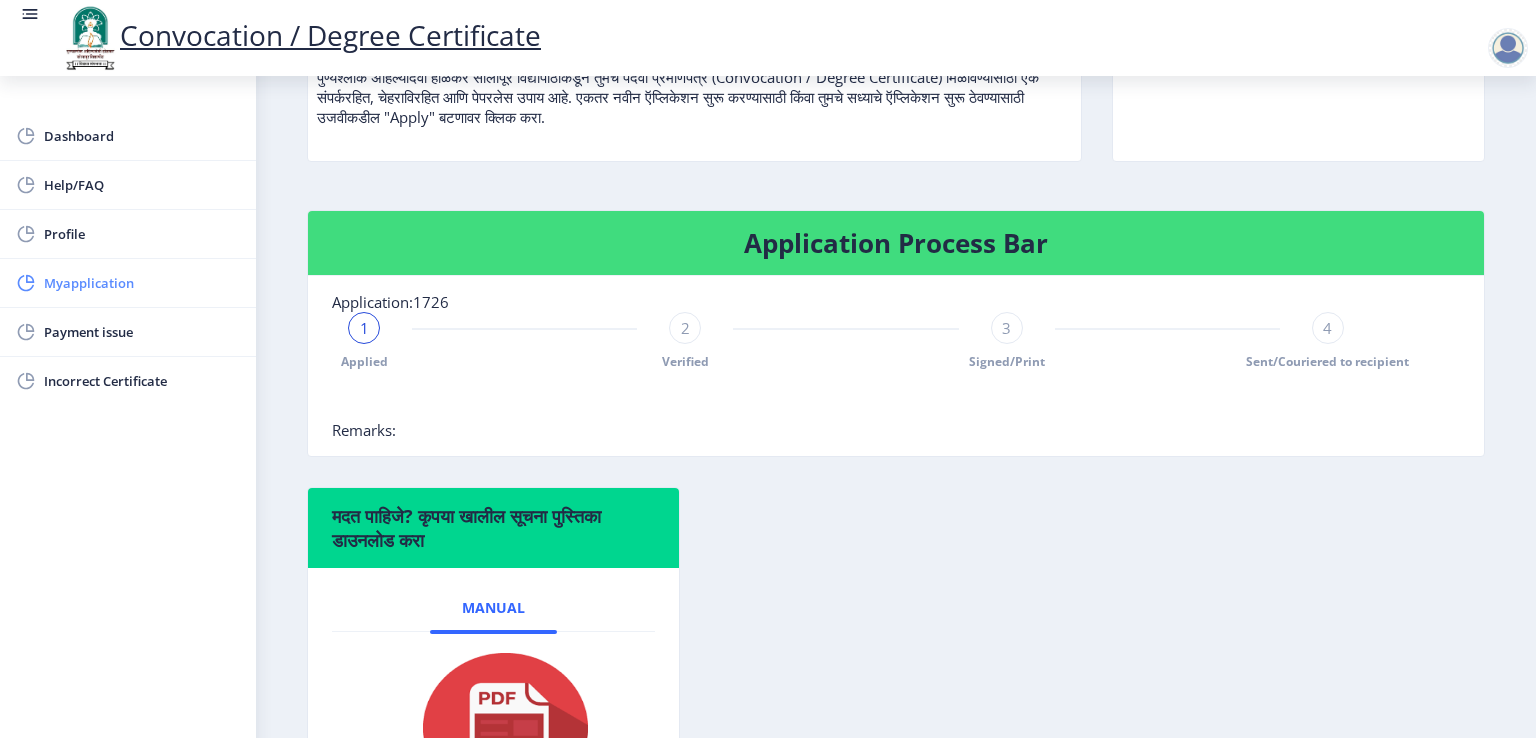 click on "Myapplication" 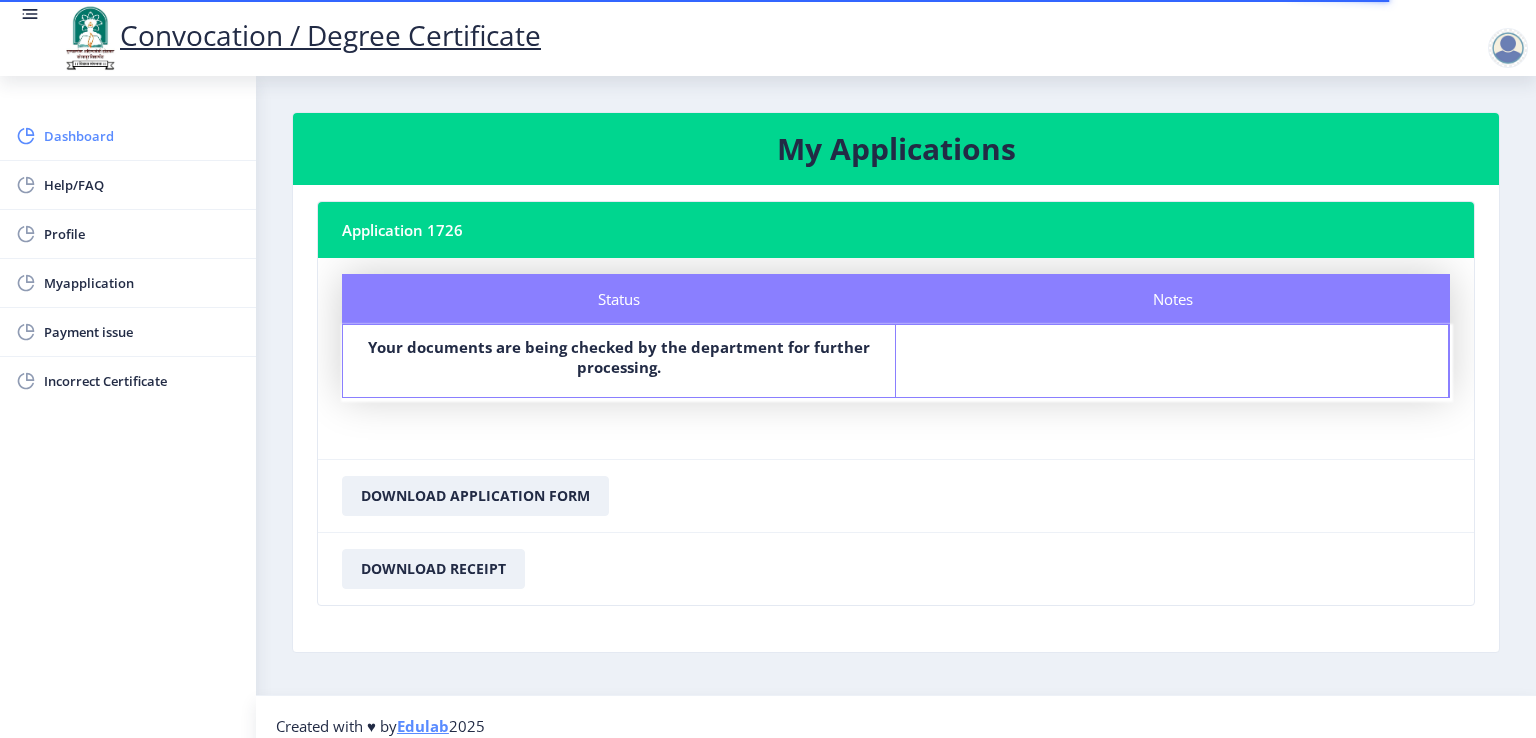 click on "Dashboard" 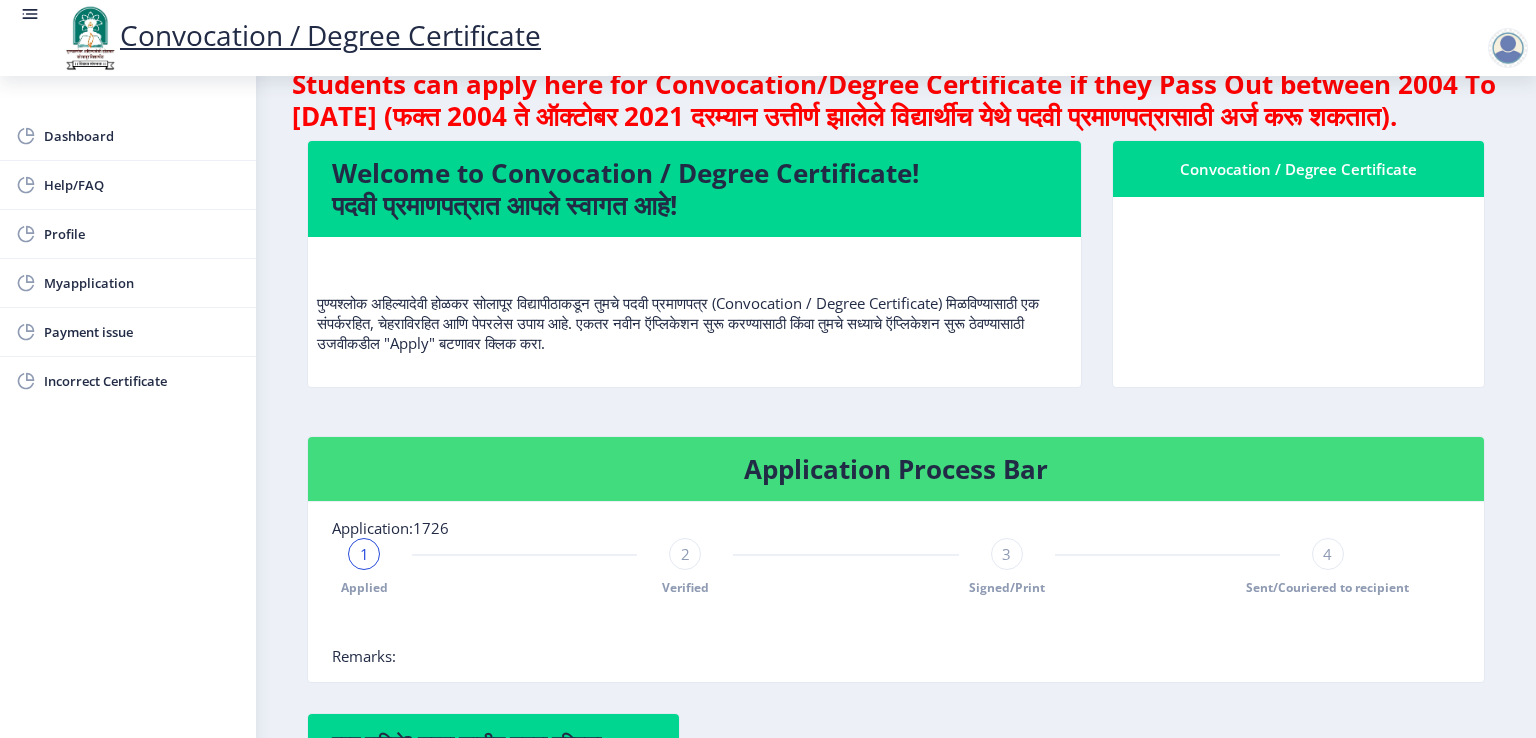scroll, scrollTop: 10, scrollLeft: 0, axis: vertical 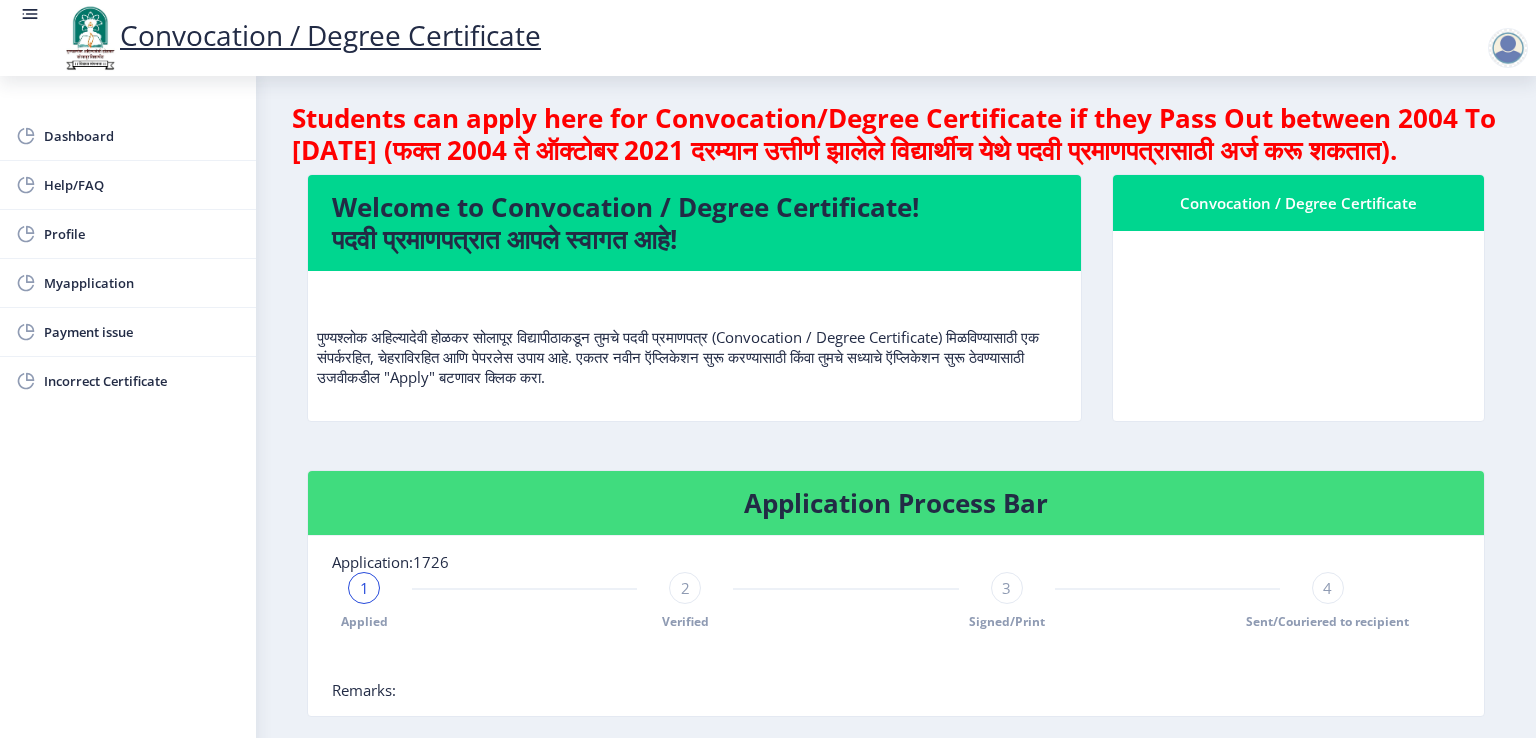 click 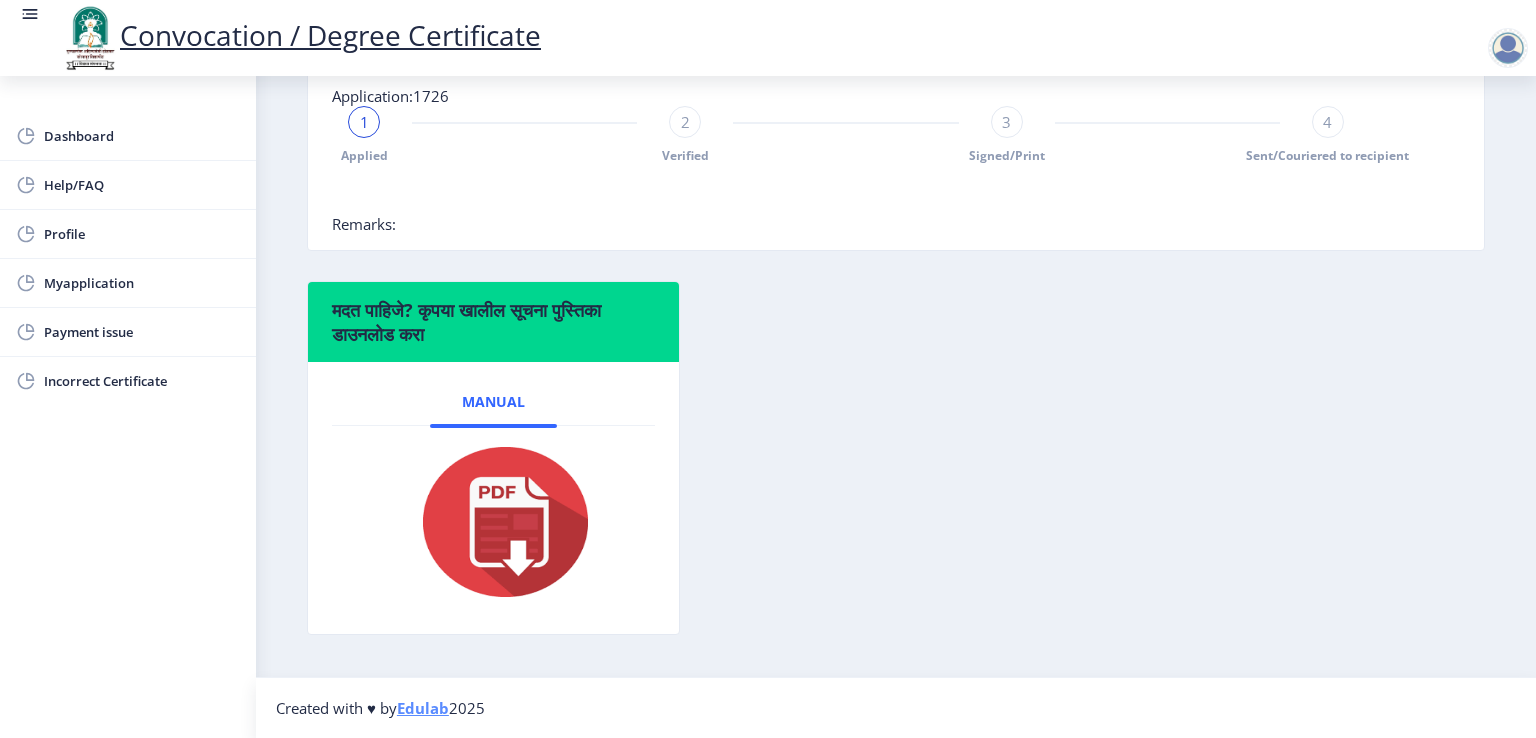 scroll, scrollTop: 0, scrollLeft: 0, axis: both 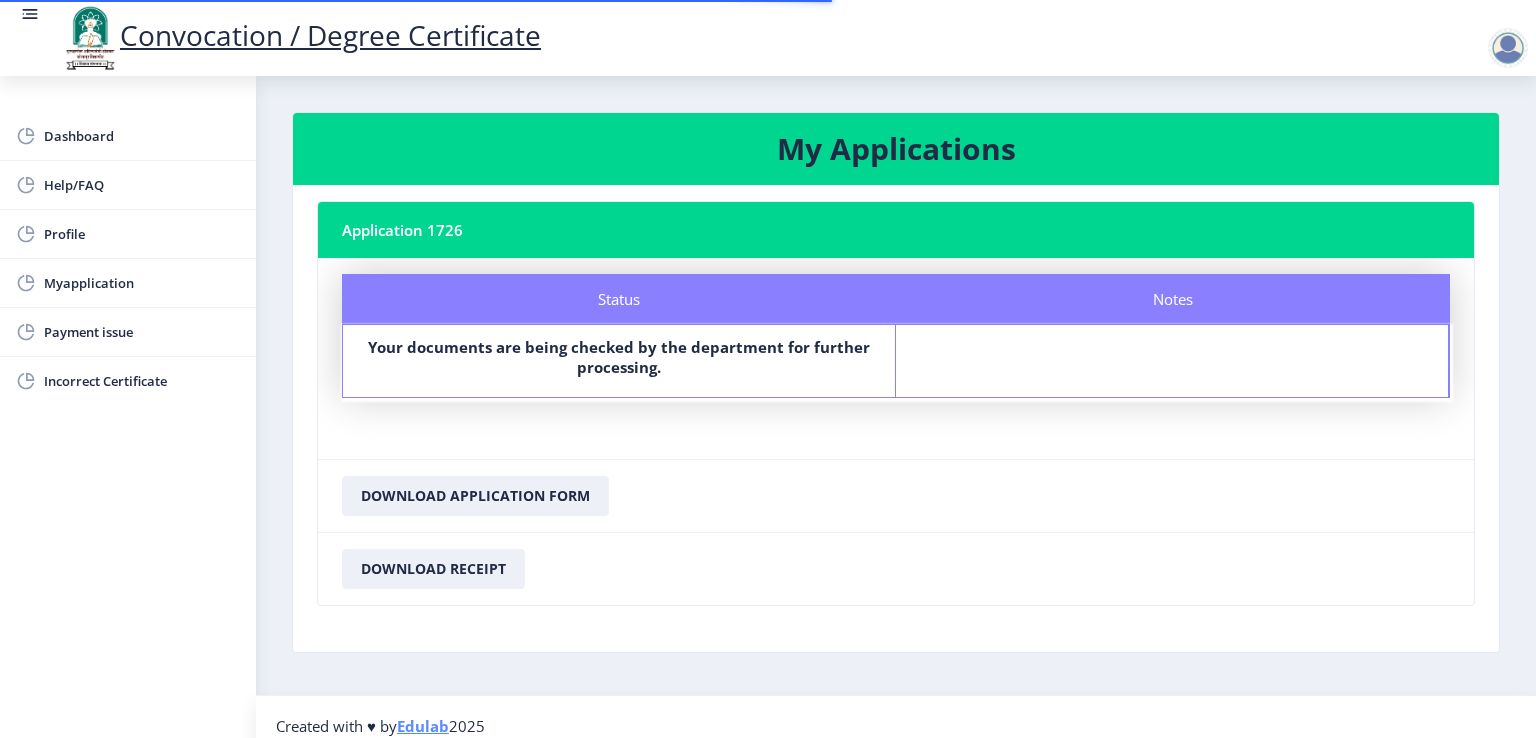select on "[DEMOGRAPHIC_DATA]" 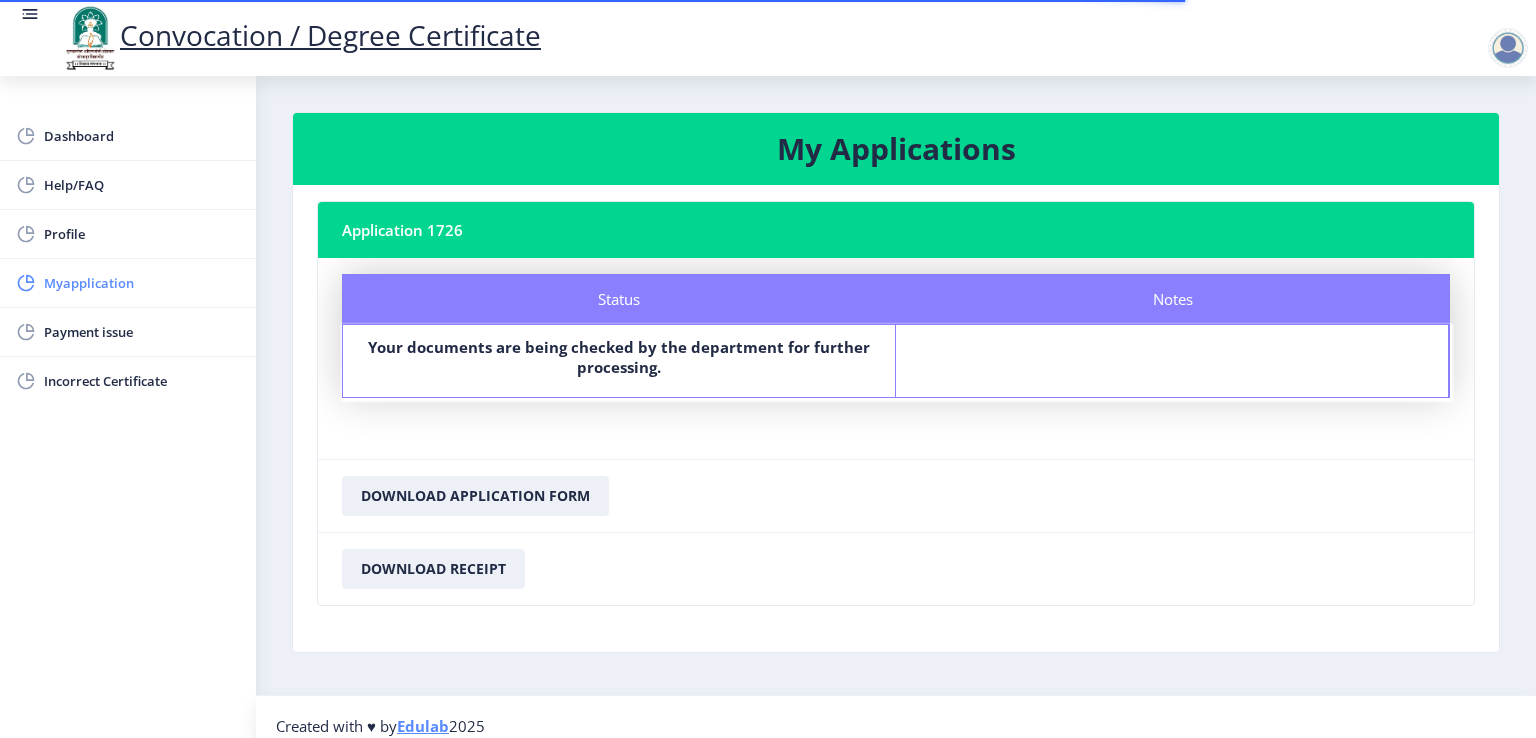 click on "Myapplication" 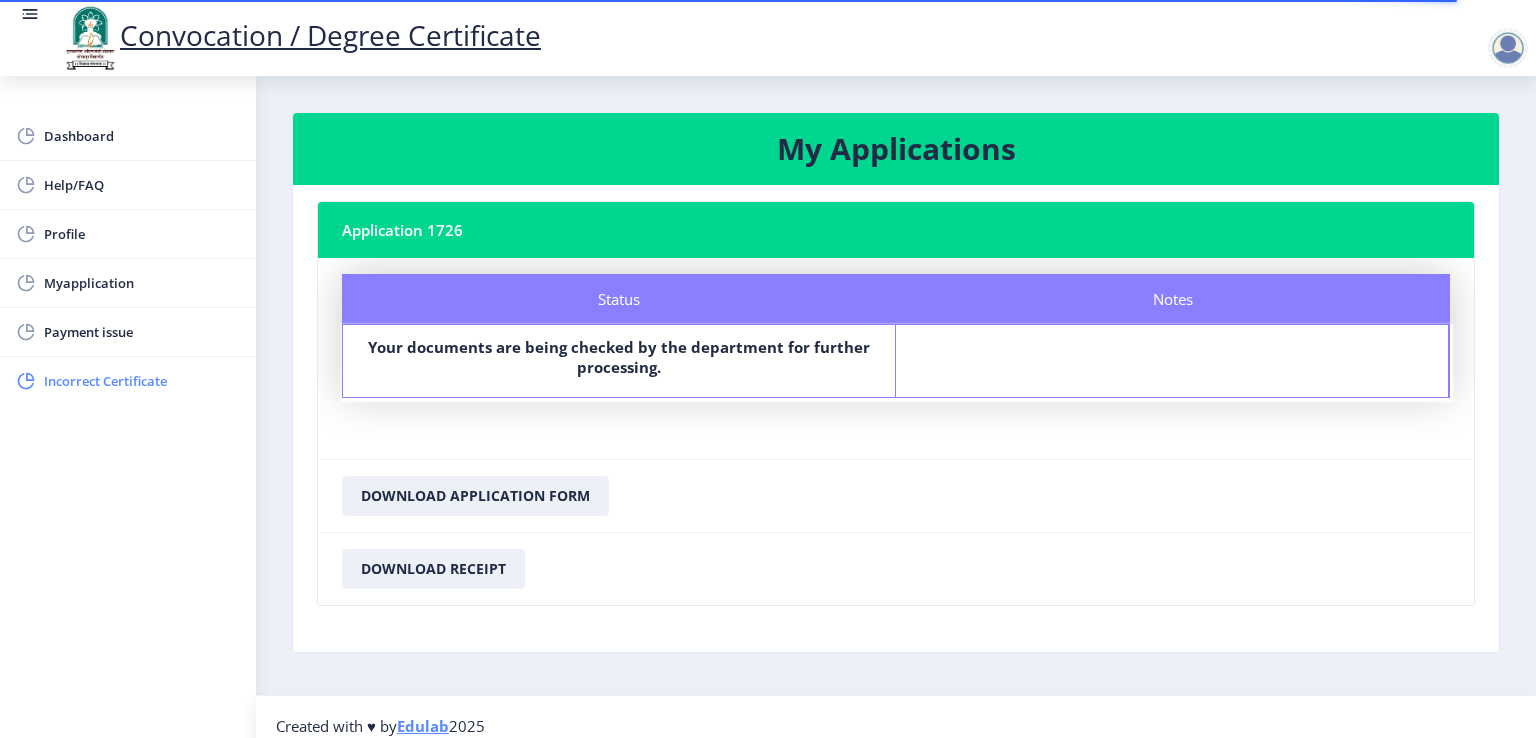 click on "Incorrect Certificate" 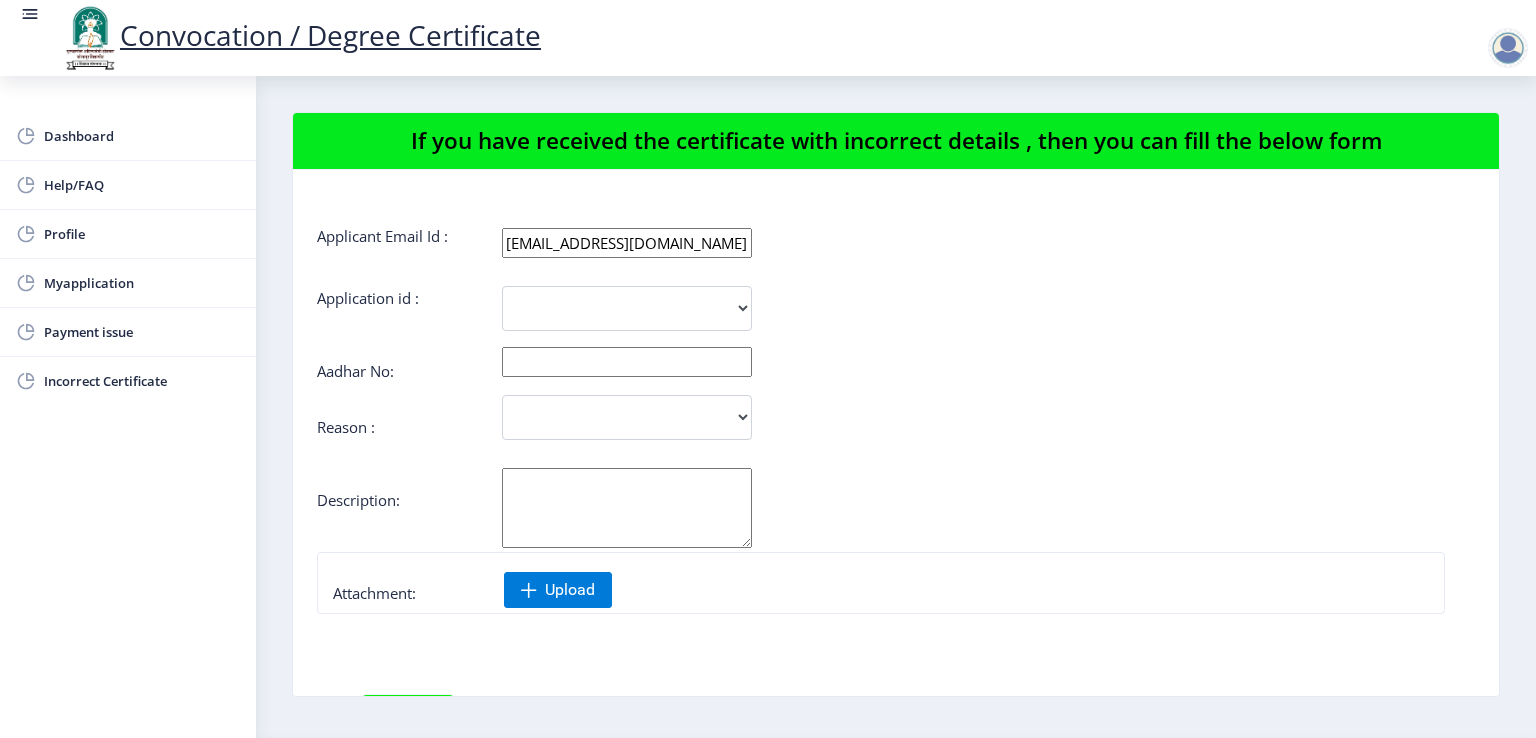 scroll, scrollTop: 212, scrollLeft: 0, axis: vertical 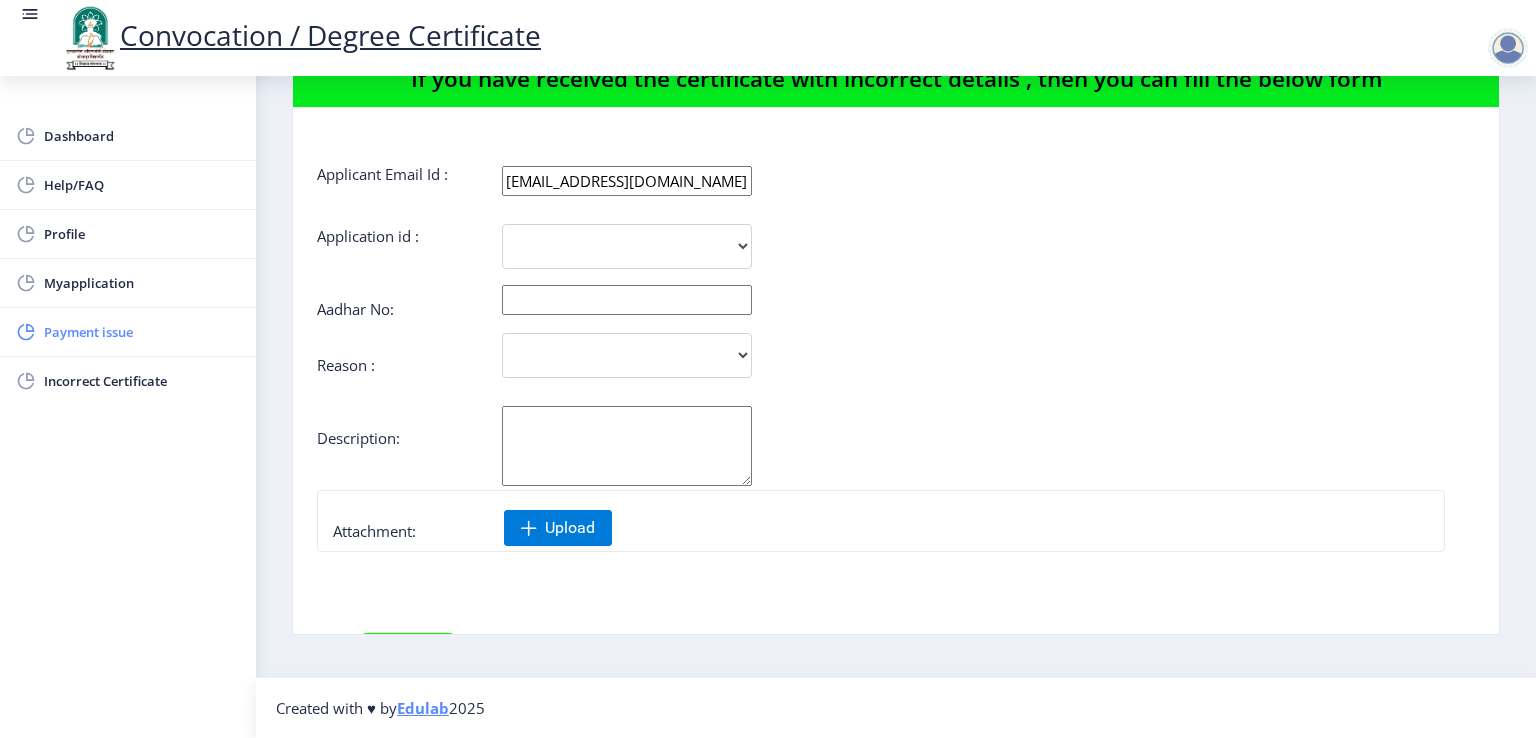 click on "Payment issue" 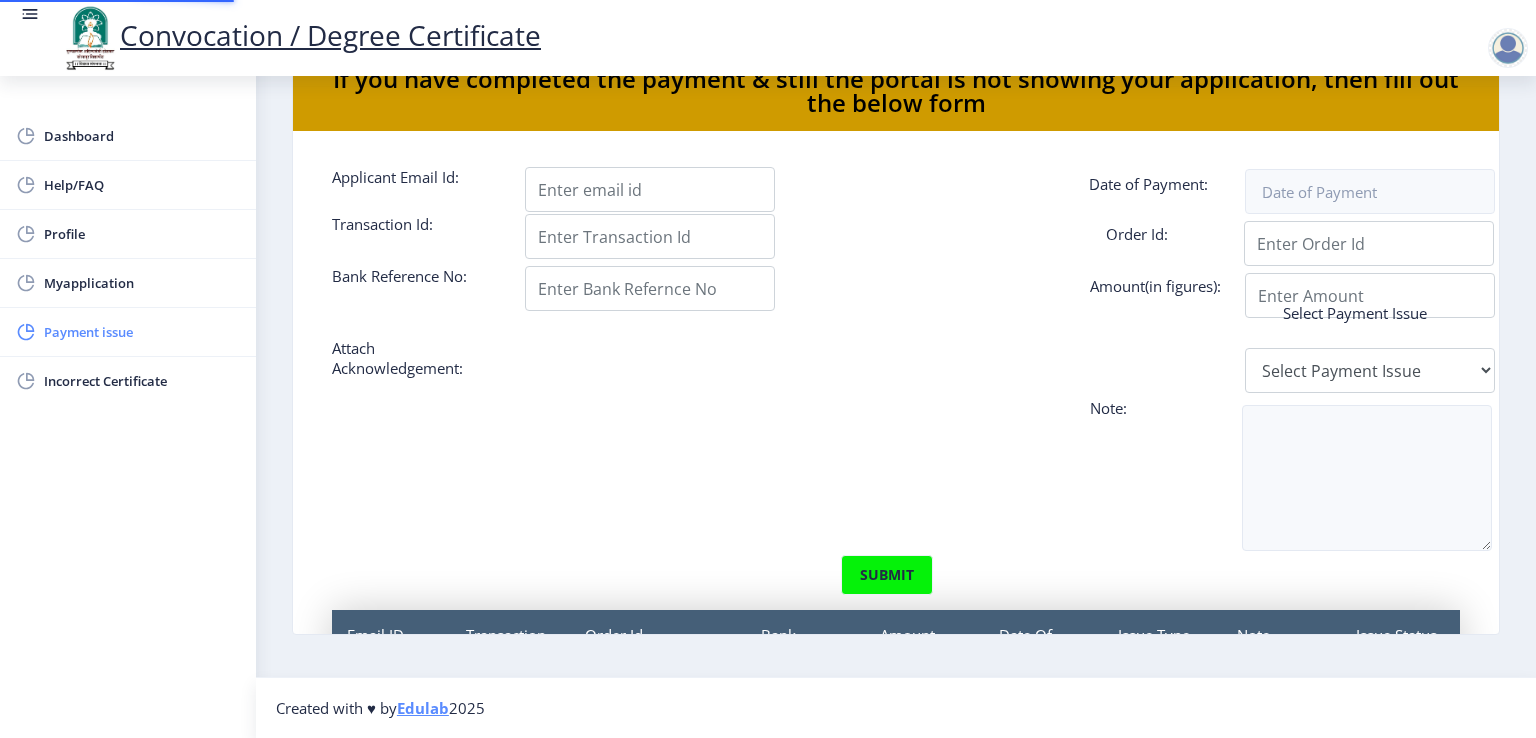 scroll, scrollTop: 0, scrollLeft: 0, axis: both 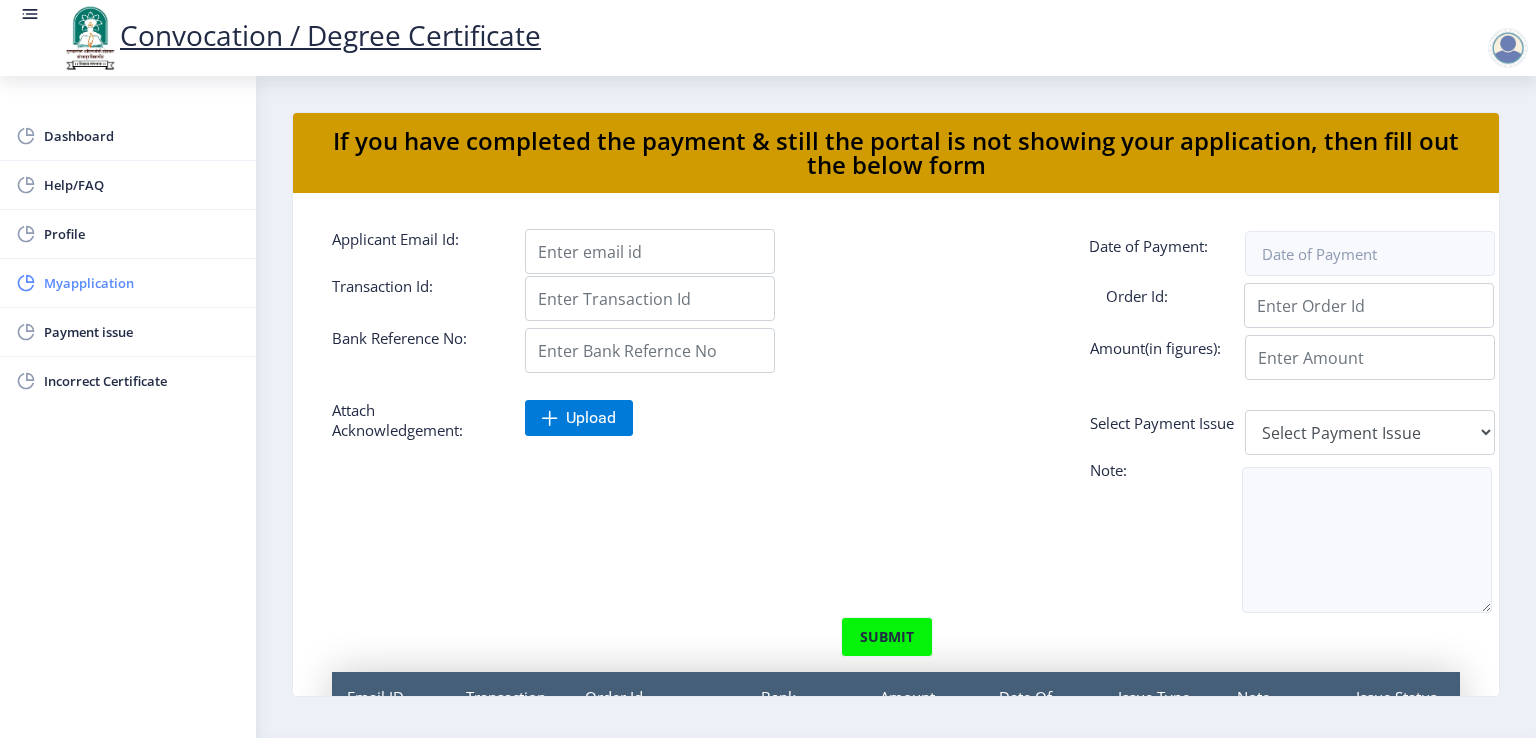 click on "Myapplication" 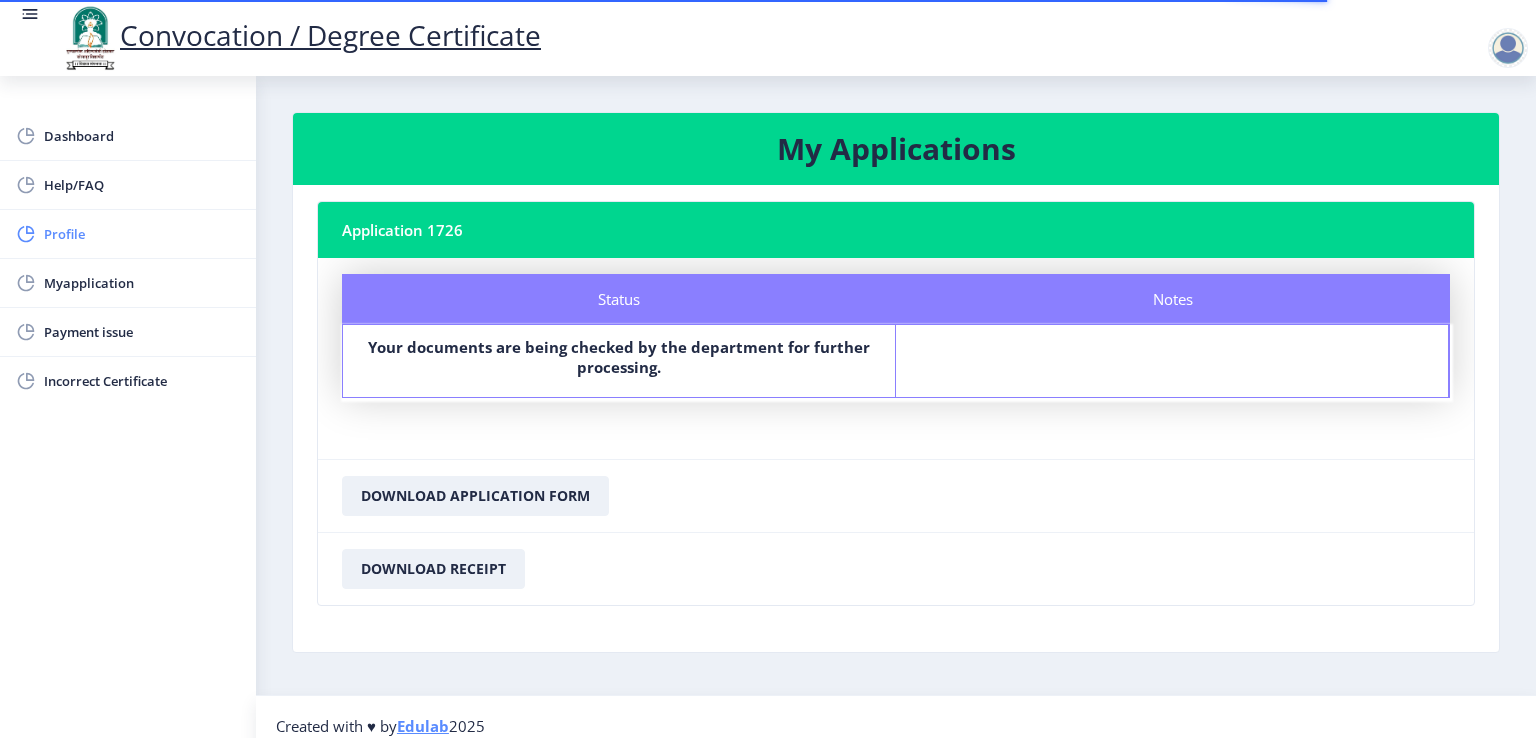 click on "Profile" 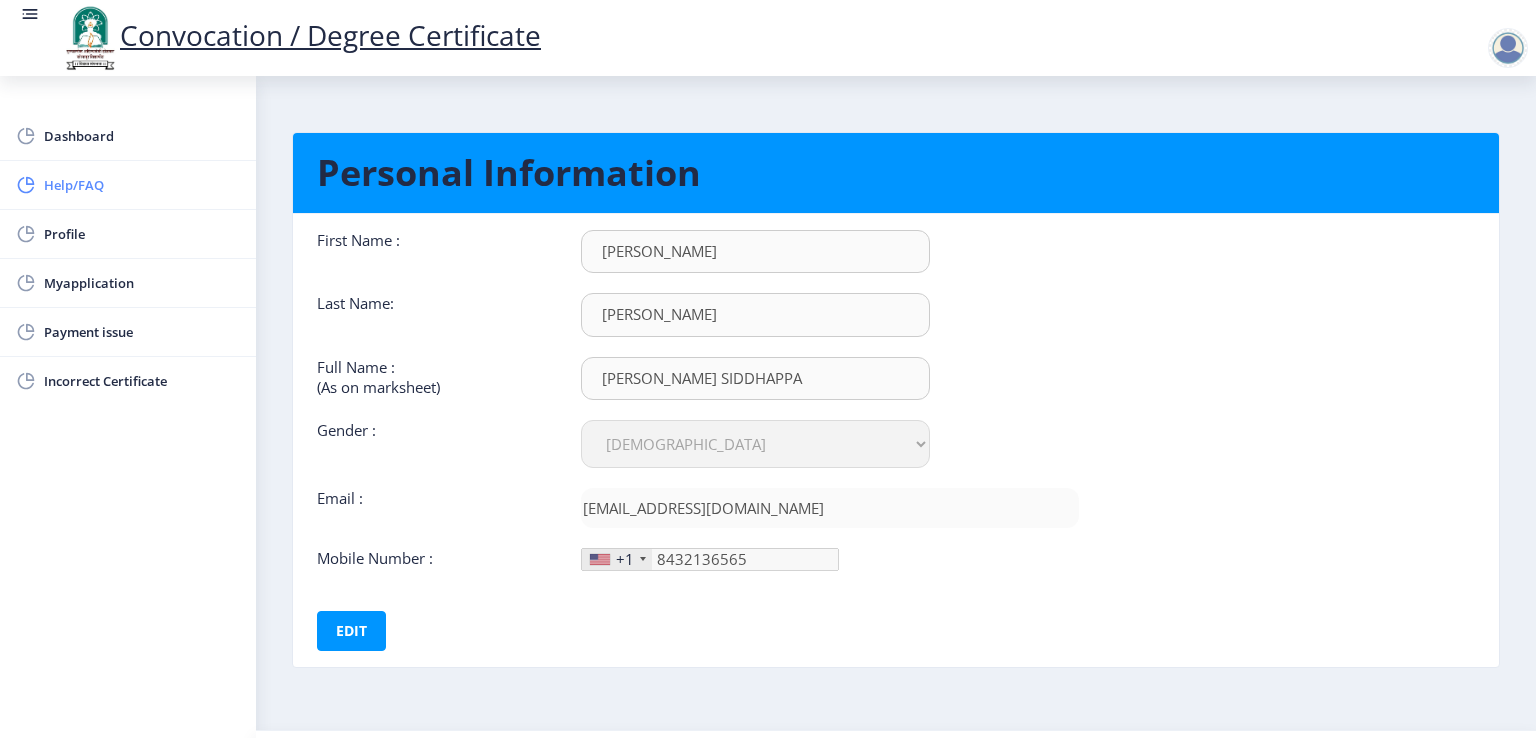 click on "Help/FAQ" 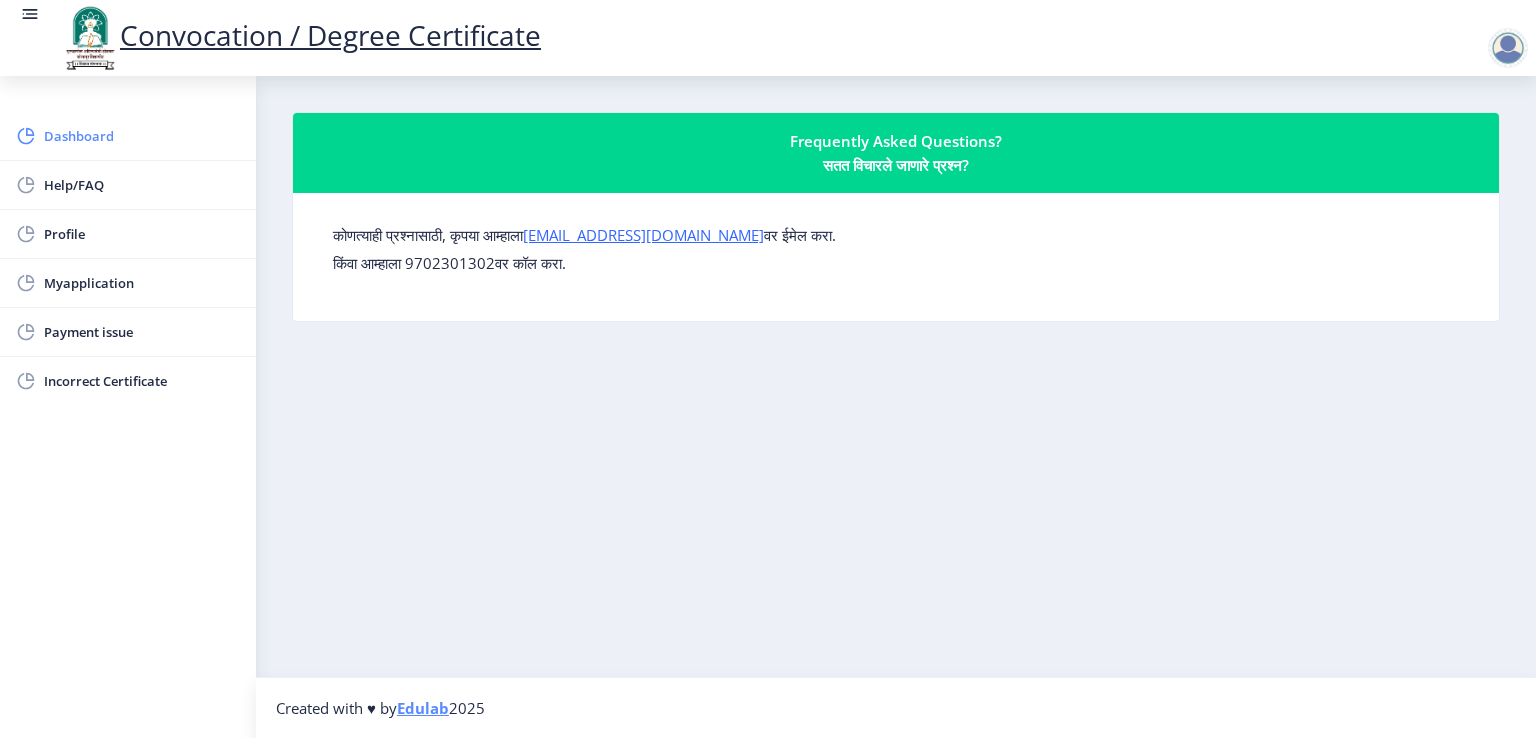 click on "Dashboard" 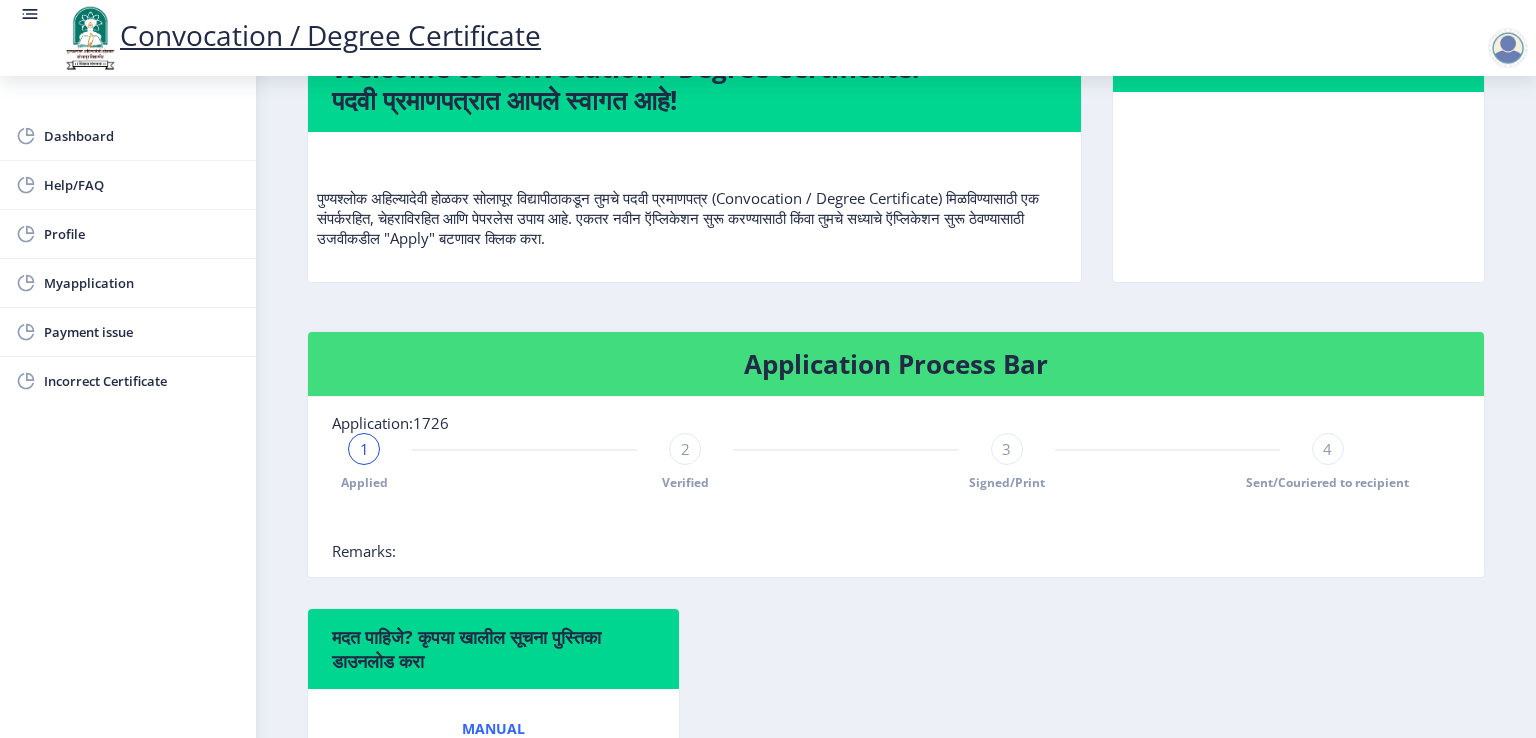 scroll, scrollTop: 0, scrollLeft: 0, axis: both 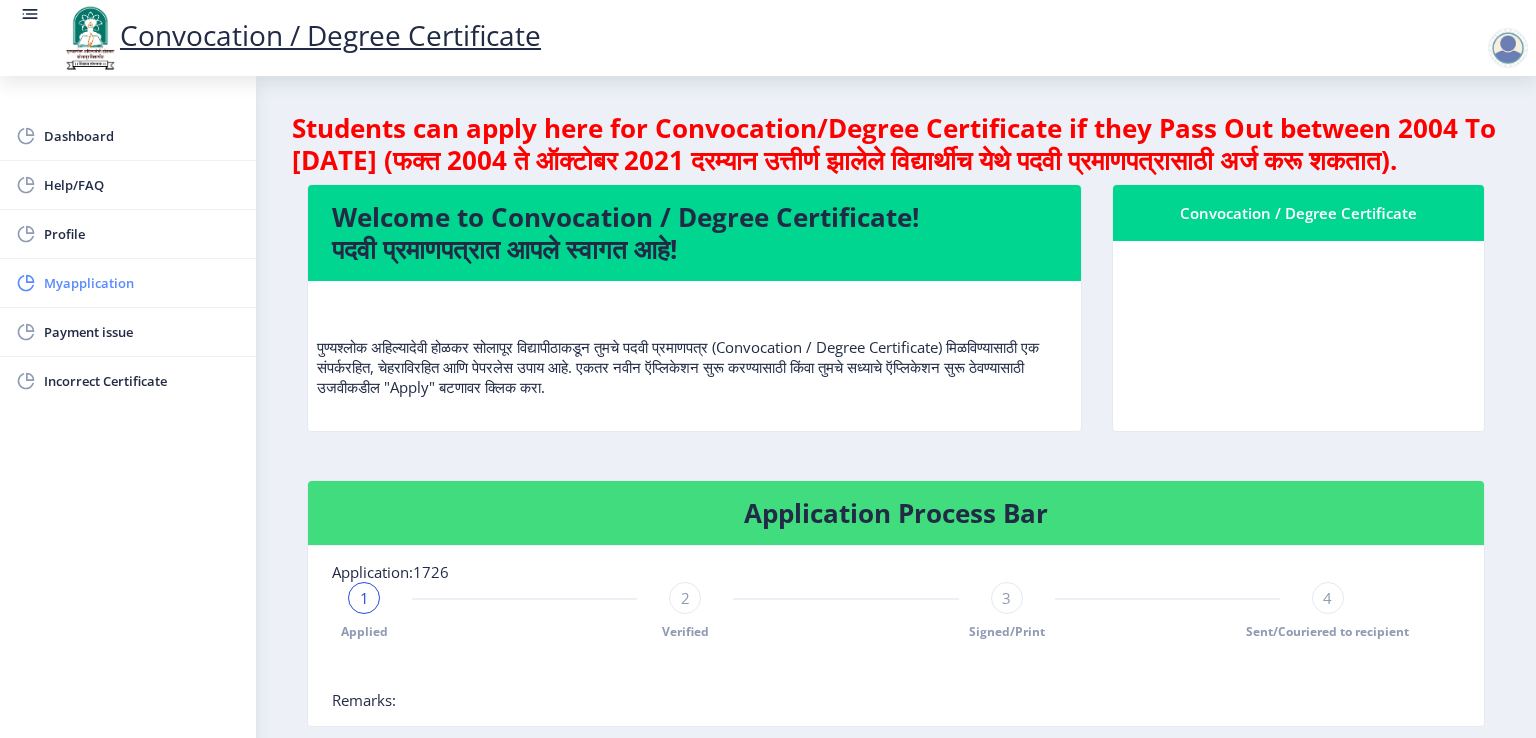 click on "Myapplication" 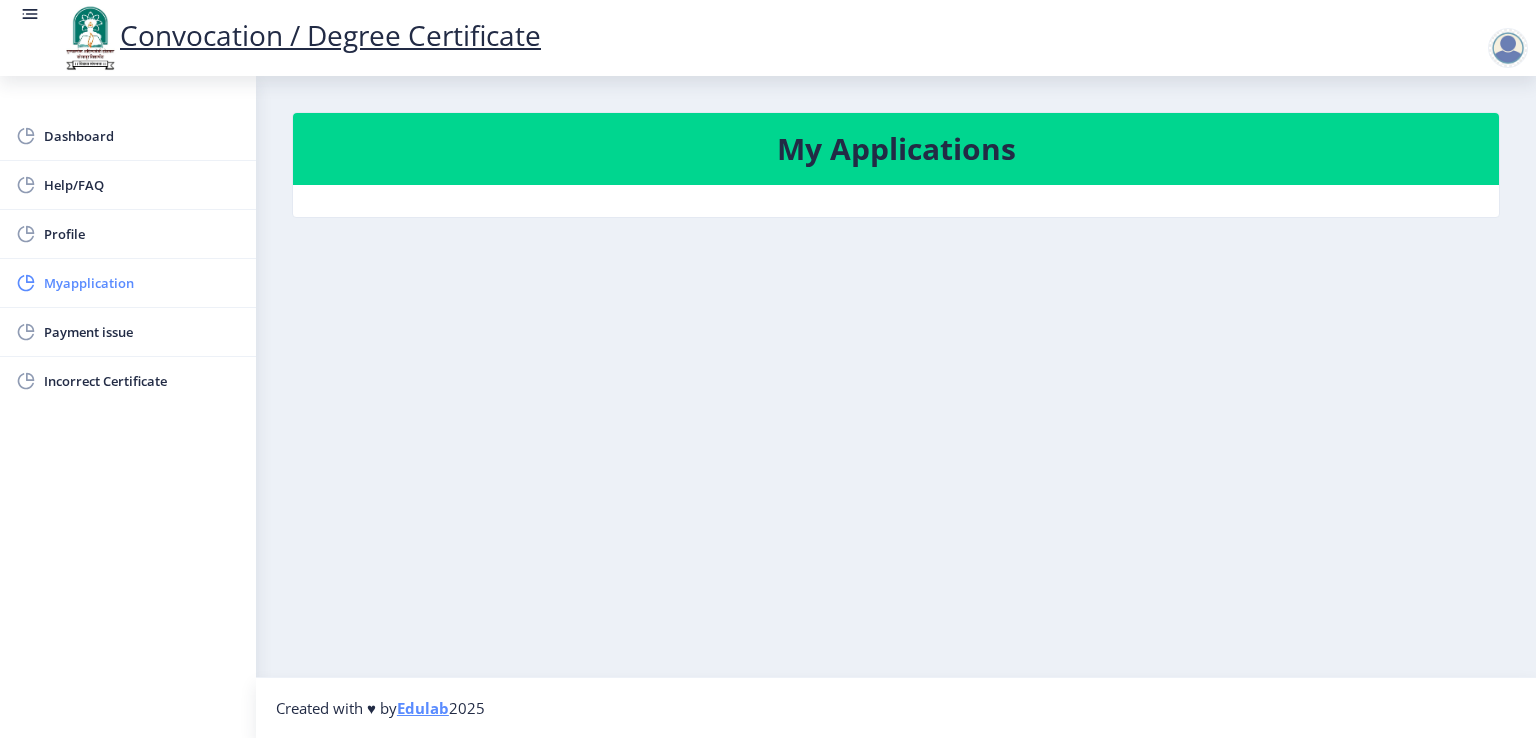 click on "Myapplication" 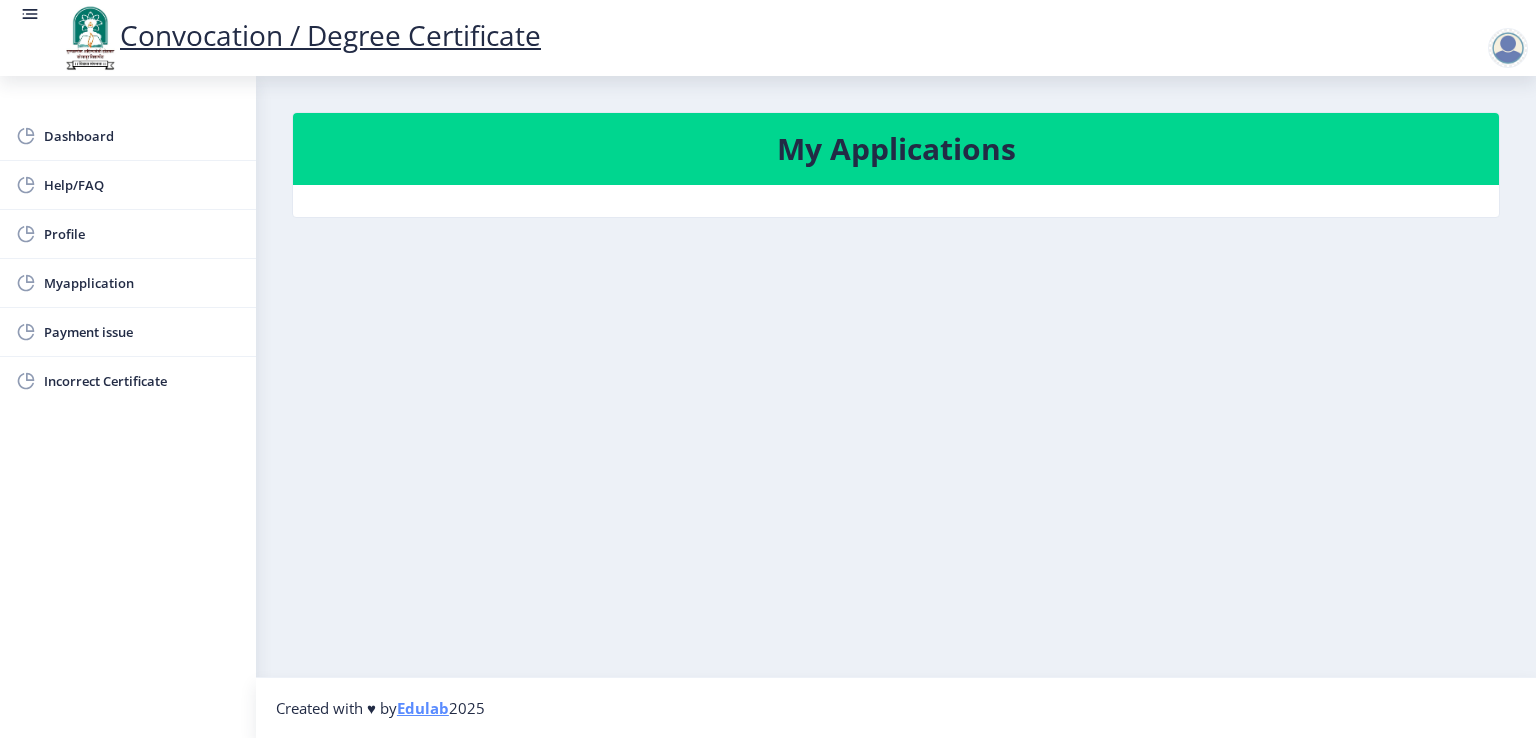click on "My Applications" 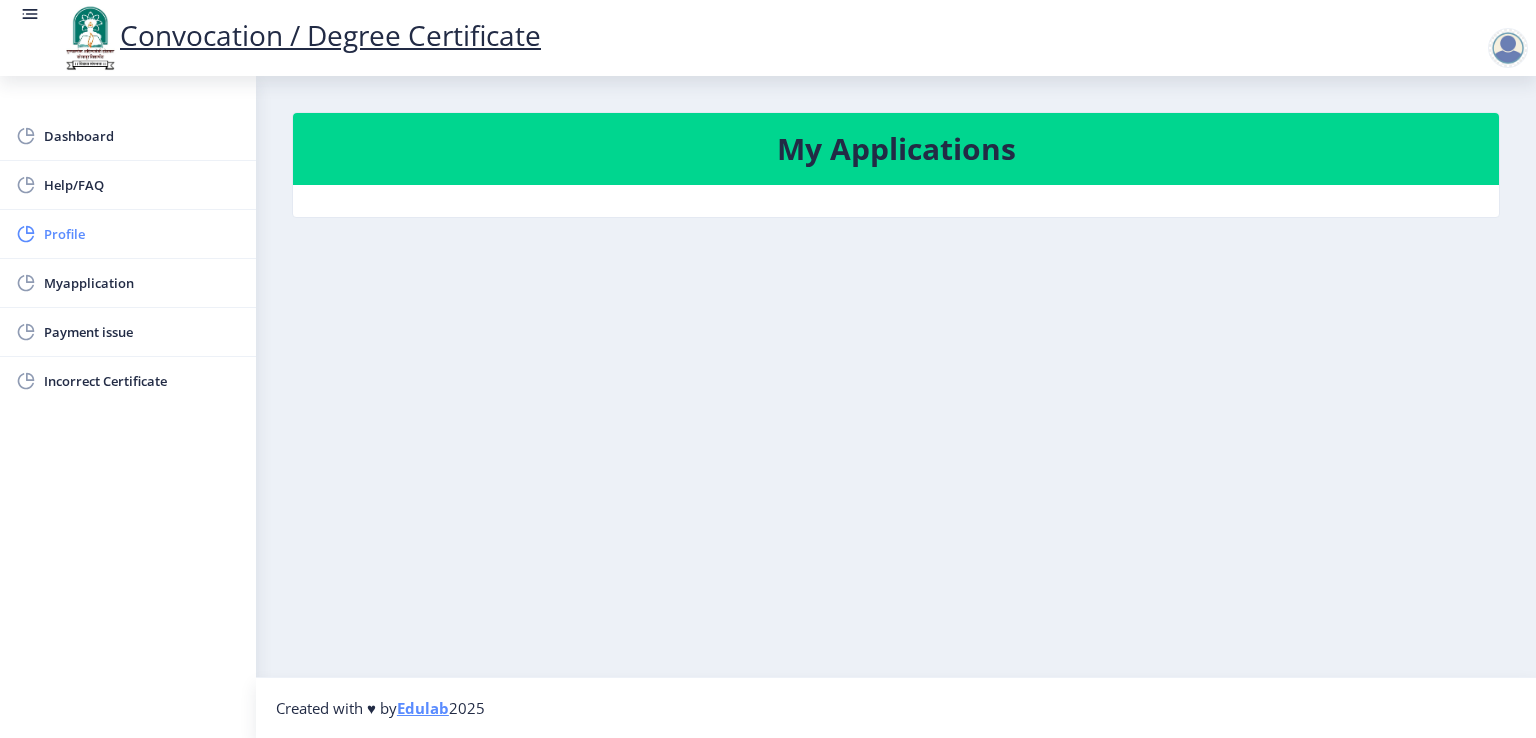click on "Profile" 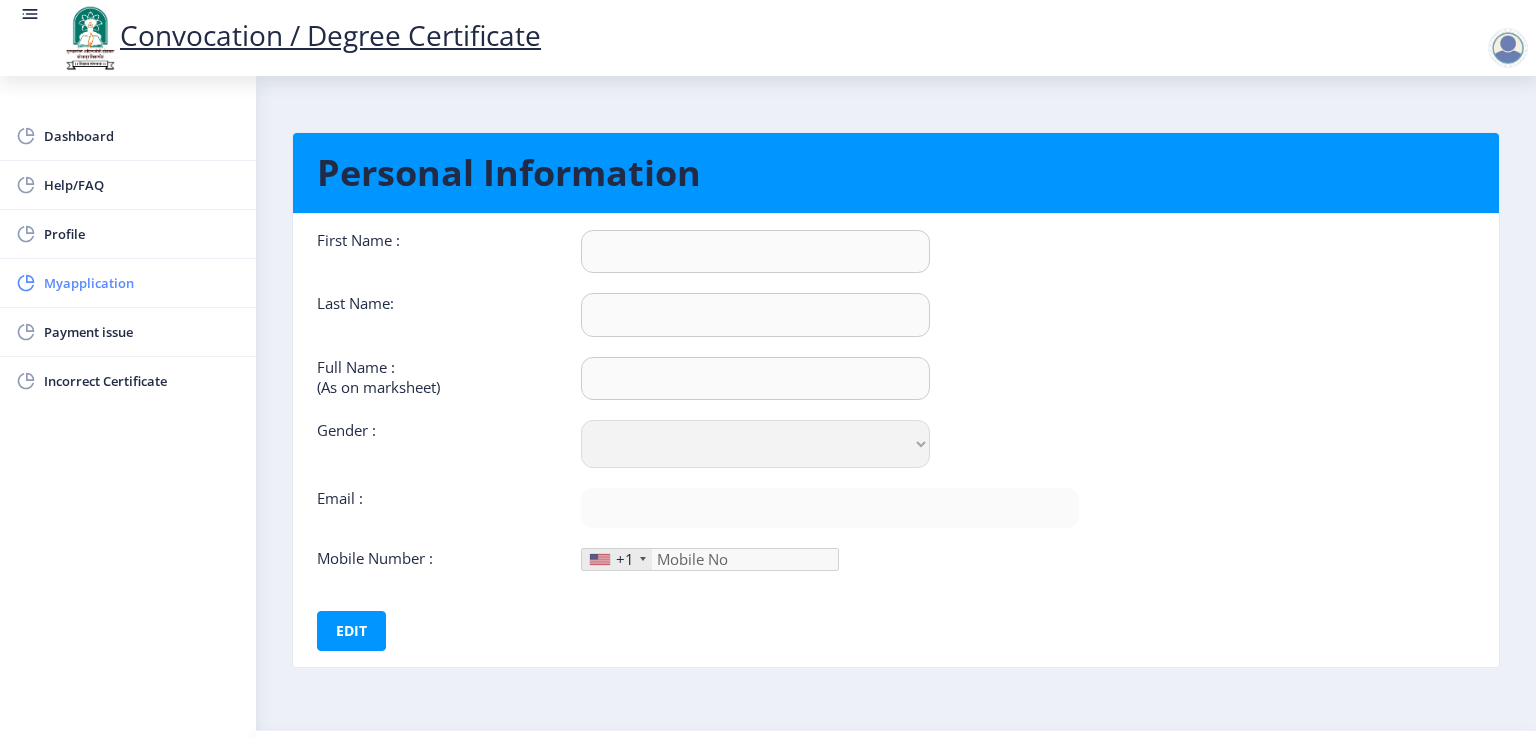 click on "Myapplication" 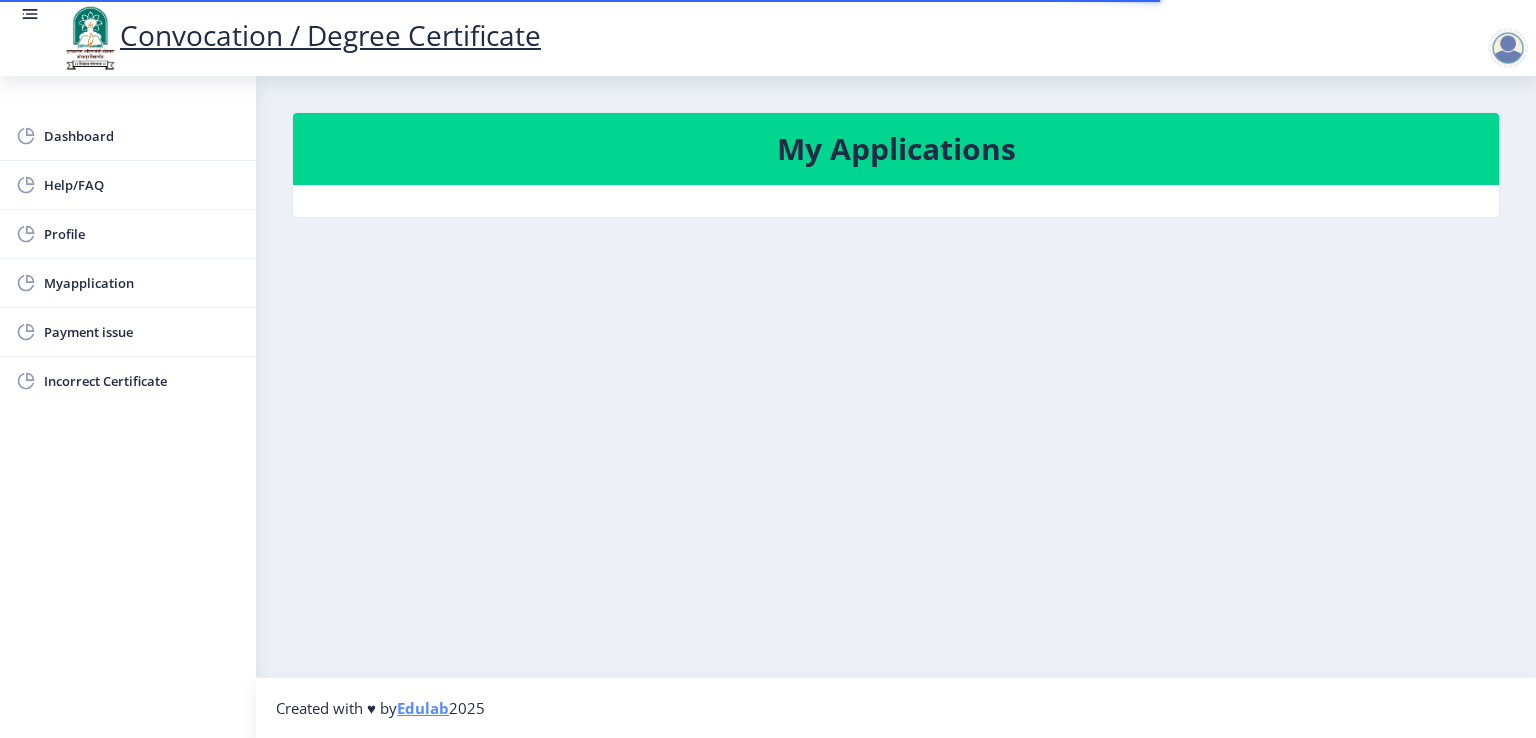 click on "My Applications" 